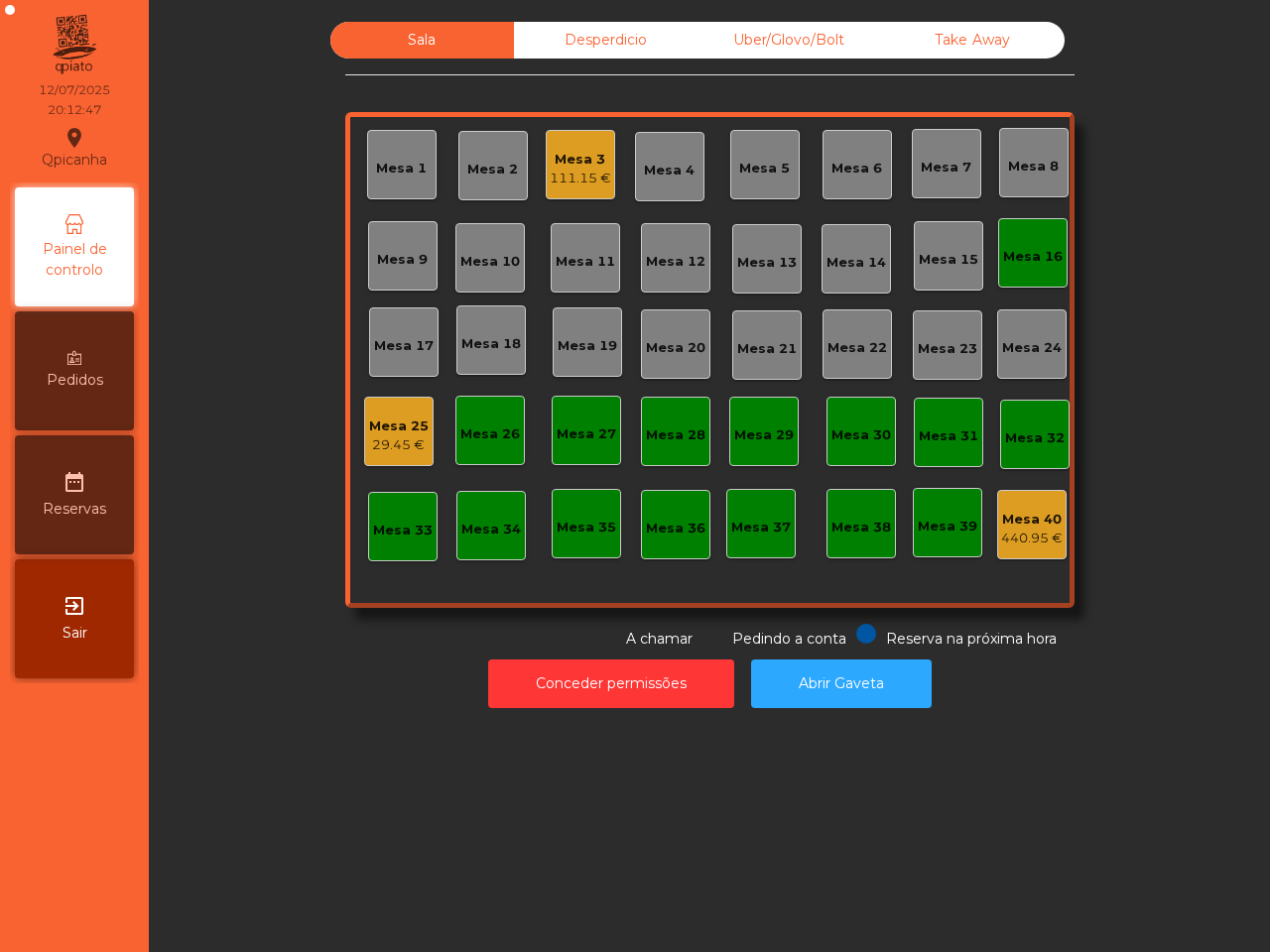 scroll, scrollTop: 0, scrollLeft: 0, axis: both 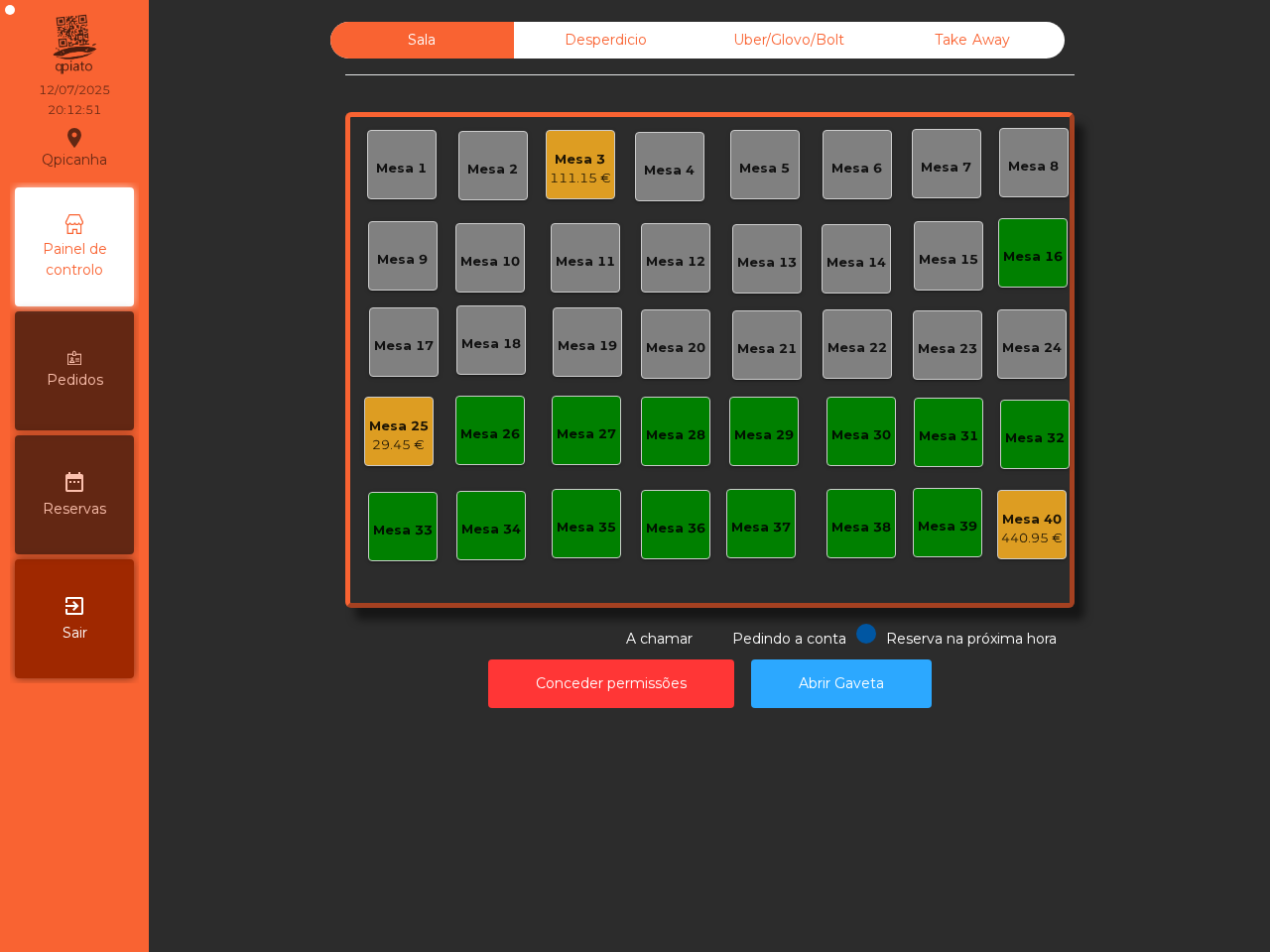 click on "Uber/Glovo/Bolt" 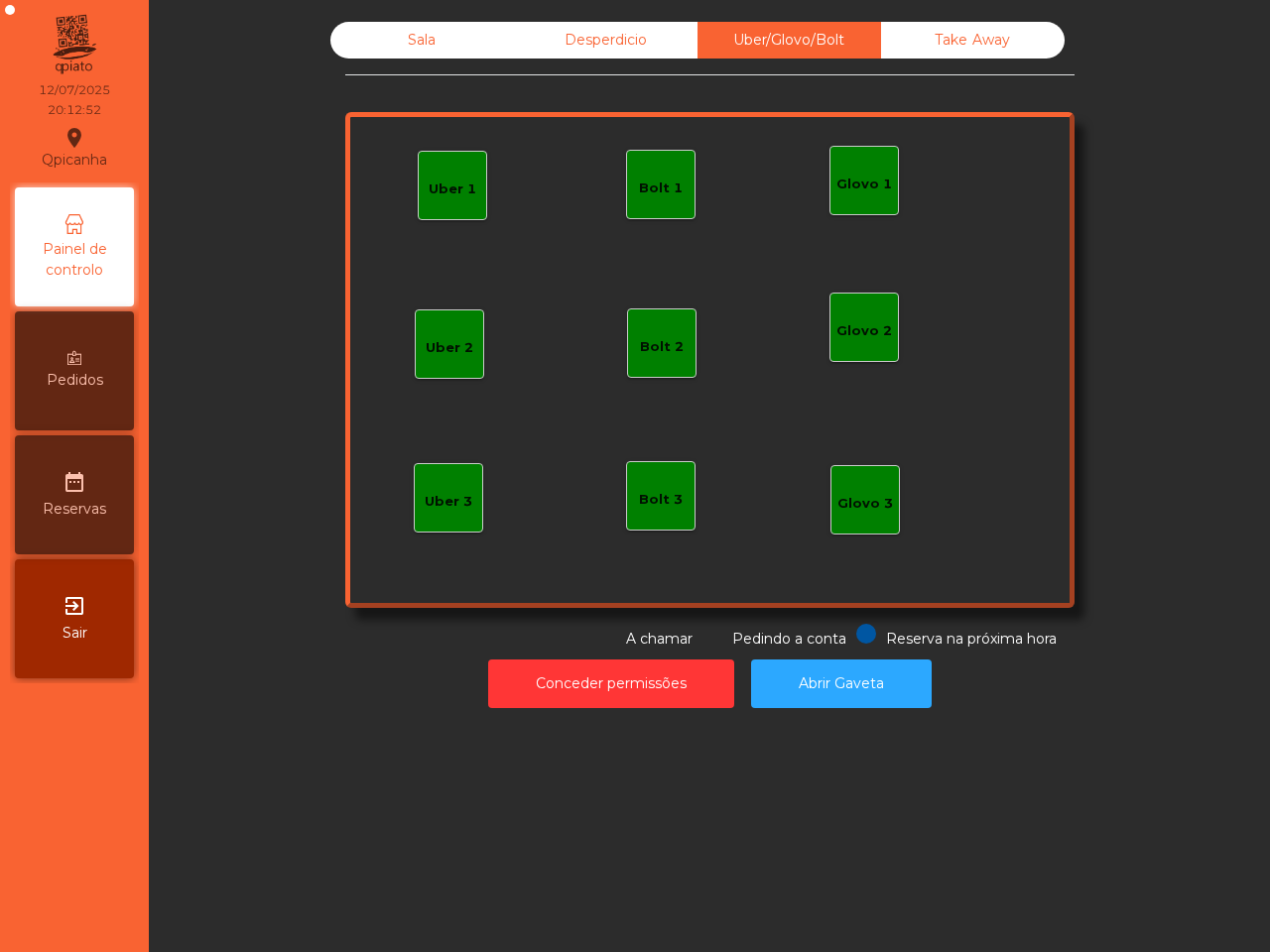 click on "Glovo 1" 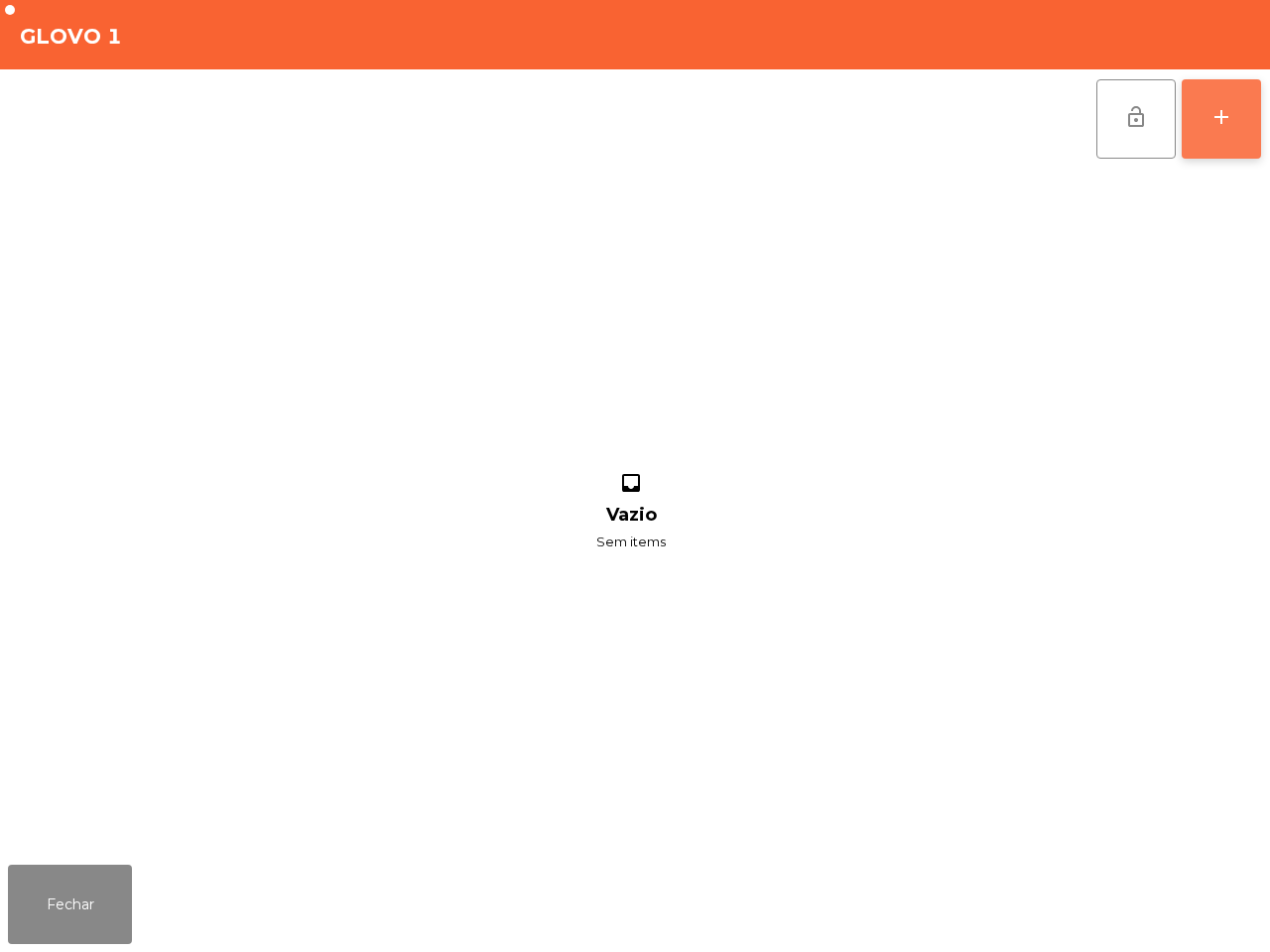 click on "add" 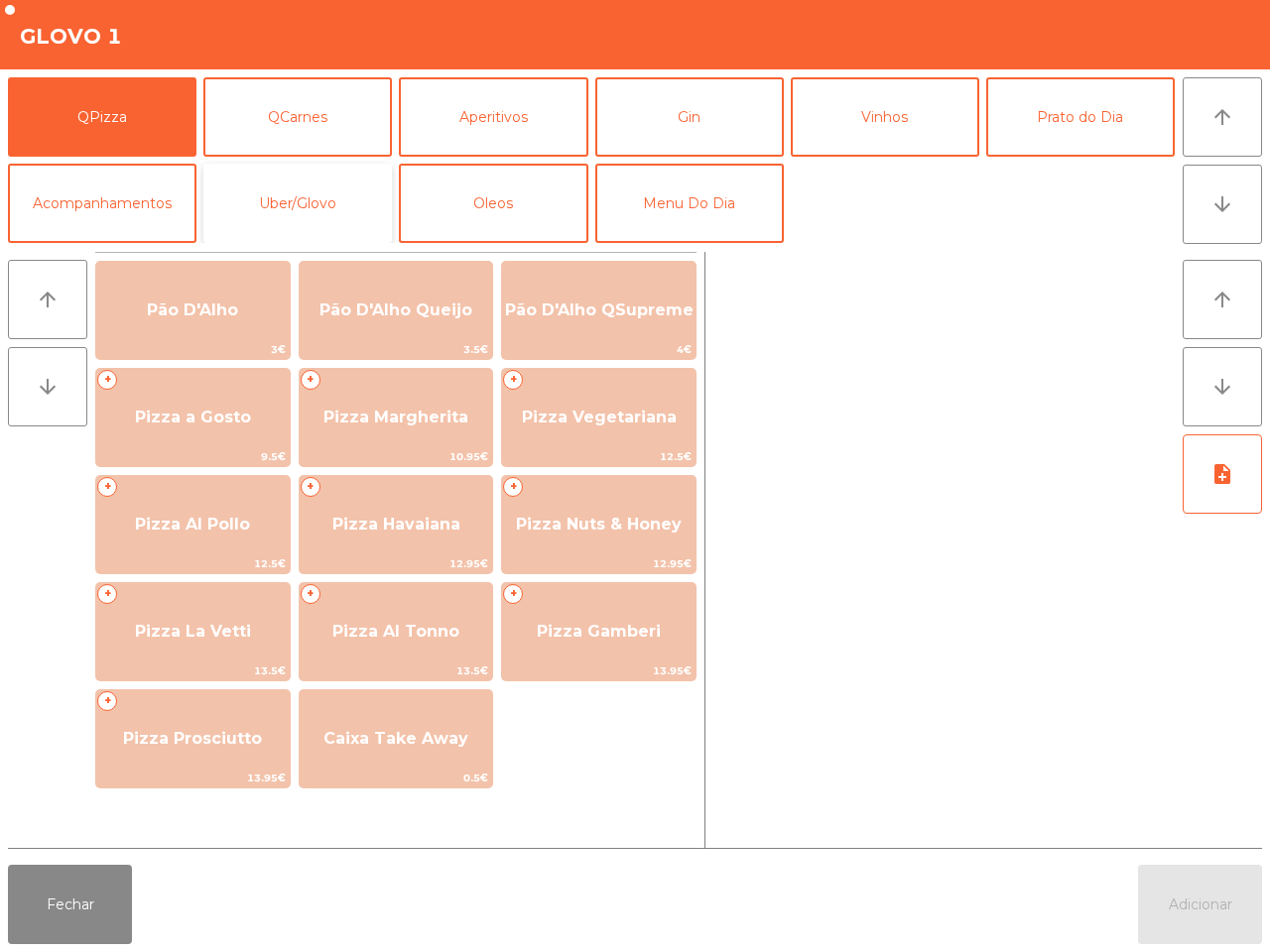 click on "Uber/Glovo" 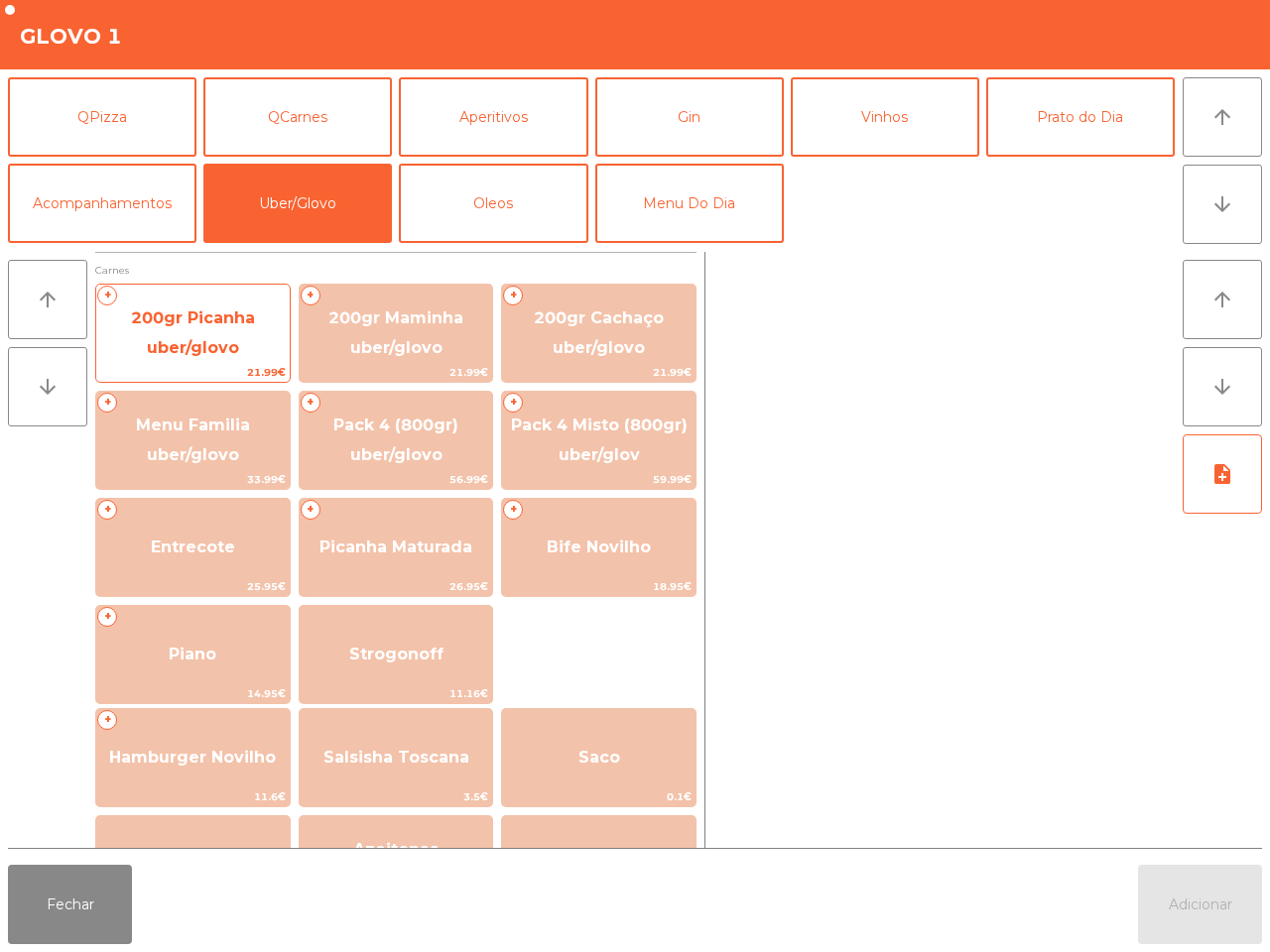 click on "200gr Picanha uber/glovo" 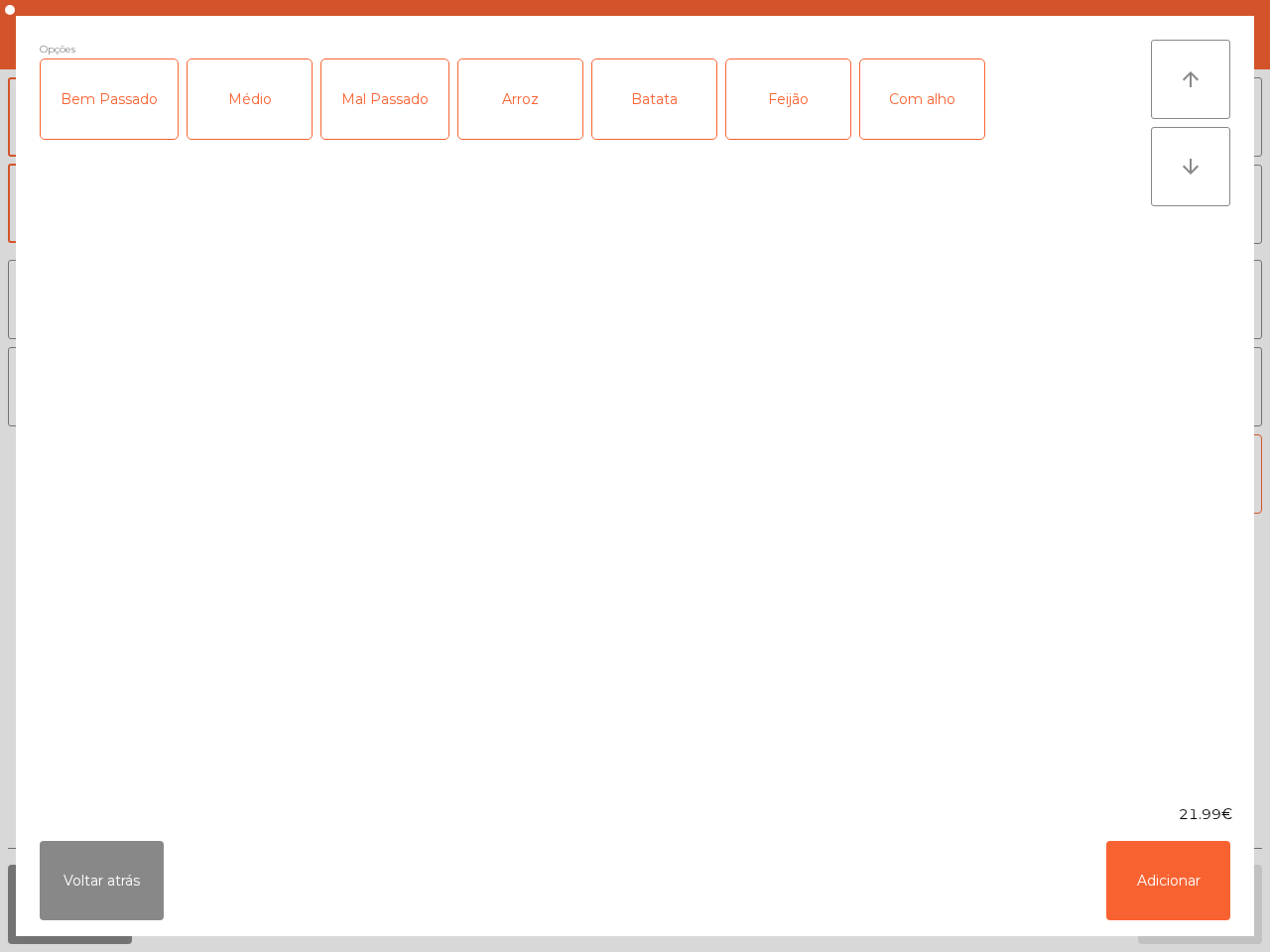 click on "Bem Passado" 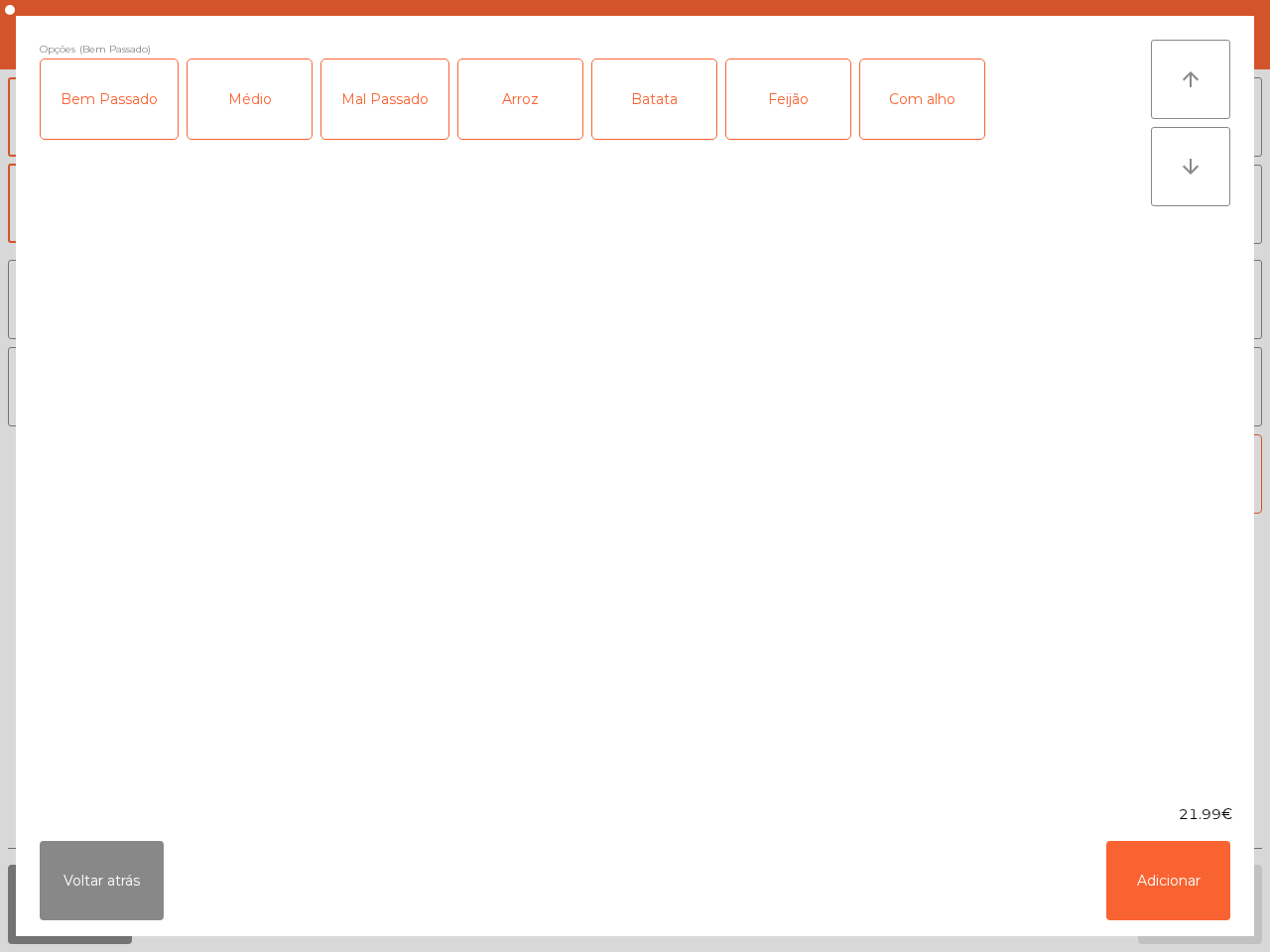 click on "Arroz" 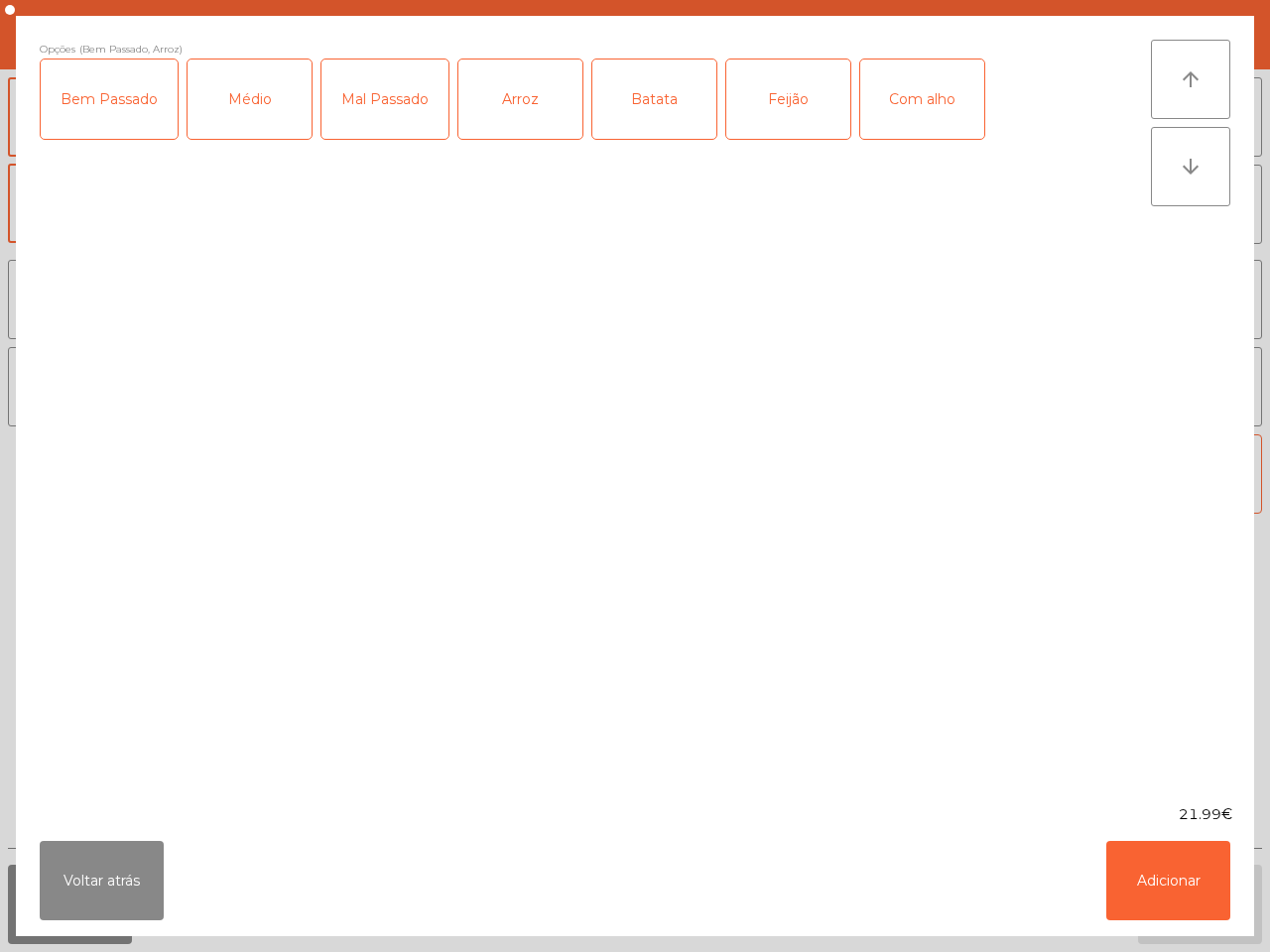 click on "Batata" 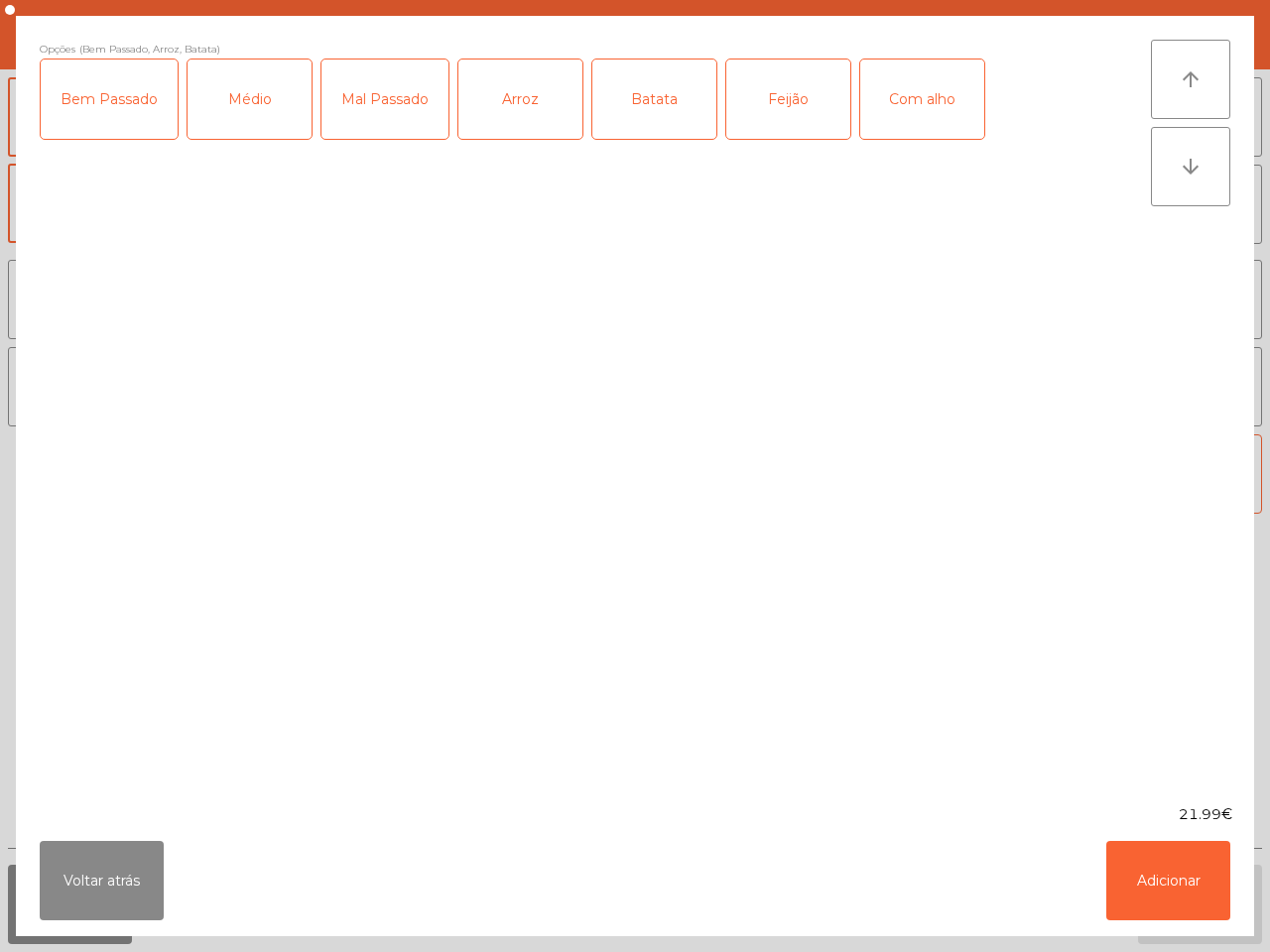 click on "Feijão" 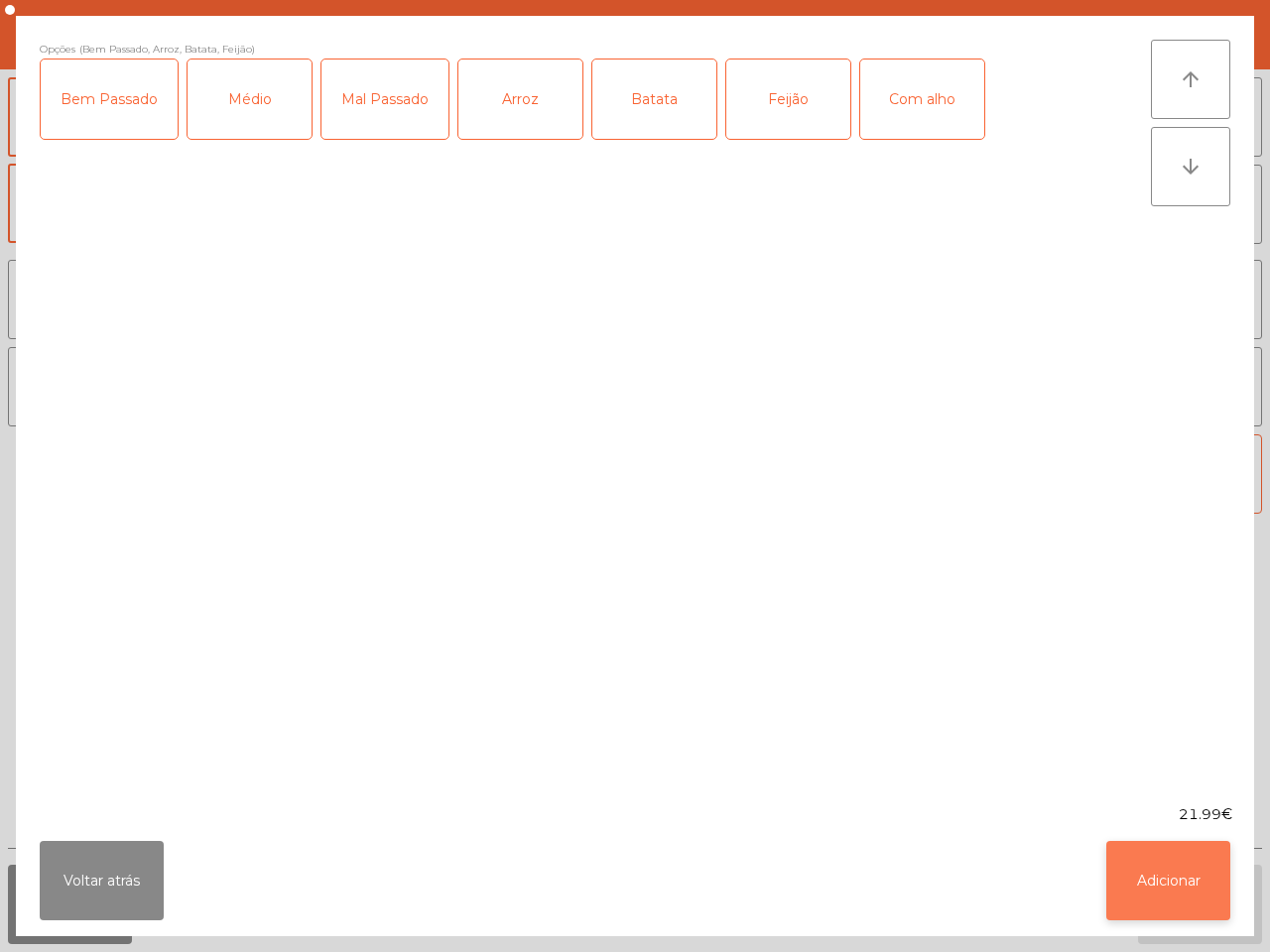 click on "Adicionar" 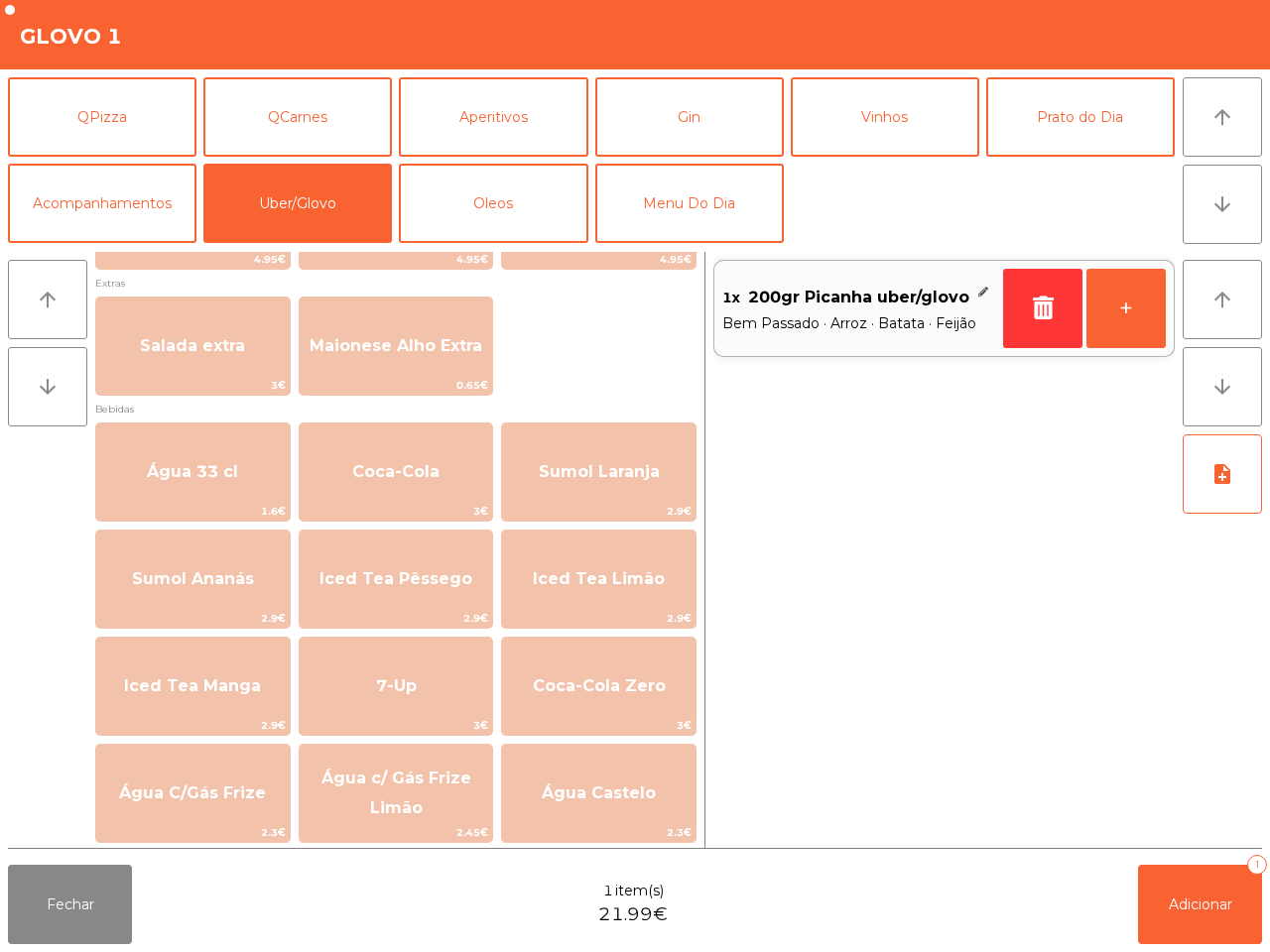 scroll, scrollTop: 1007, scrollLeft: 0, axis: vertical 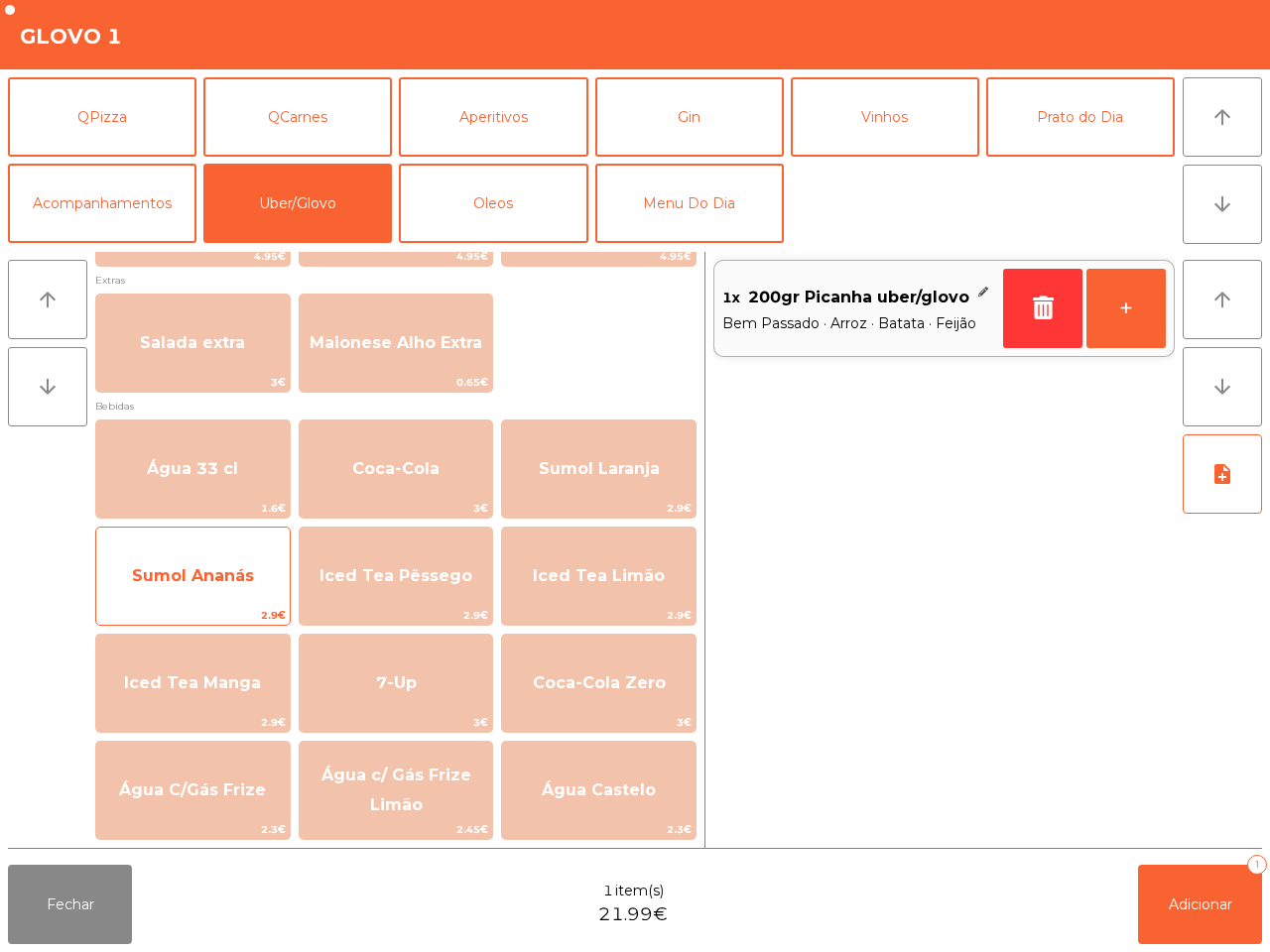click on "Sumol Ananás" 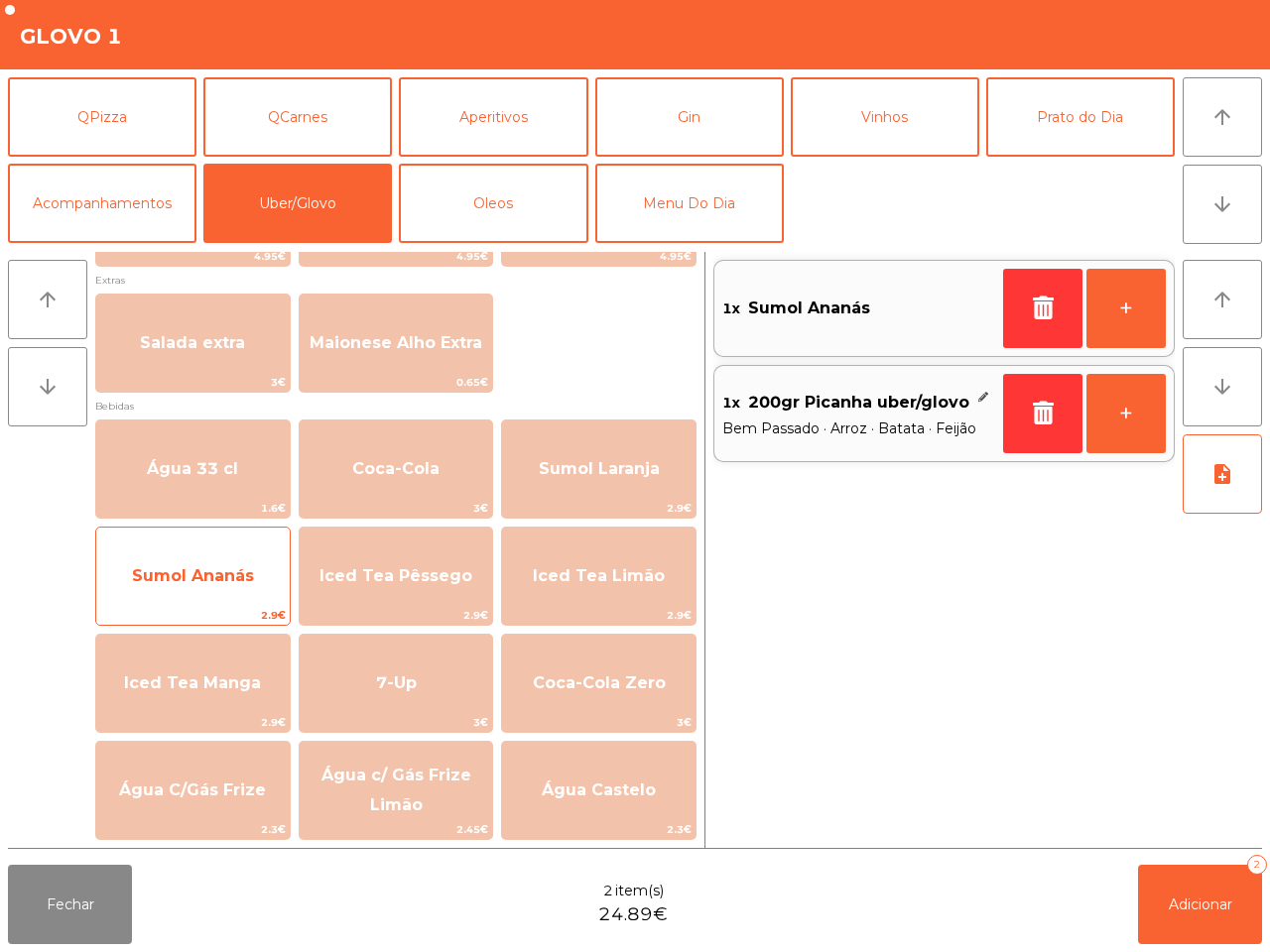 click on "Sumol Ananás" 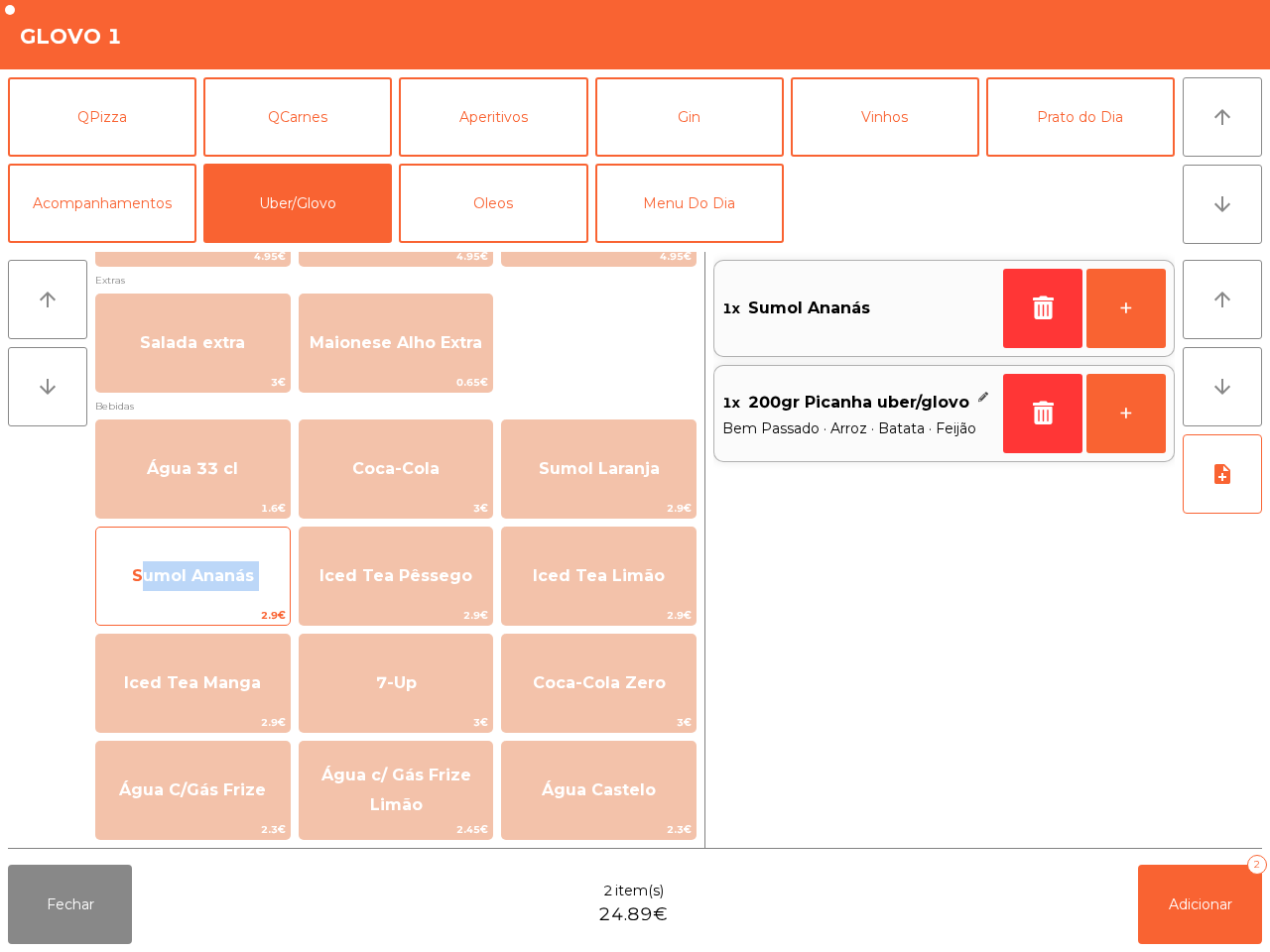 click on "Sumol Ananás" 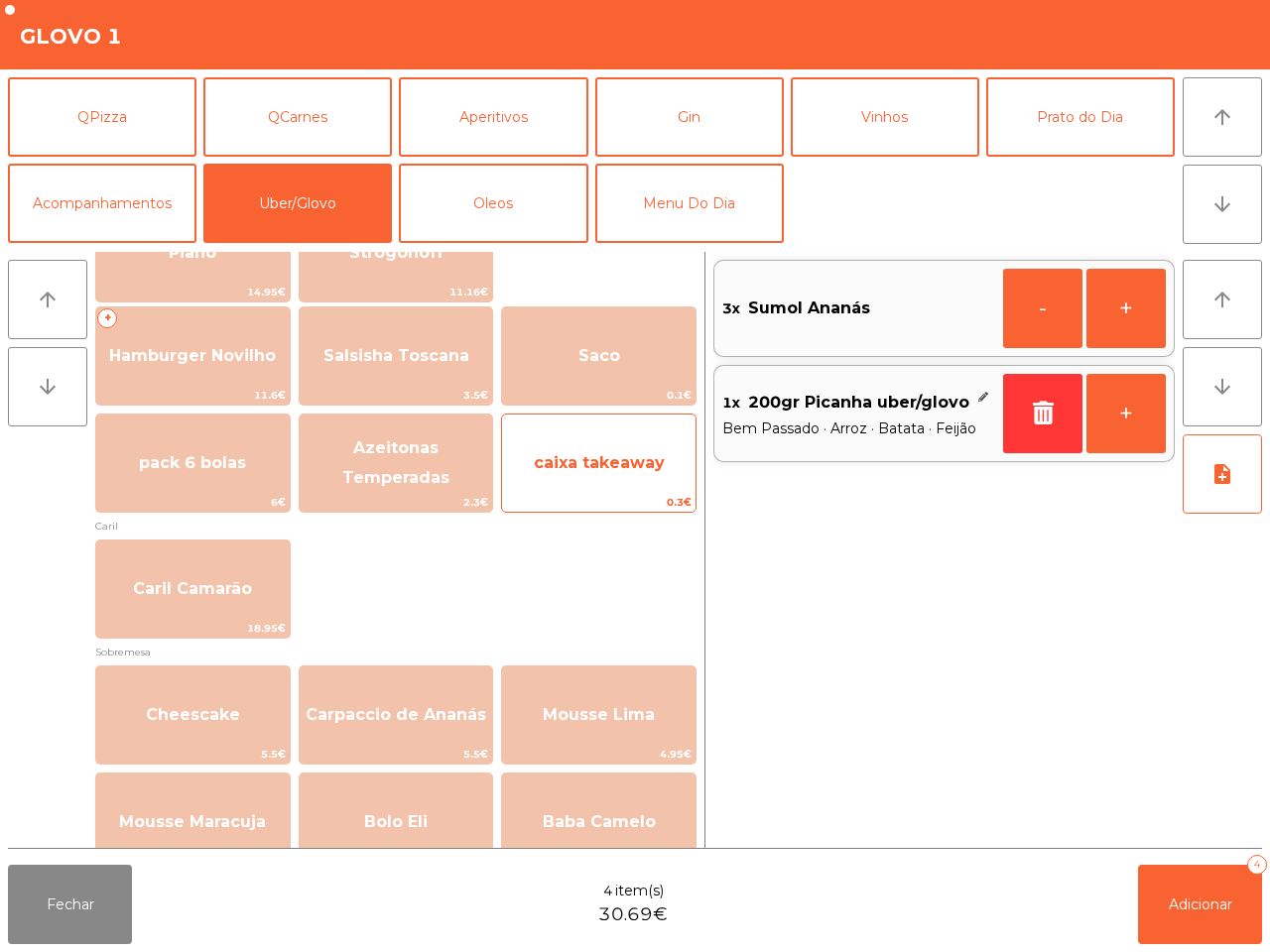 scroll, scrollTop: 387, scrollLeft: 0, axis: vertical 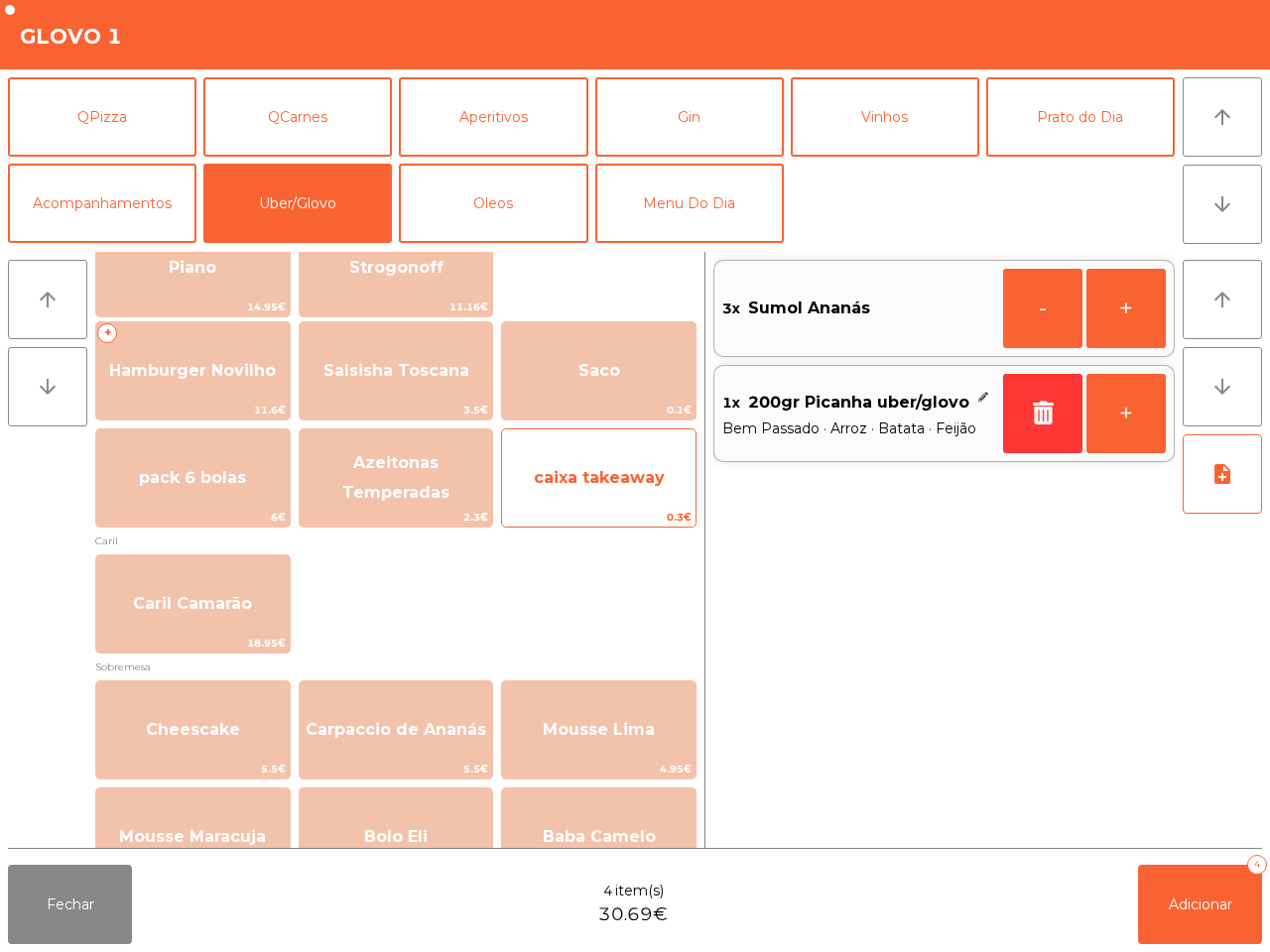 click on "caixa takeaway" 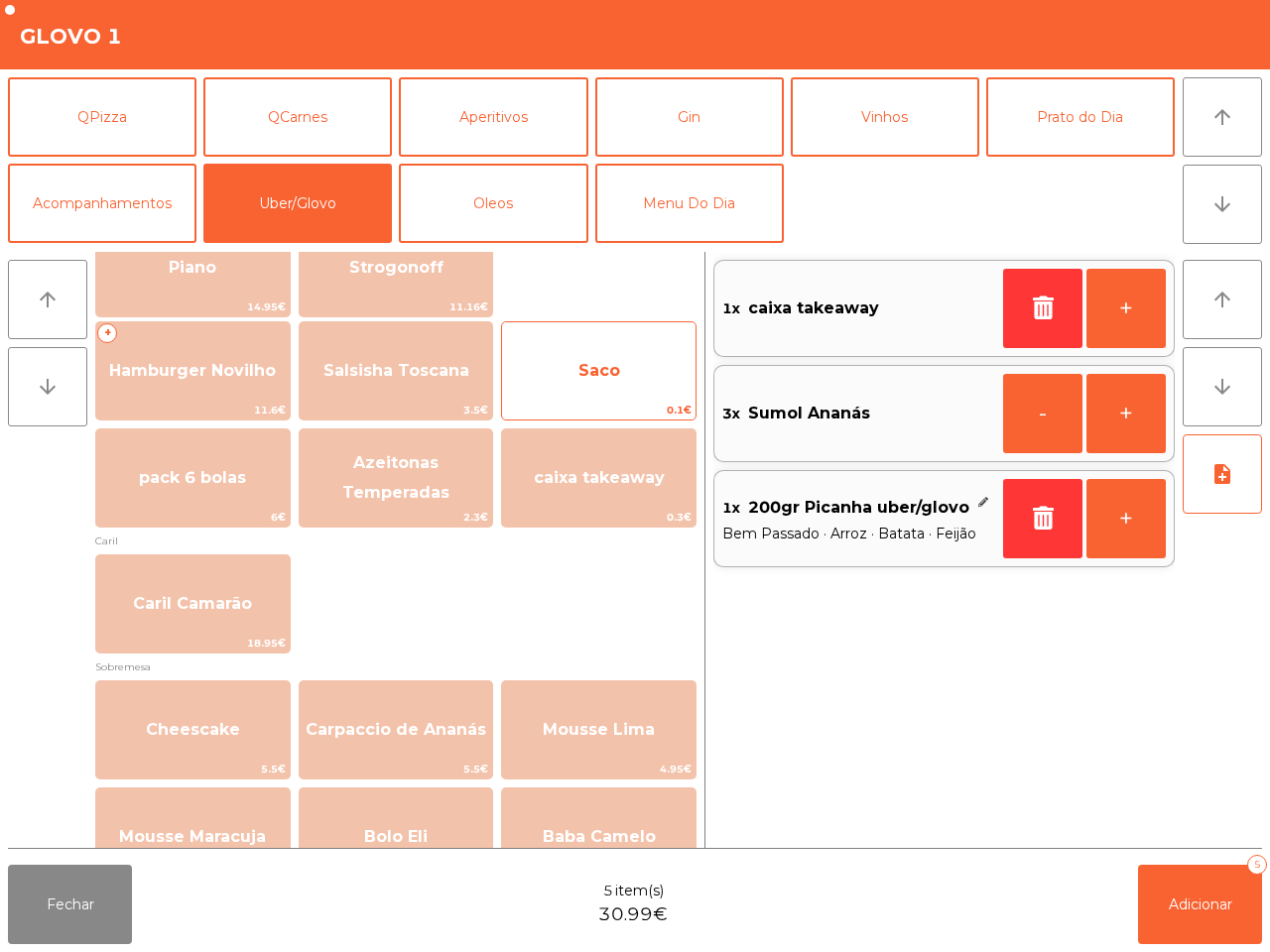 click on "0.1€" 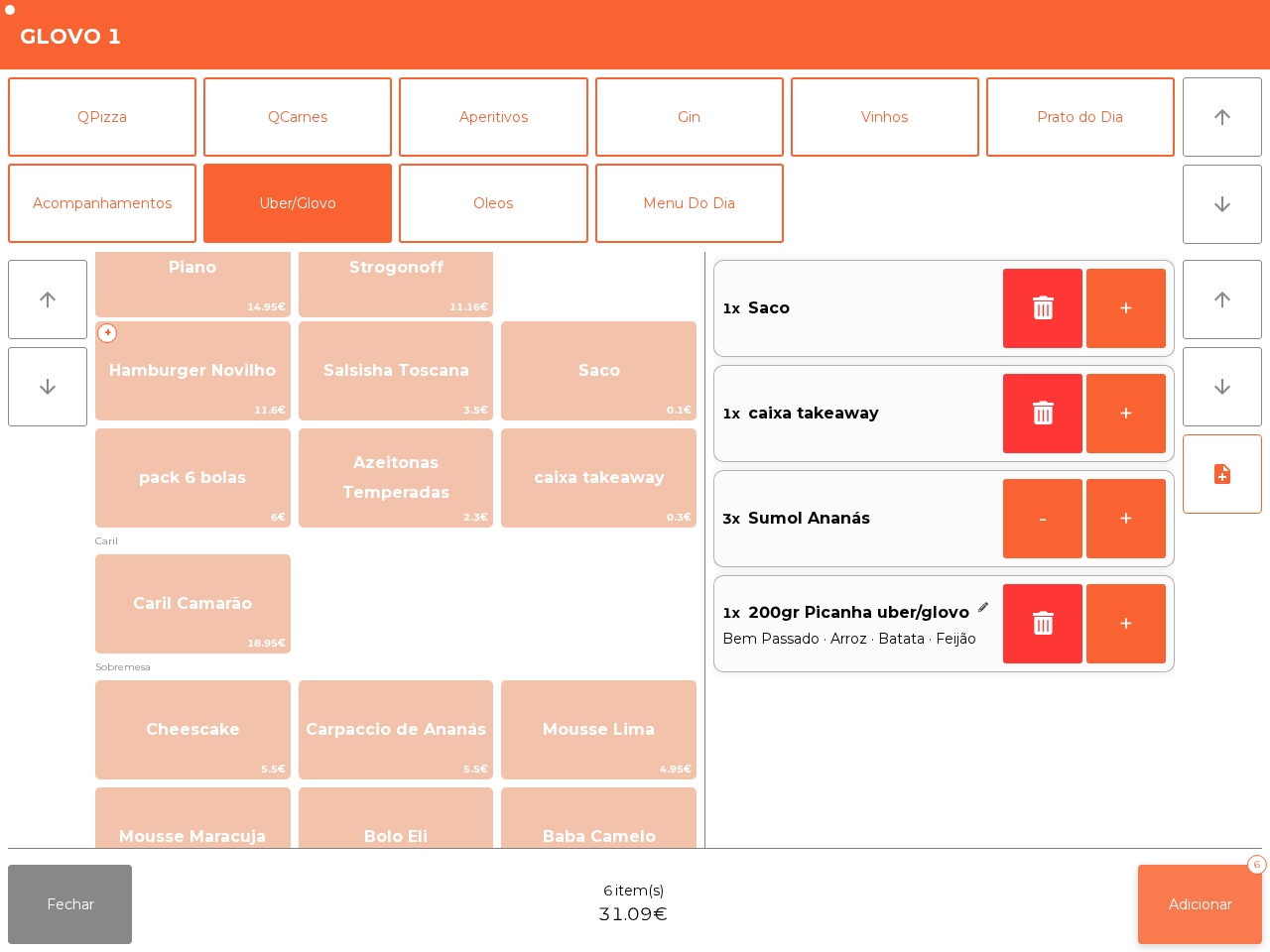 click on "Adicionar   6" 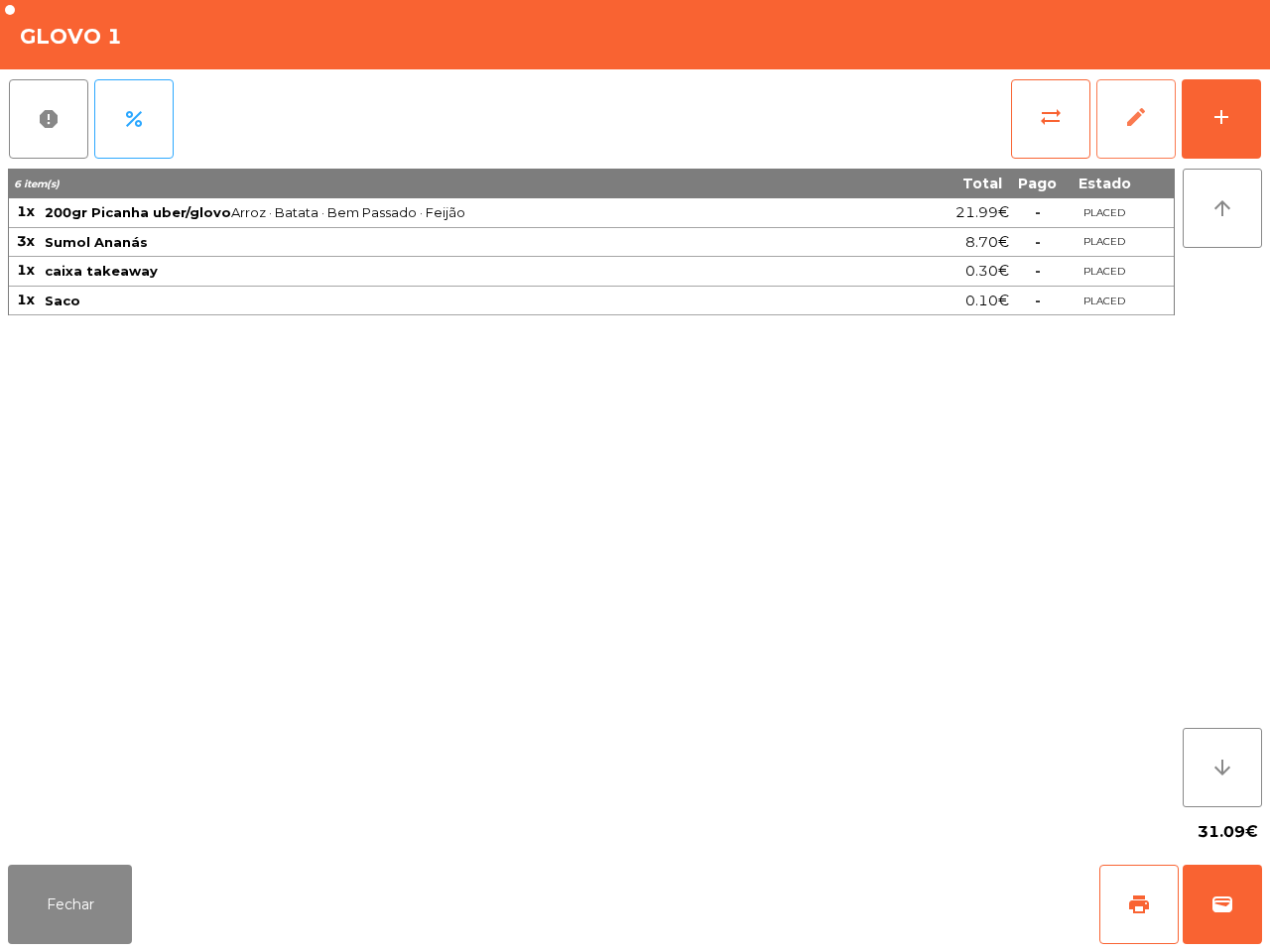 click on "edit" 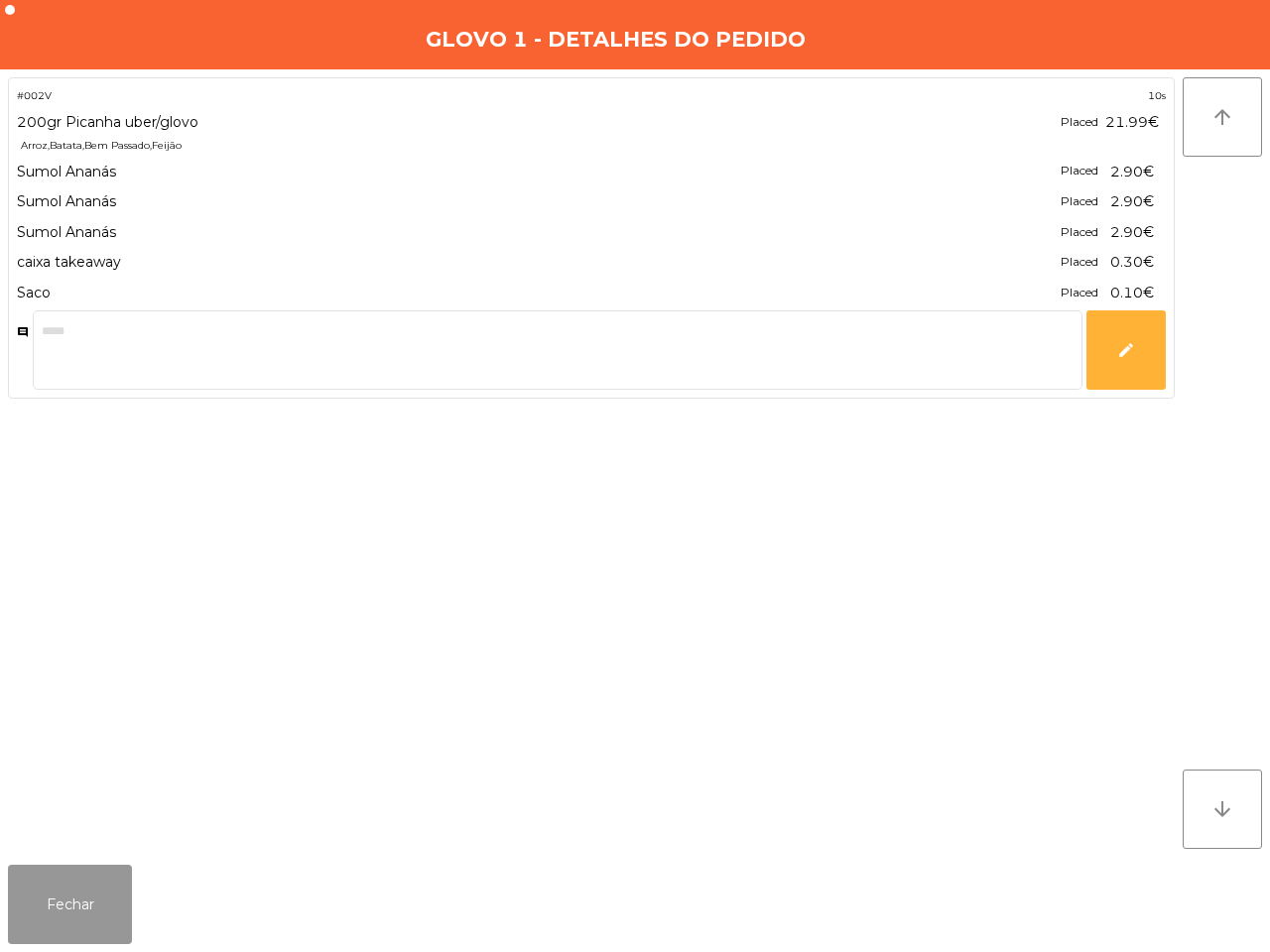 click on "Fechar" 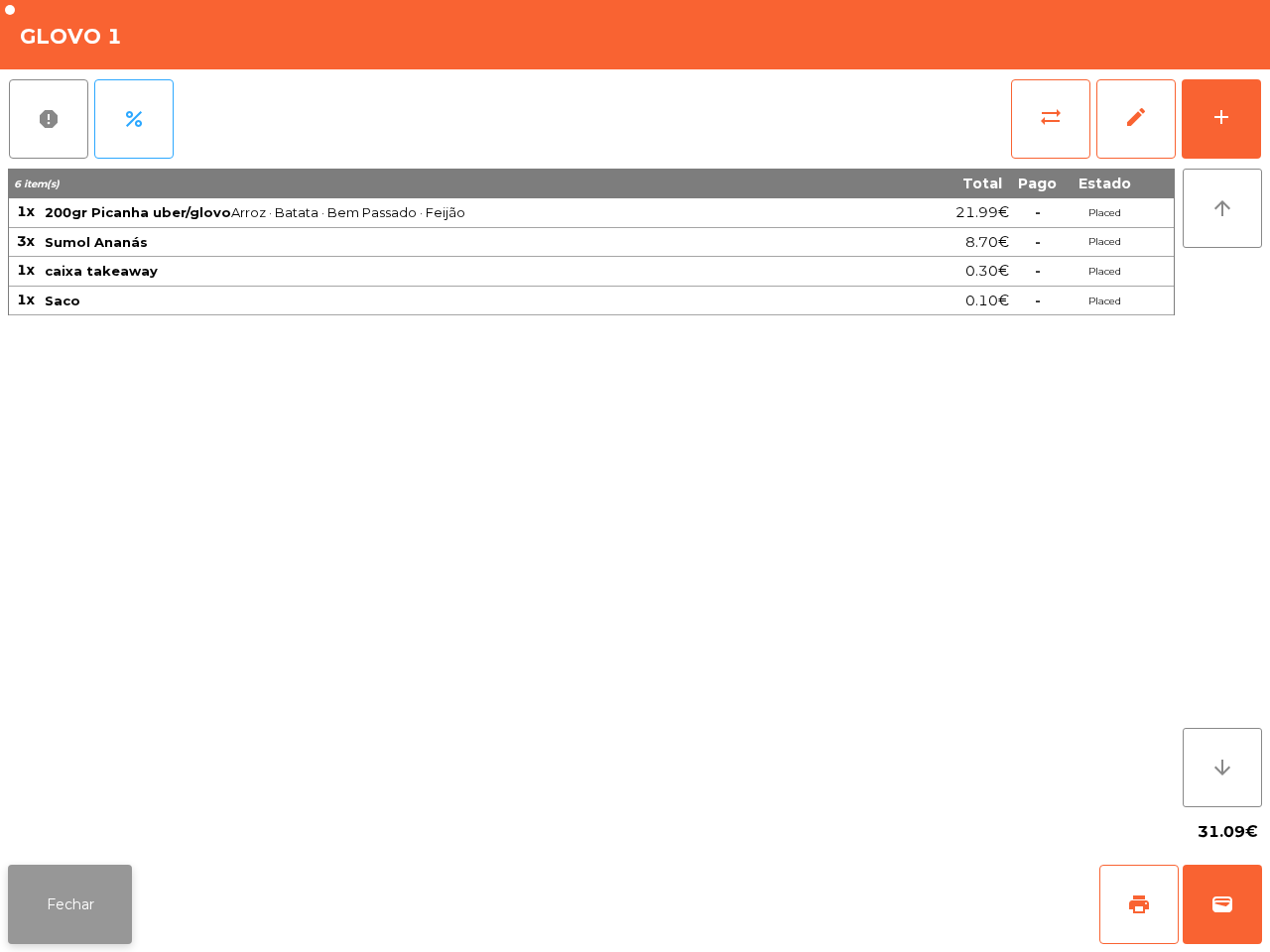 click on "Fechar" 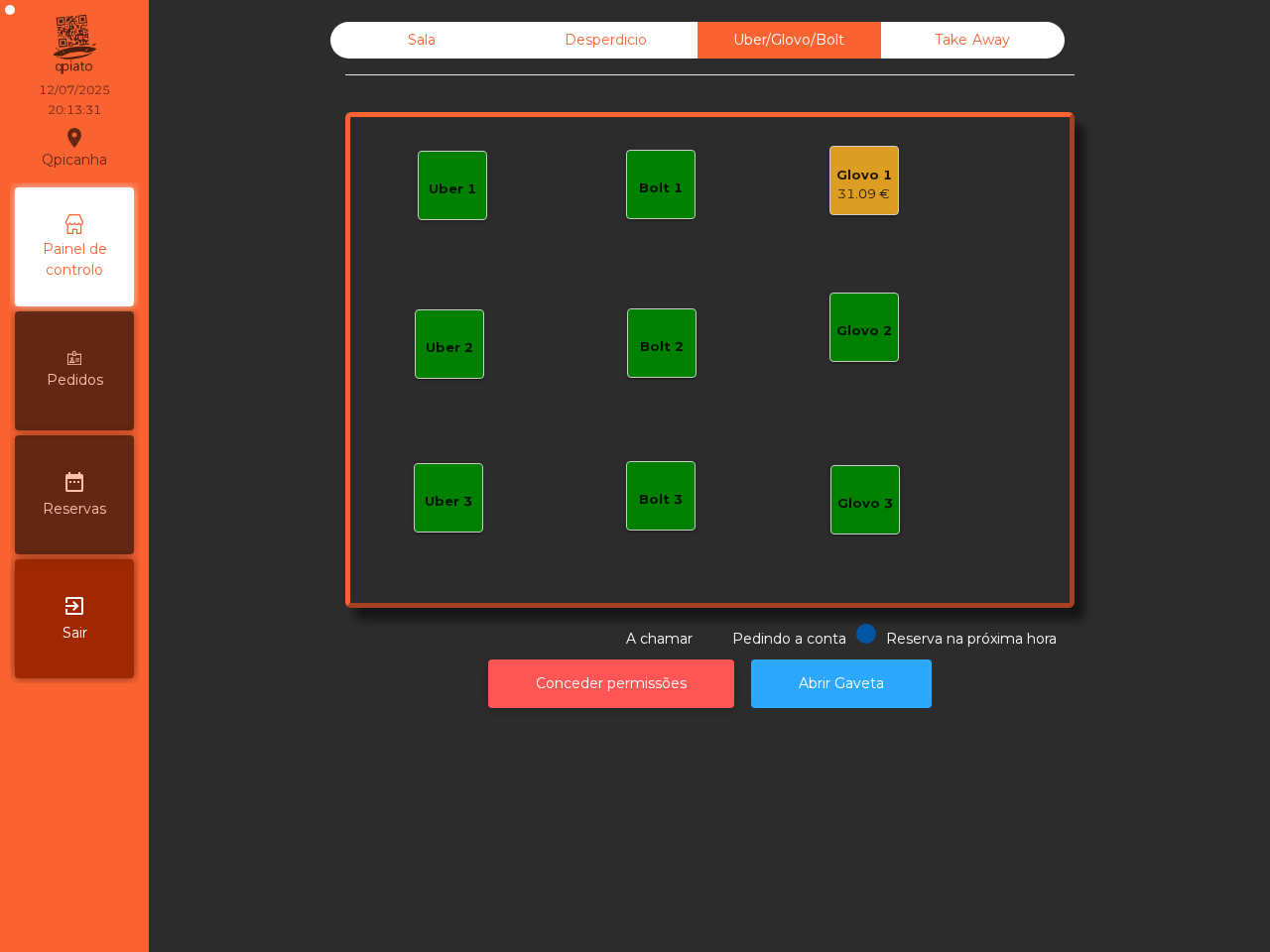 click on "Conceder permissões" 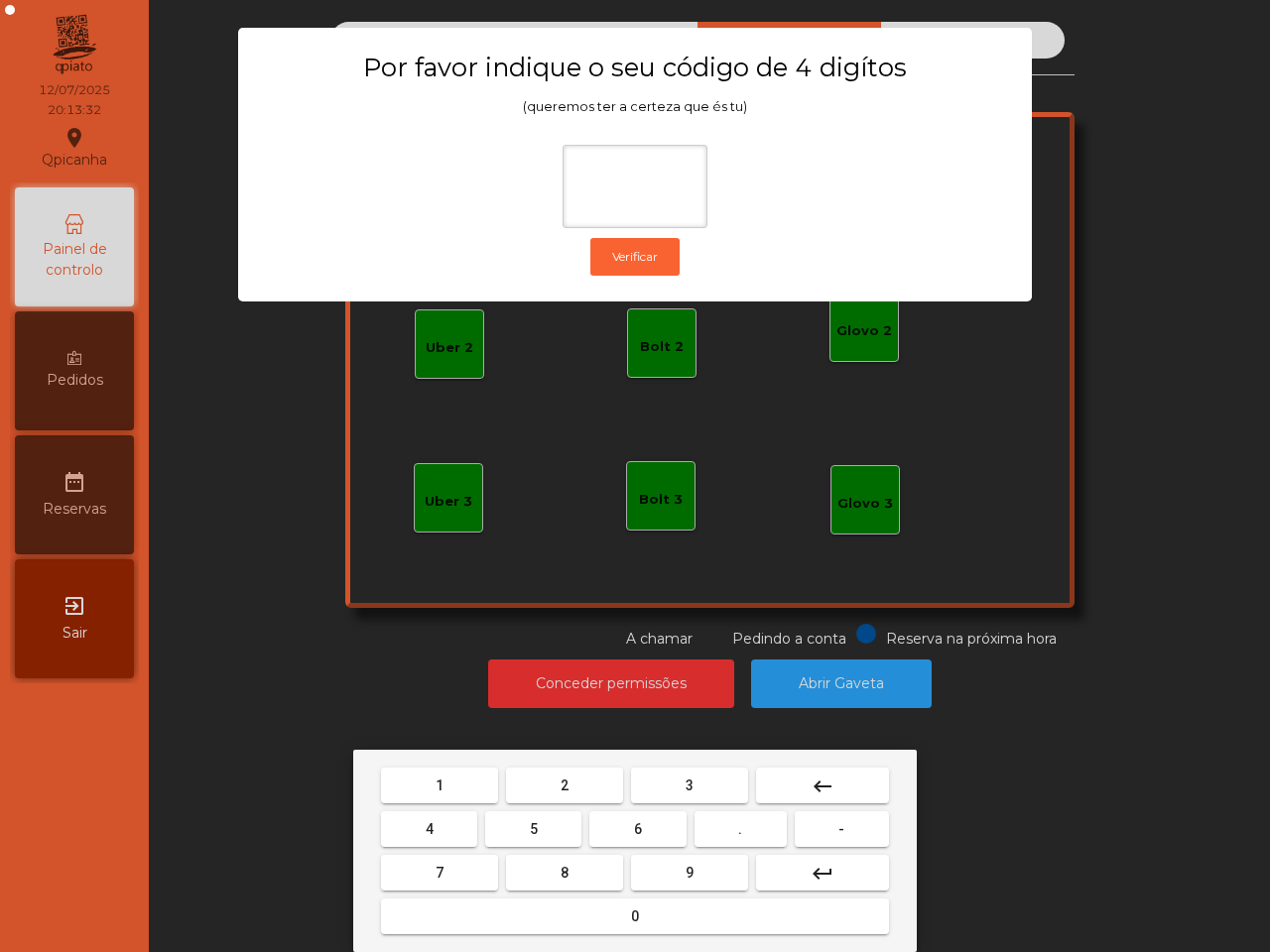 click on "6" at bounding box center (637, 829) 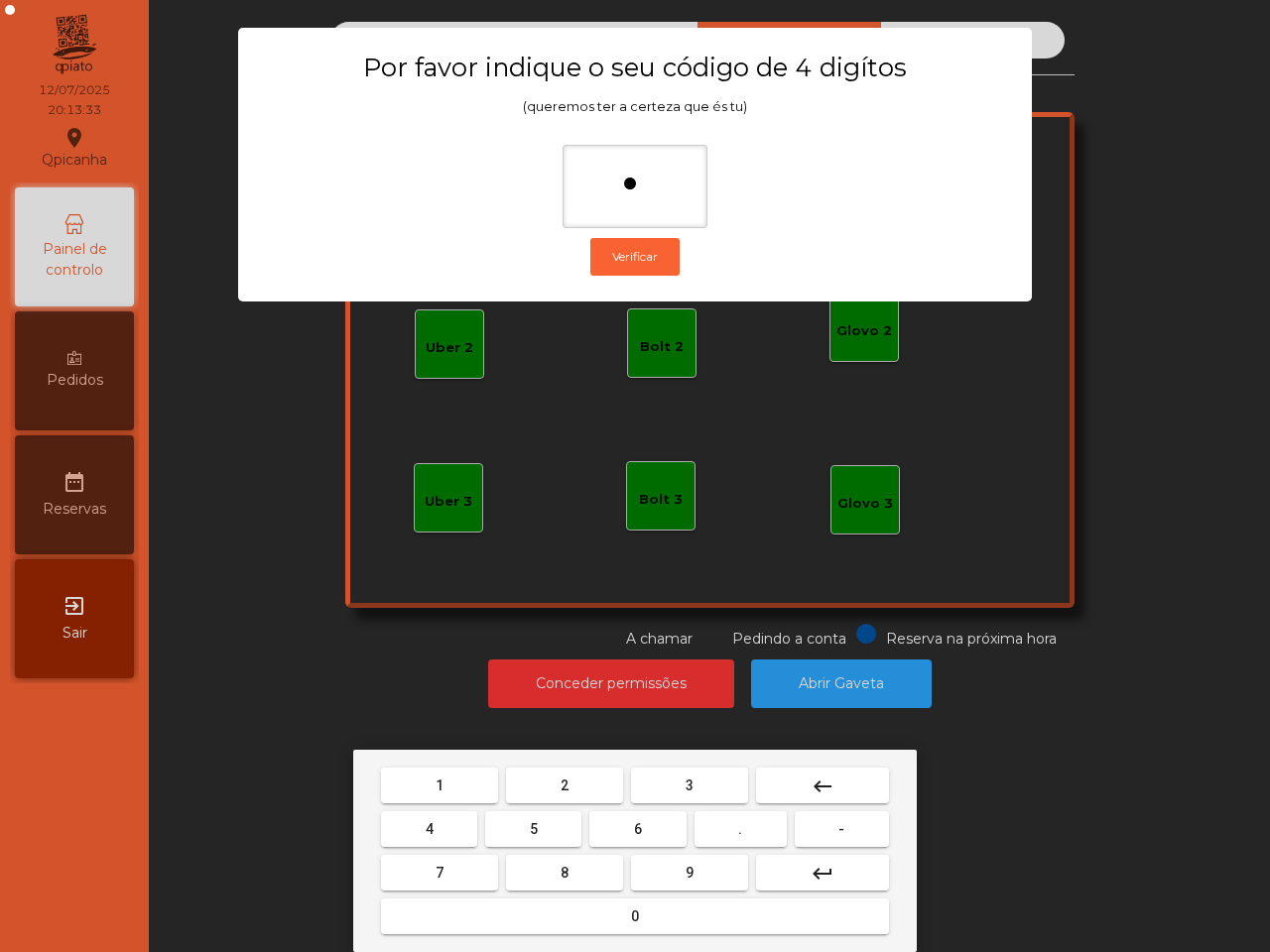 click on "5" at bounding box center (533, 829) 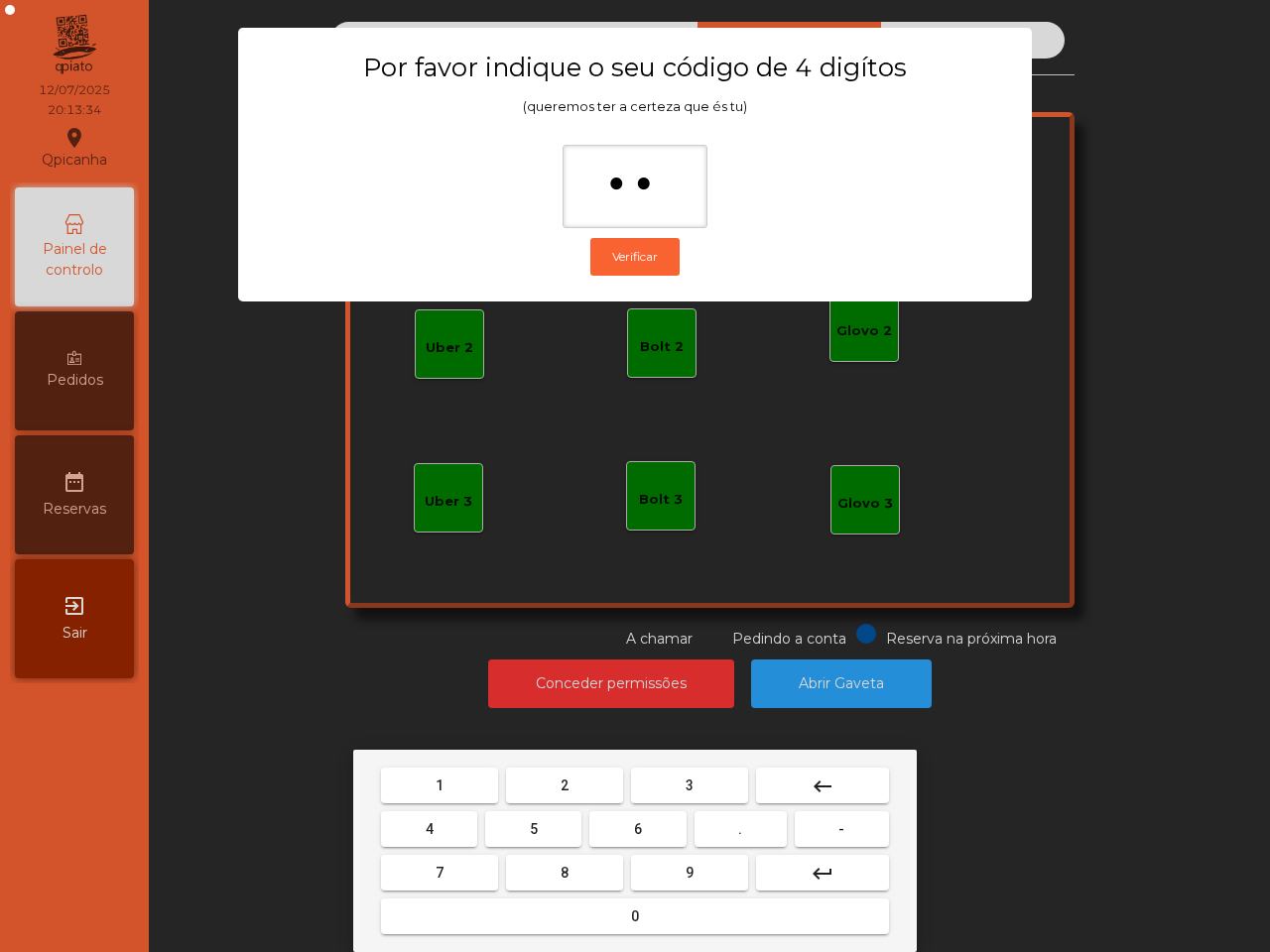 click on "1" at bounding box center [440, 785] 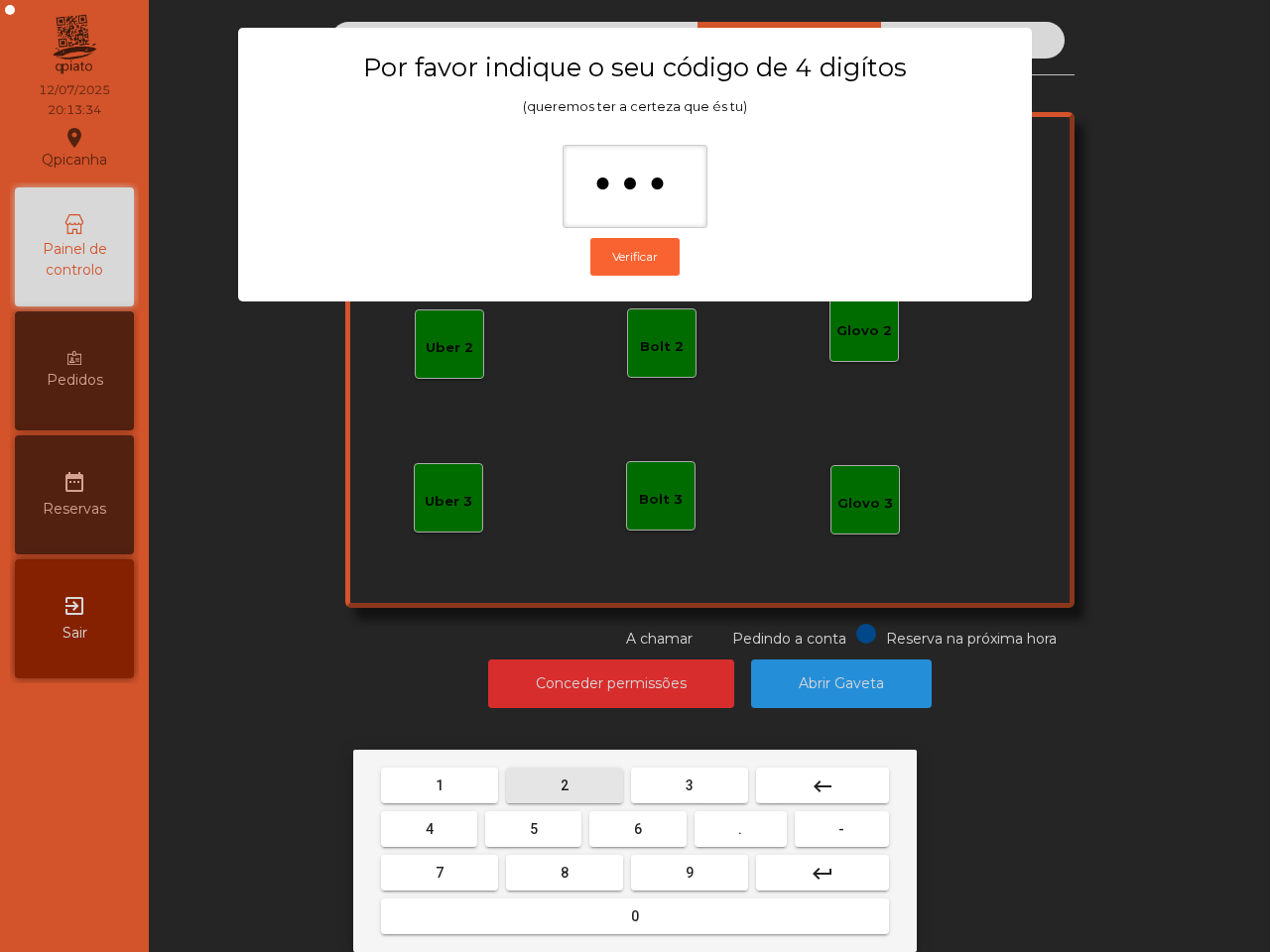 click on "2" at bounding box center (565, 785) 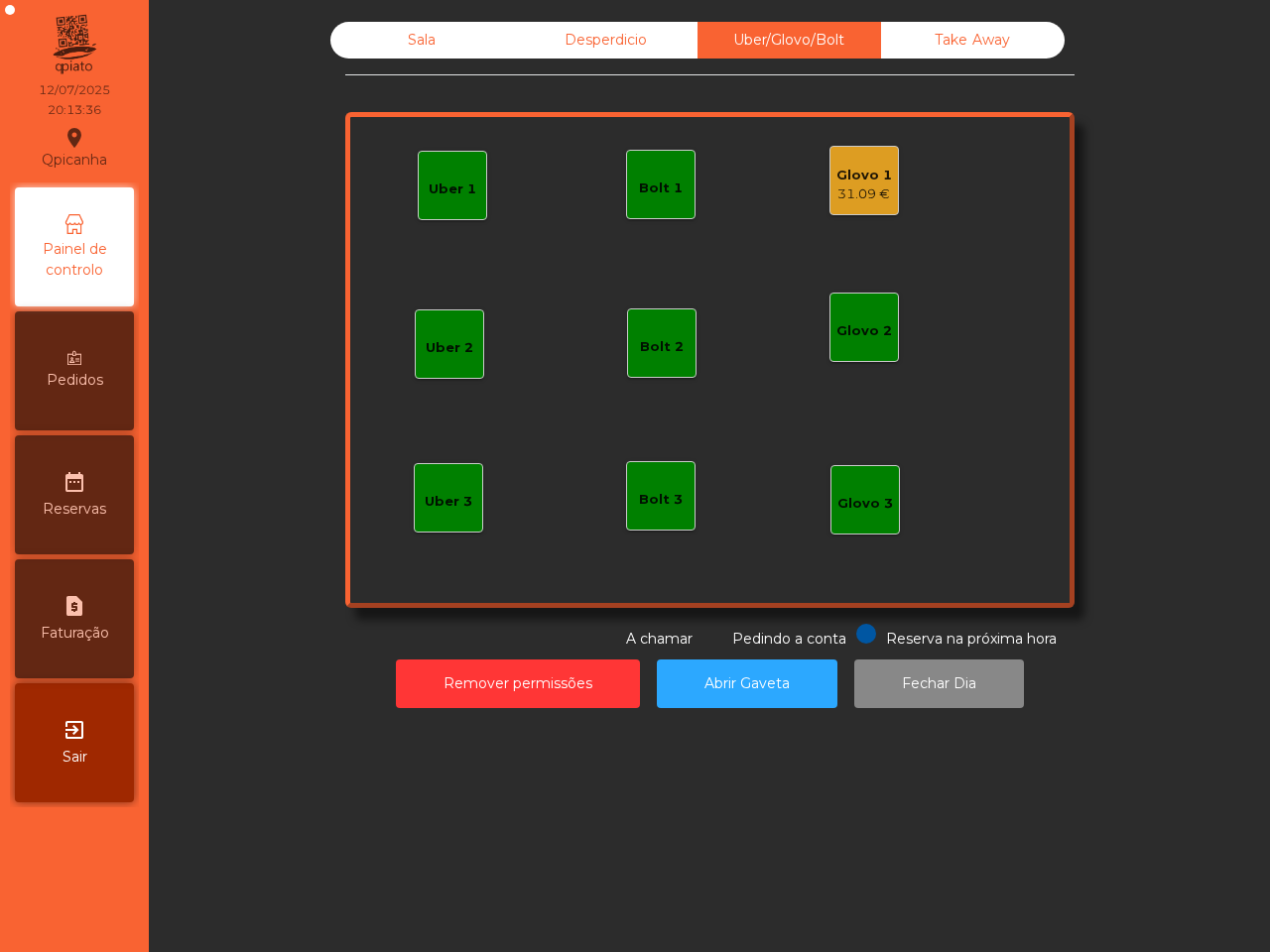 click on "Sala" 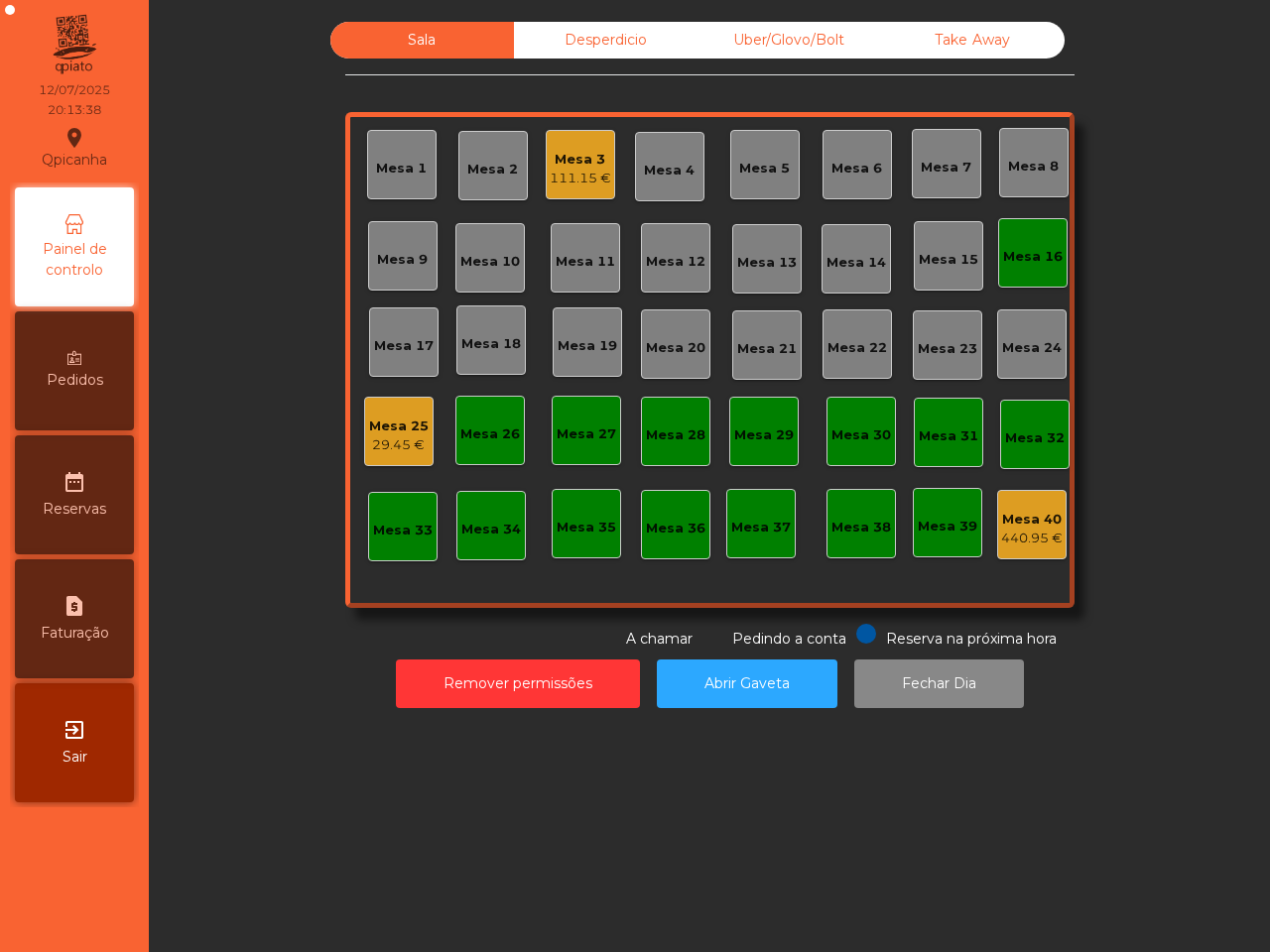 click on "Mesa 16" 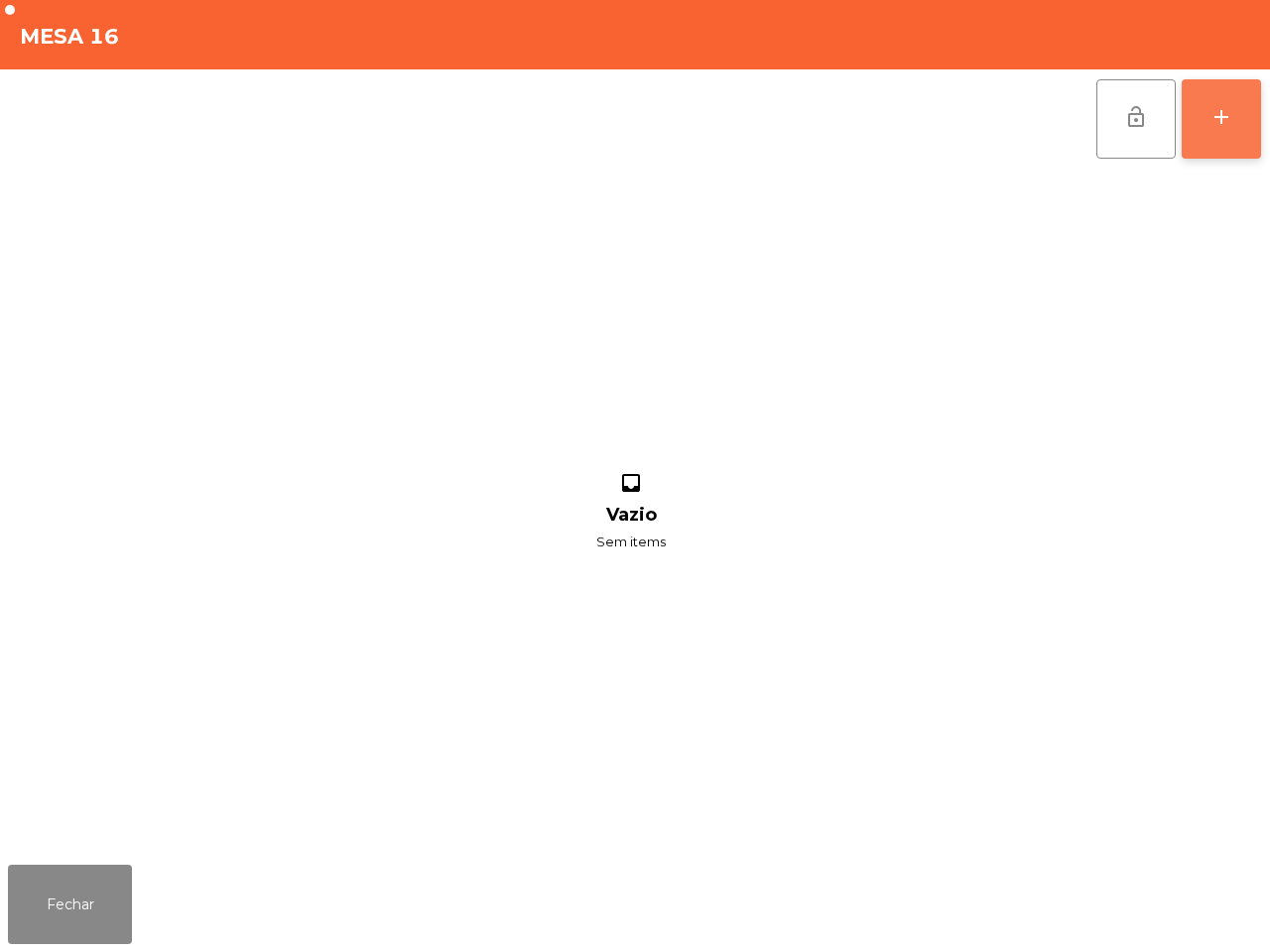 click on "add" 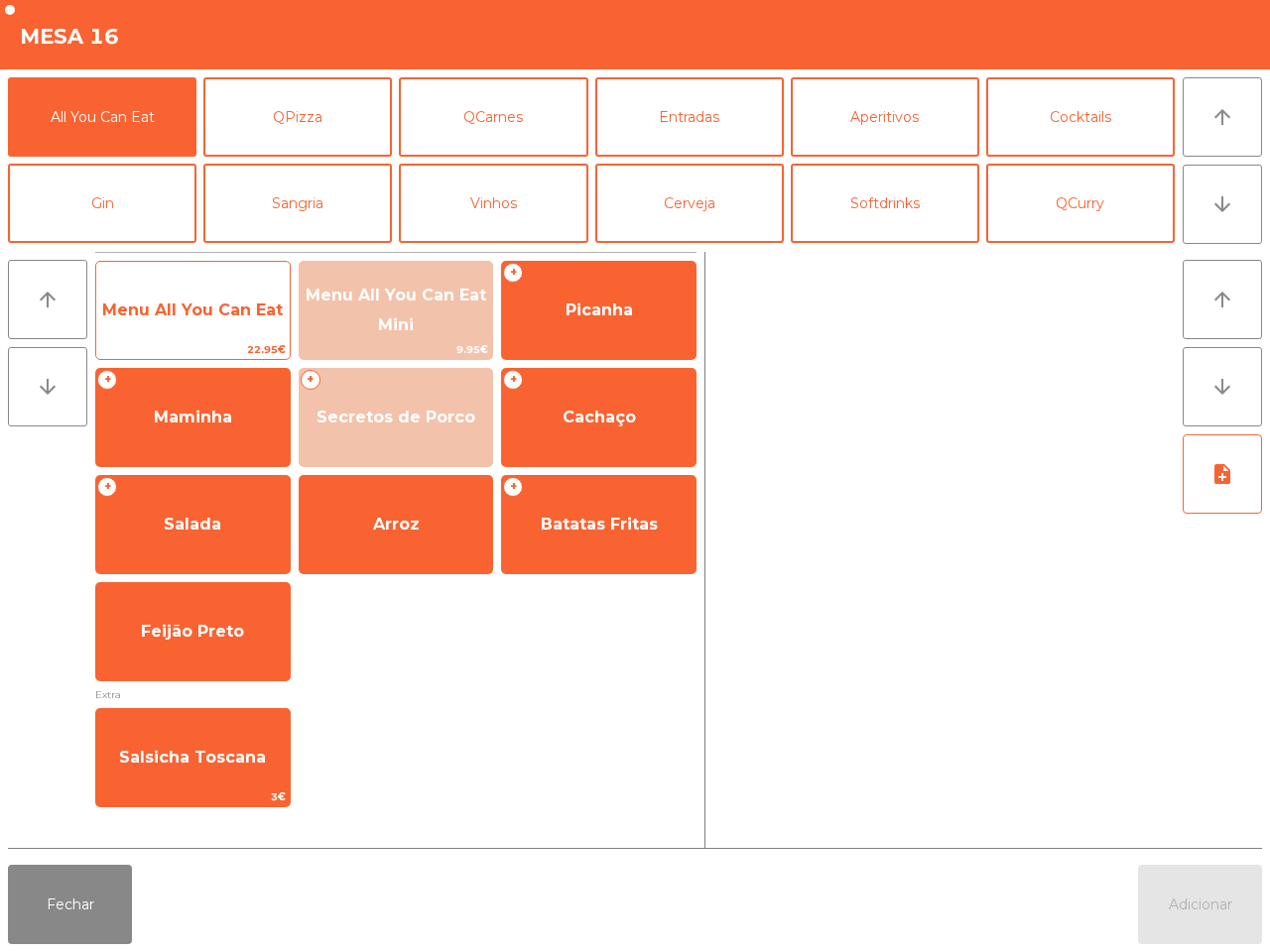click on "Menu All You Can Eat" 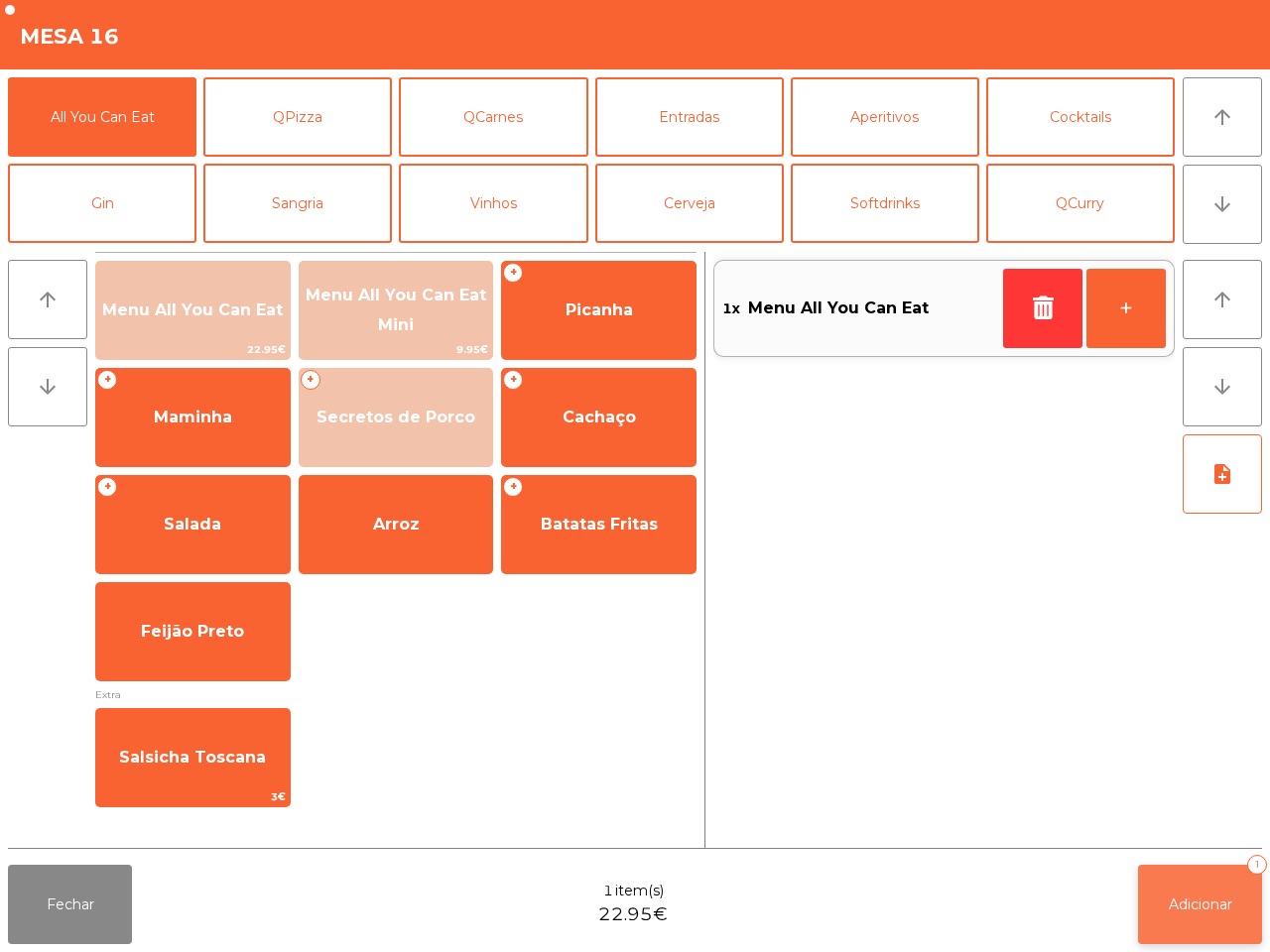 click on "Adicionar" 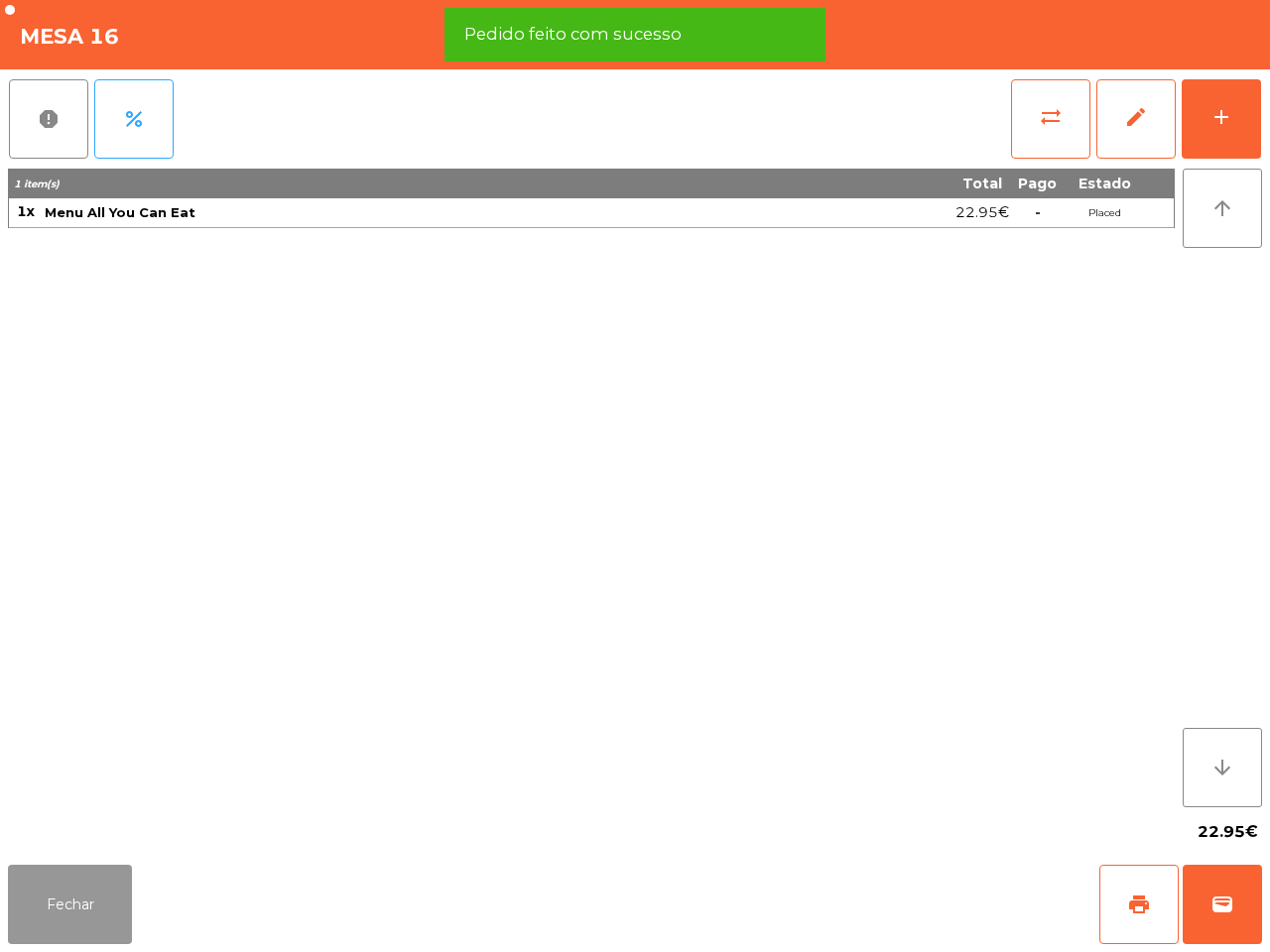 click on "Fechar" 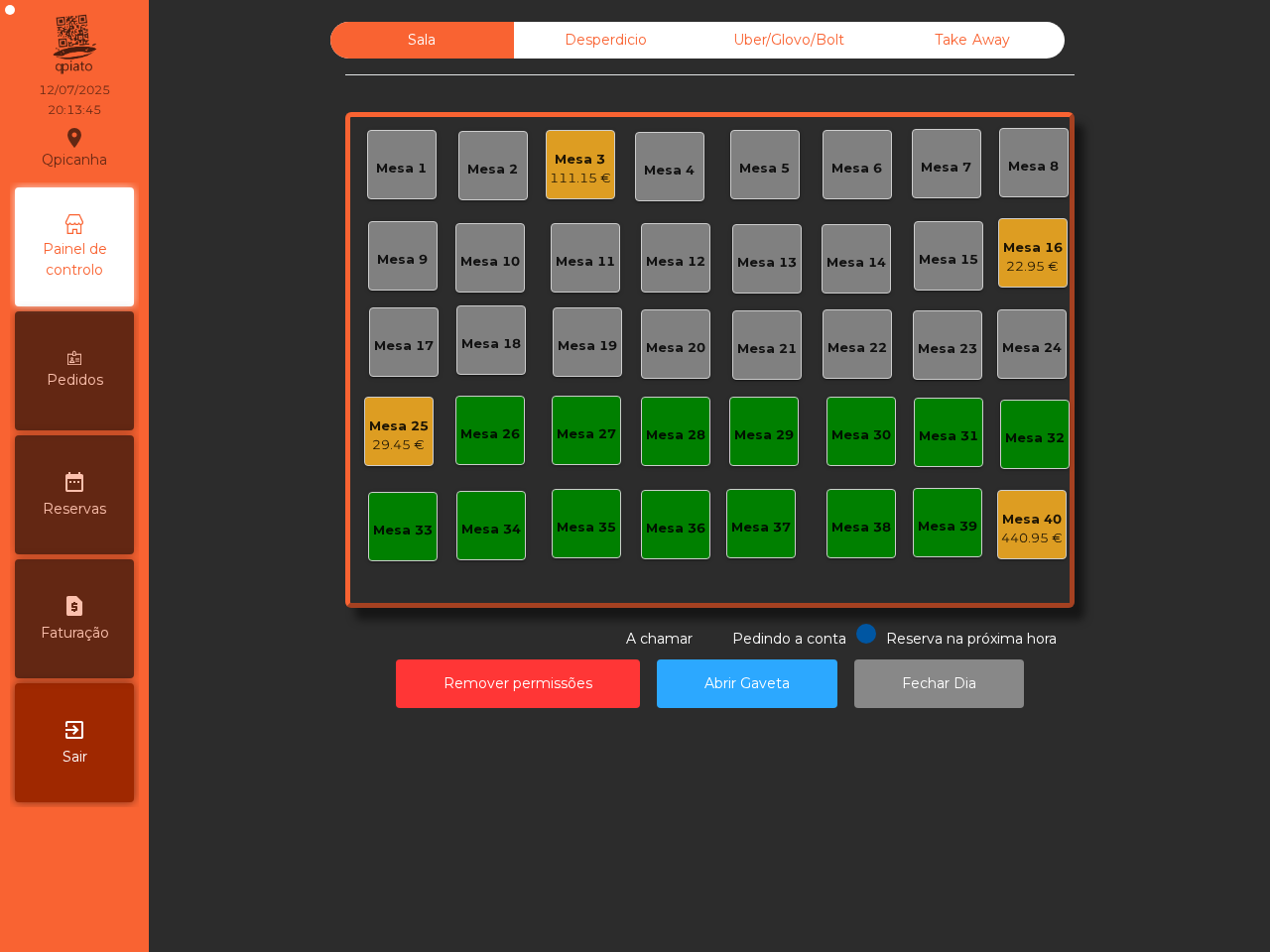 click on "Uber/Glovo/Bolt" 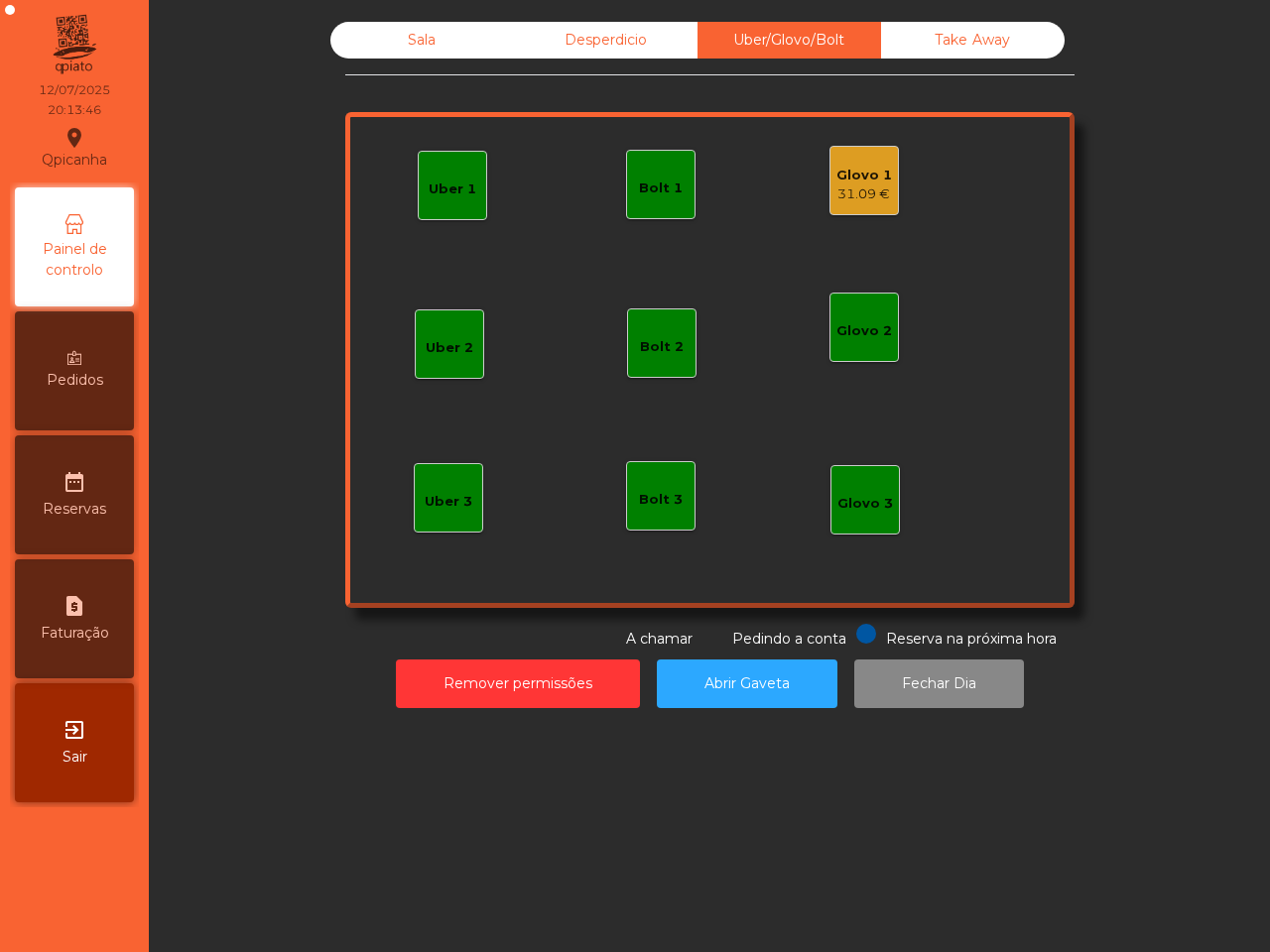 click on "31.09 €" 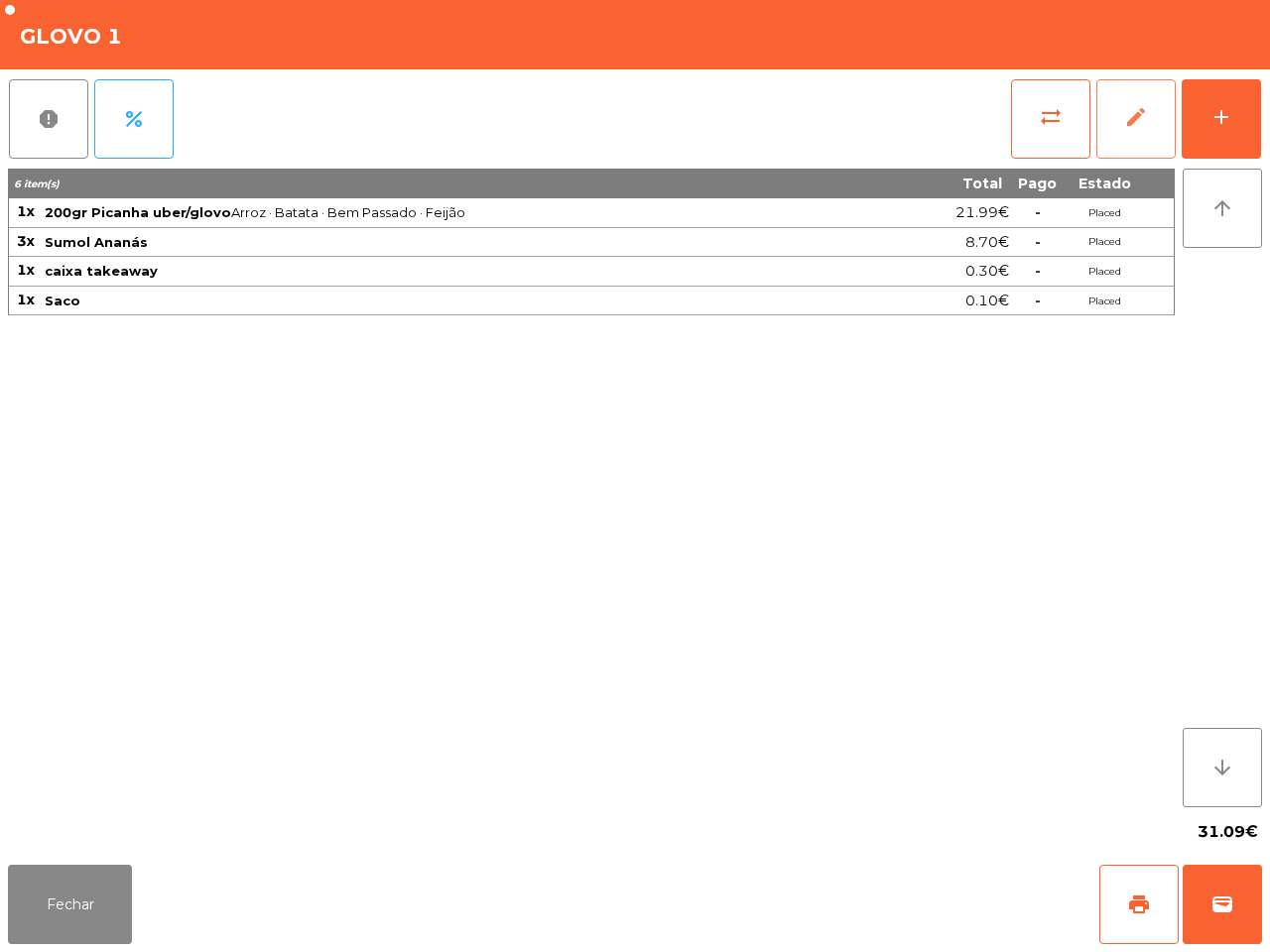 click on "edit" 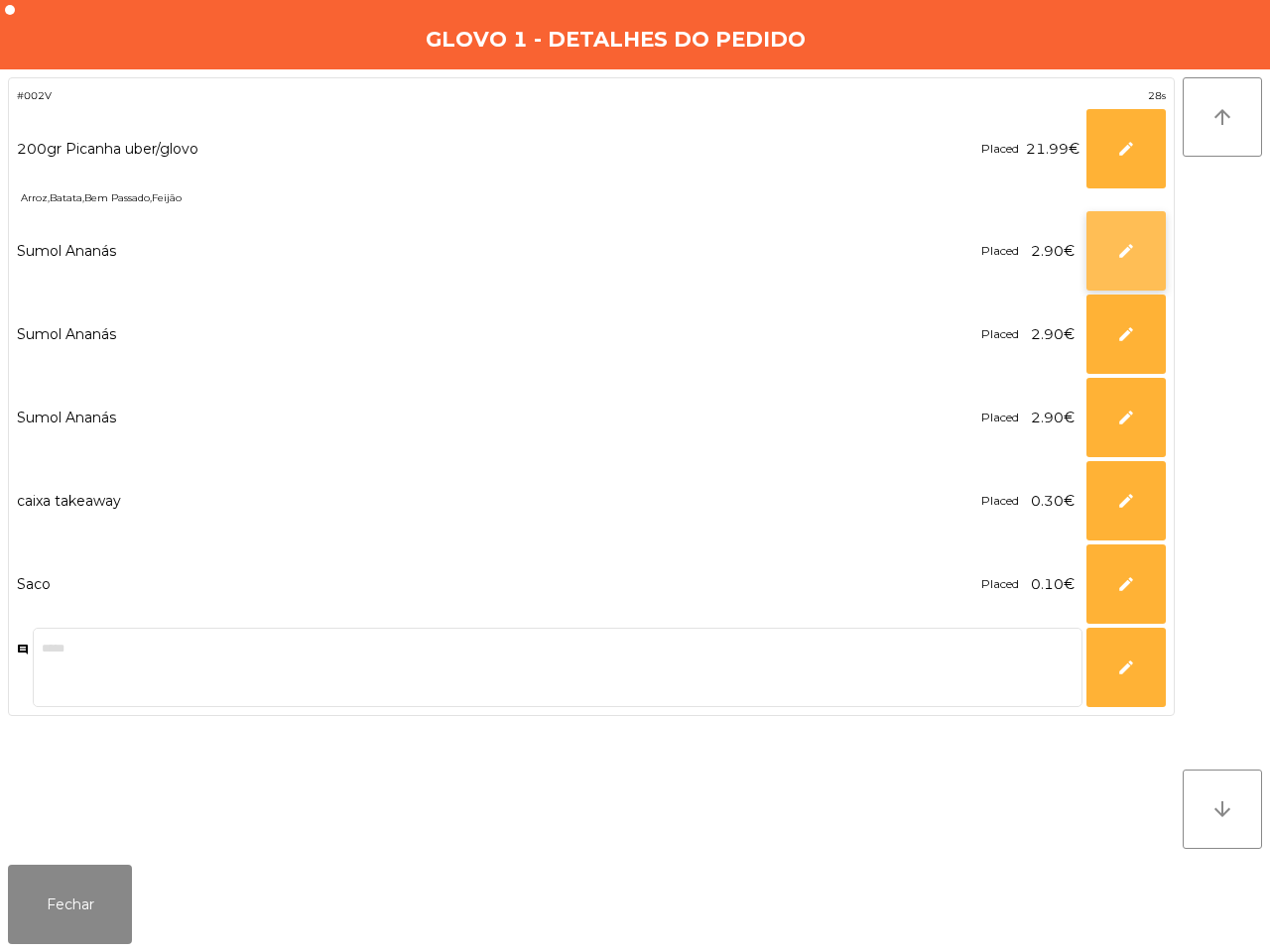 click on "edit" 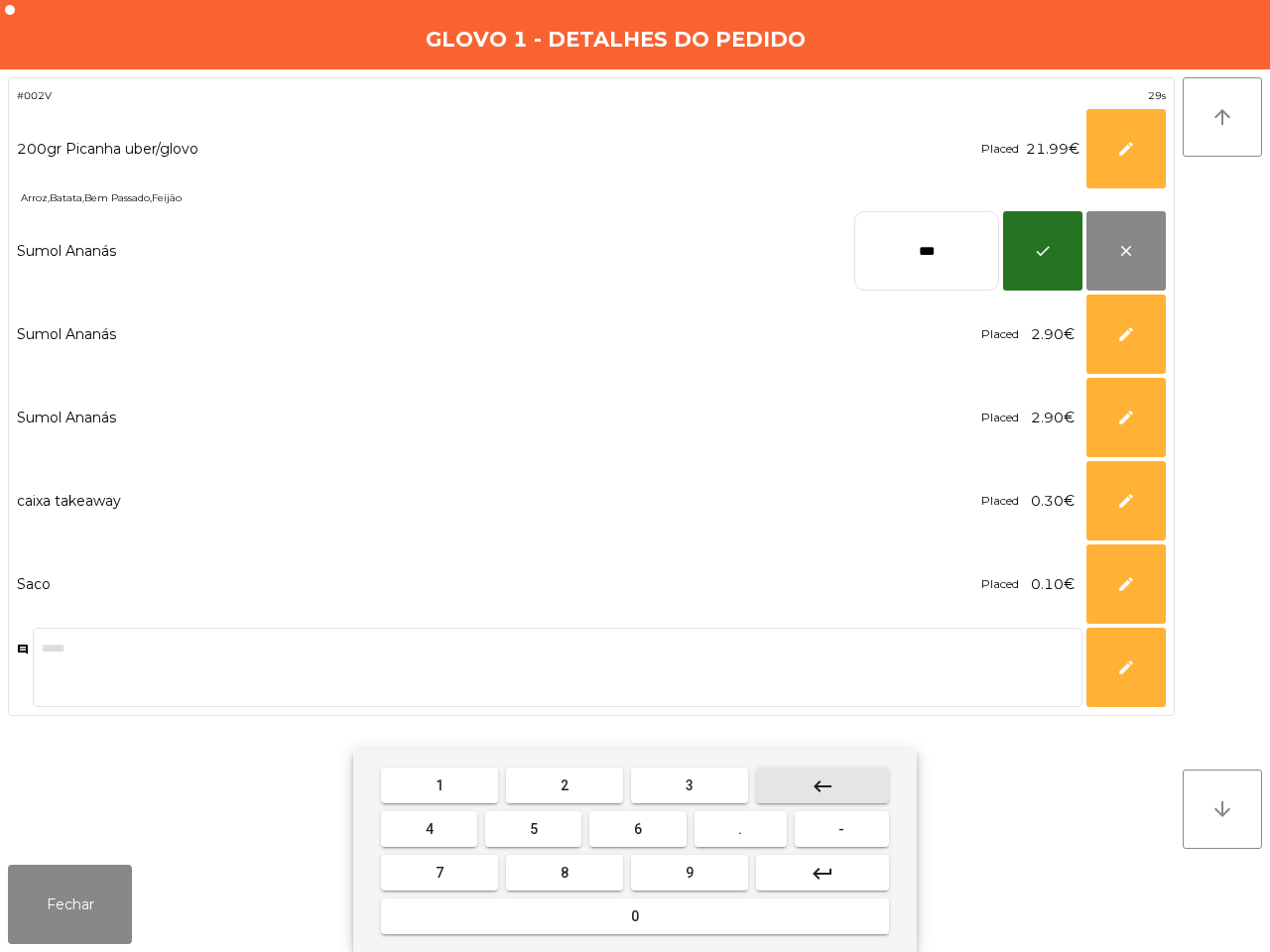 click on "keyboard_backspace" at bounding box center [823, 785] 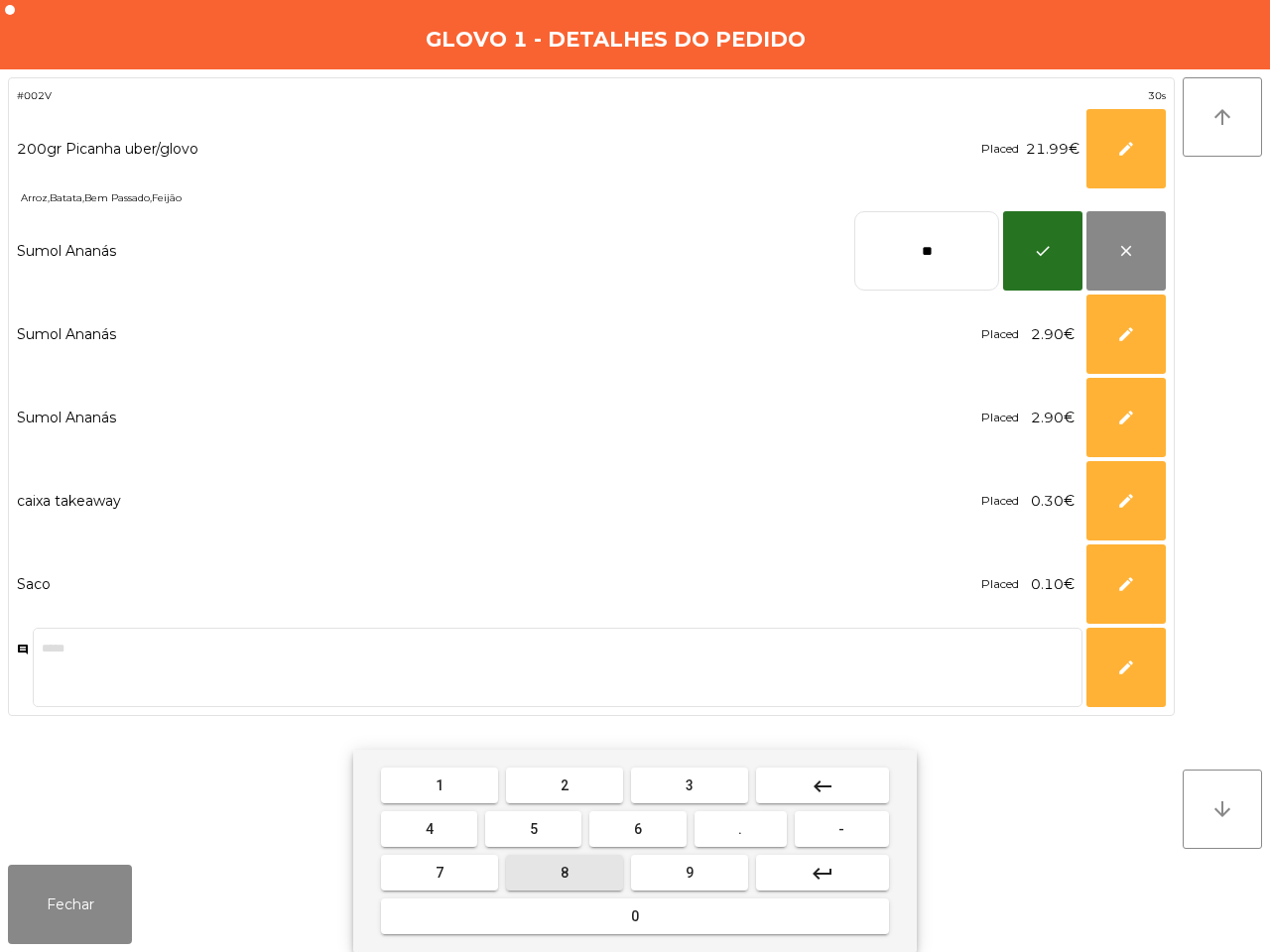 click on "8" at bounding box center (565, 873) 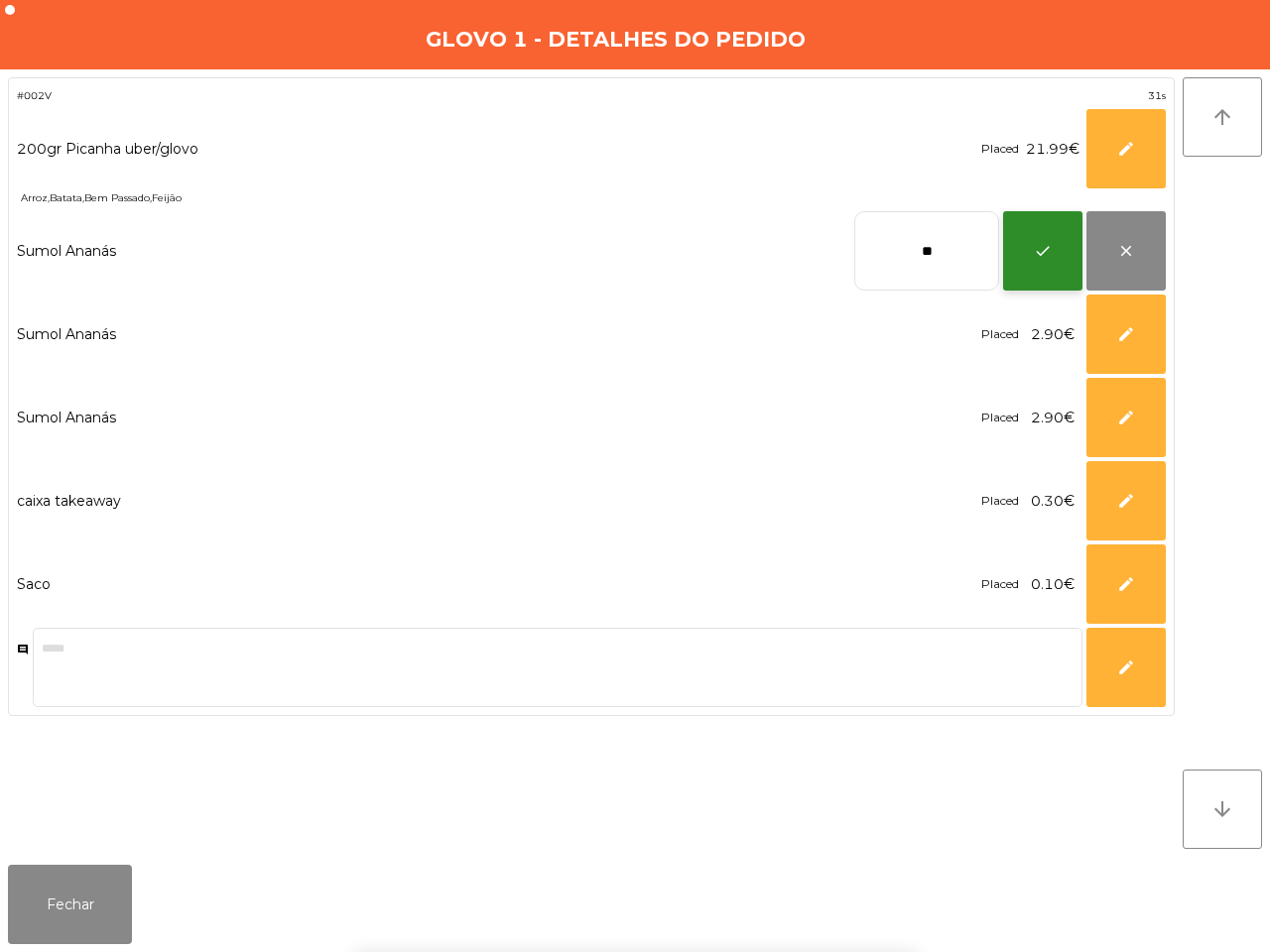click on "check" 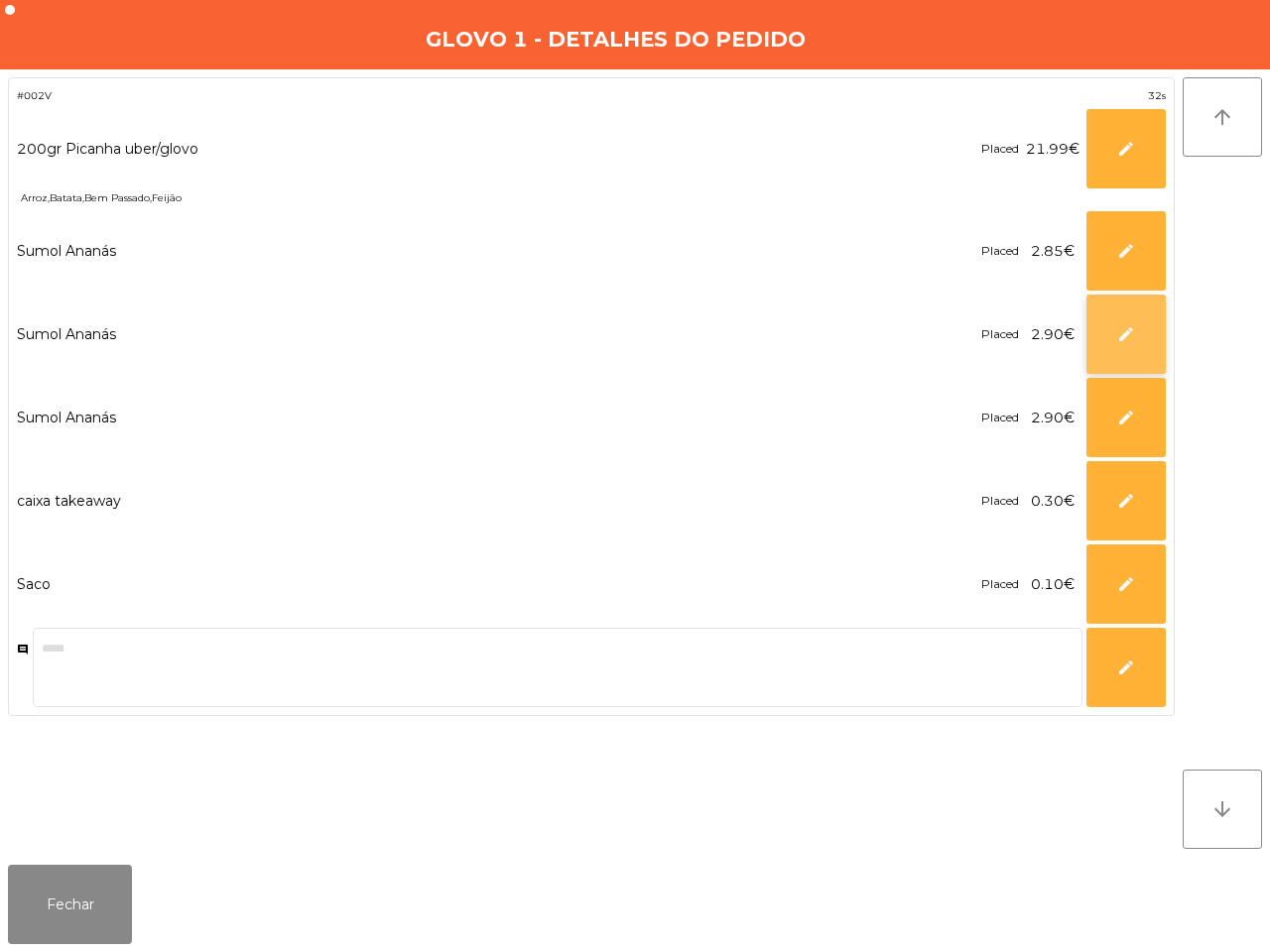 click on "edit" 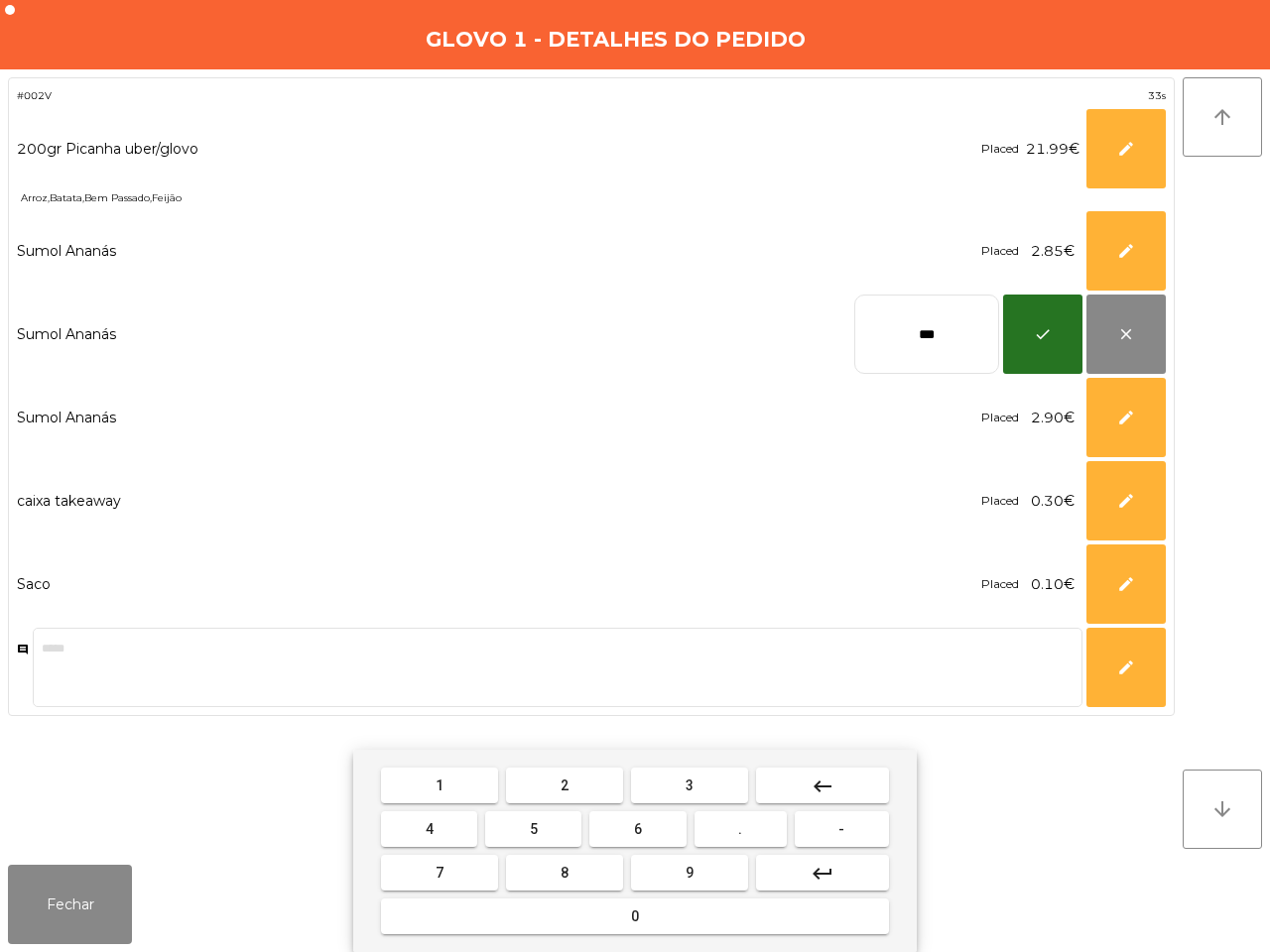 click on "keyboard_backspace" at bounding box center [823, 785] 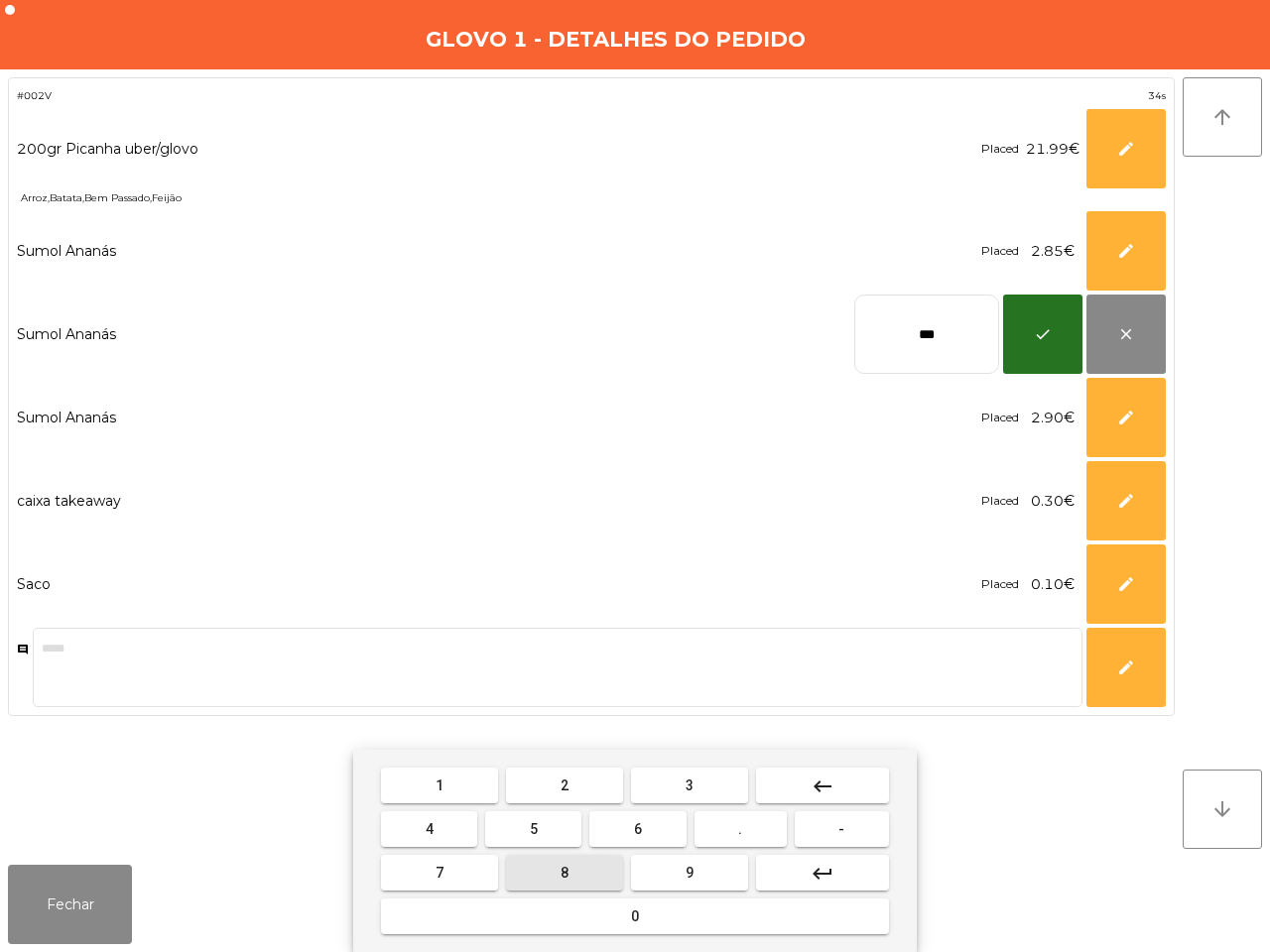 click on "5" at bounding box center [533, 829] 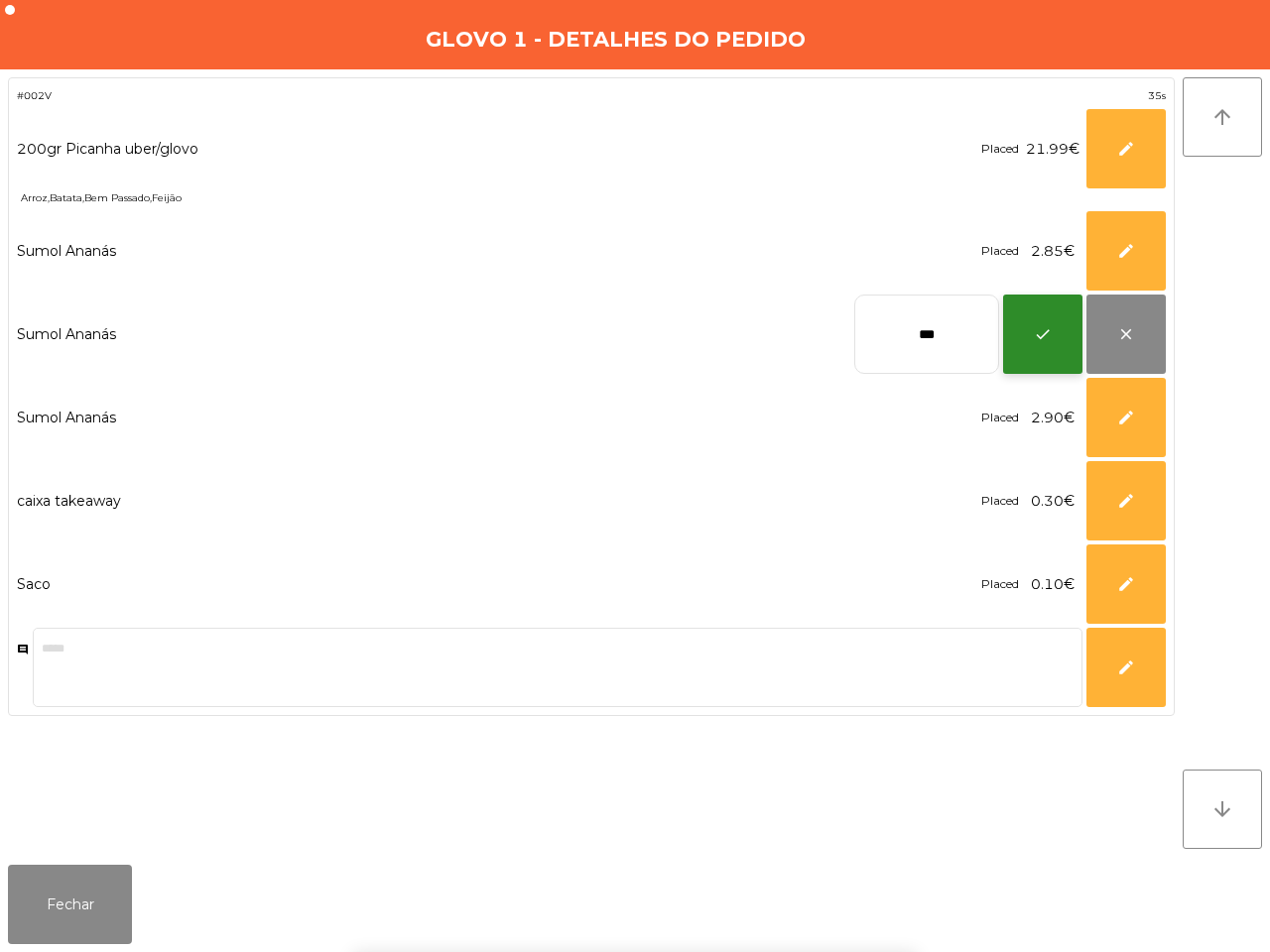 click on "check" 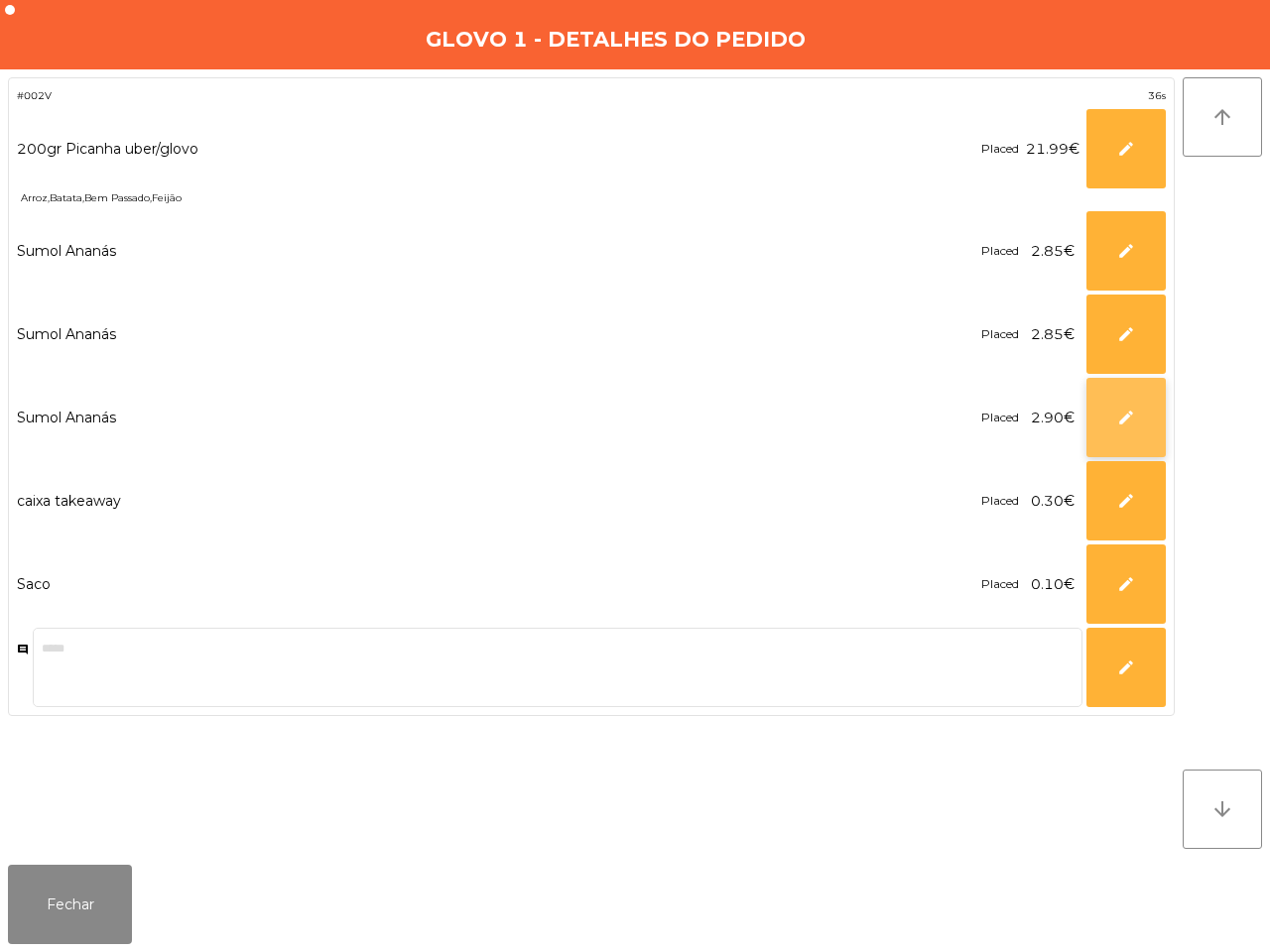 click on "edit" 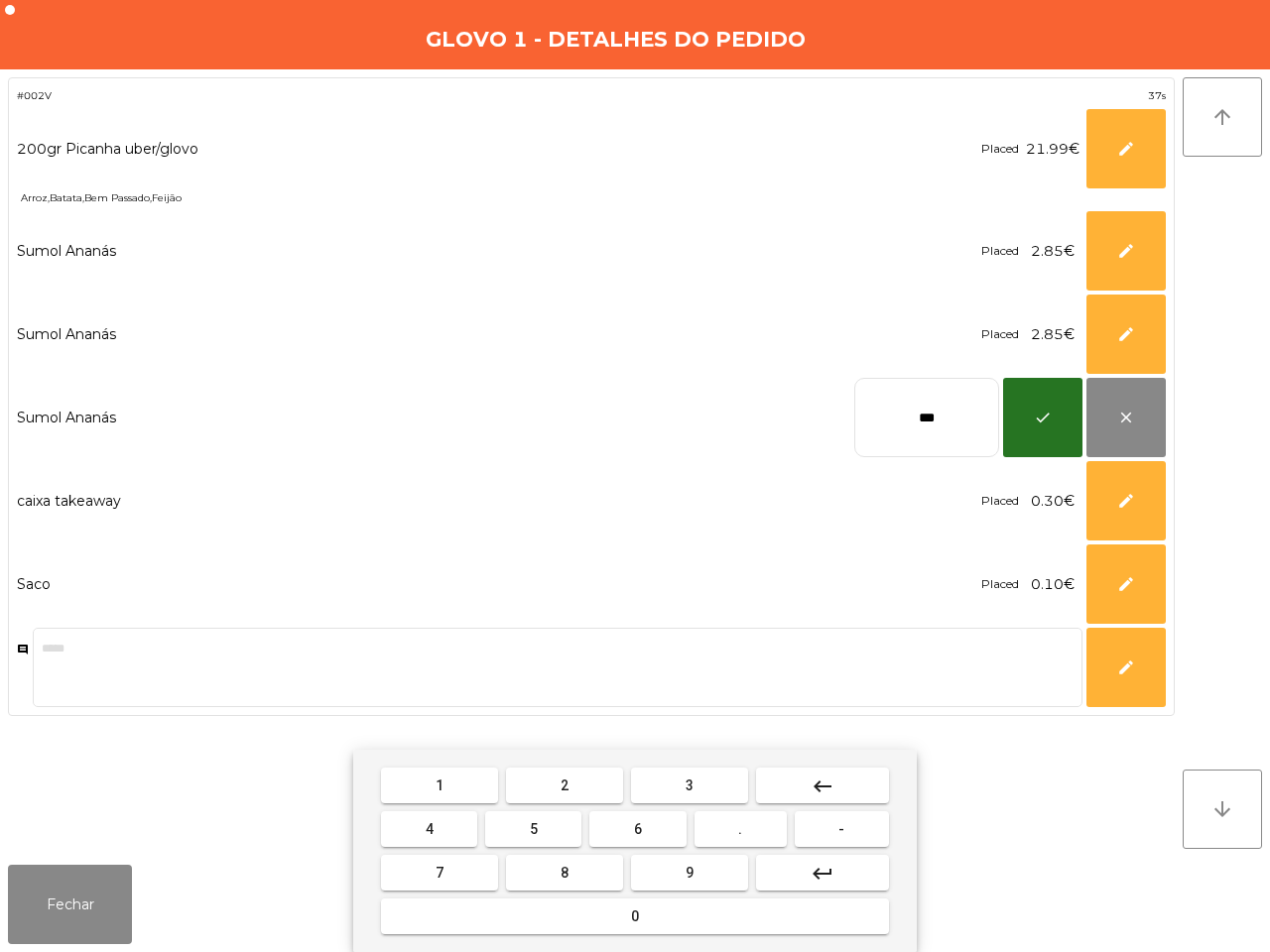 click on "keyboard_backspace" at bounding box center [823, 786] 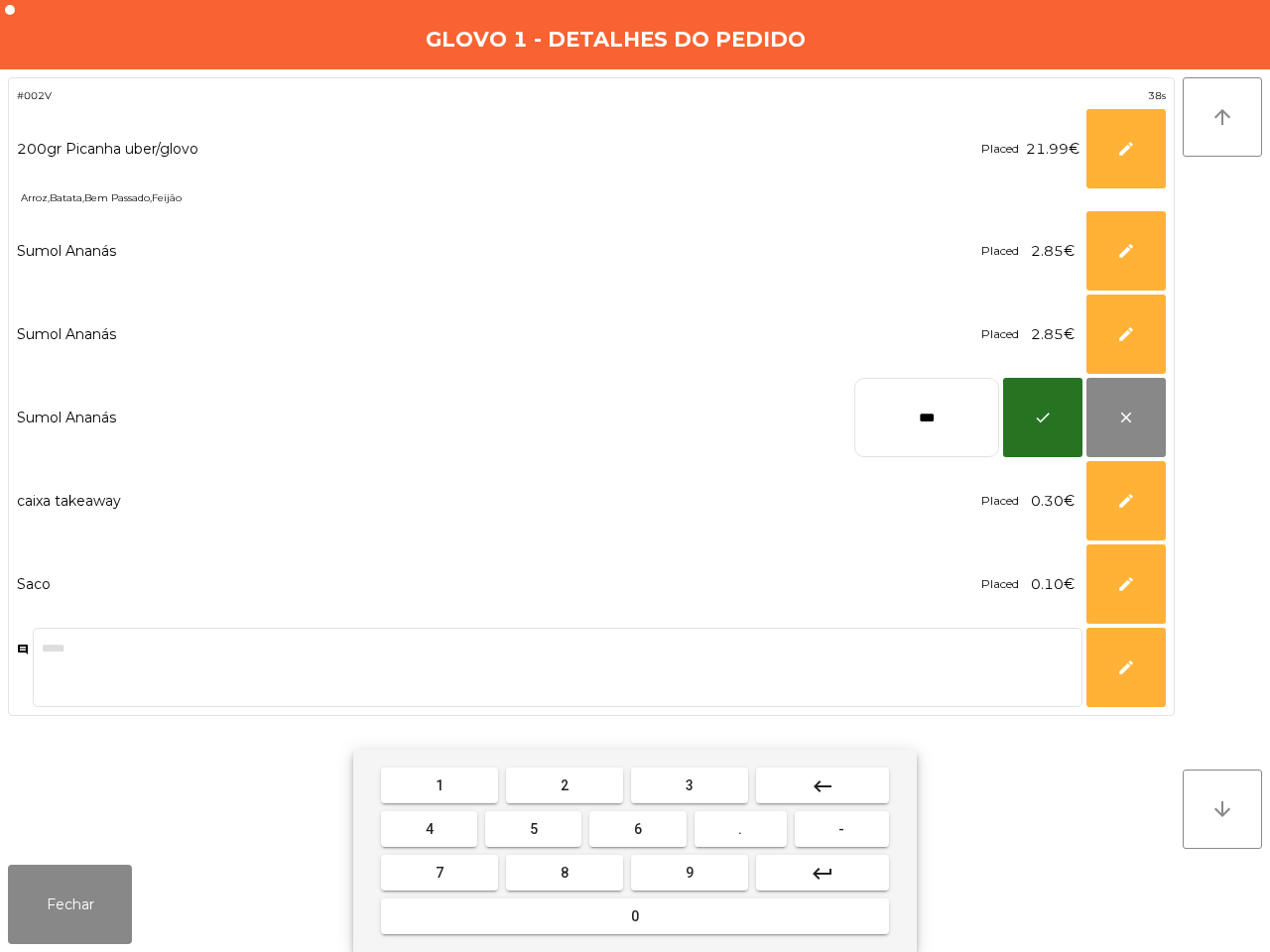 click on "8" at bounding box center [565, 873] 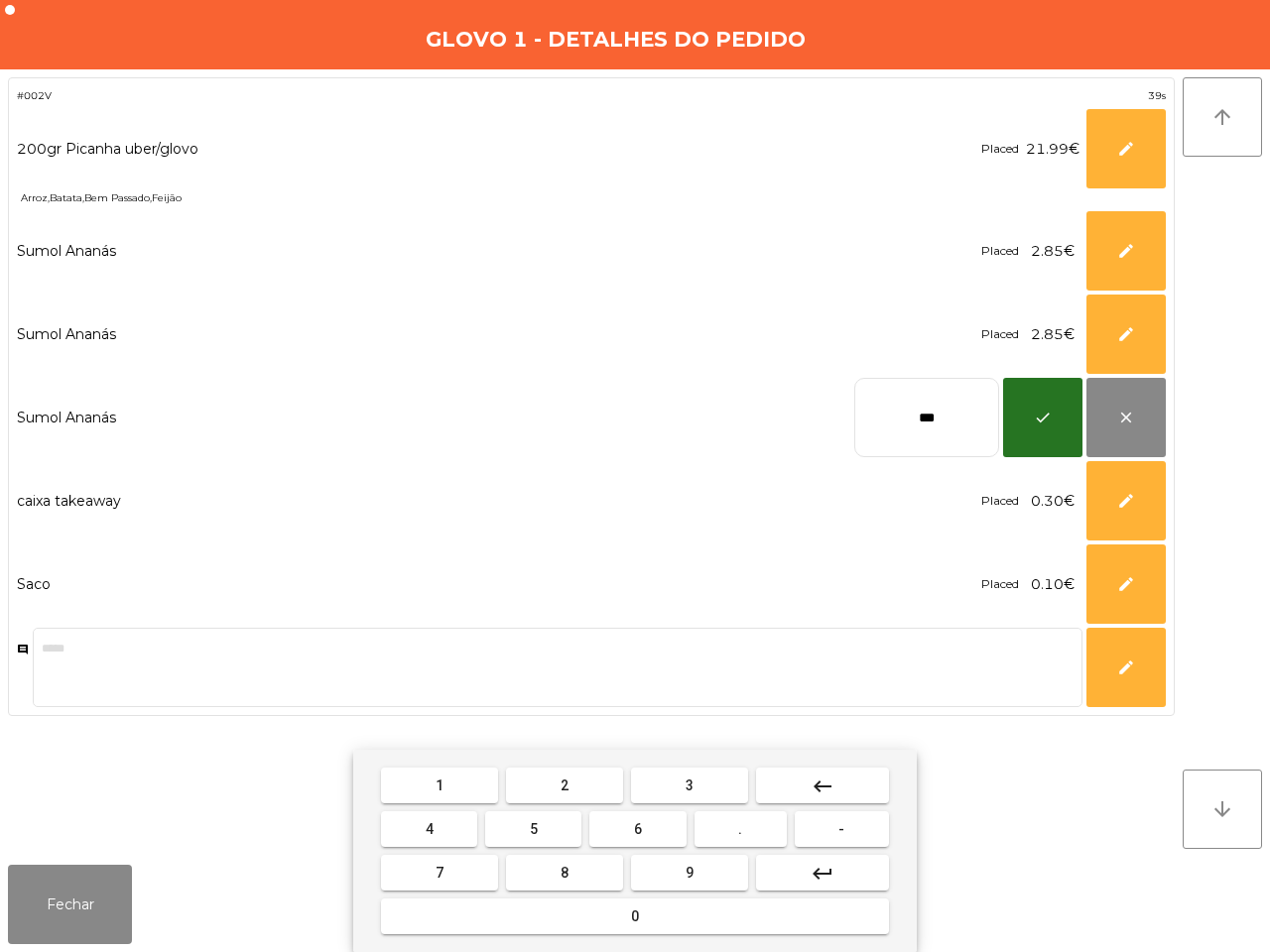click on "5" at bounding box center (533, 829) 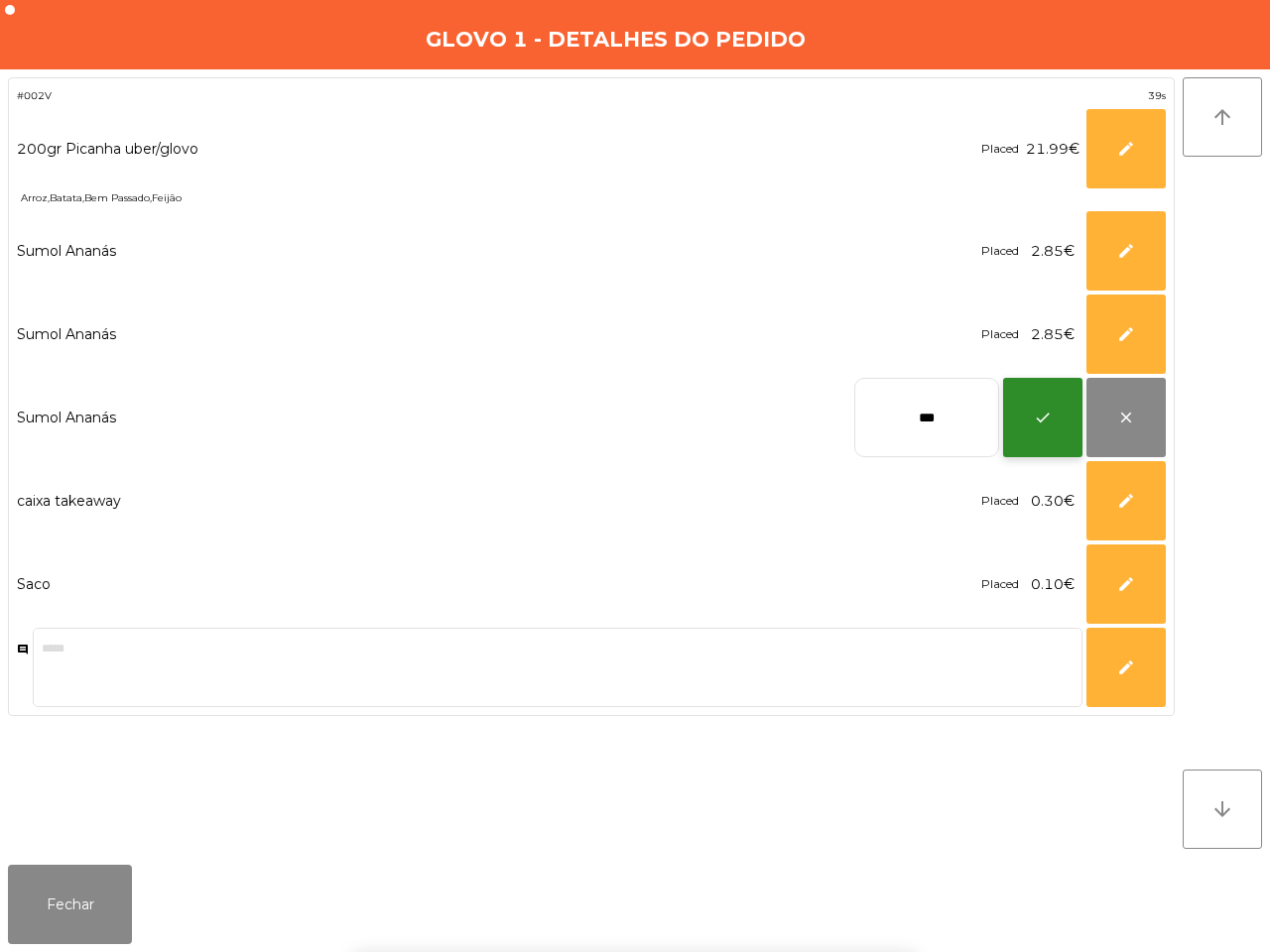 click on "check" 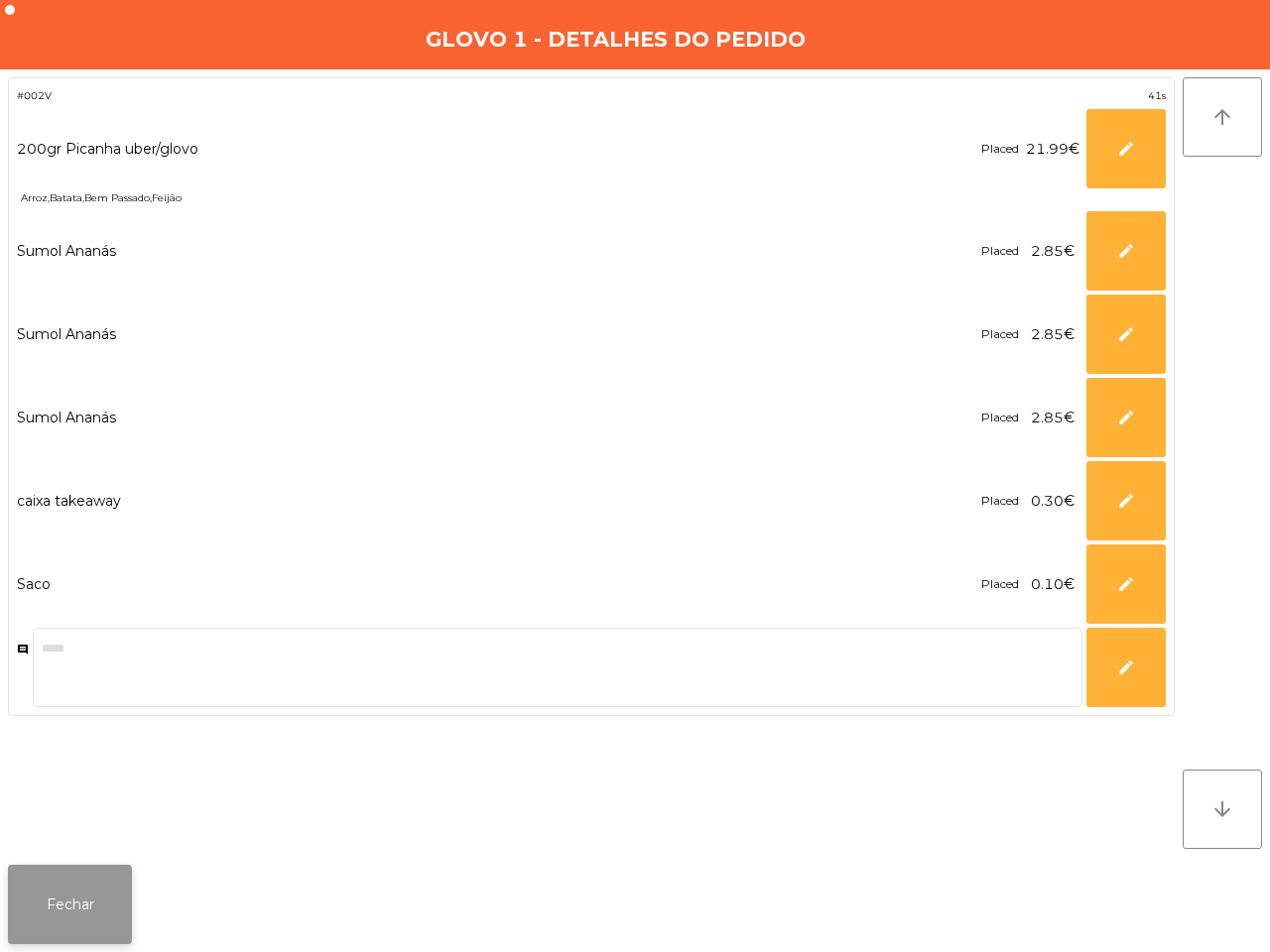 click on "Fechar" 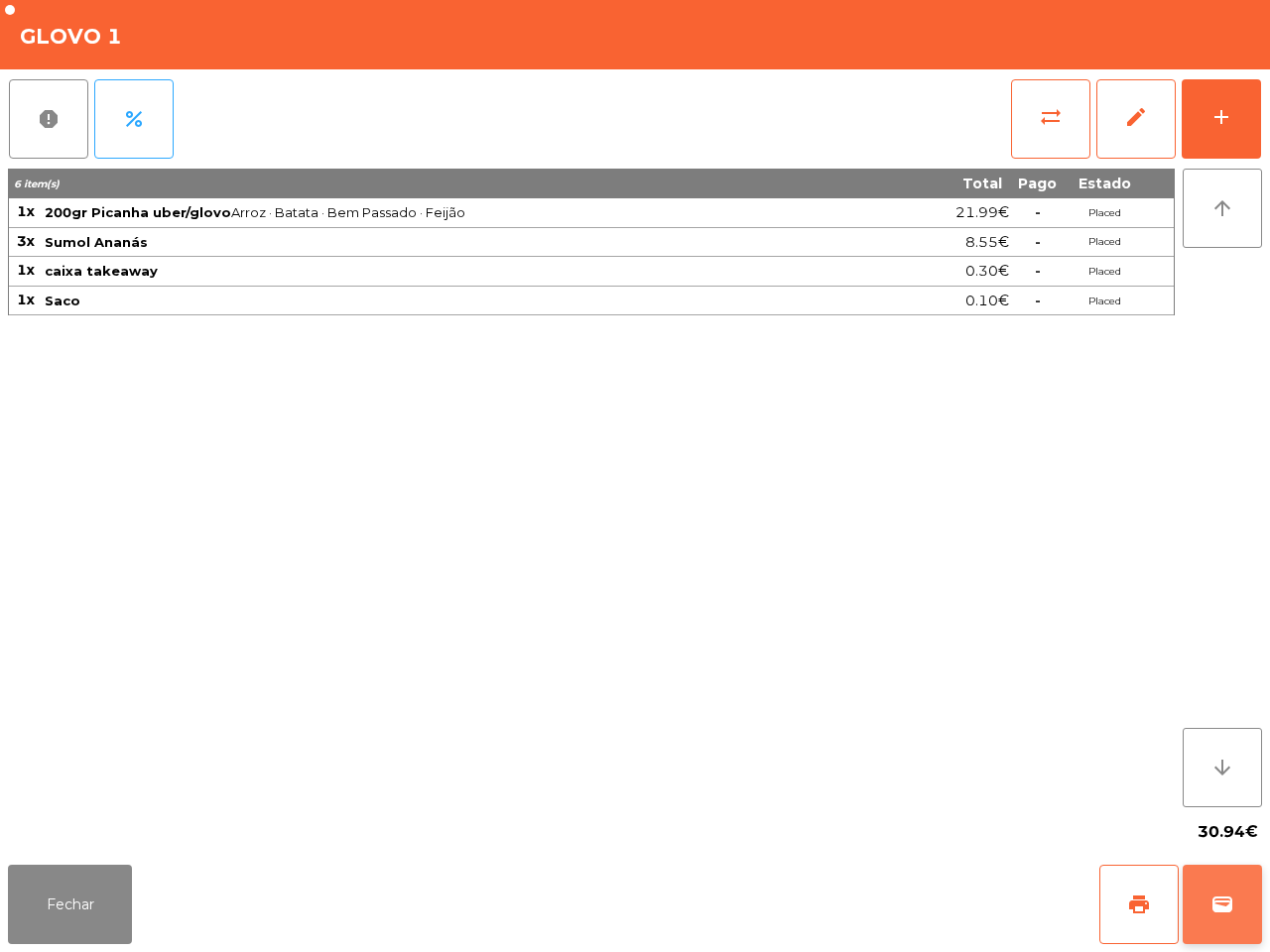 click on "wallet" 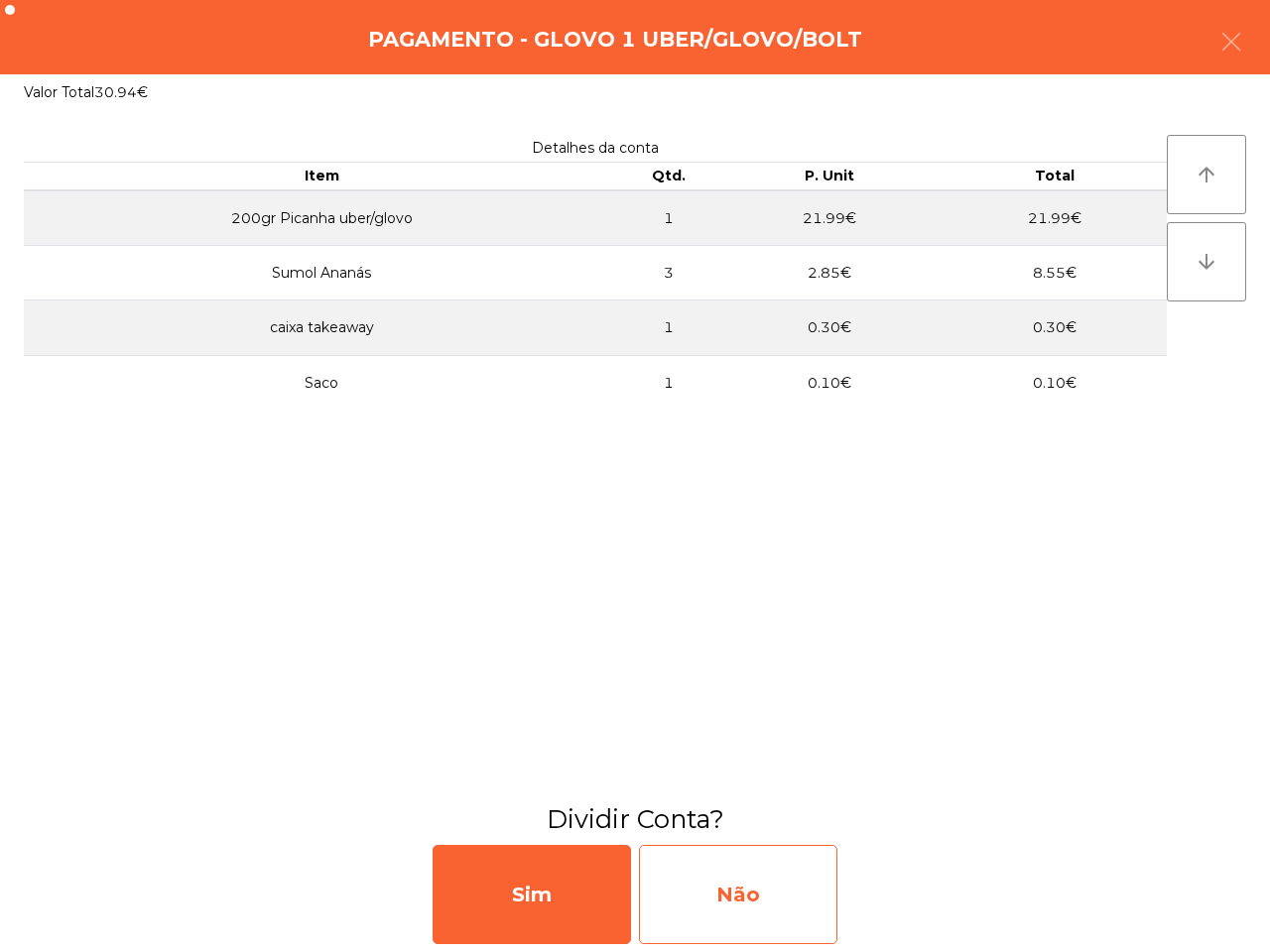 click on "Não" 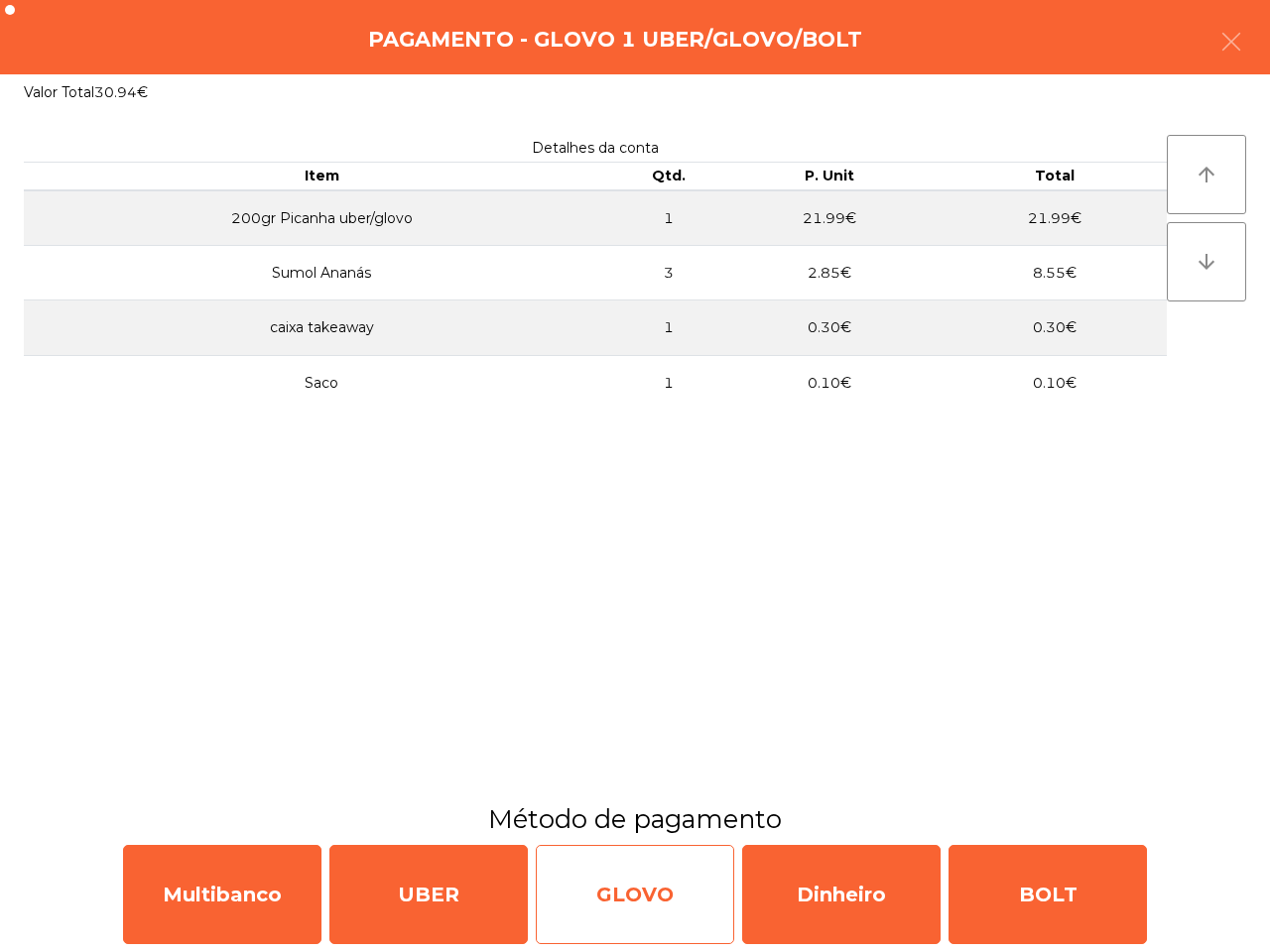click on "GLOVO" 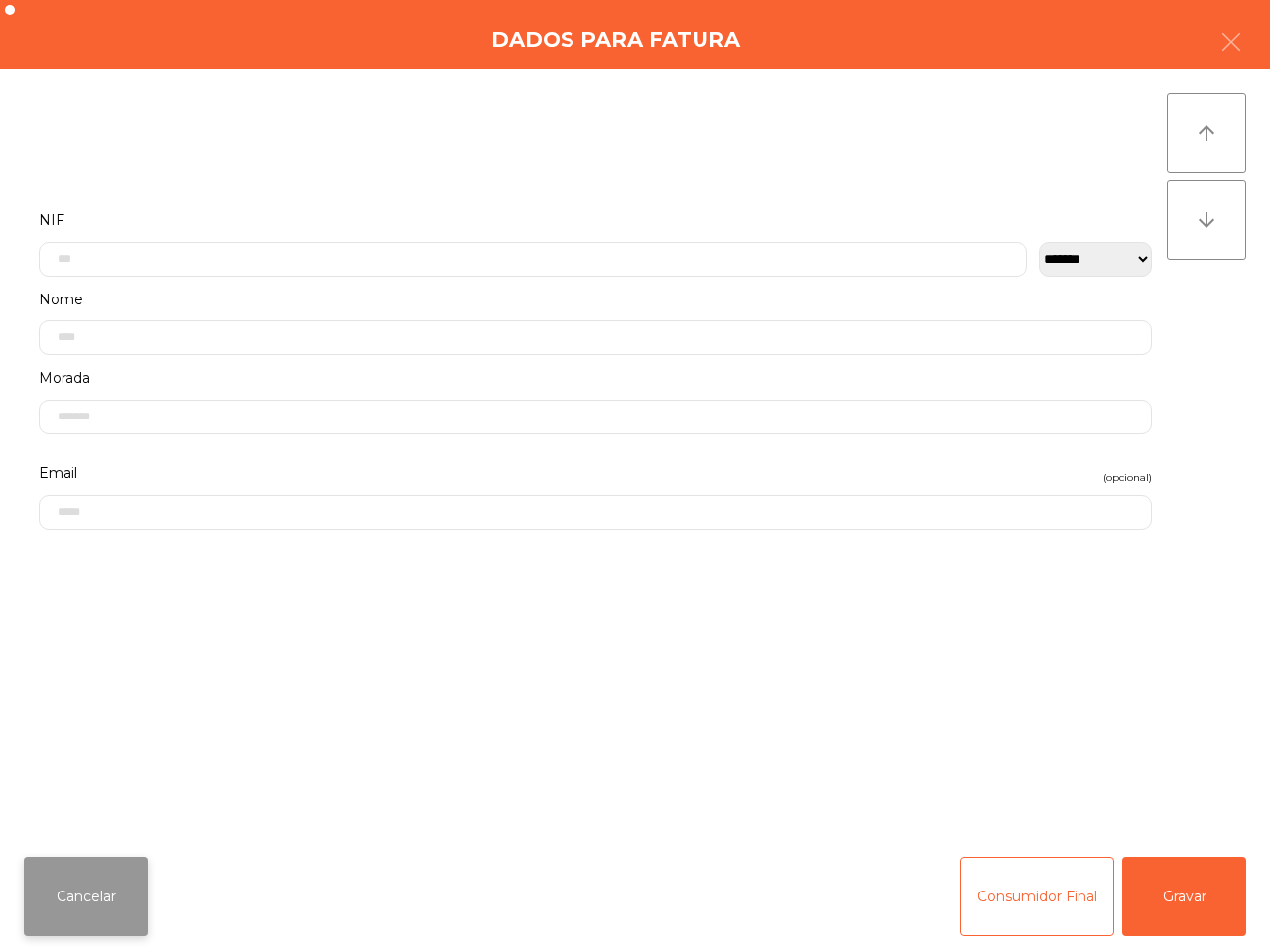 click on "Cancelar" 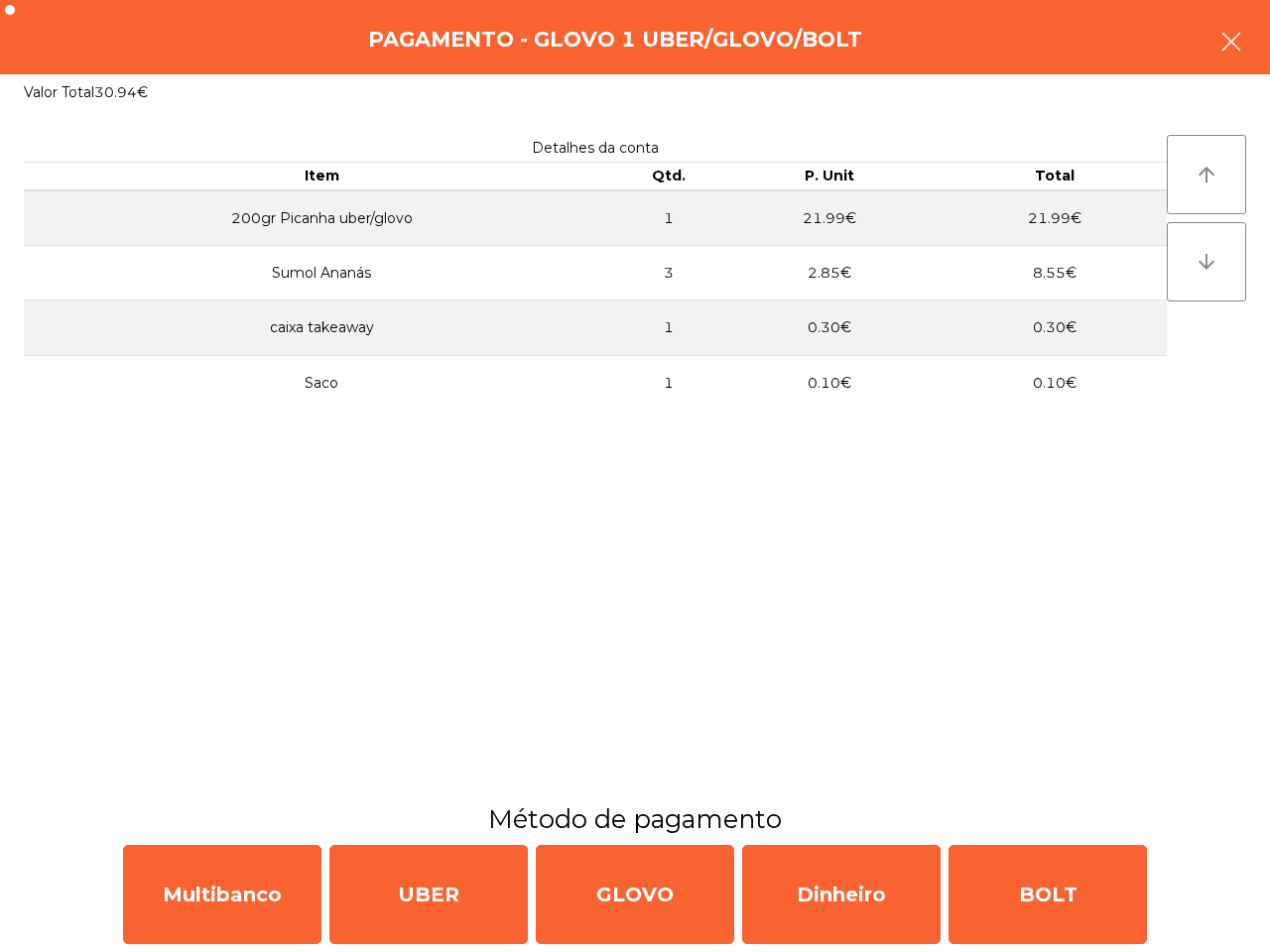 click 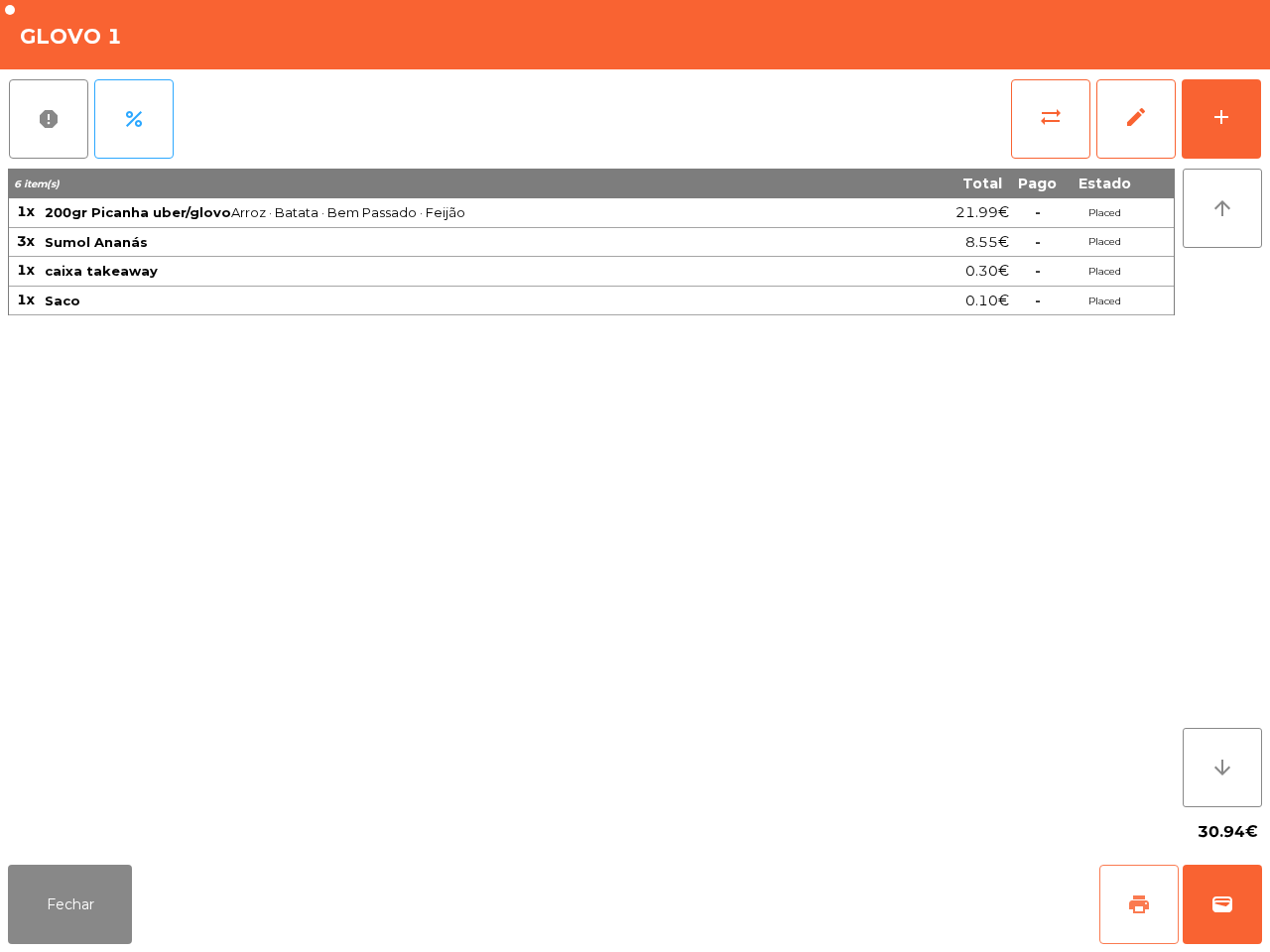 click on "print" 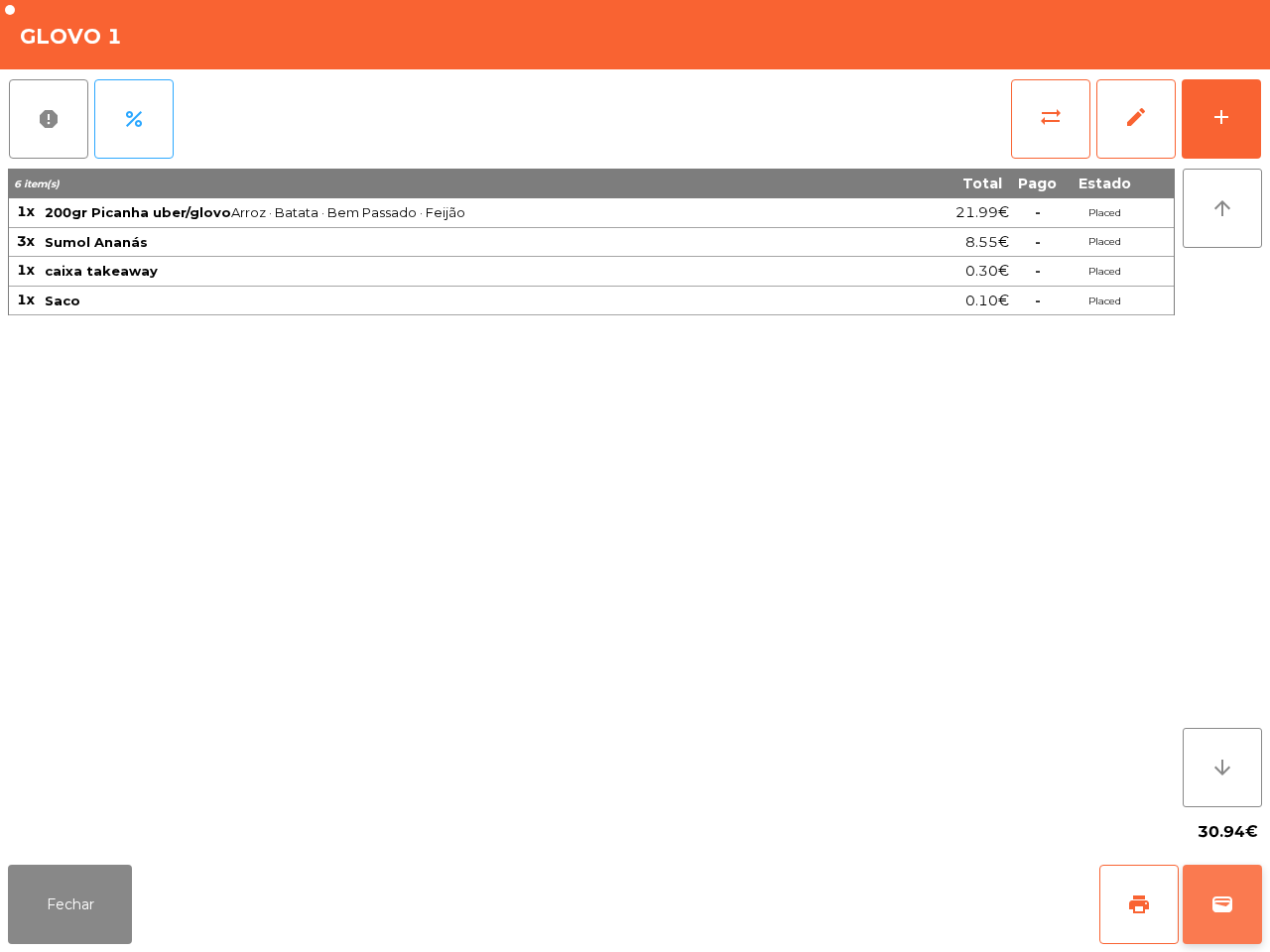 click on "wallet" 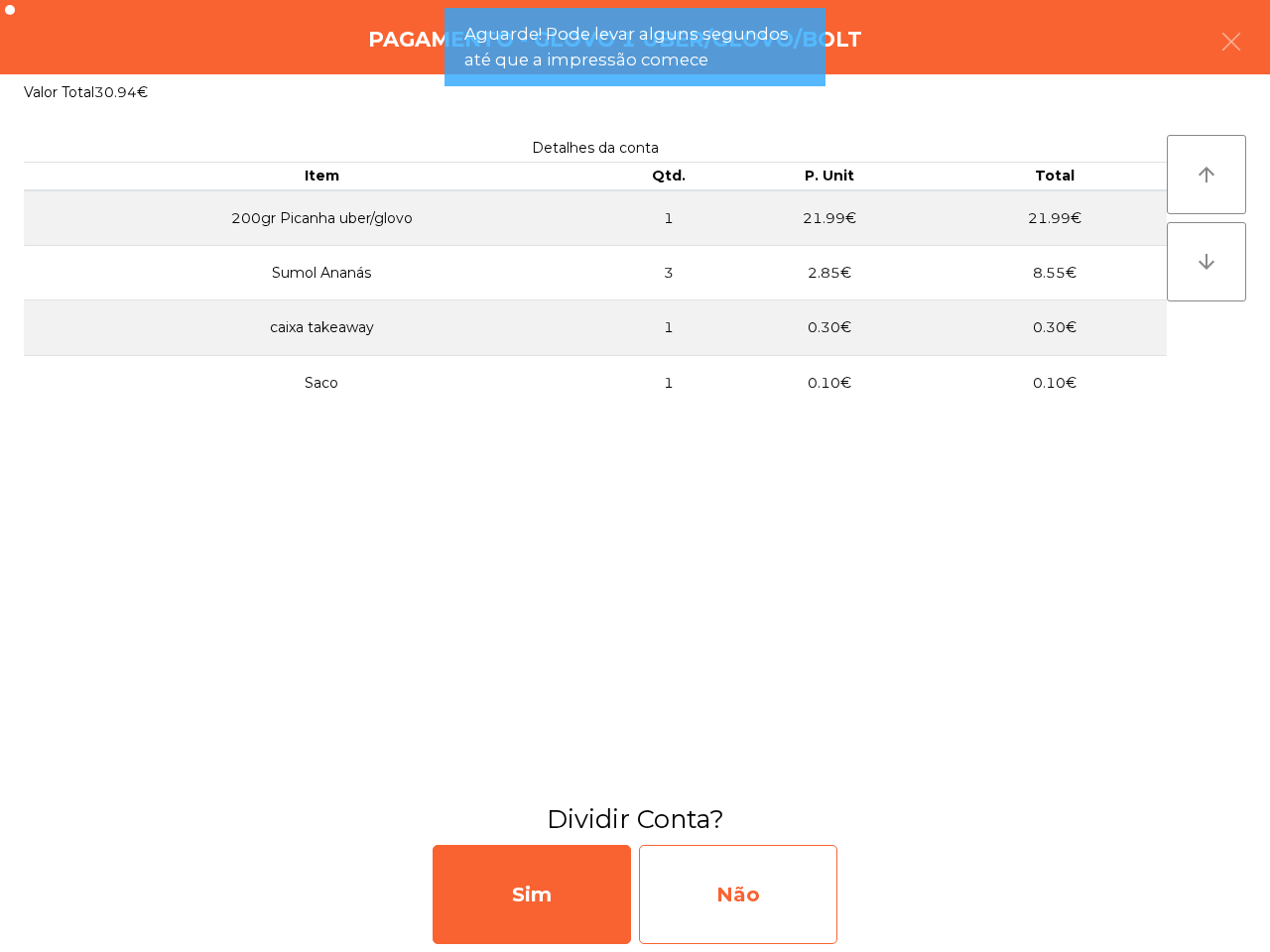 click on "Não" 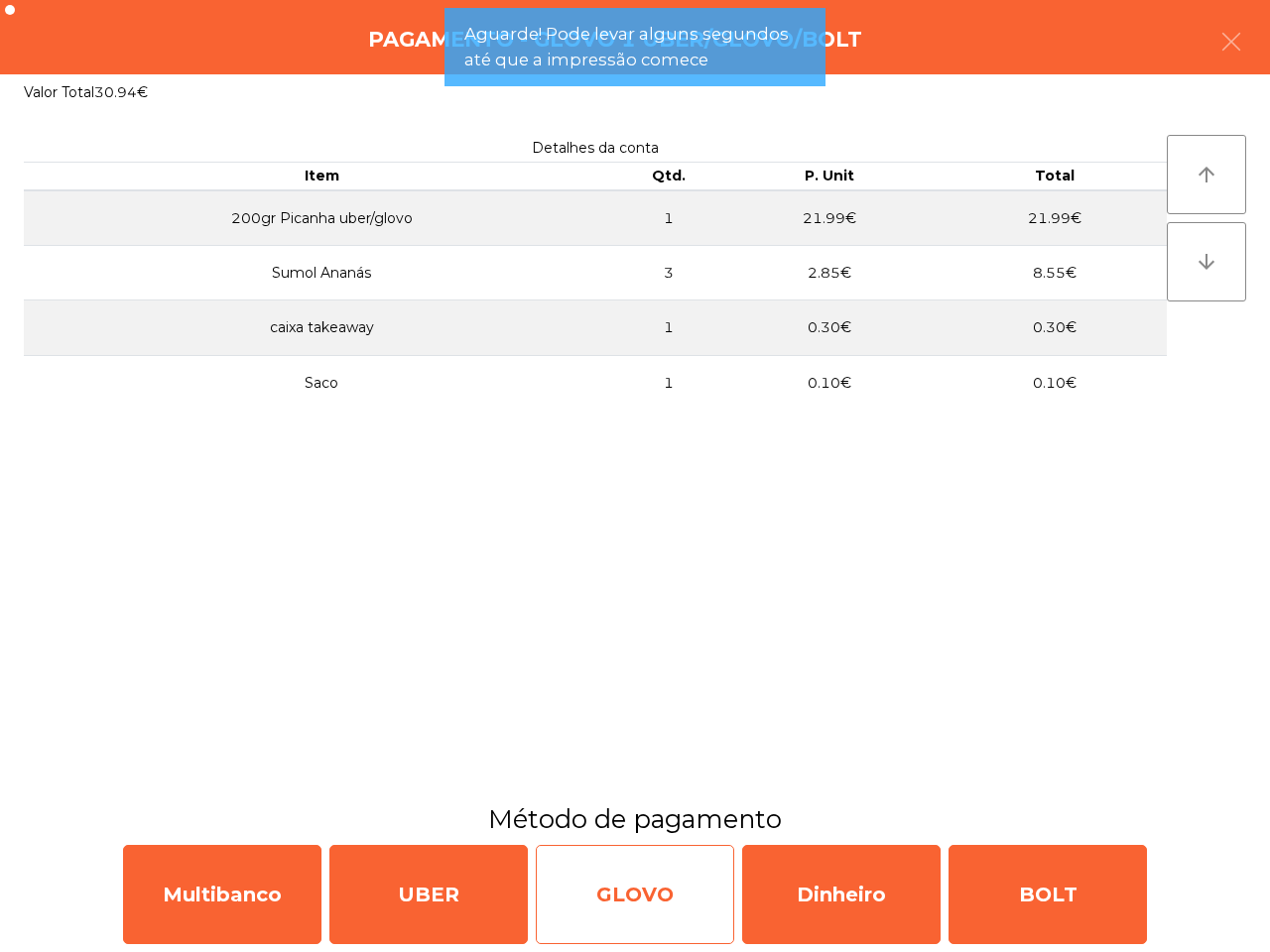 click on "GLOVO" 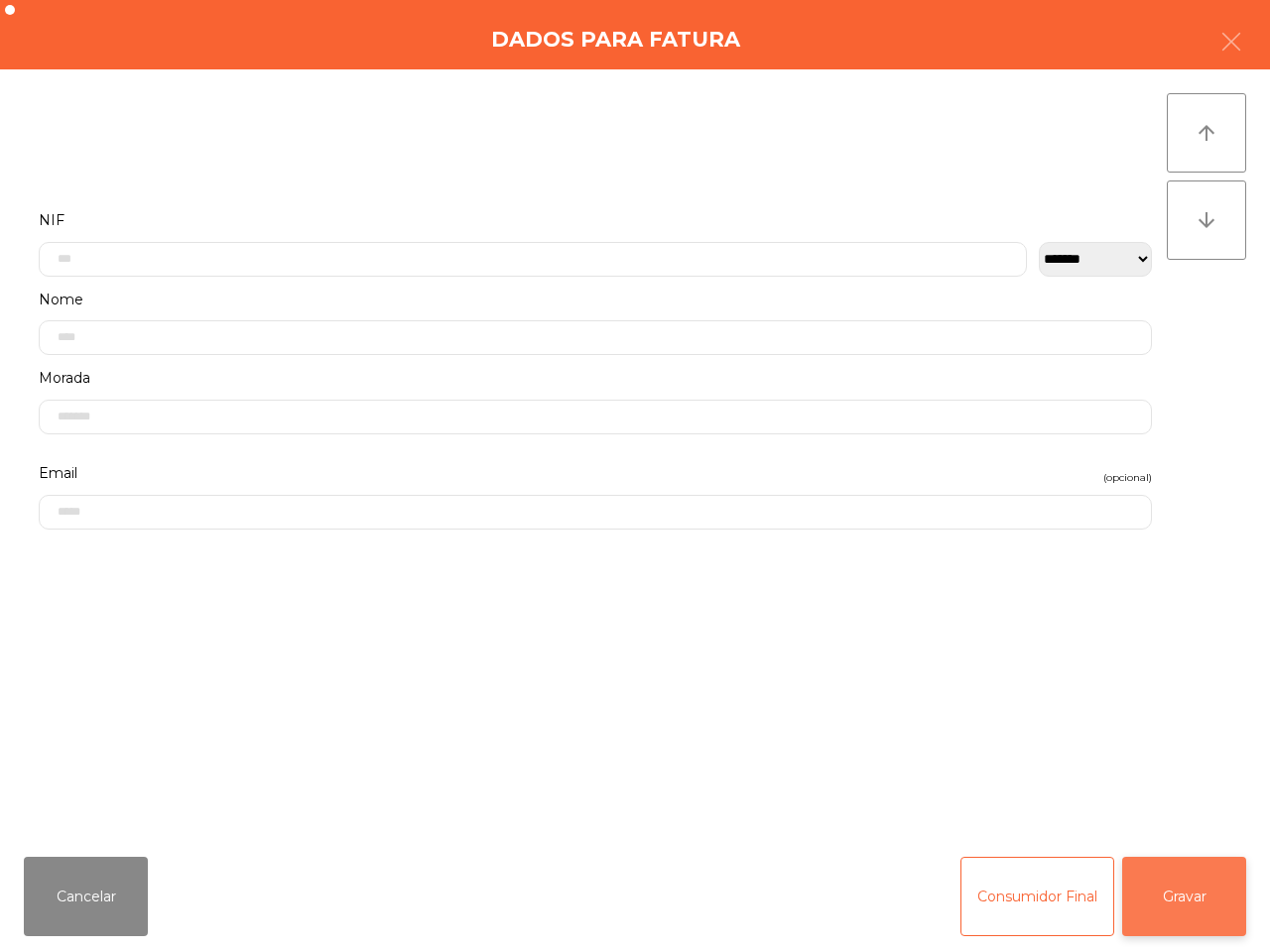 click on "Gravar" 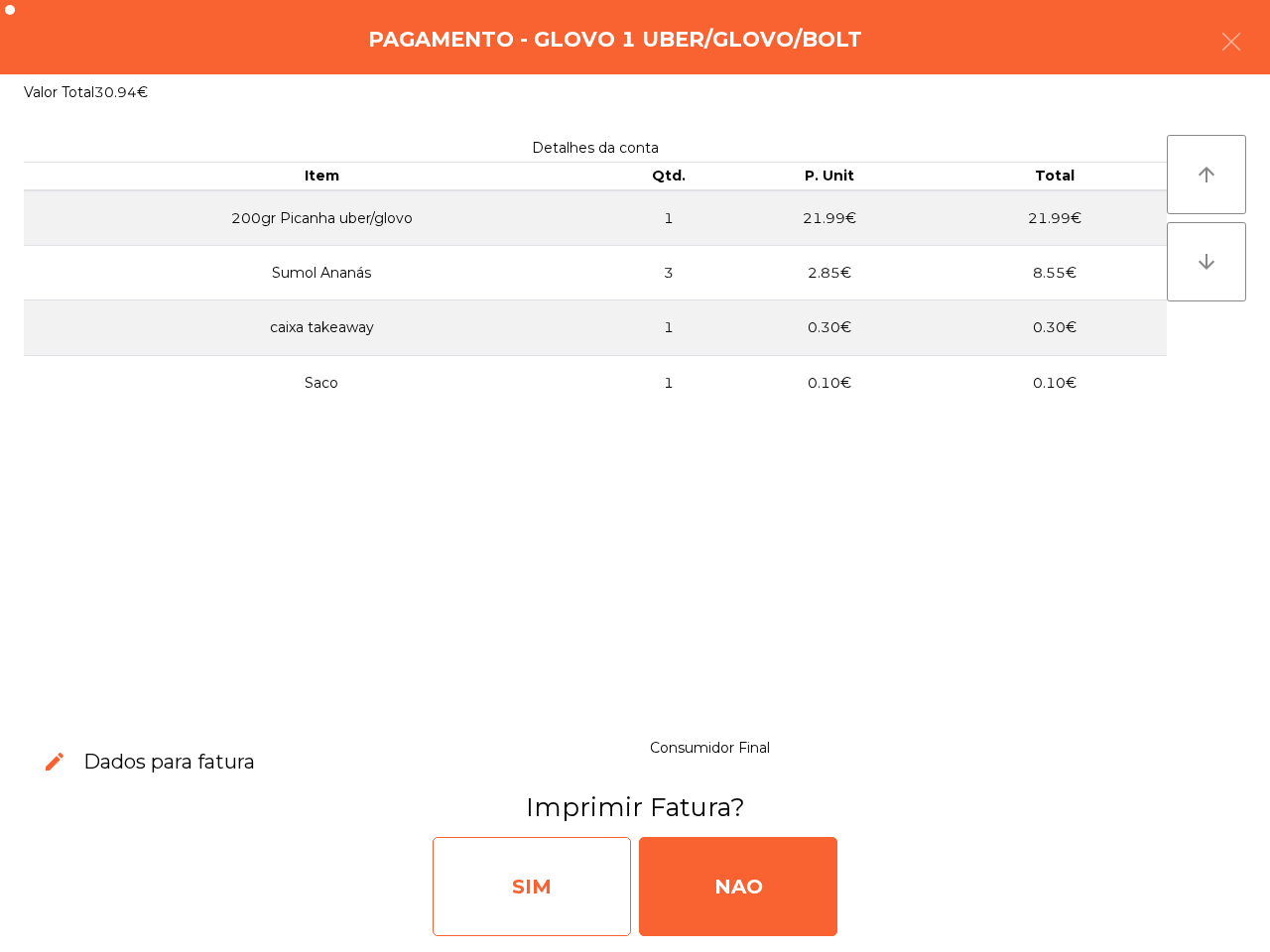 click on "SIM" 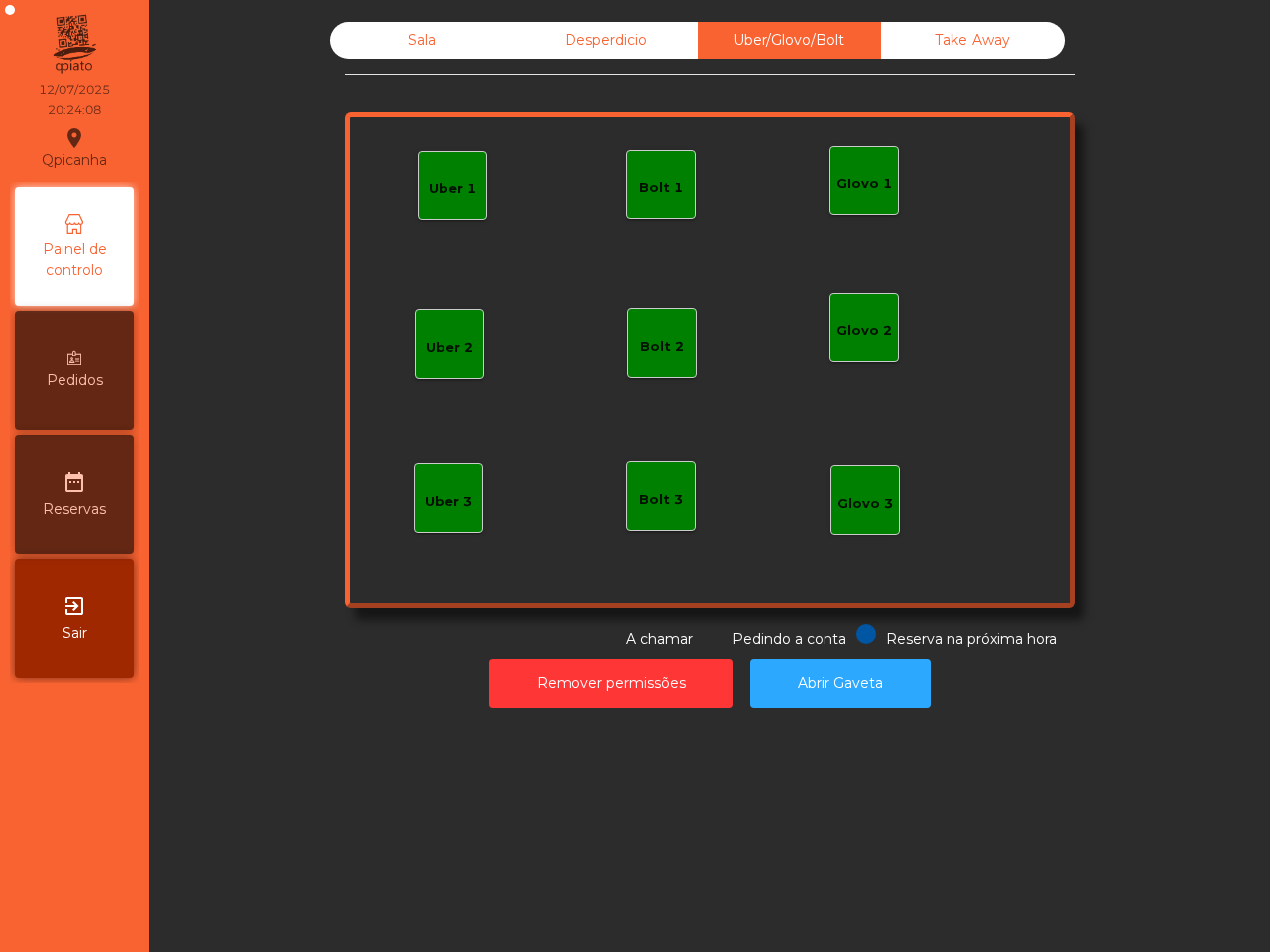 click on "Qpicanha  location_on  [DATE]   [TIME]   Painel de controlo   Pedidos  date_range  Reservas  exit_to_app  Sair" 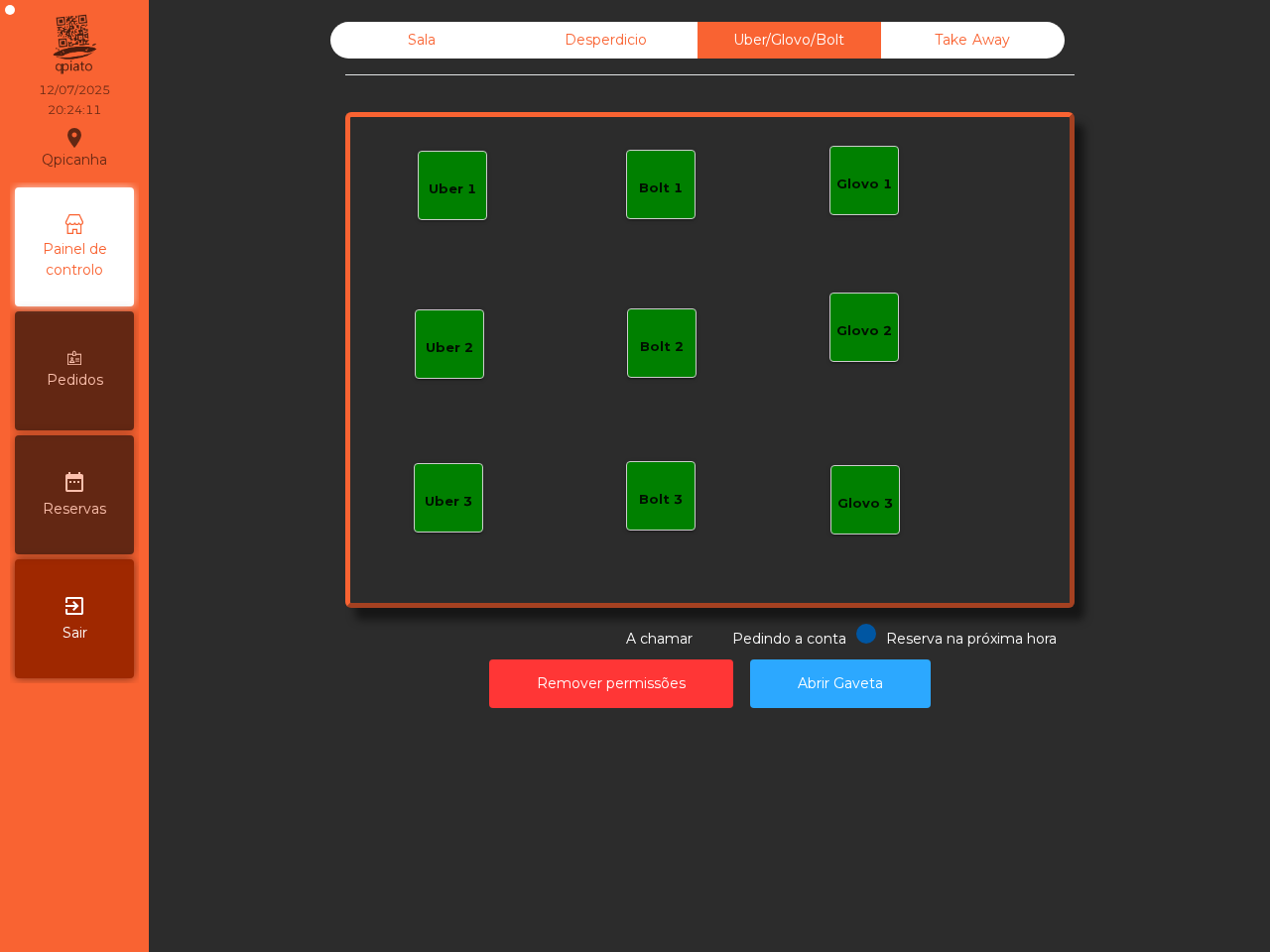 click on "Sala" 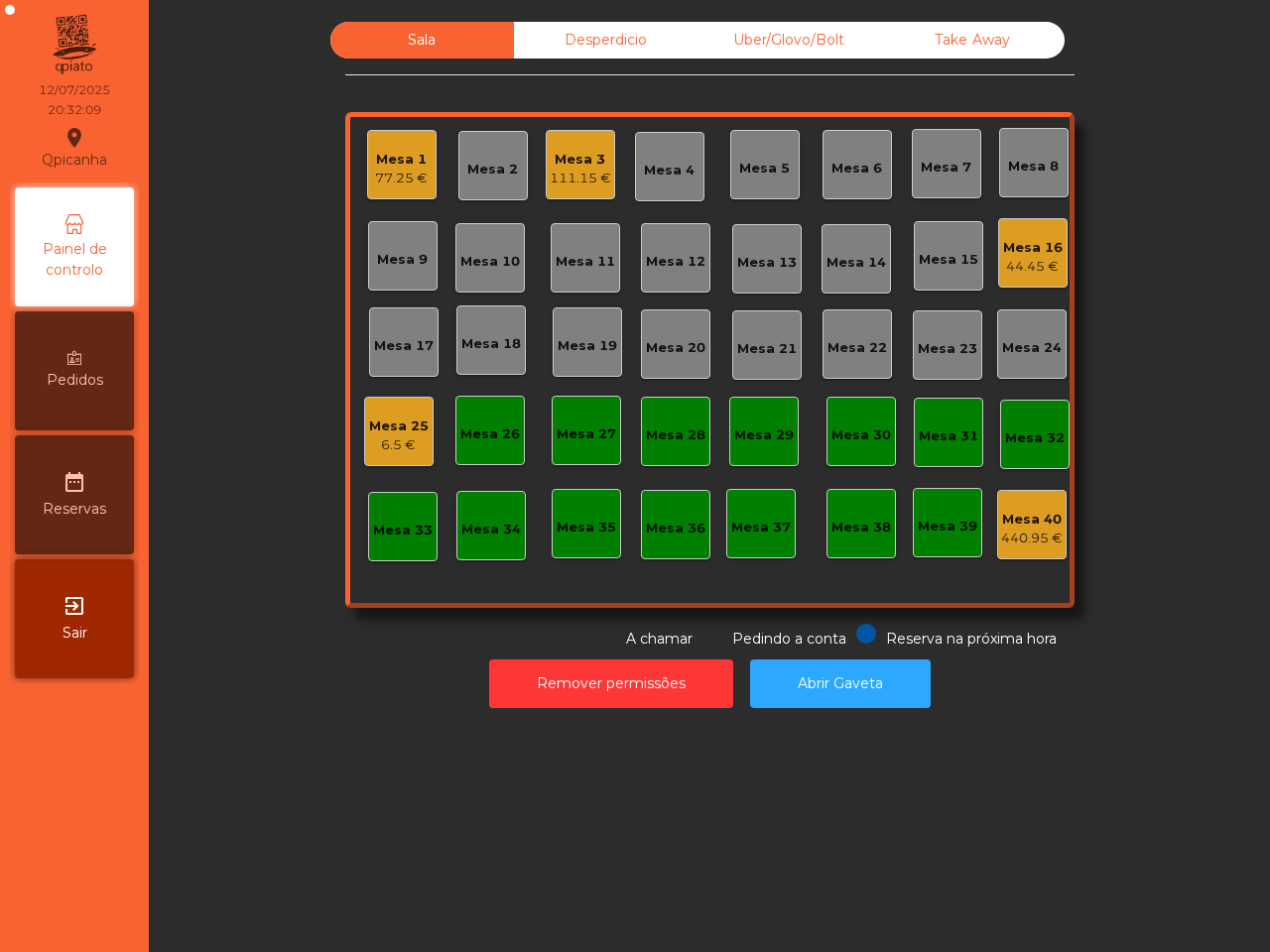 click on "Pedidos" at bounding box center (74, 371) 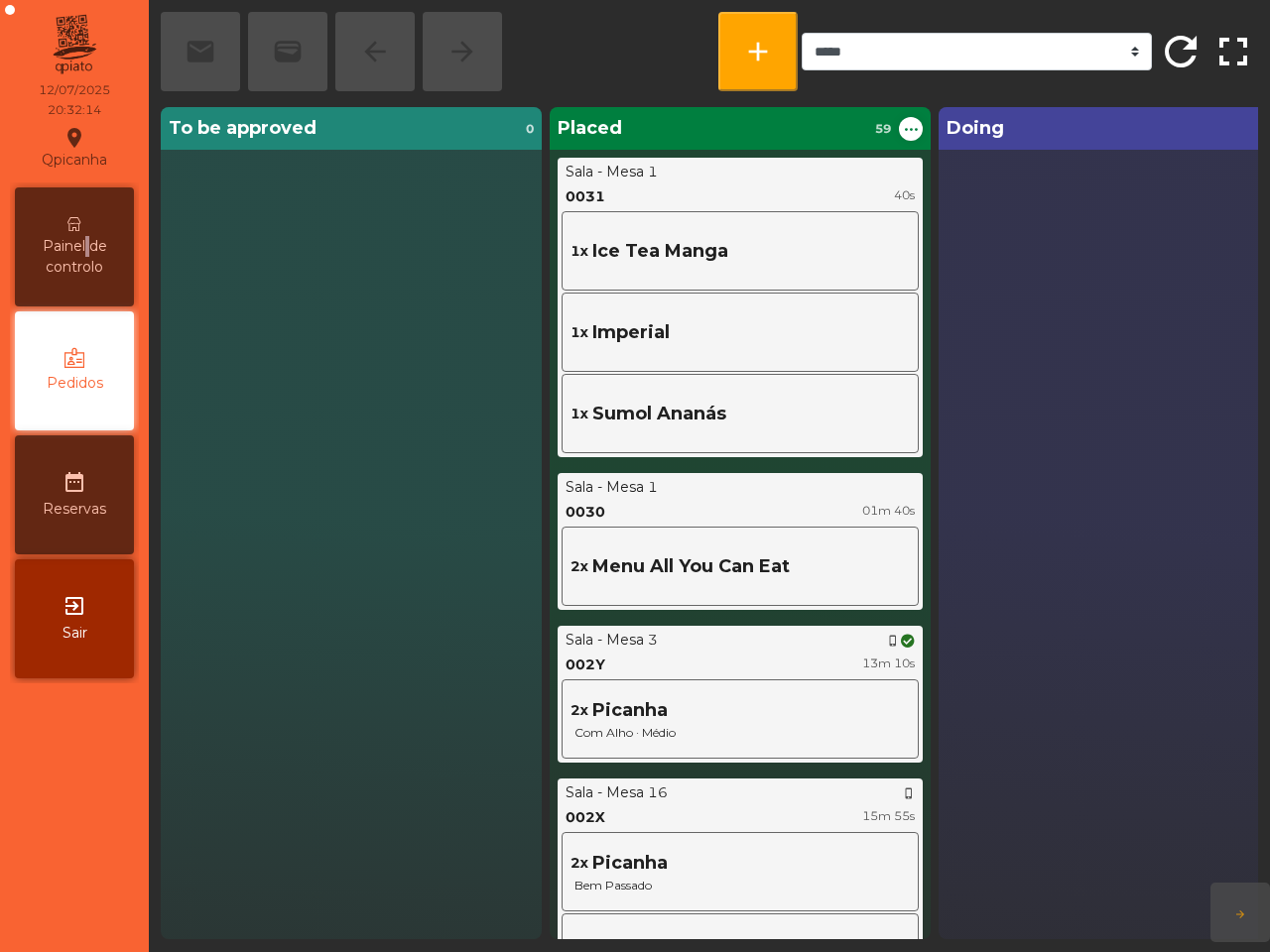 click on "Painel de controlo" at bounding box center [74, 257] 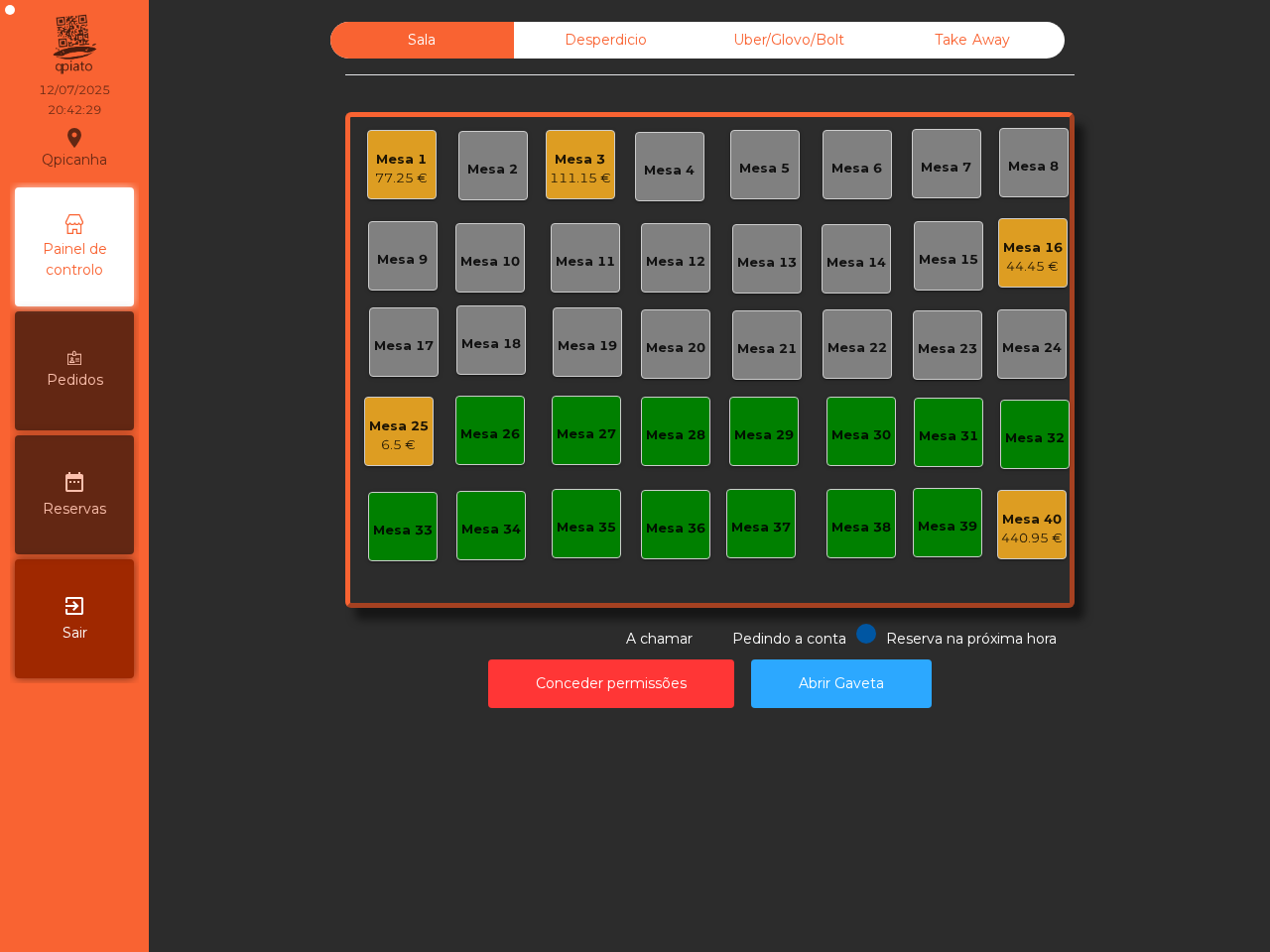 click on "Mesa 16" 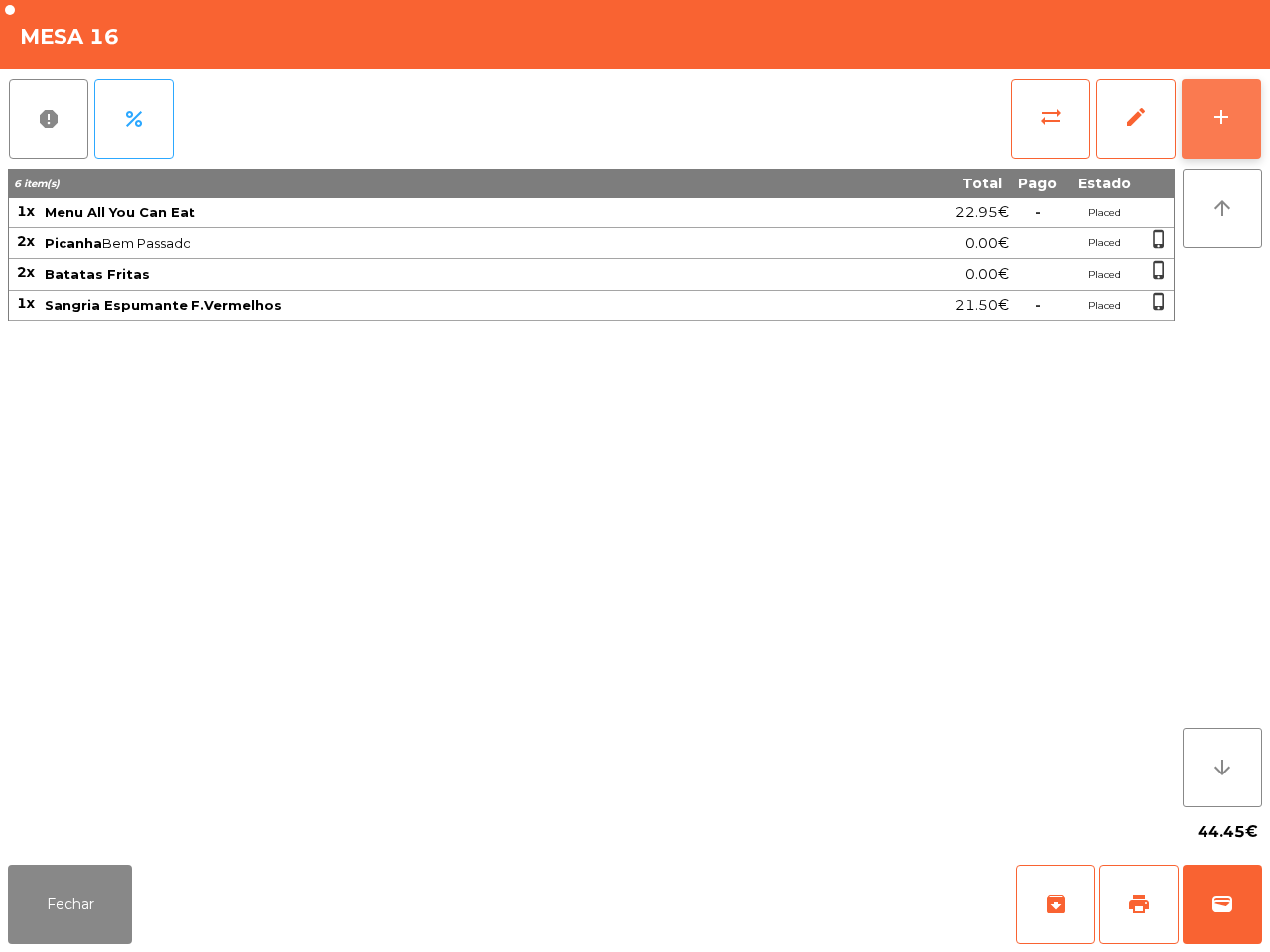 click on "add" 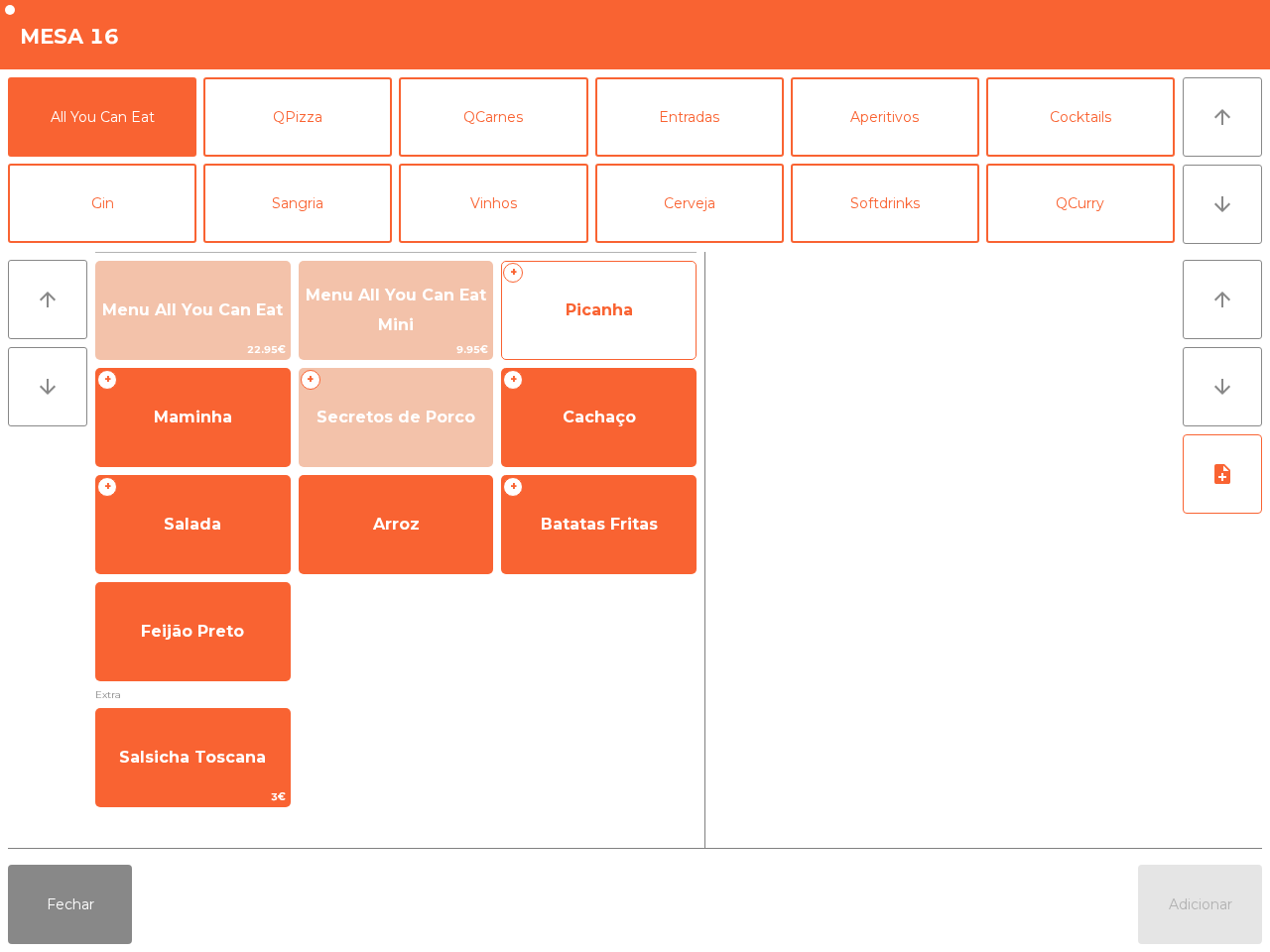 click on "Picanha" 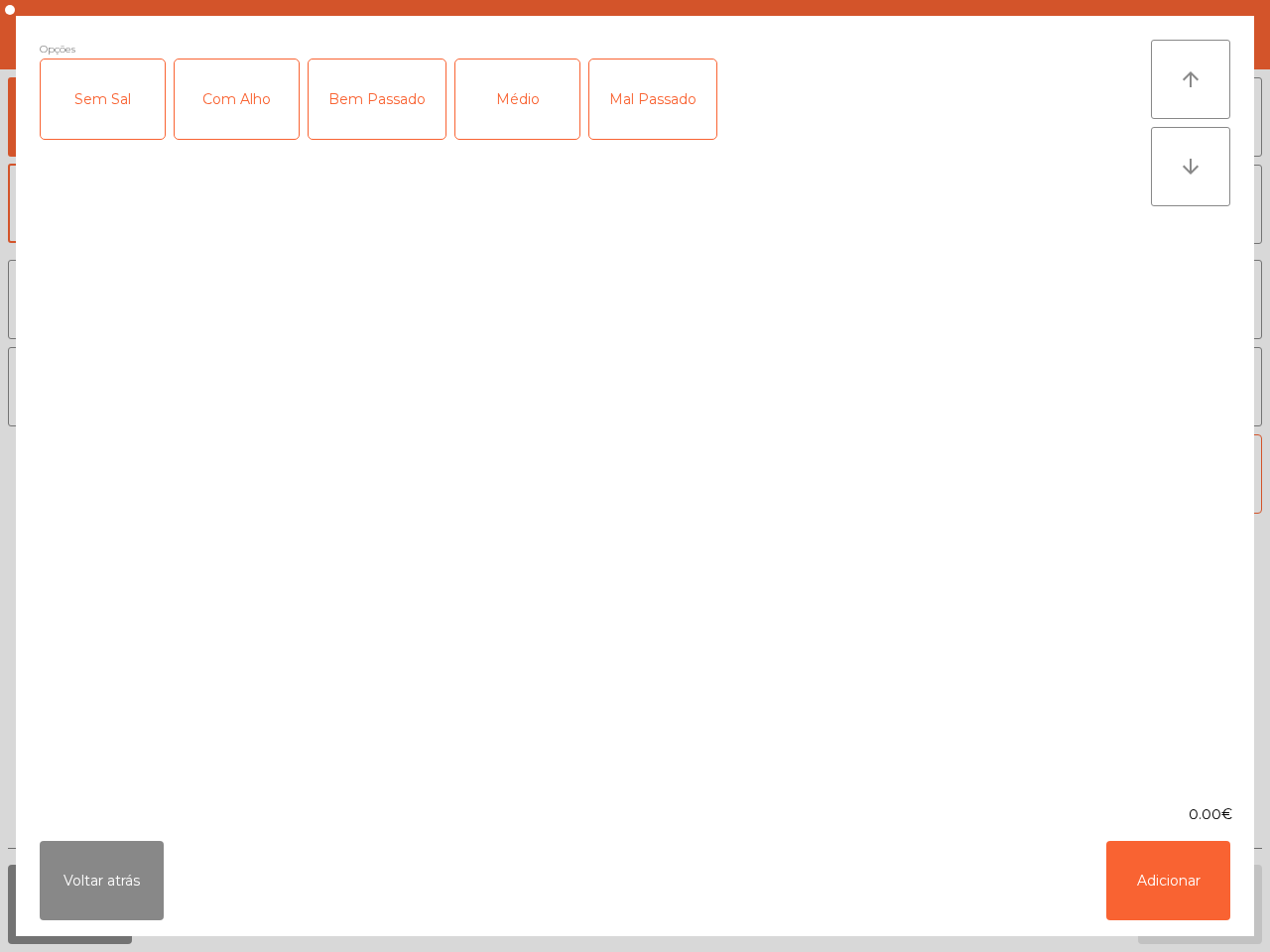 click on "Bem Passado" 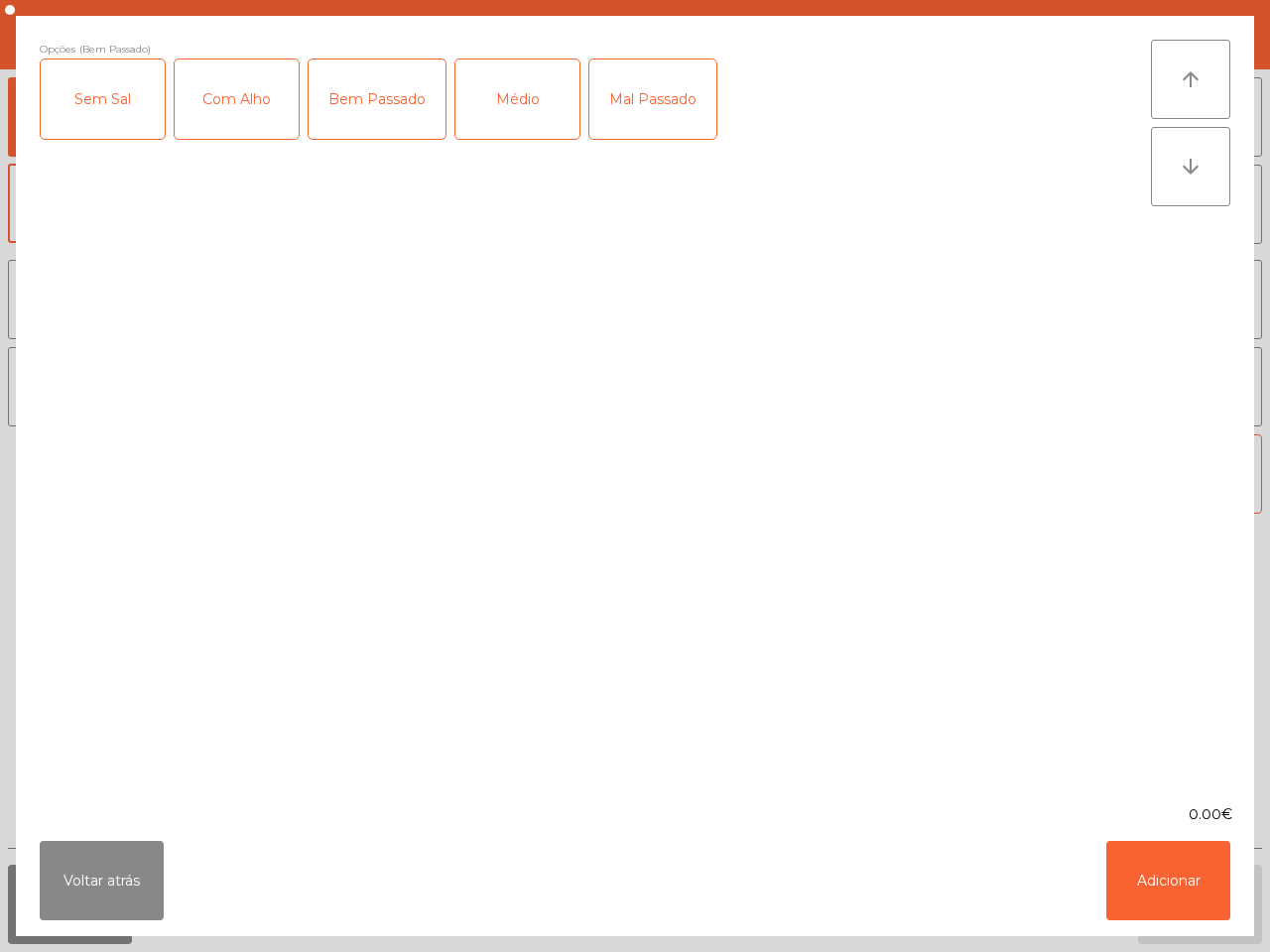 click on "Mal Passado" 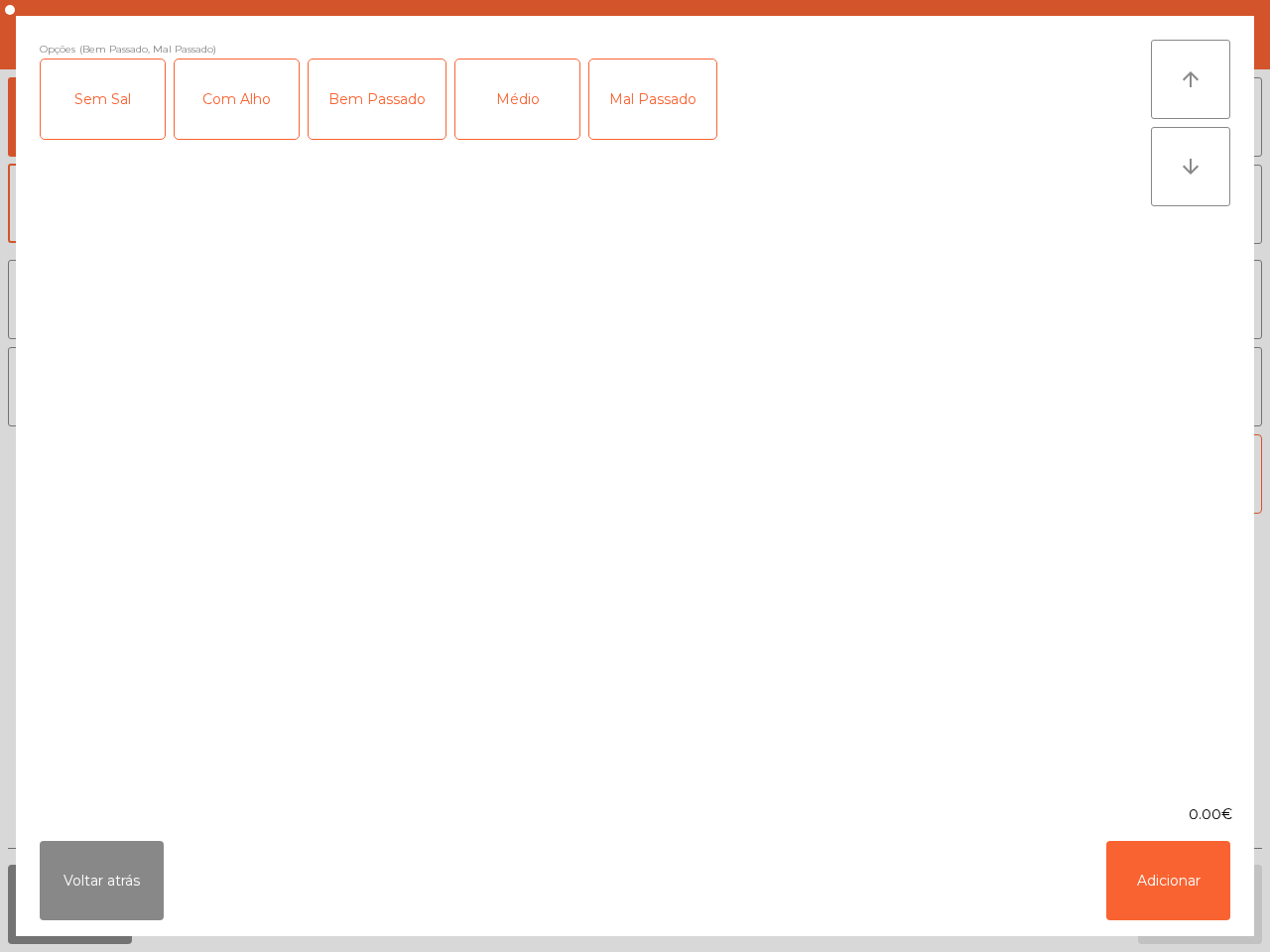 click on "Mal Passado" 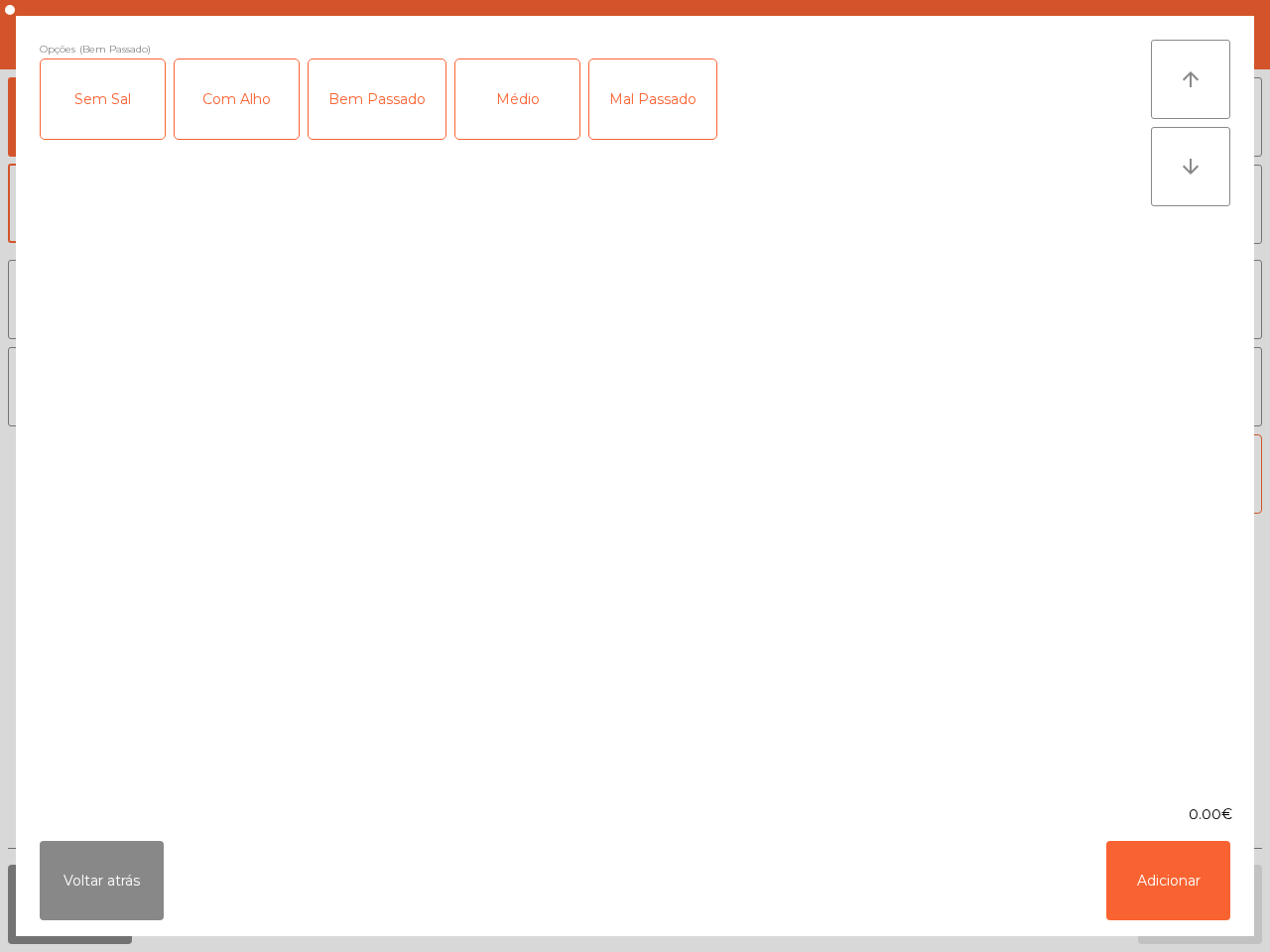 click on "Com Alho" 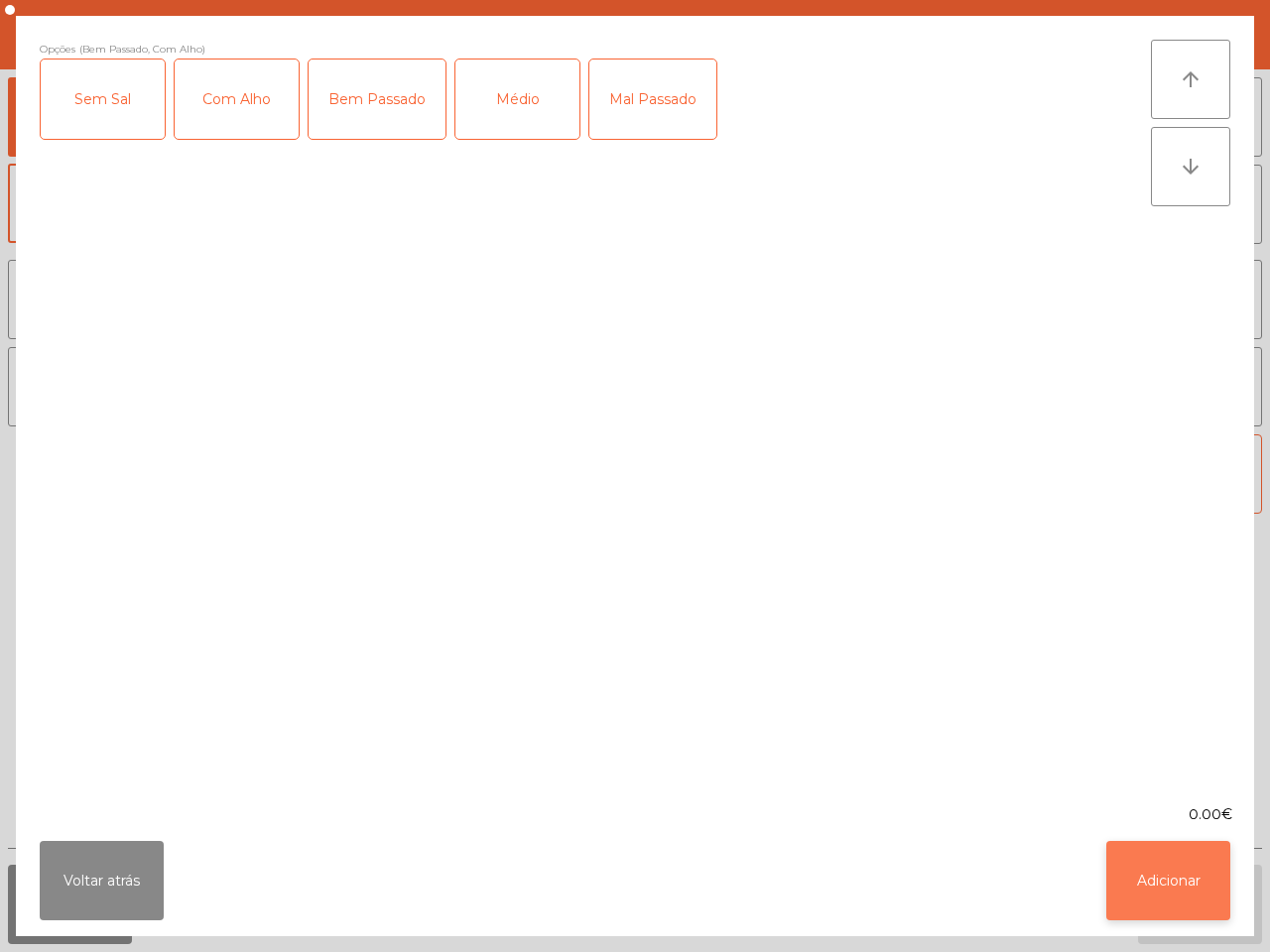 click on "Adicionar" 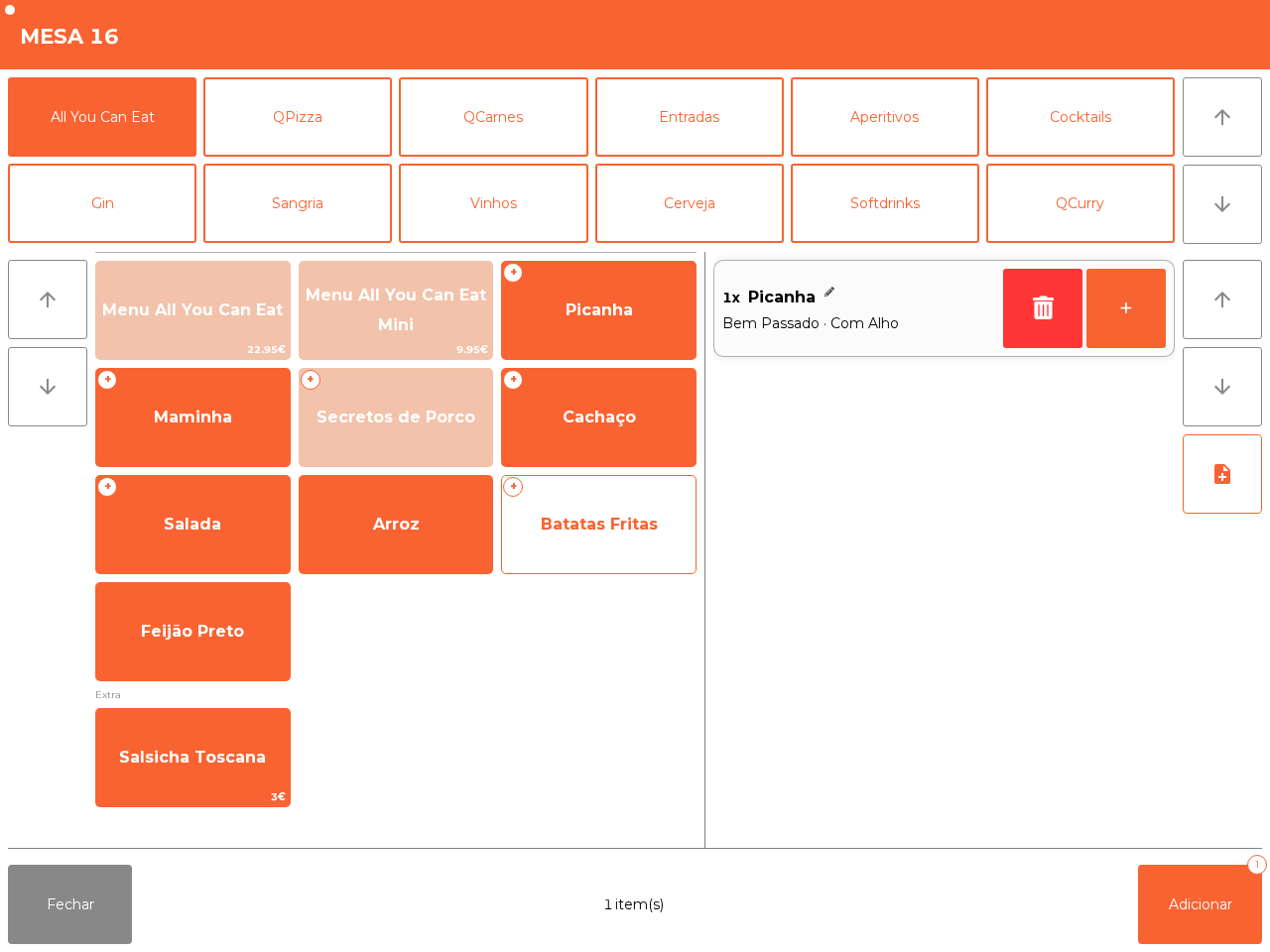 click on "Batatas Fritas" 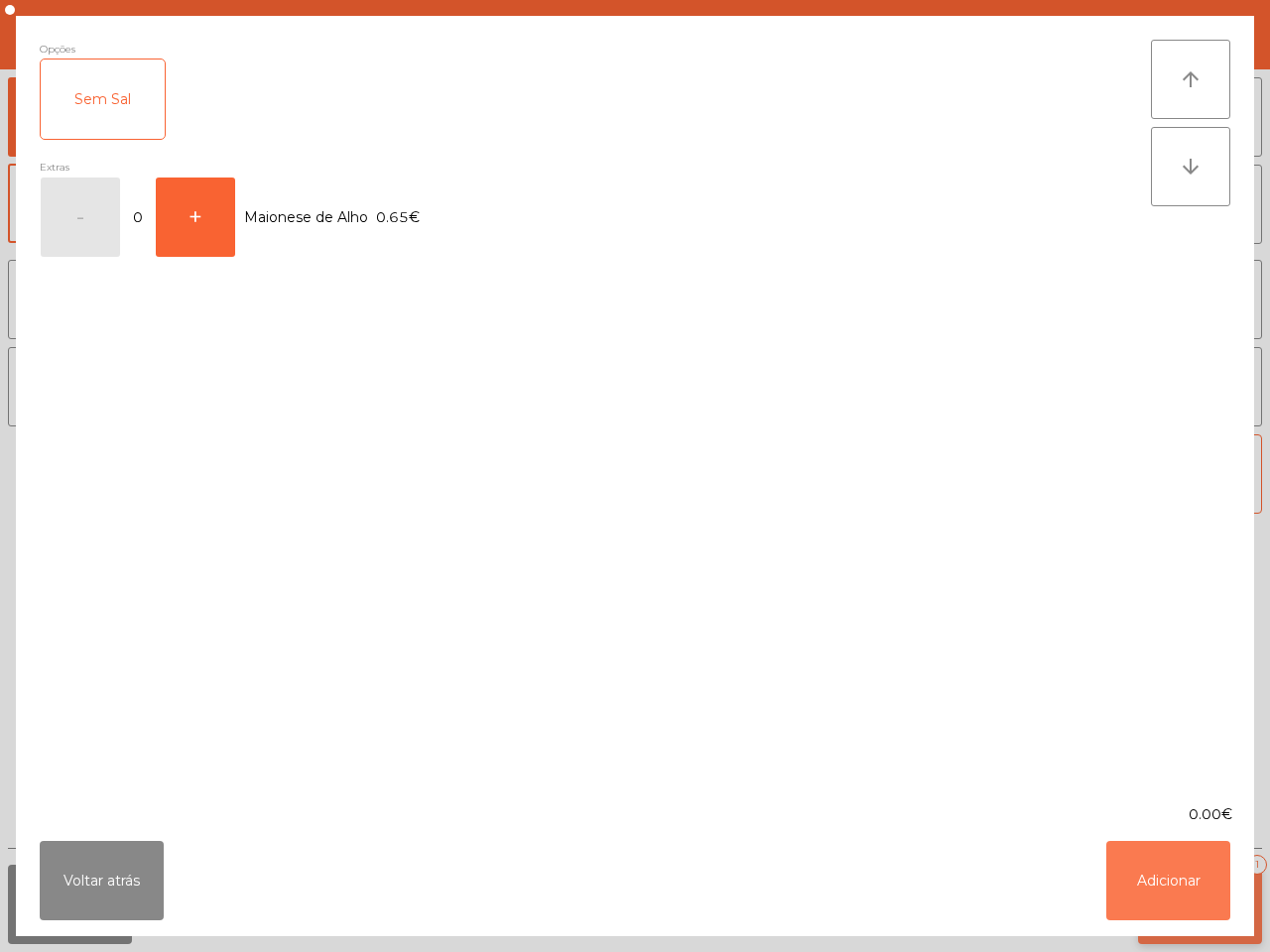 click on "Adicionar" 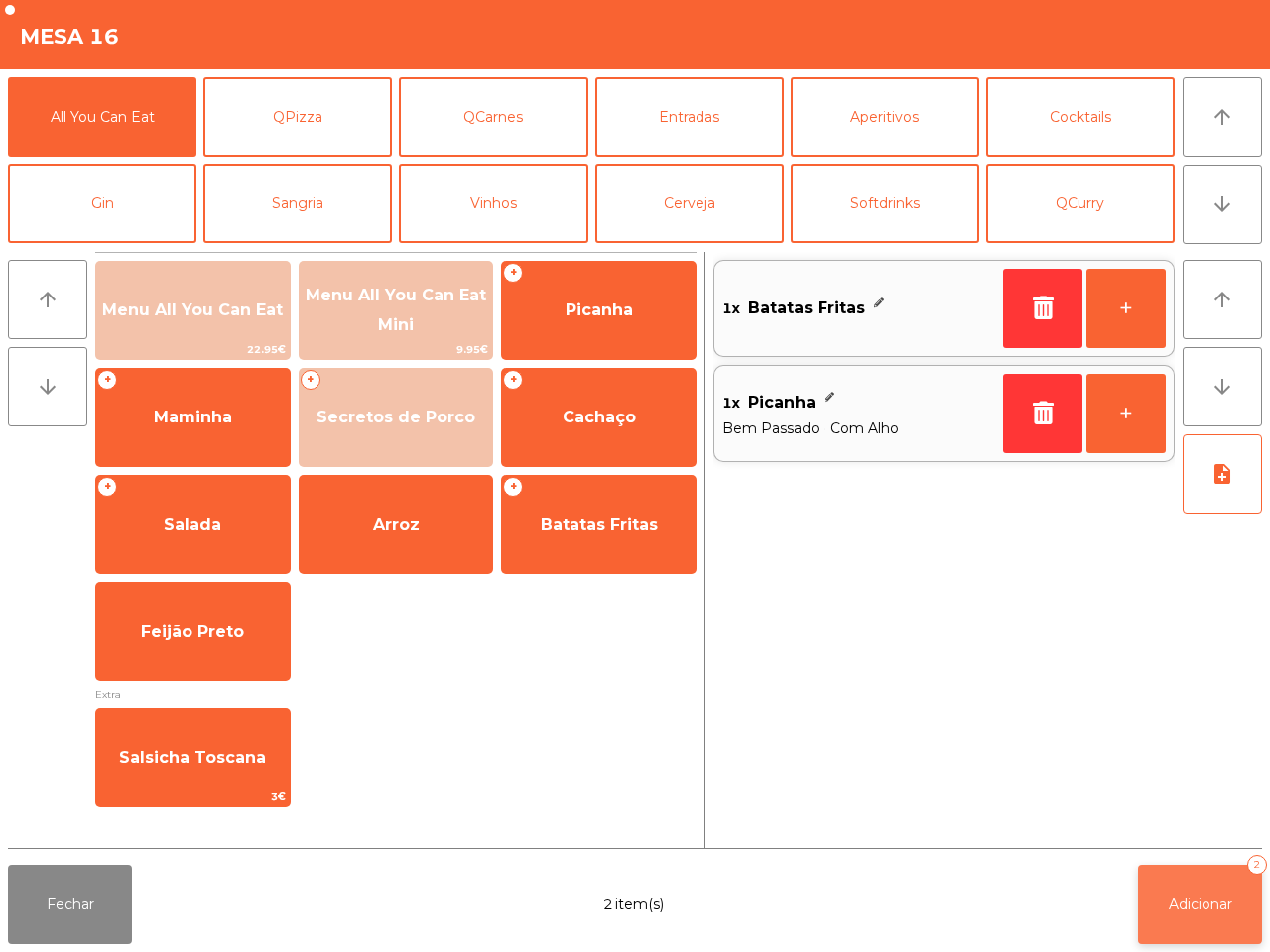 click on "Adicionar   2" 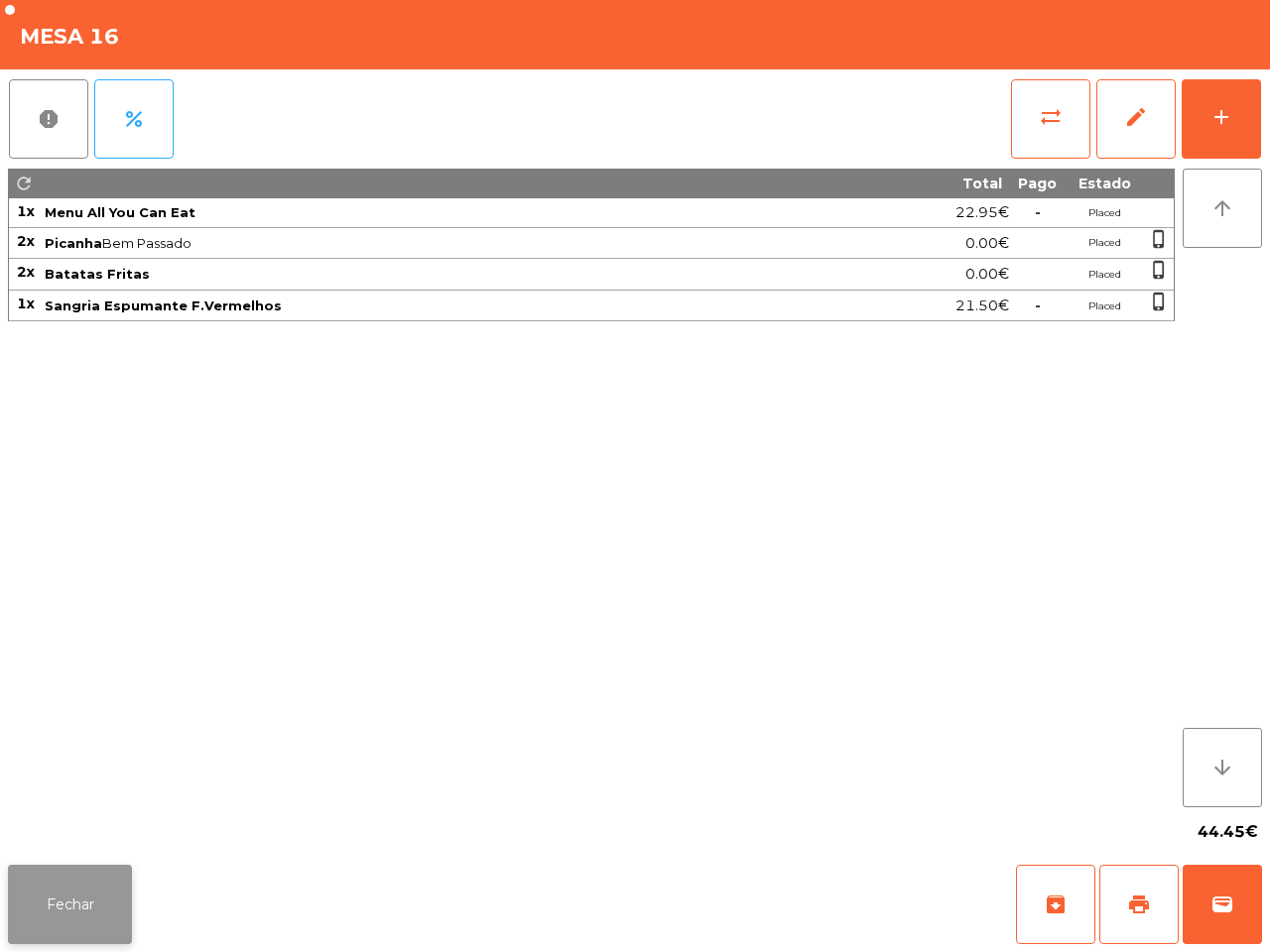 click on "Fechar" 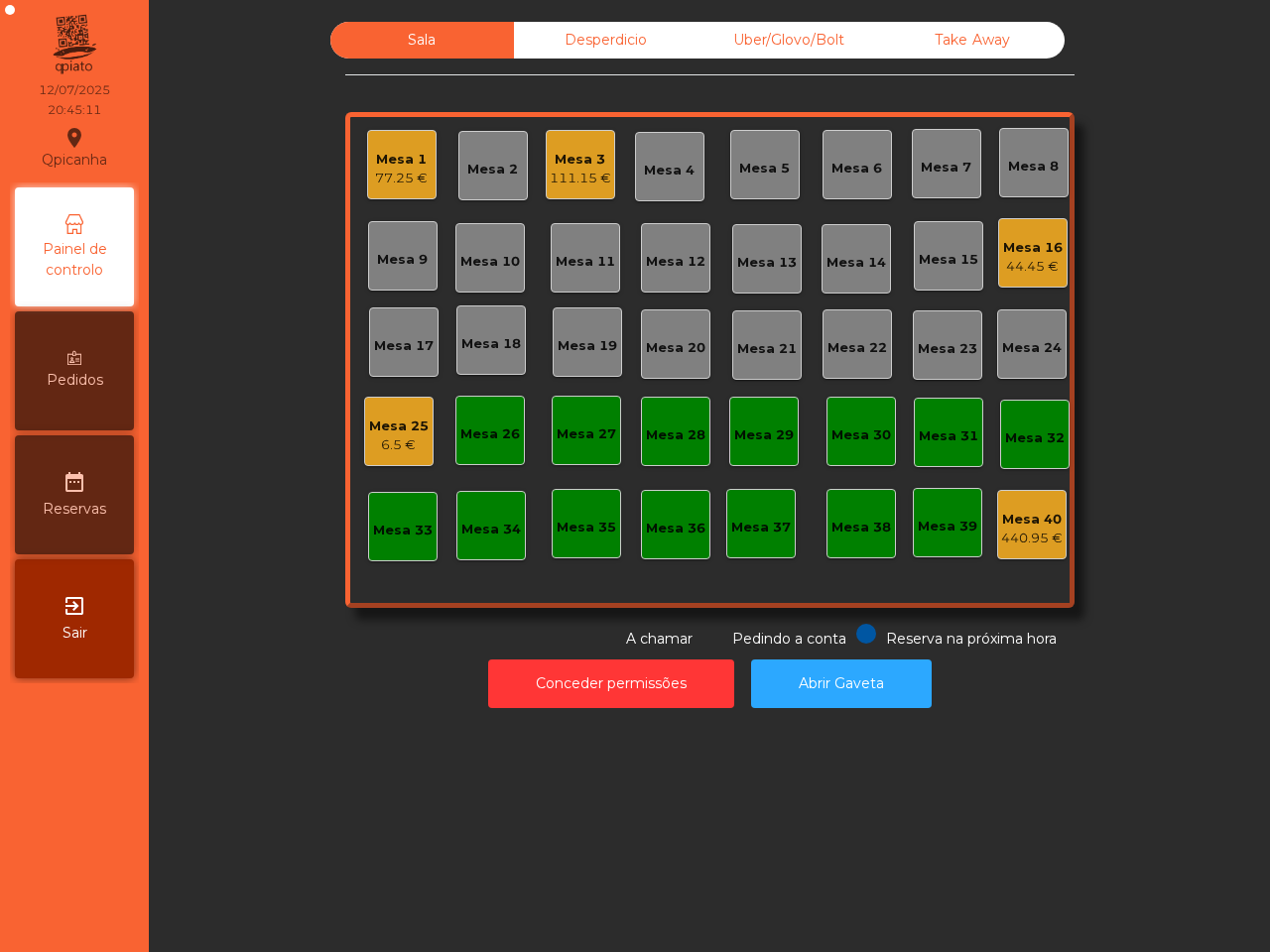 click on "Sala   Desperdicio   Uber/Glovo/Bolt   Take Away   Mesa 1   77.25 €   Mesa 2   Mesa 3   111.15 €   Mesa 4   Mesa 5   Mesa 6   Mesa 7   Mesa 8   Mesa 9   Mesa 10   Mesa 11   Mesa 12   Mesa 13   Mesa 14   Mesa 15   Mesa 16   44.45 €   Mesa 17   Mesa 18   Mesa 19   Mesa 20   Mesa 21   Mesa 22   Mesa 23   Mesa 24   Mesa 25   6.5 €   Mesa 26   Mesa 27   Mesa 28   Mesa 29   Mesa 30   Mesa 31   Mesa 32   Mesa 33   Mesa 34   Mesa 35   Mesa 36   Mesa 37   Mesa 38   Mesa 39   Mesa 40   440.95 €  Reserva na próxima hora Pedindo a conta A chamar  Conceder permissões   Abrir Gaveta" 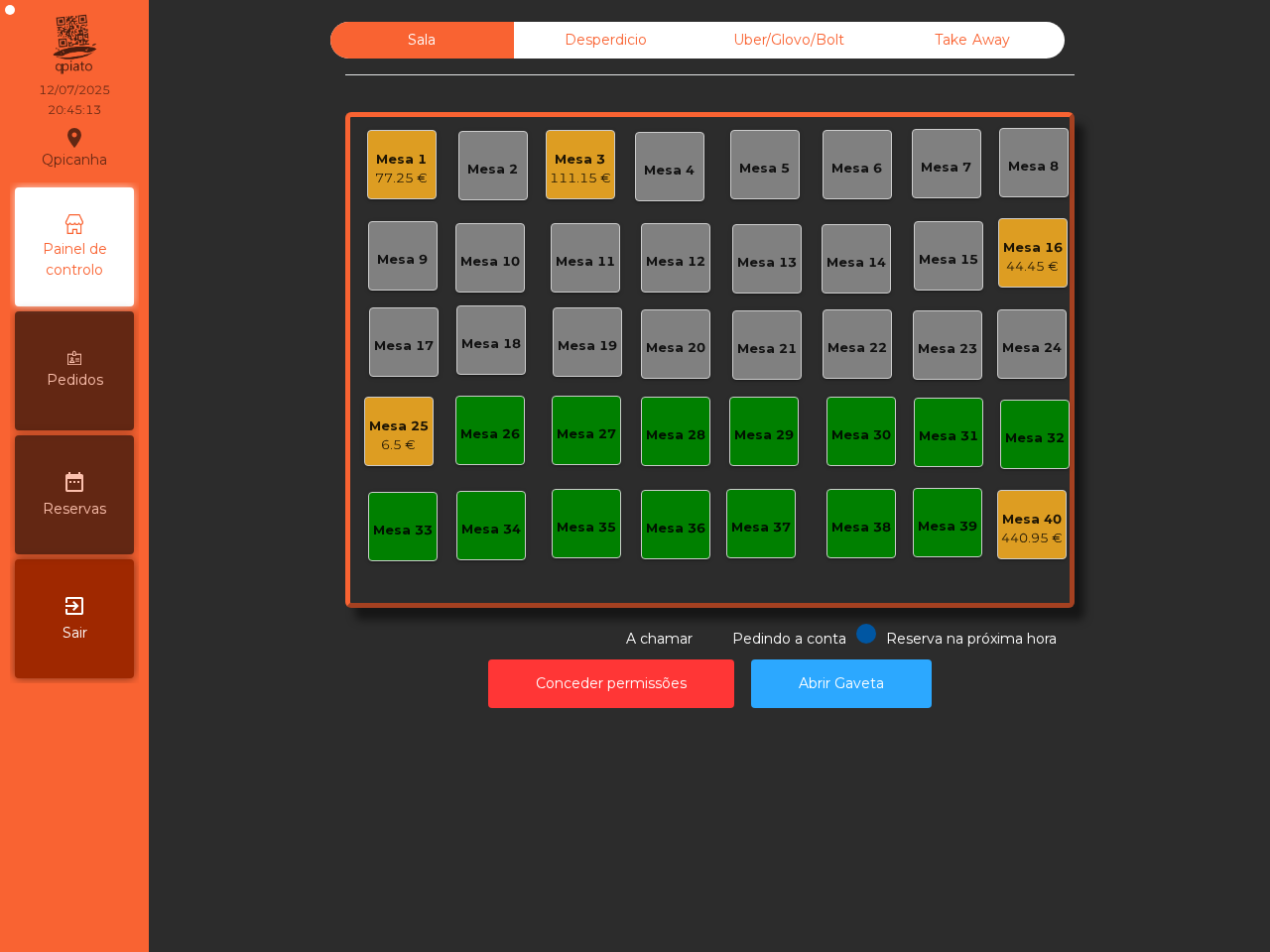 click on "Mesa 25" 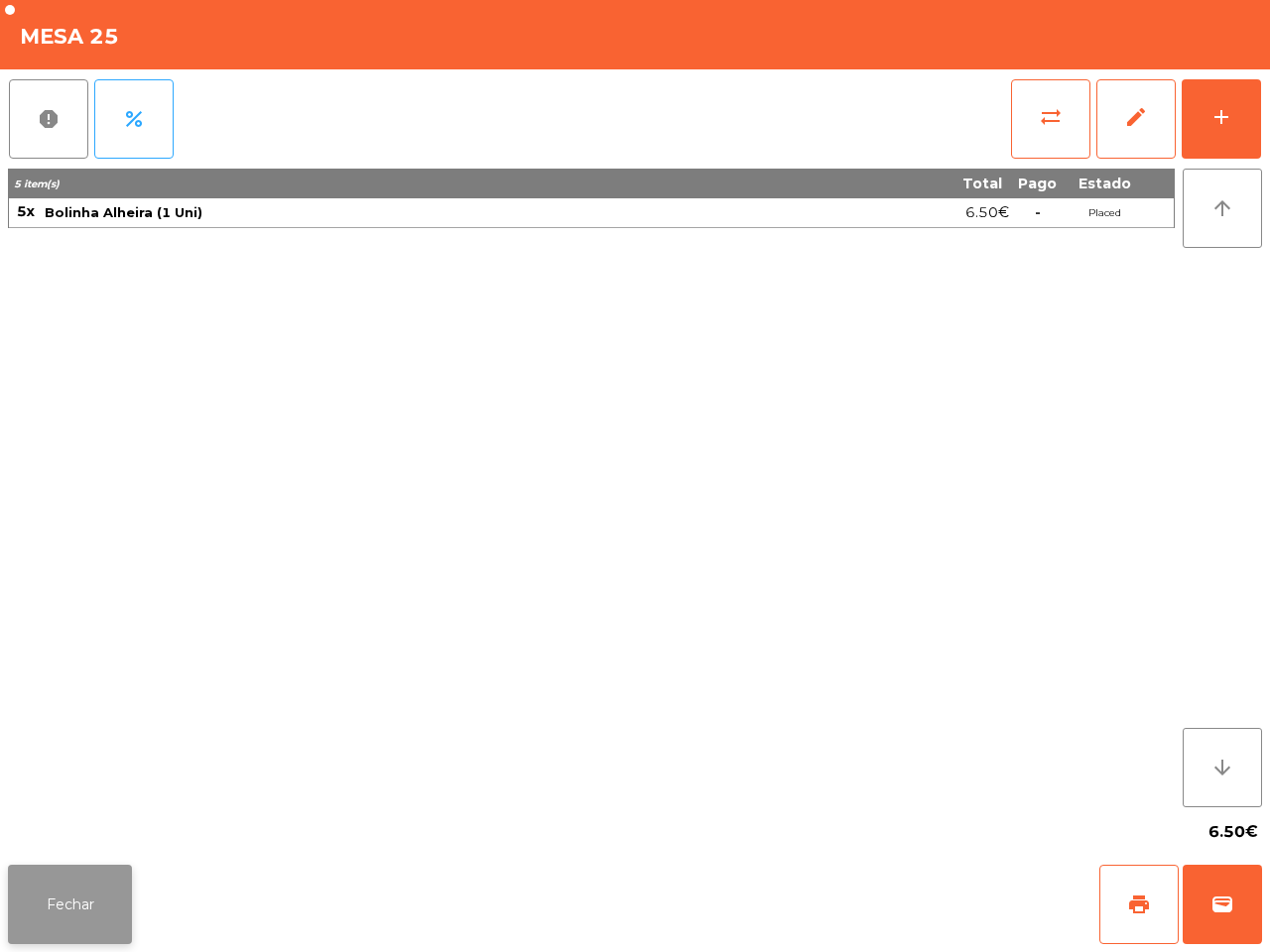click on "Fechar" 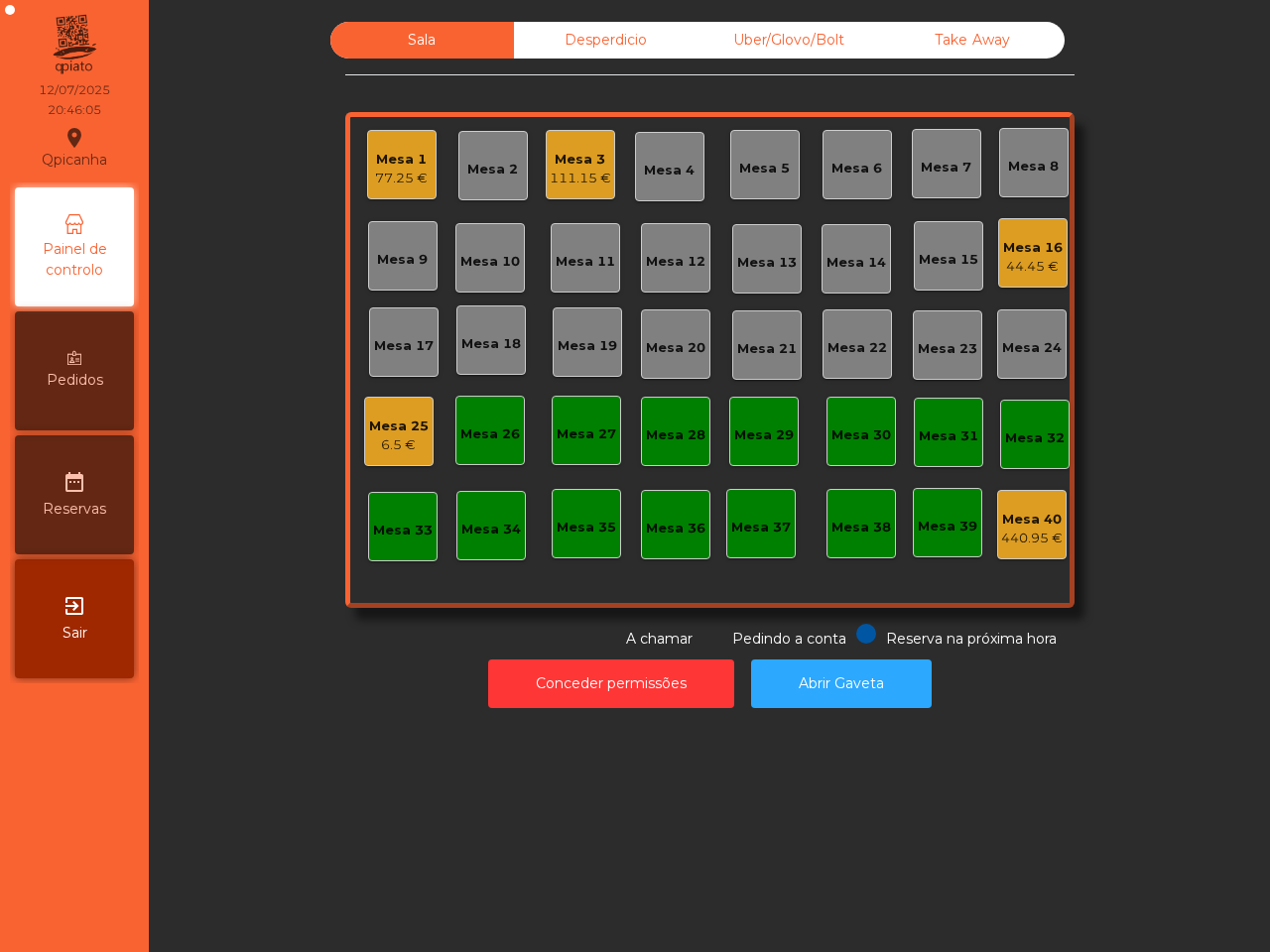 click on "Mesa 1" 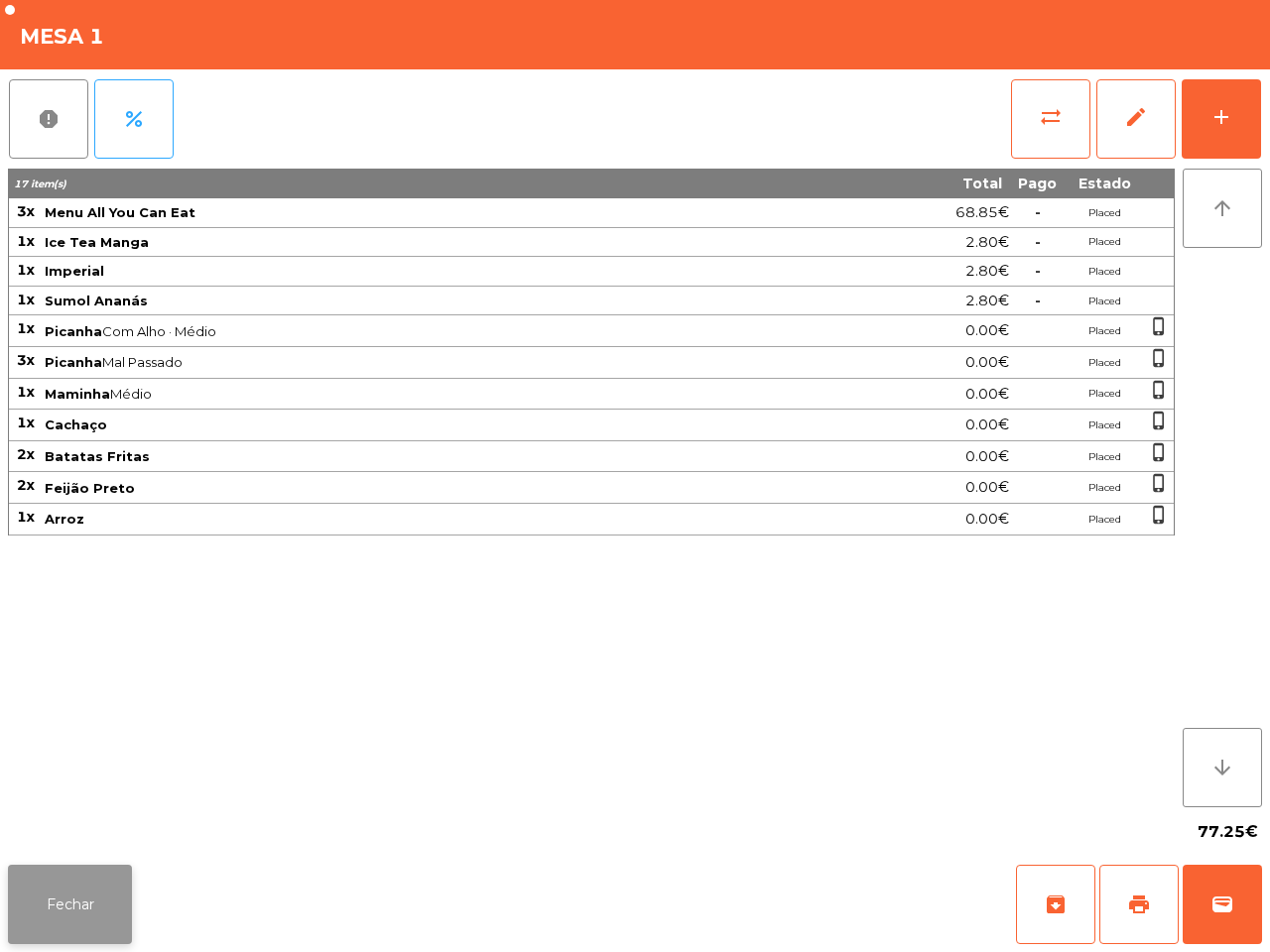 click on "Fechar" 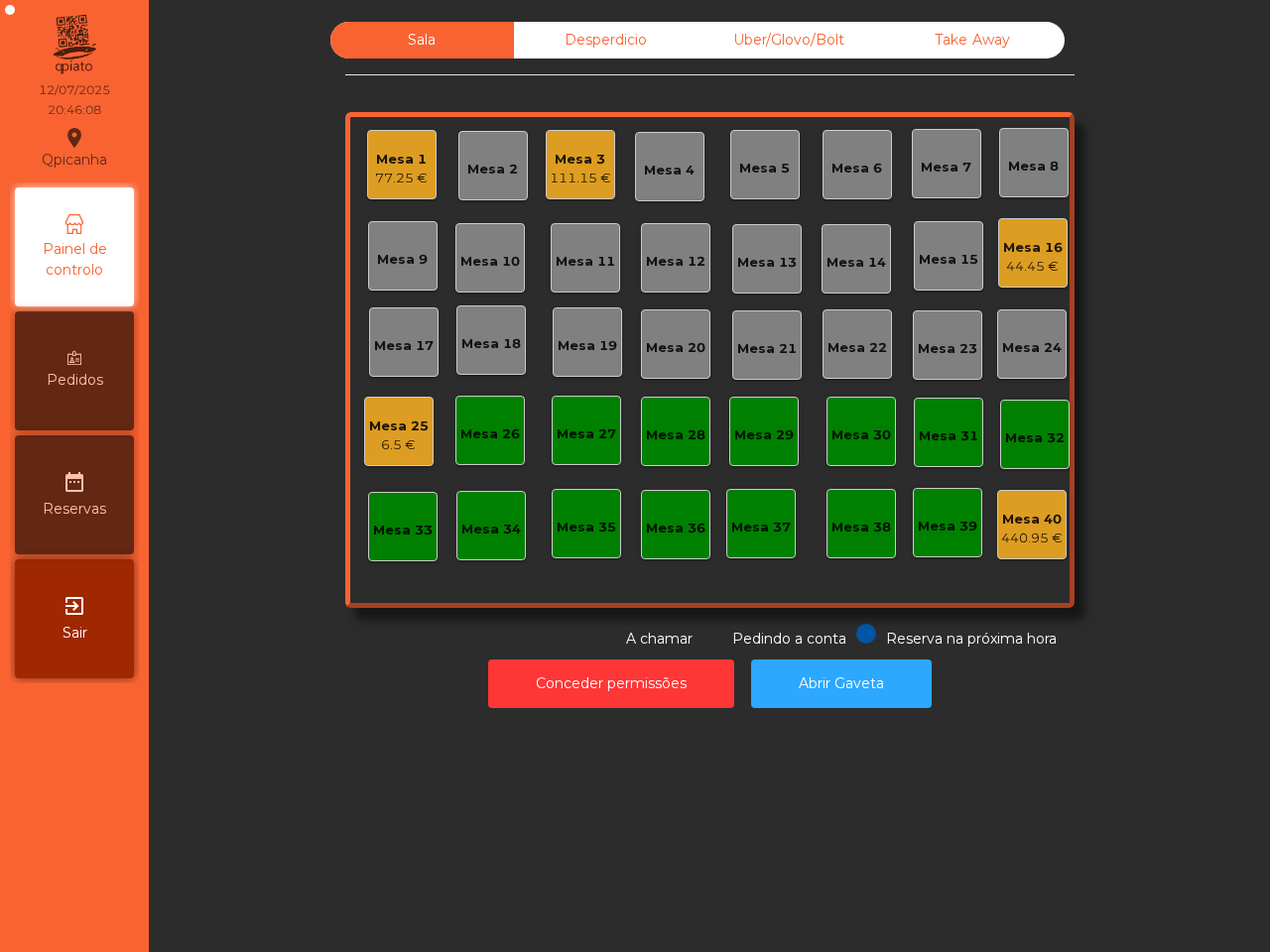 click on "Mesa 3" 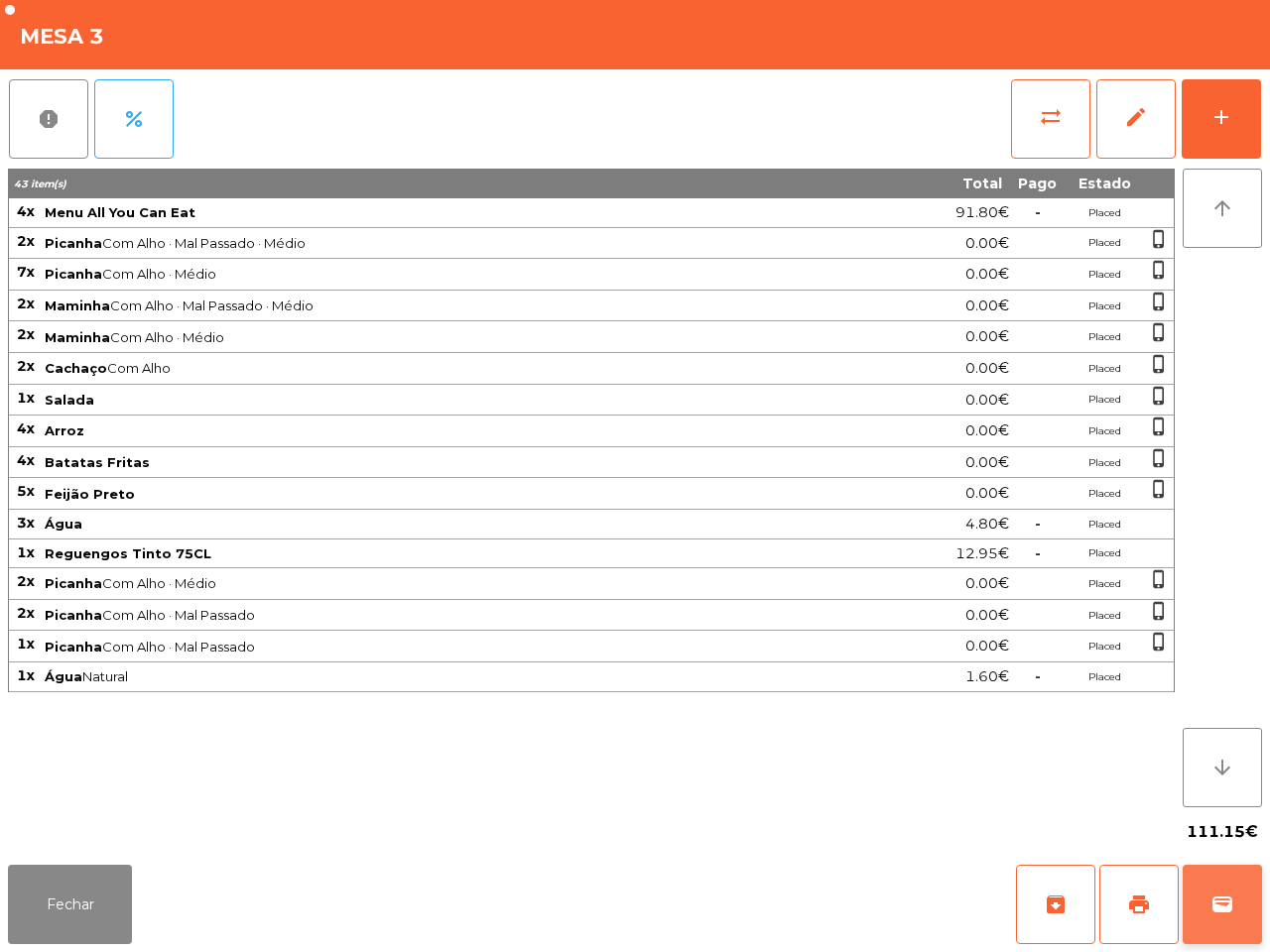 click on "wallet" 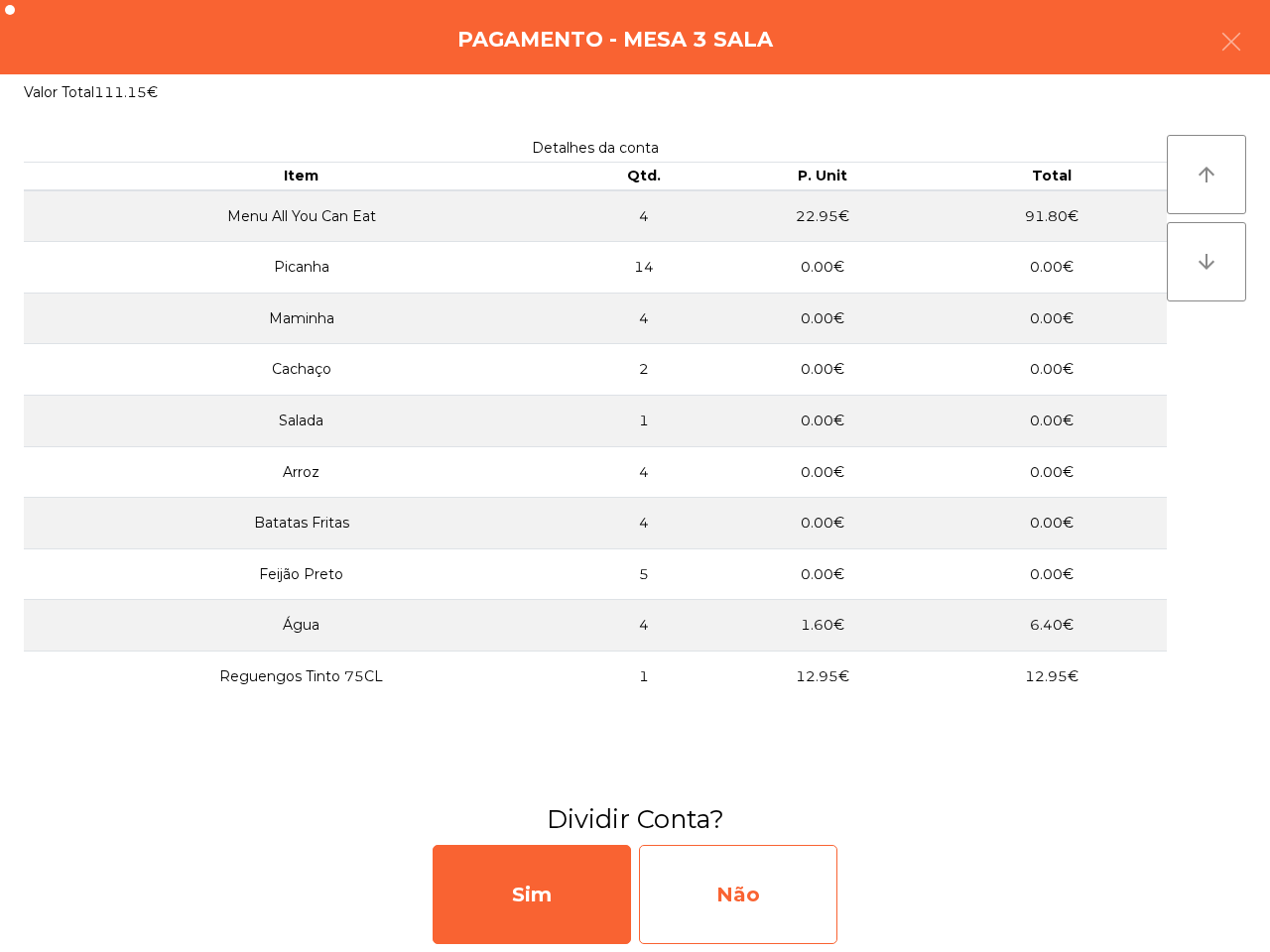 click on "Não" 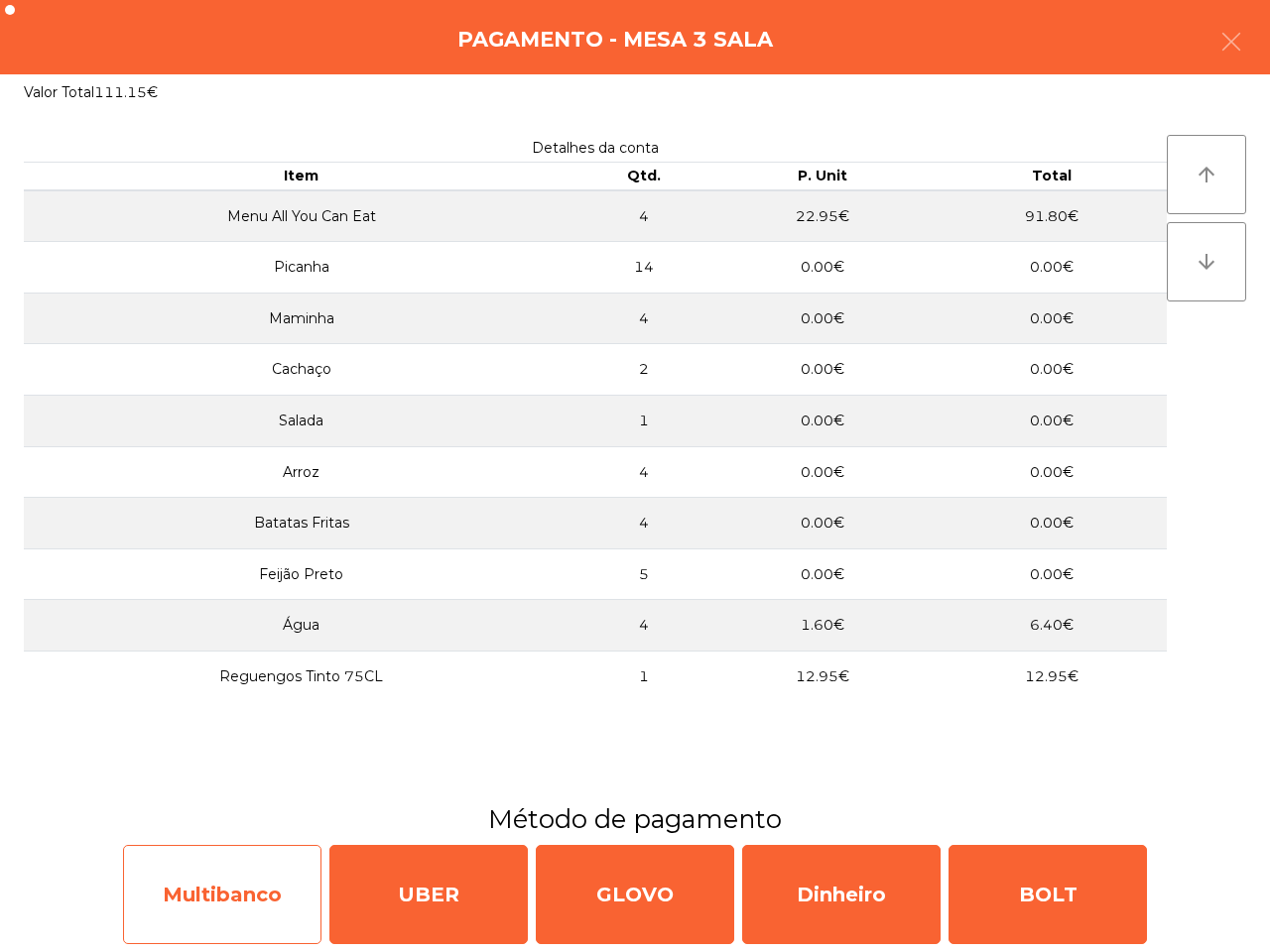 click on "Multibanco" 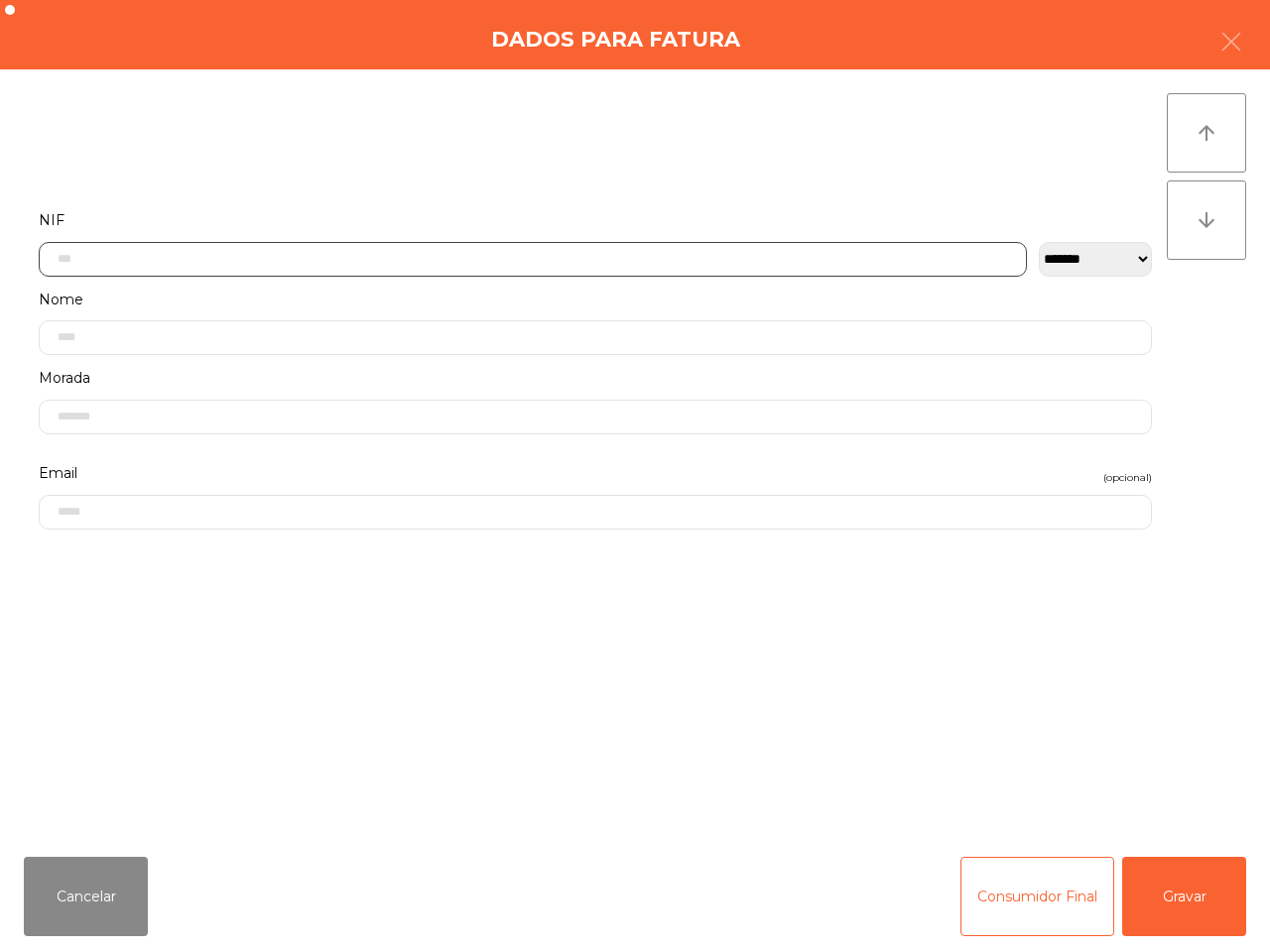 click 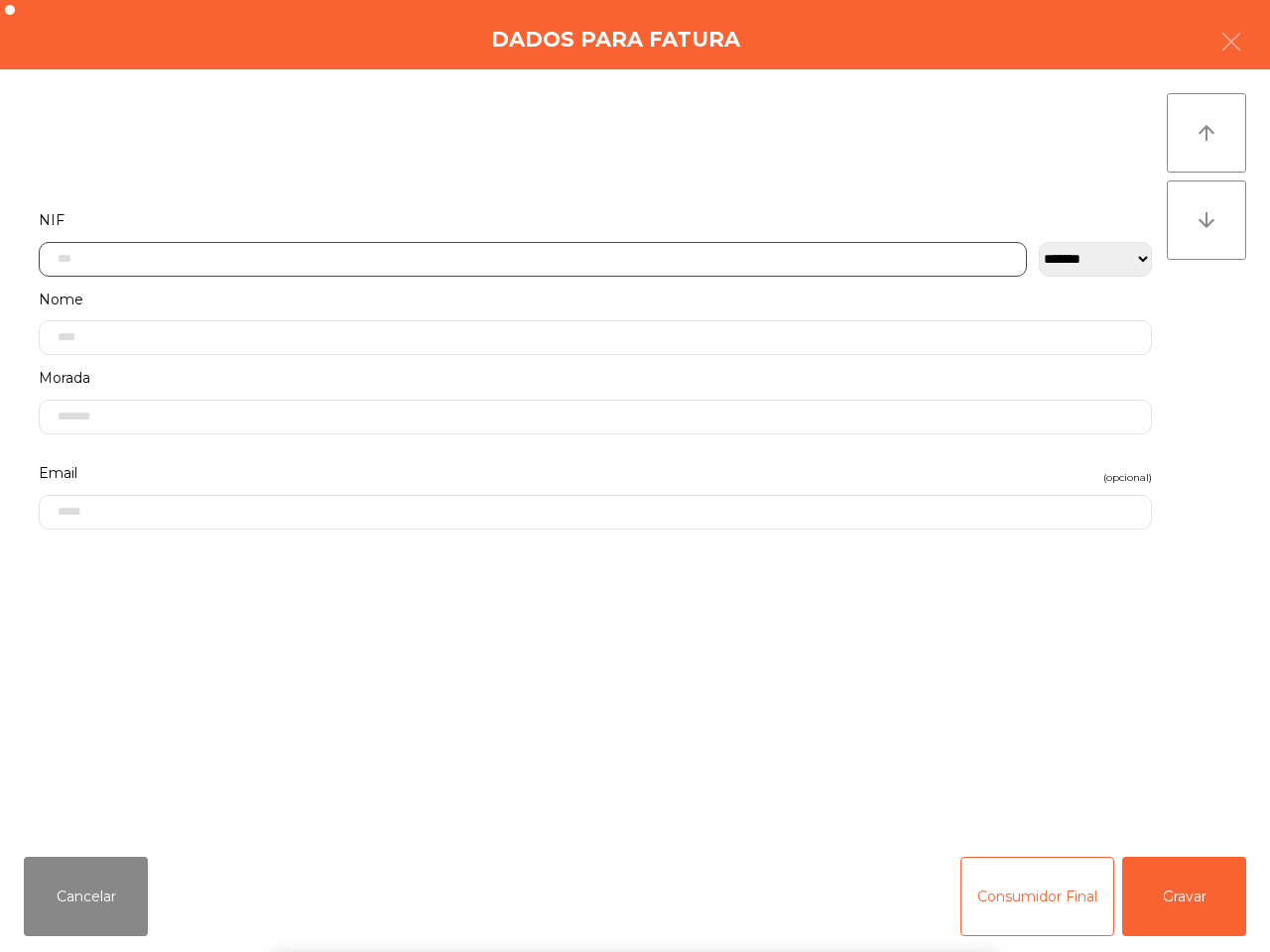 scroll, scrollTop: 111, scrollLeft: 0, axis: vertical 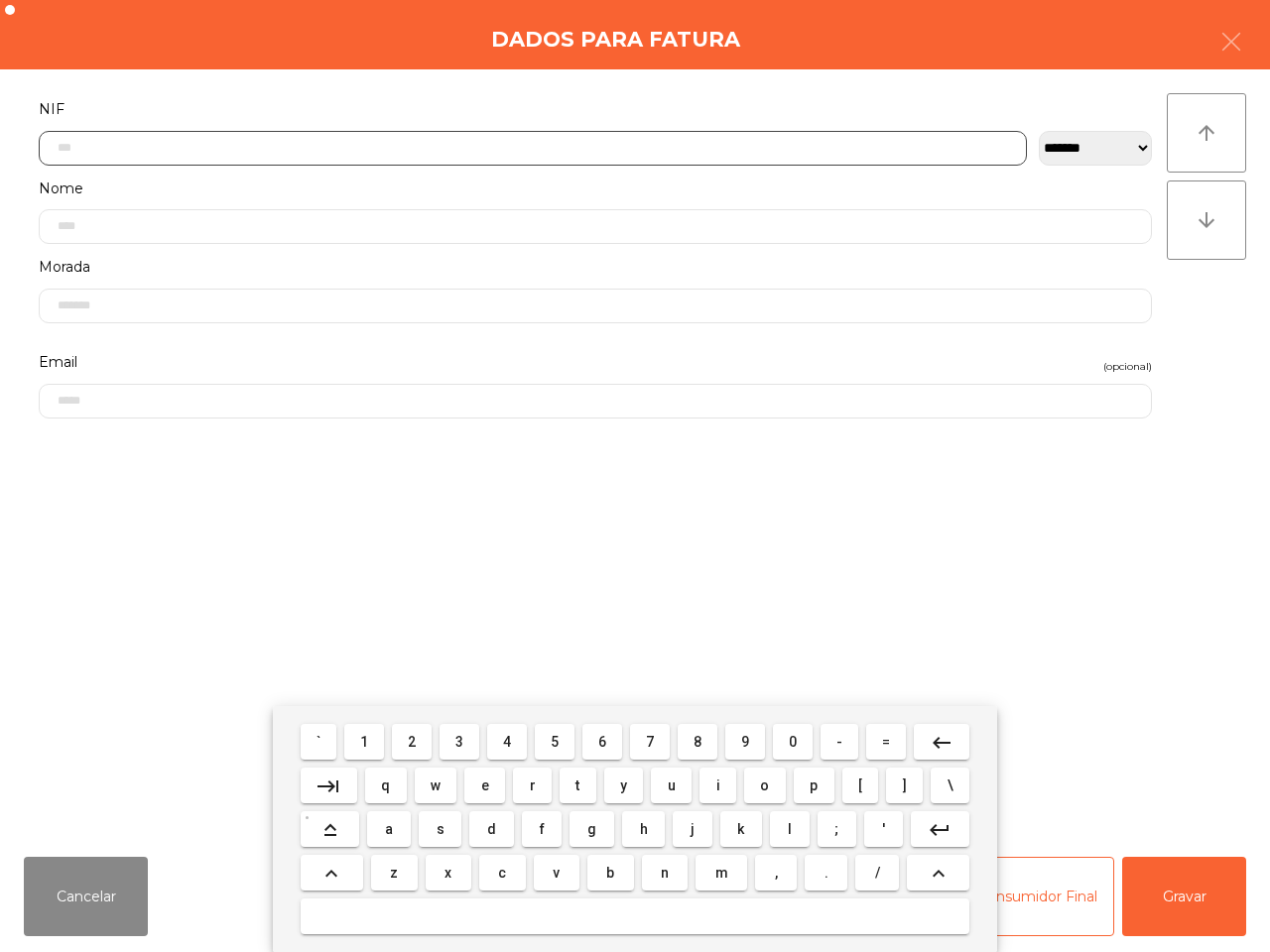 click on "2" at bounding box center (412, 742) 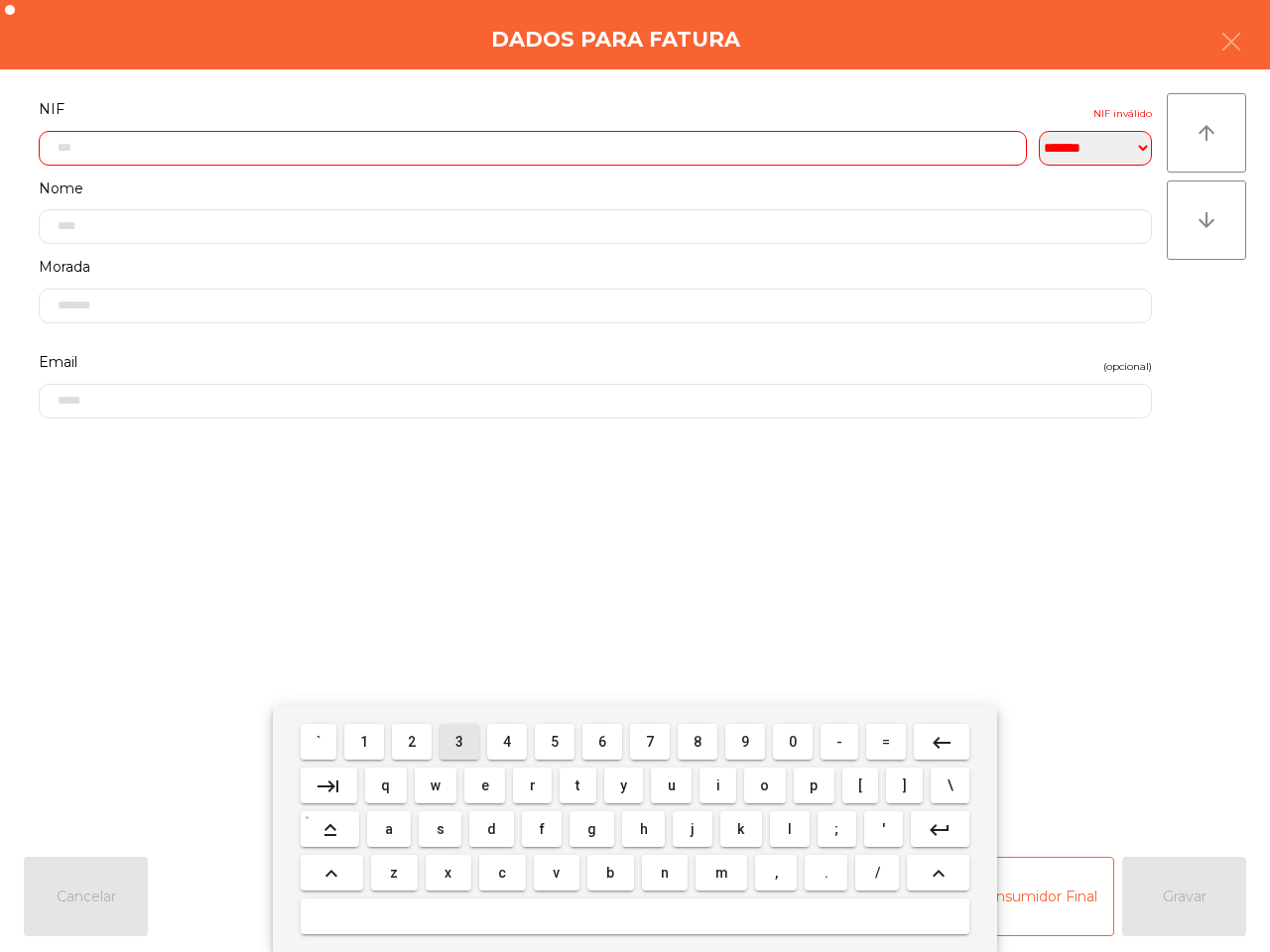 click on "3" at bounding box center [459, 742] 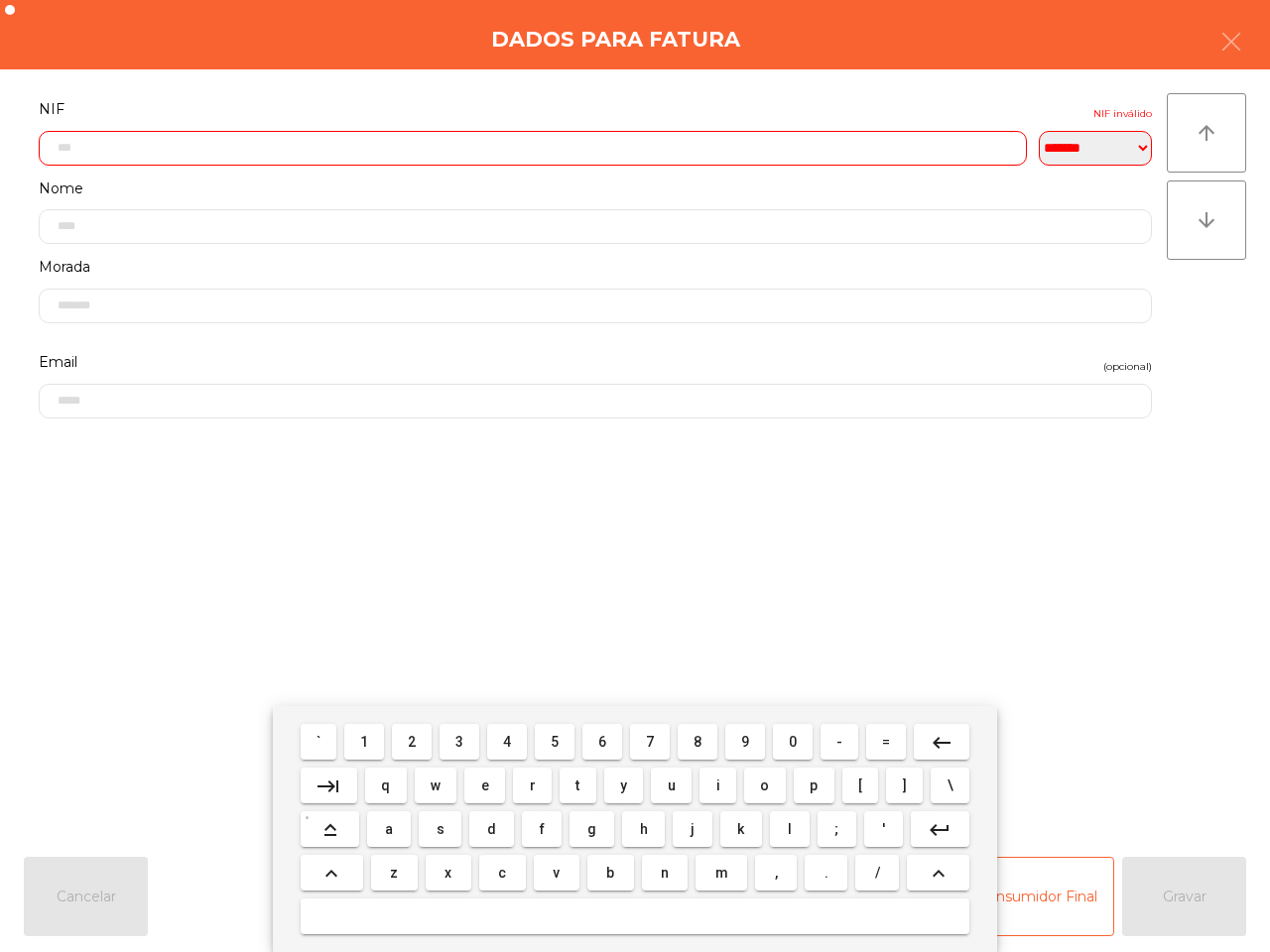 click on "1" at bounding box center [364, 742] 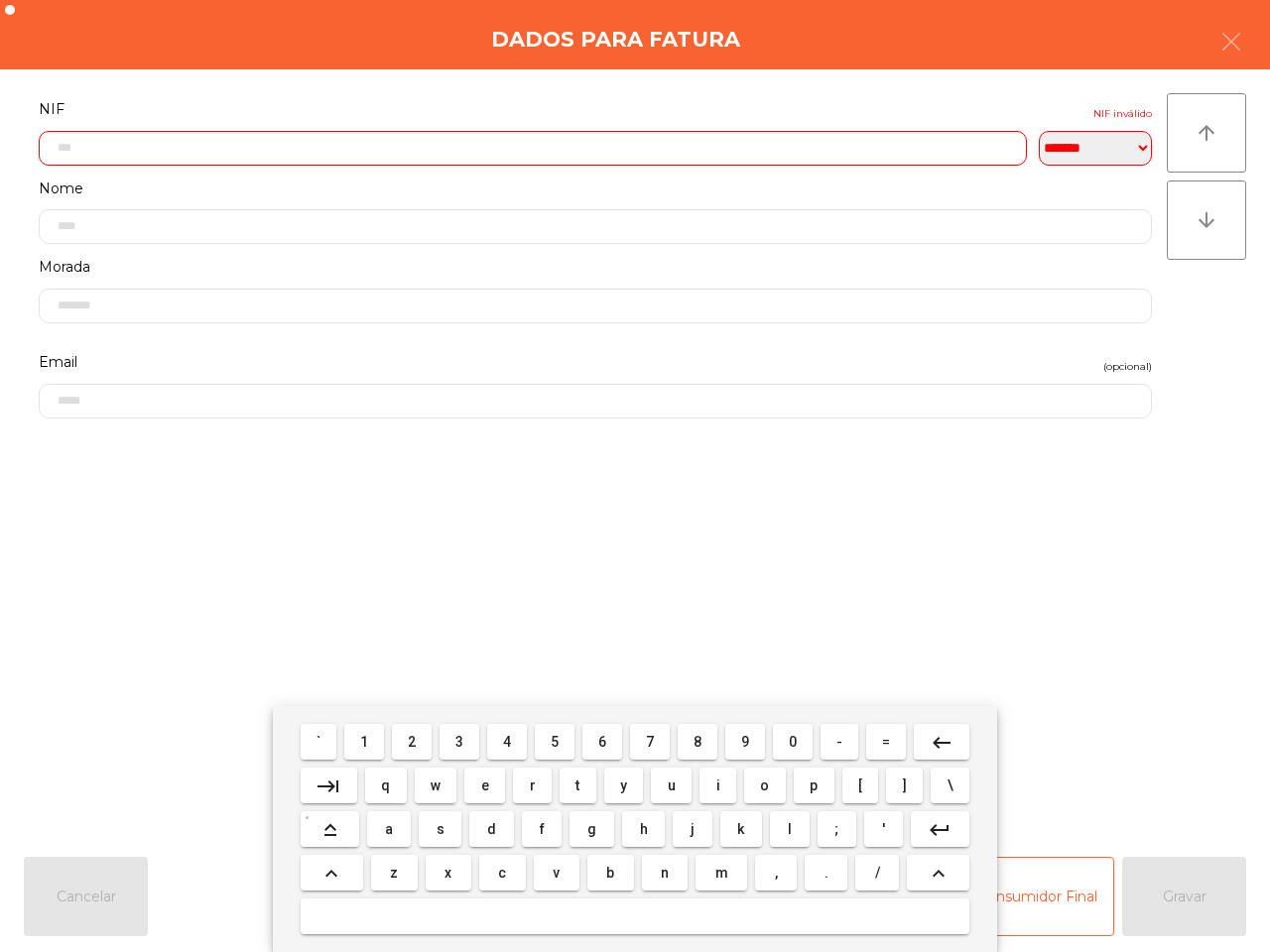 click on "7" at bounding box center (650, 742) 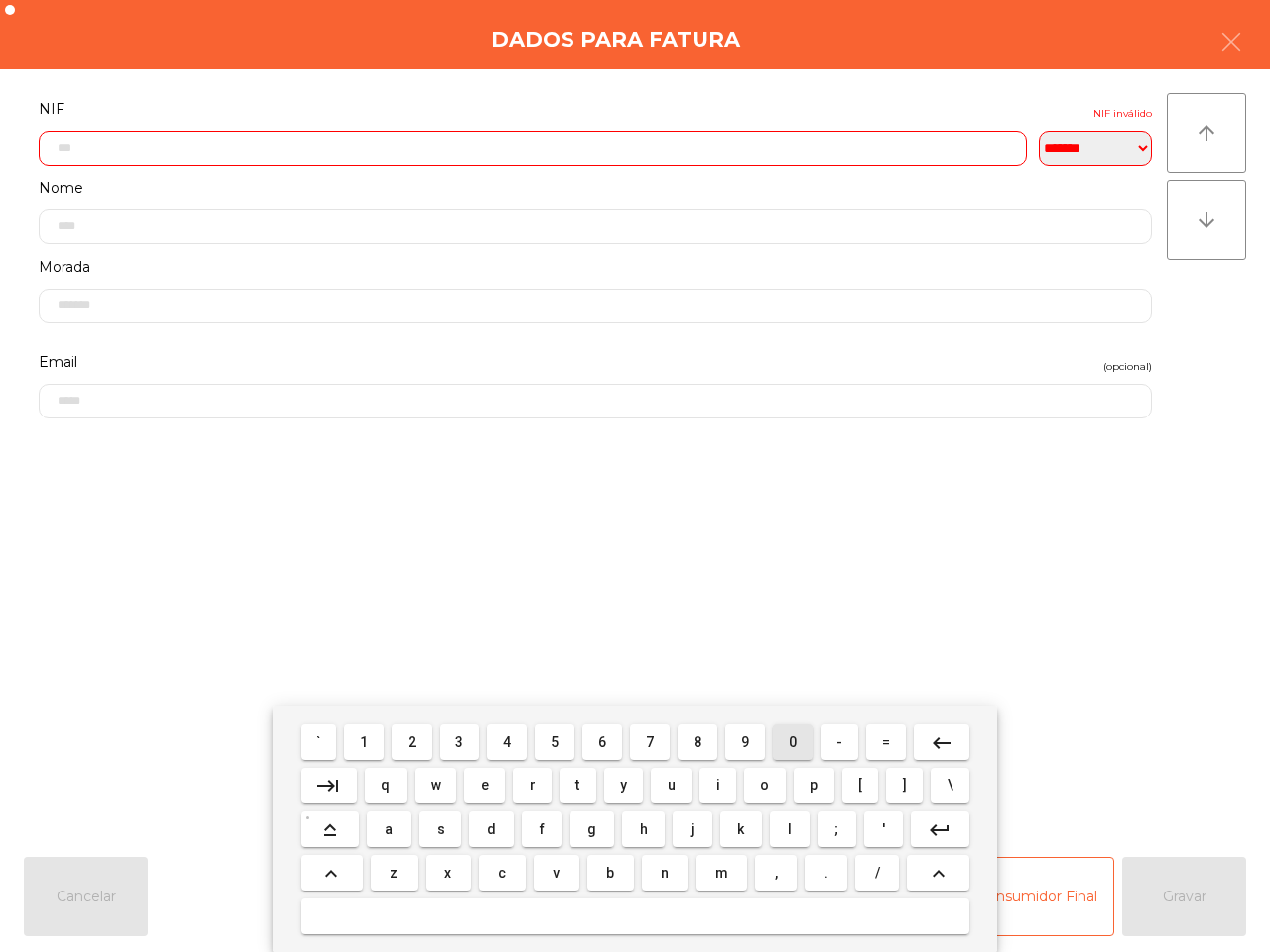 click on "0" at bounding box center (793, 742) 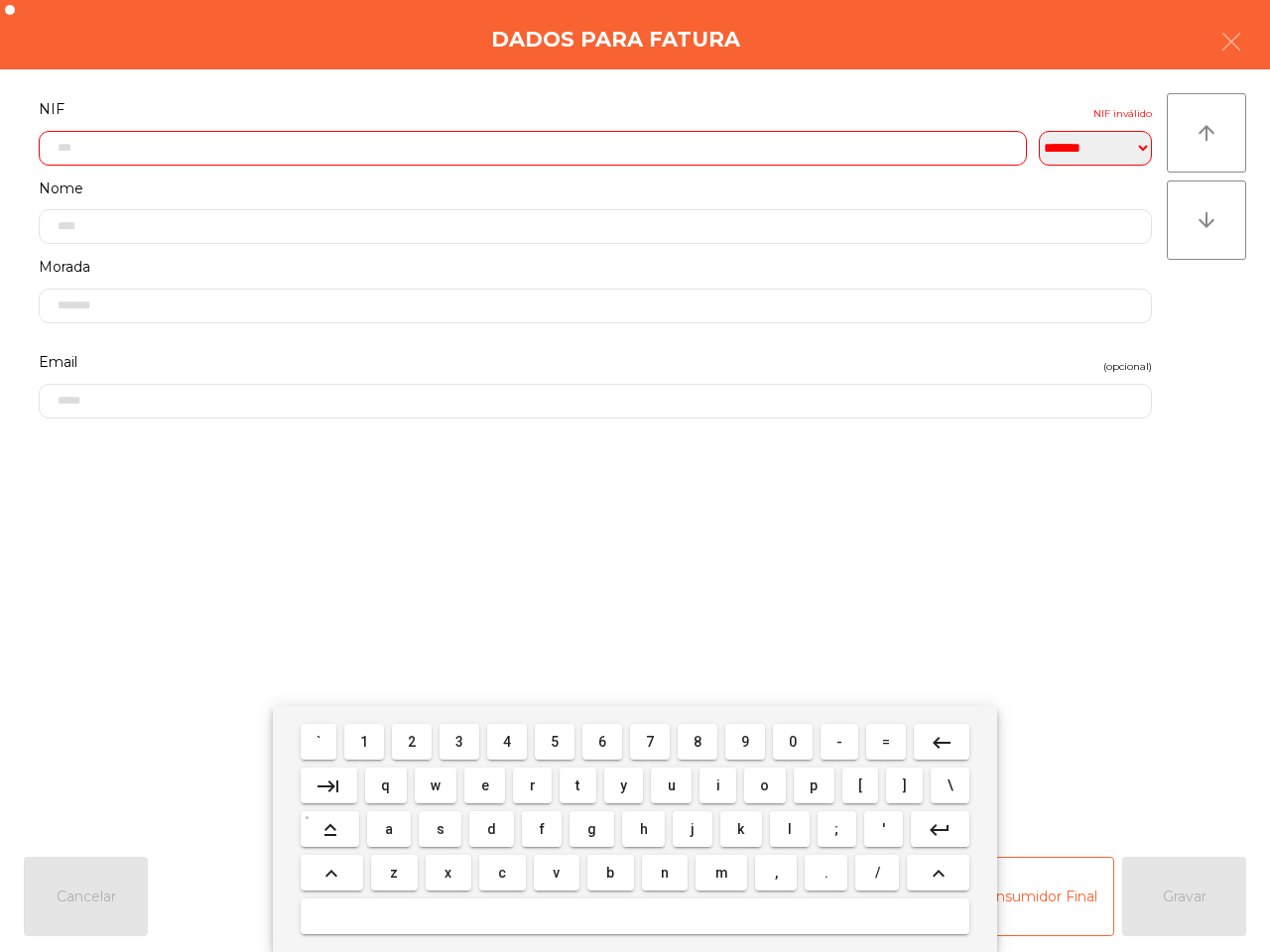 click on "0" at bounding box center [793, 742] 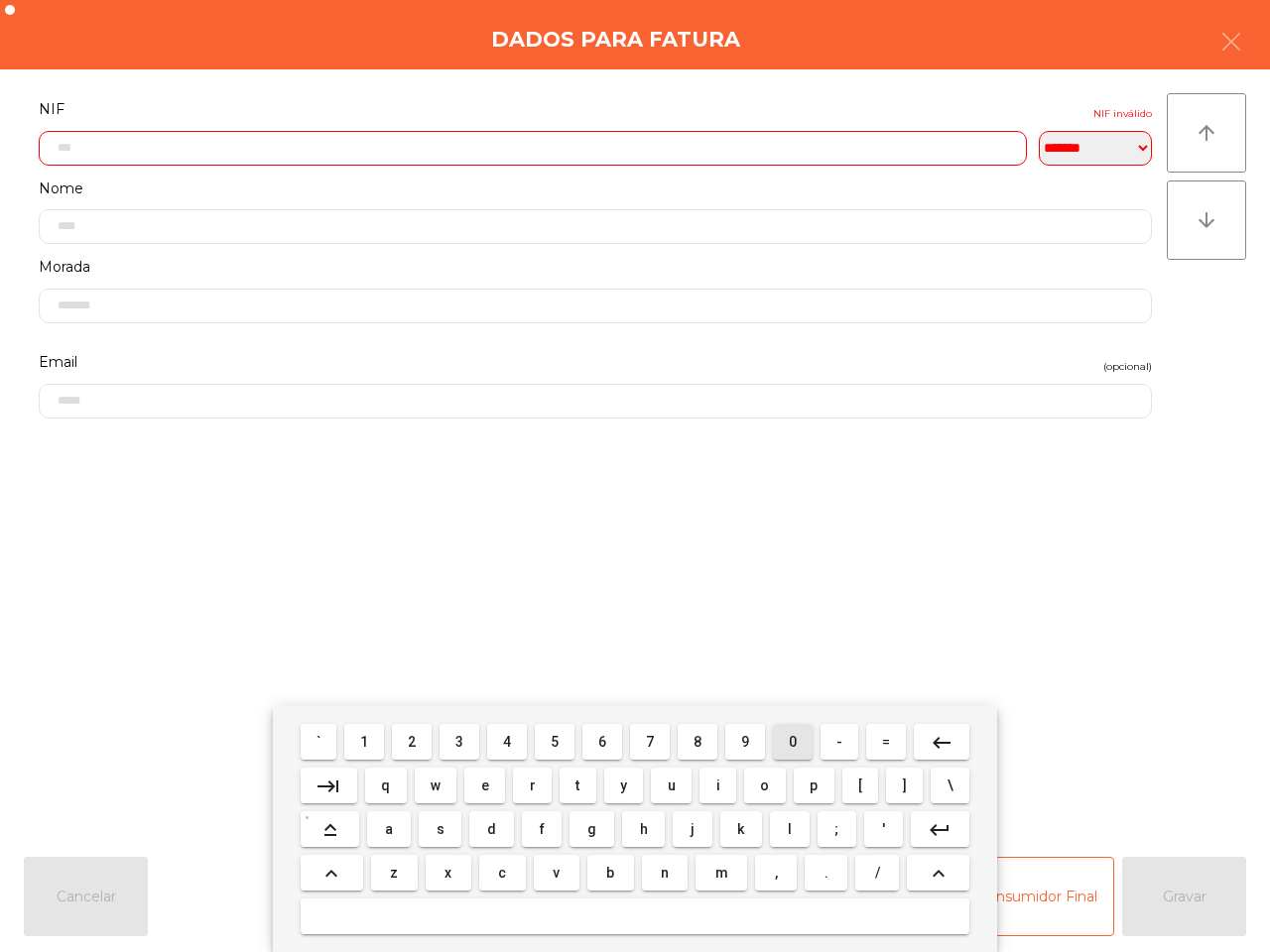 click on "0" at bounding box center (793, 742) 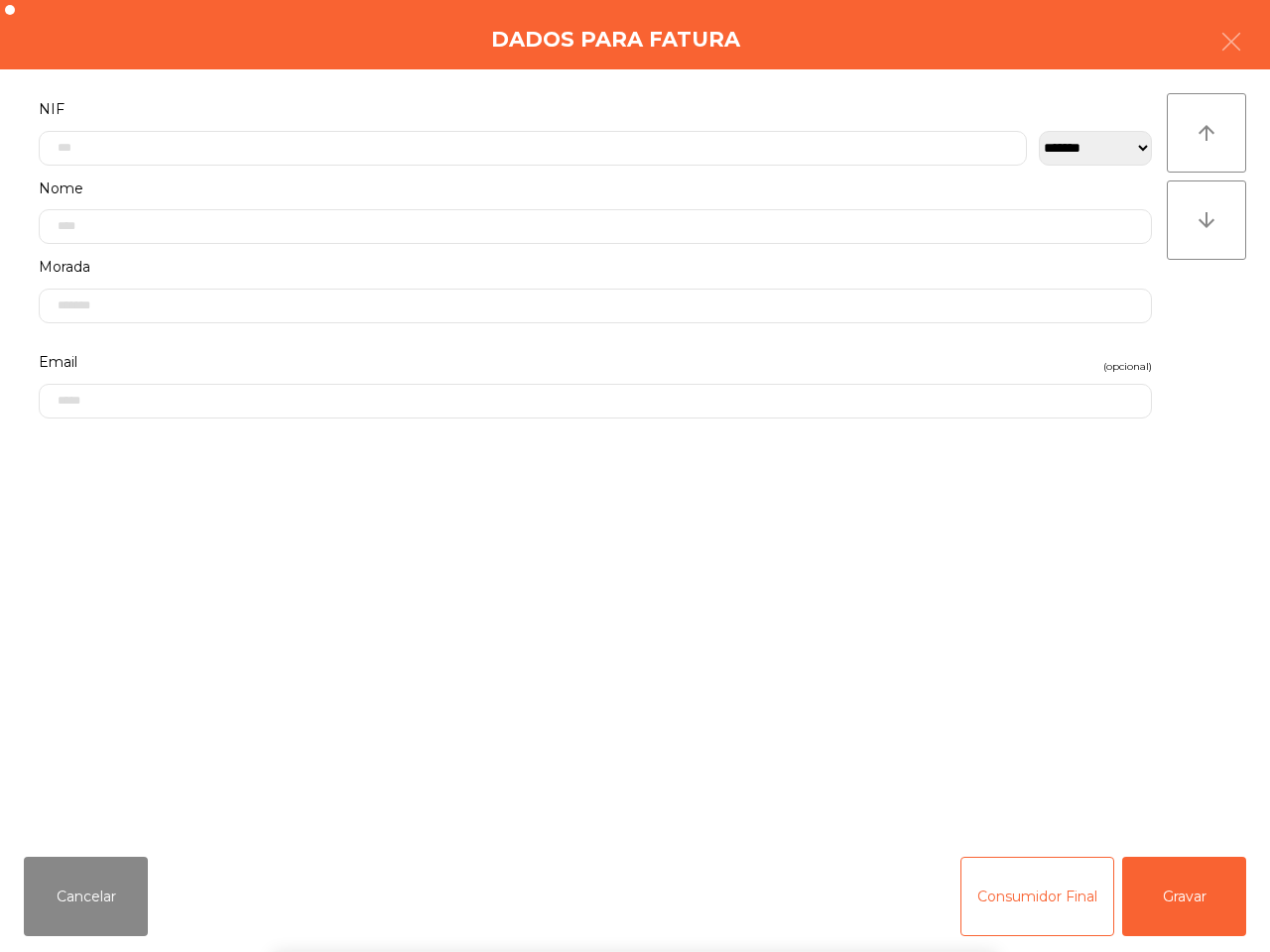click on "` 1 2 3 4 5 6 7 8 9 0 - = keyboard_backspace keyboard_tab q w e r t y u i o p [ ] \ keyboard_capslock a s d f g h j k l ; ' keyboard_return keyboard_arrow_up z x c v b n m , . / keyboard_arrow_up" at bounding box center (635, 829) 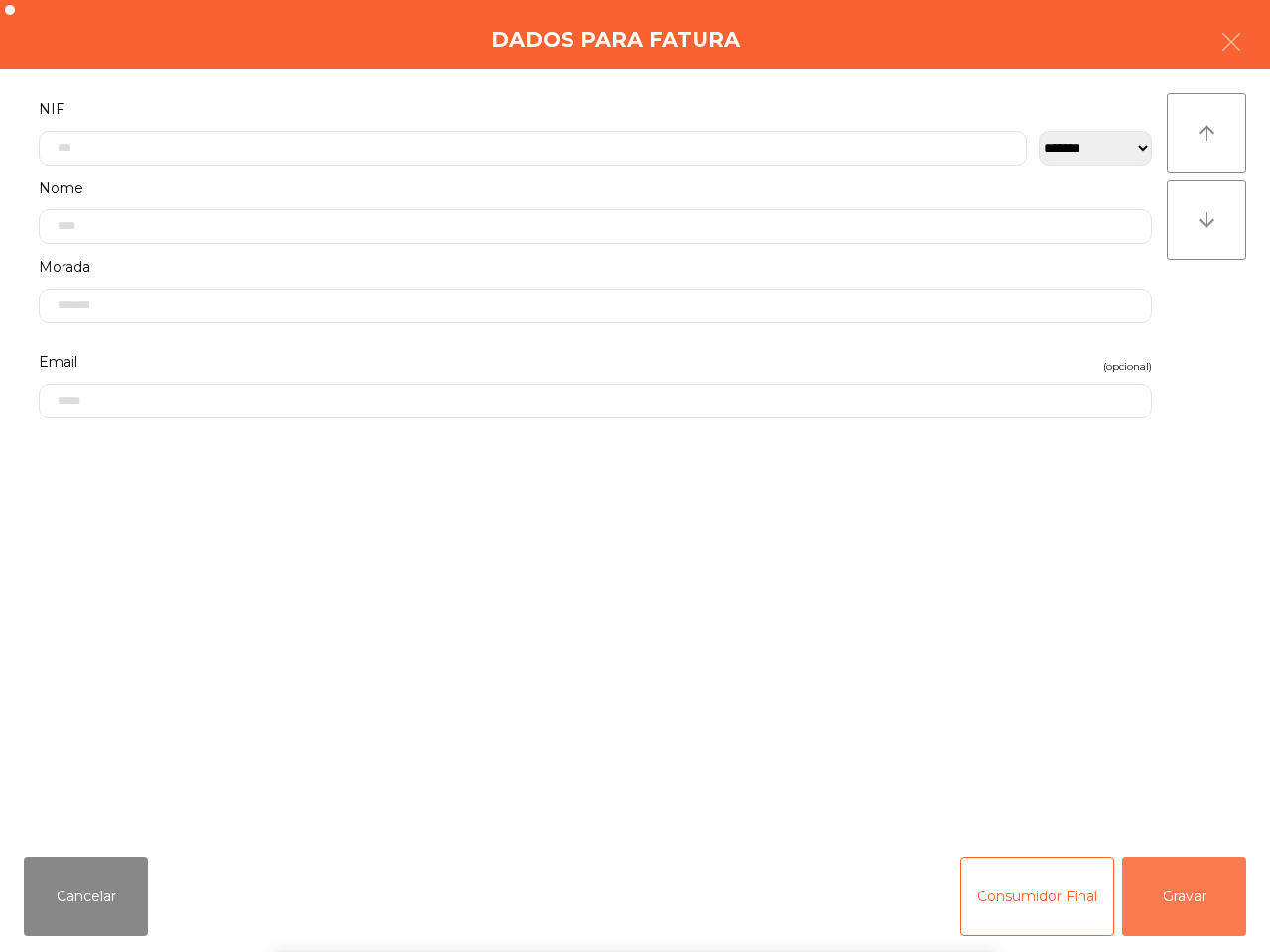 click on "Gravar" 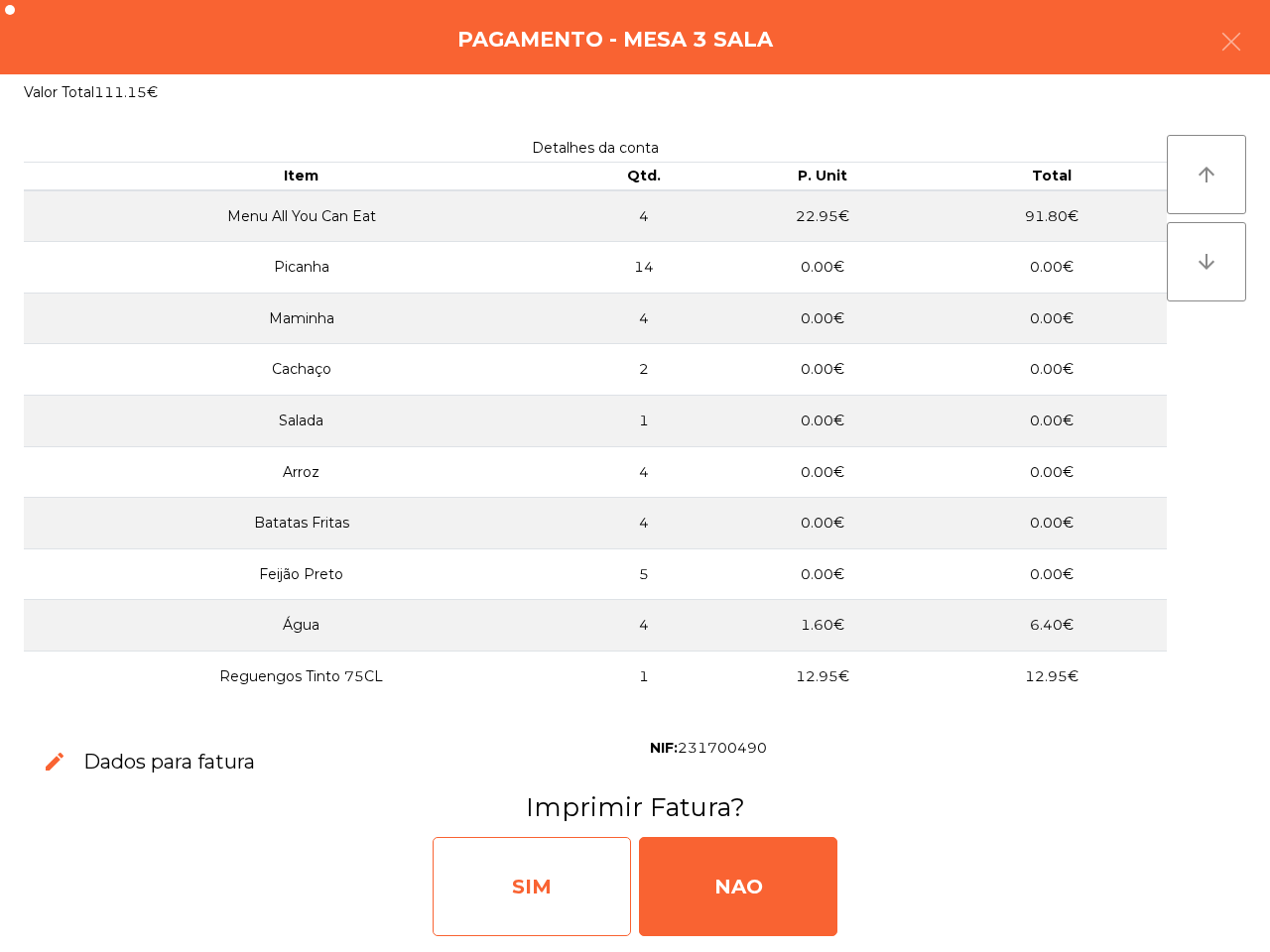 click on "SIM" 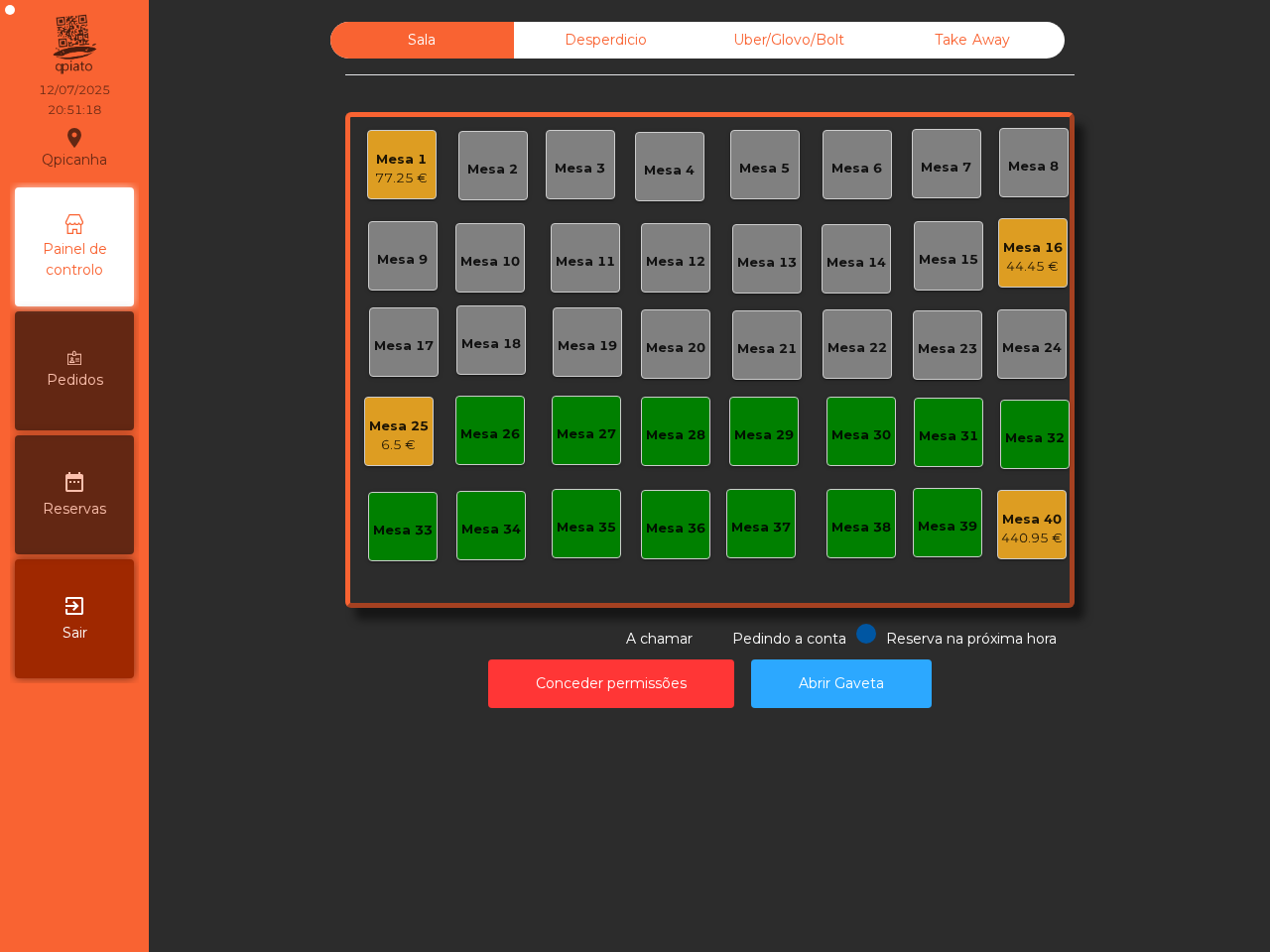 click on "Sala   Desperdicio   Uber/Glovo/Bolt   Take Away   Mesa 1   77.25 €   Mesa 2   Mesa 3   Mesa 4   Mesa 5   Mesa 6   Mesa 7   Mesa 8   Mesa 9   Mesa 10   Mesa 11   Mesa 12   Mesa 13   Mesa 14   Mesa 15   Mesa 16   44.45 €   Mesa 17   Mesa 18   Mesa 19   Mesa 20   Mesa 21   Mesa 22   Mesa 23   Mesa 24   Mesa 25   6.5 €   Mesa 26   Mesa 27   Mesa 28   Mesa 29   Mesa 30   Mesa 31   Mesa 32   Mesa 33   Mesa 34   Mesa 35   Mesa 36   Mesa 37   Mesa 38   Mesa 39   Mesa 40   440.95 €  Reserva na próxima hora Pedindo a conta A chamar  Conceder permissões   Abrir Gaveta" 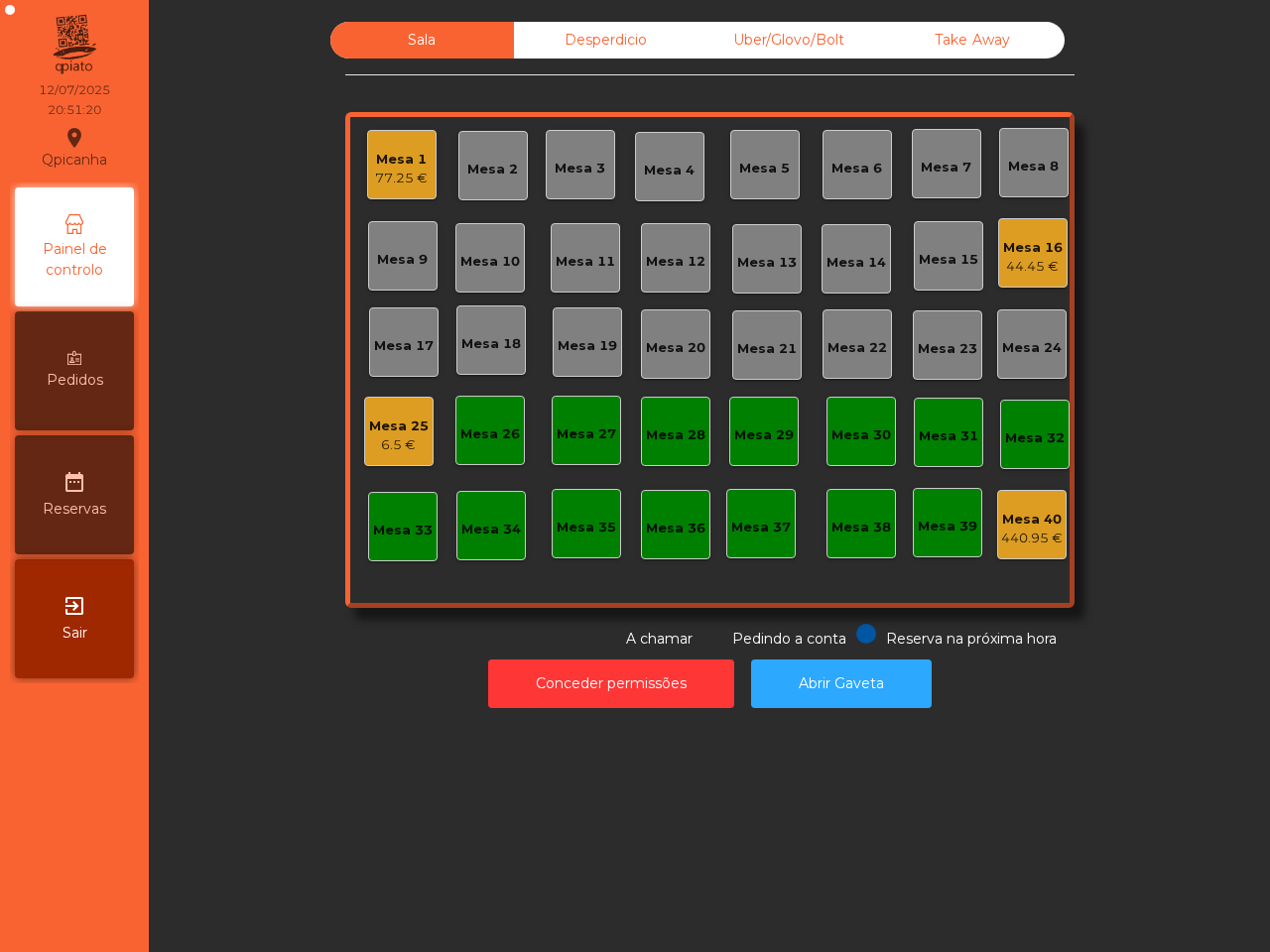 click on "44.45 €" 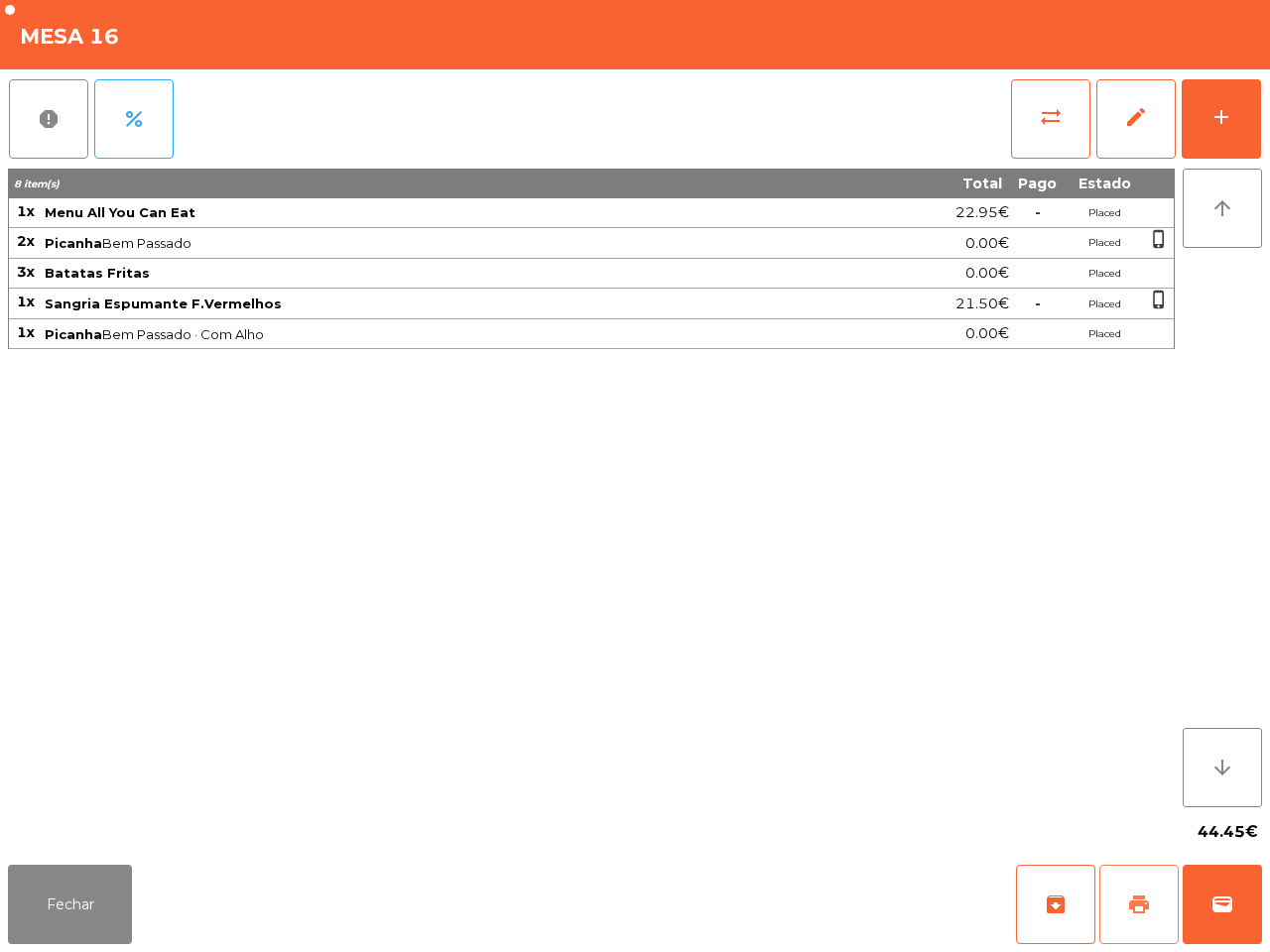 click on "print" 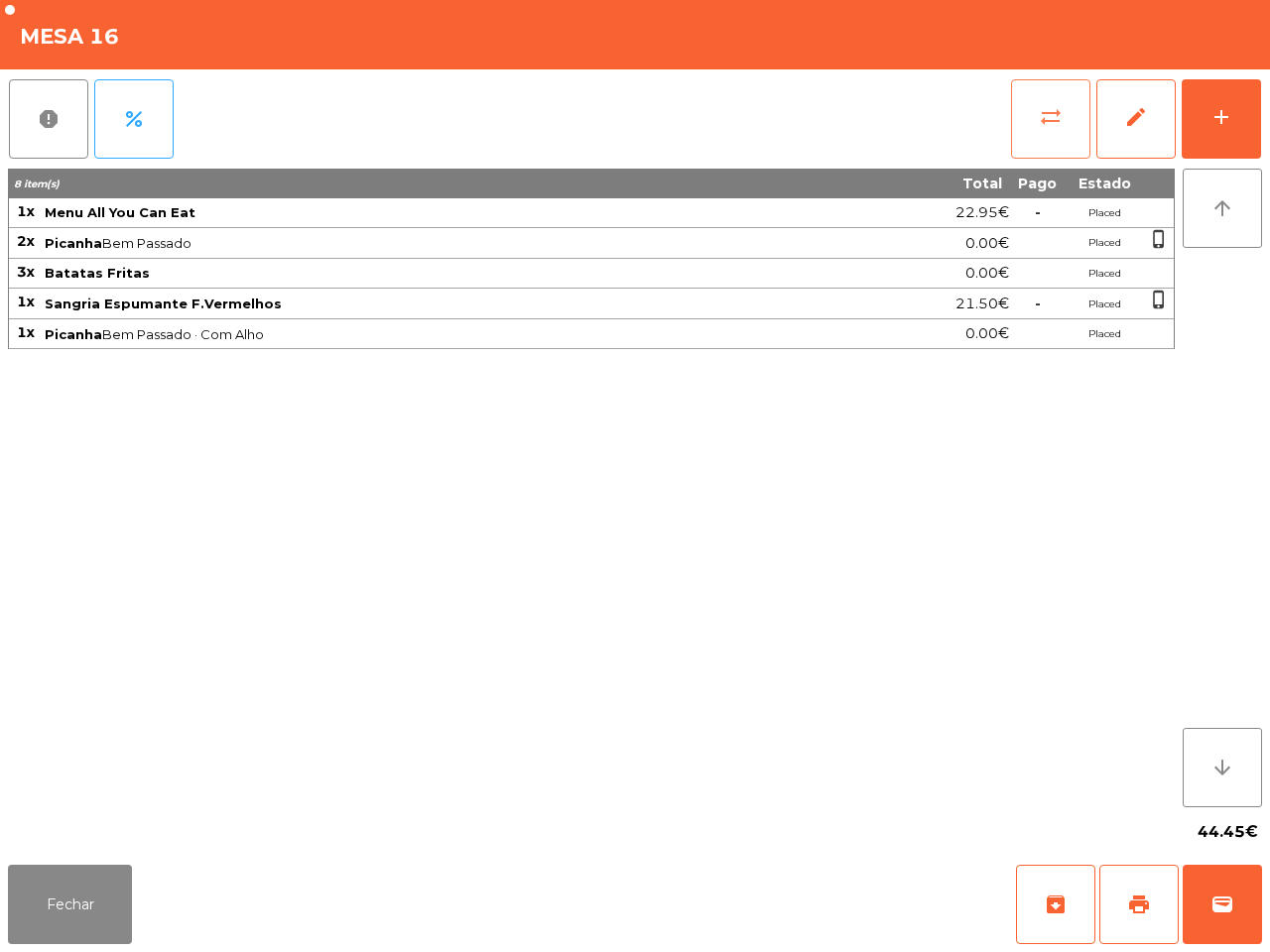 click on "sync_alt" 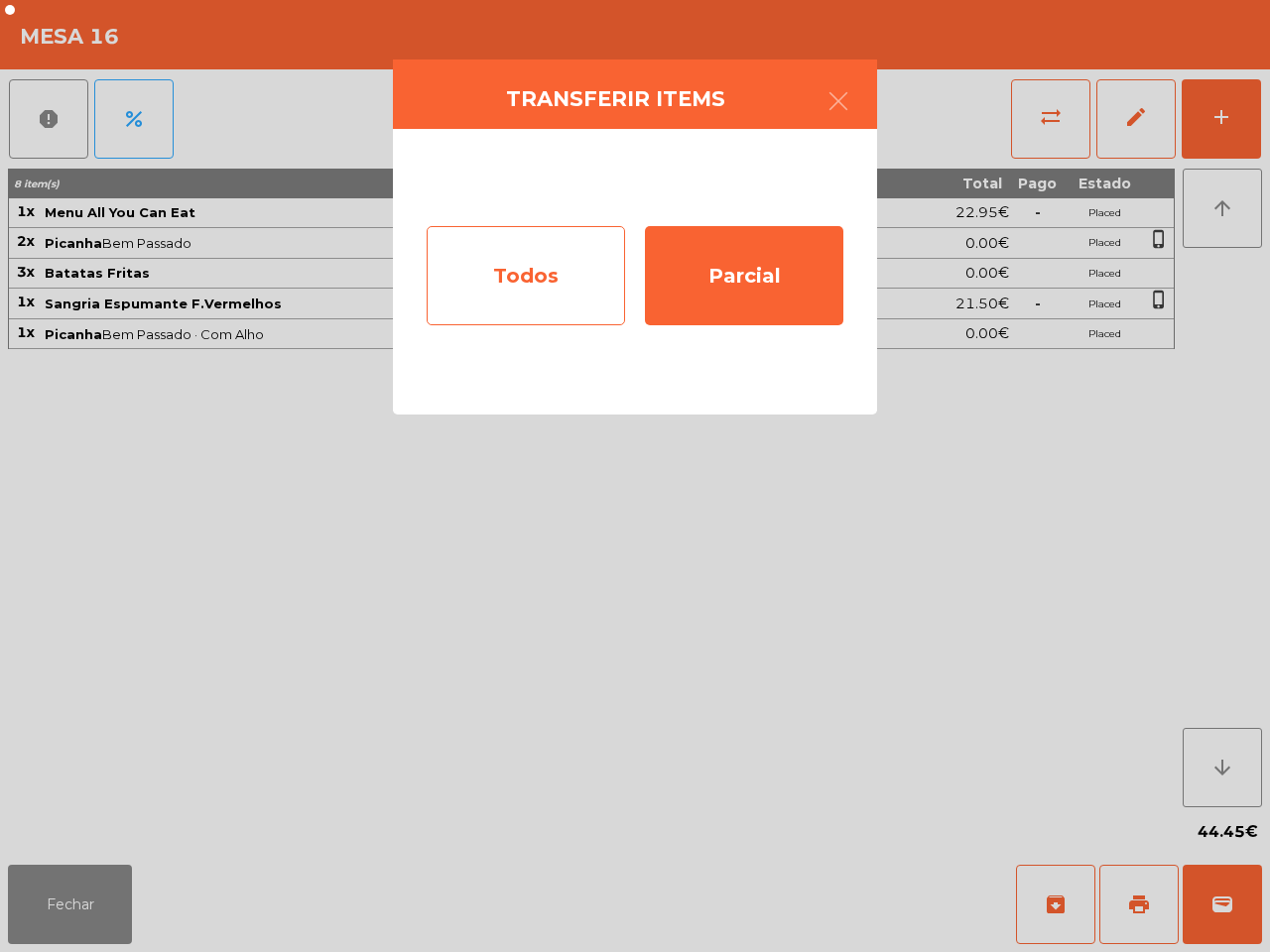 click on "Todos" 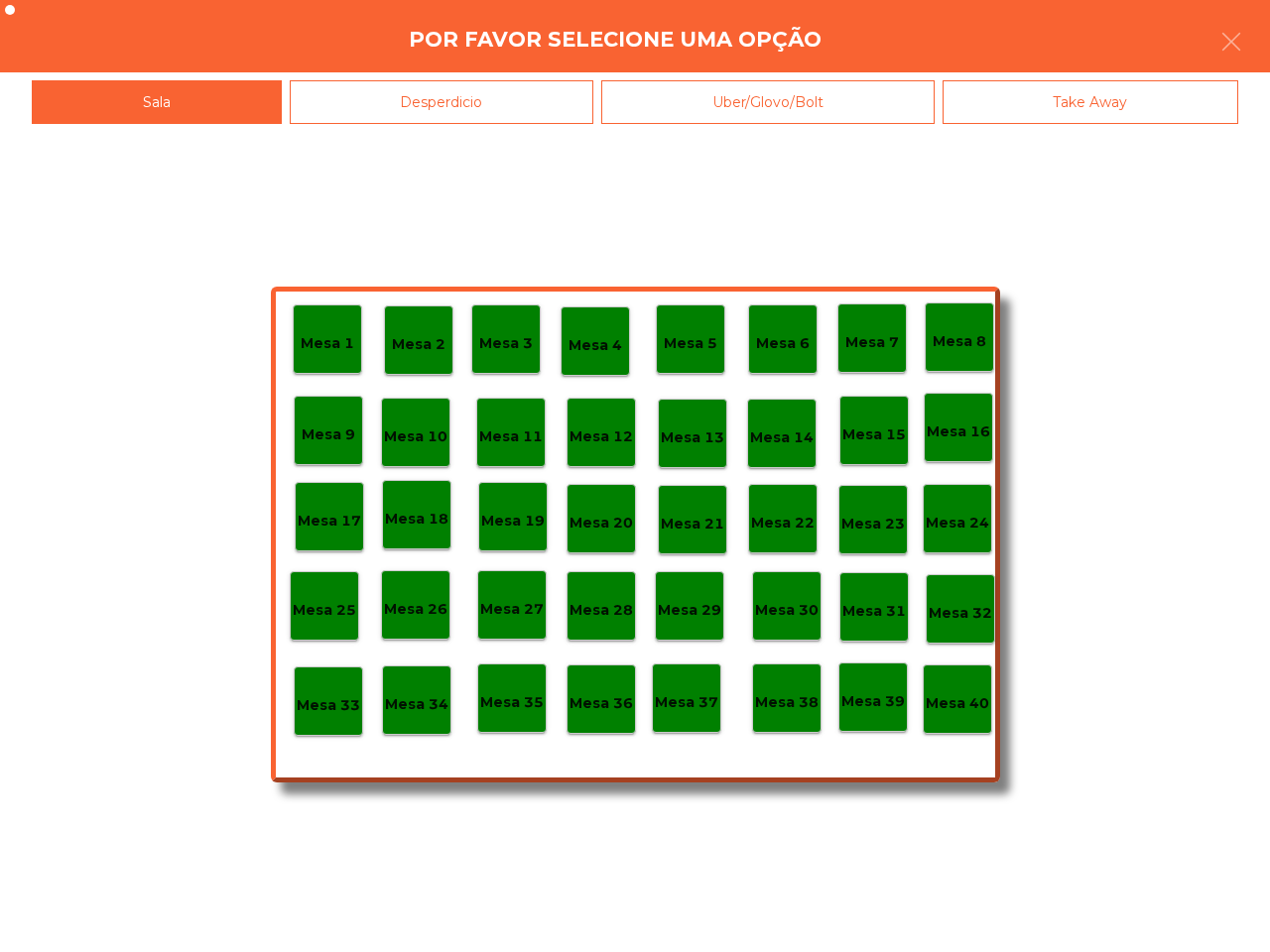 click on "Mesa 40" 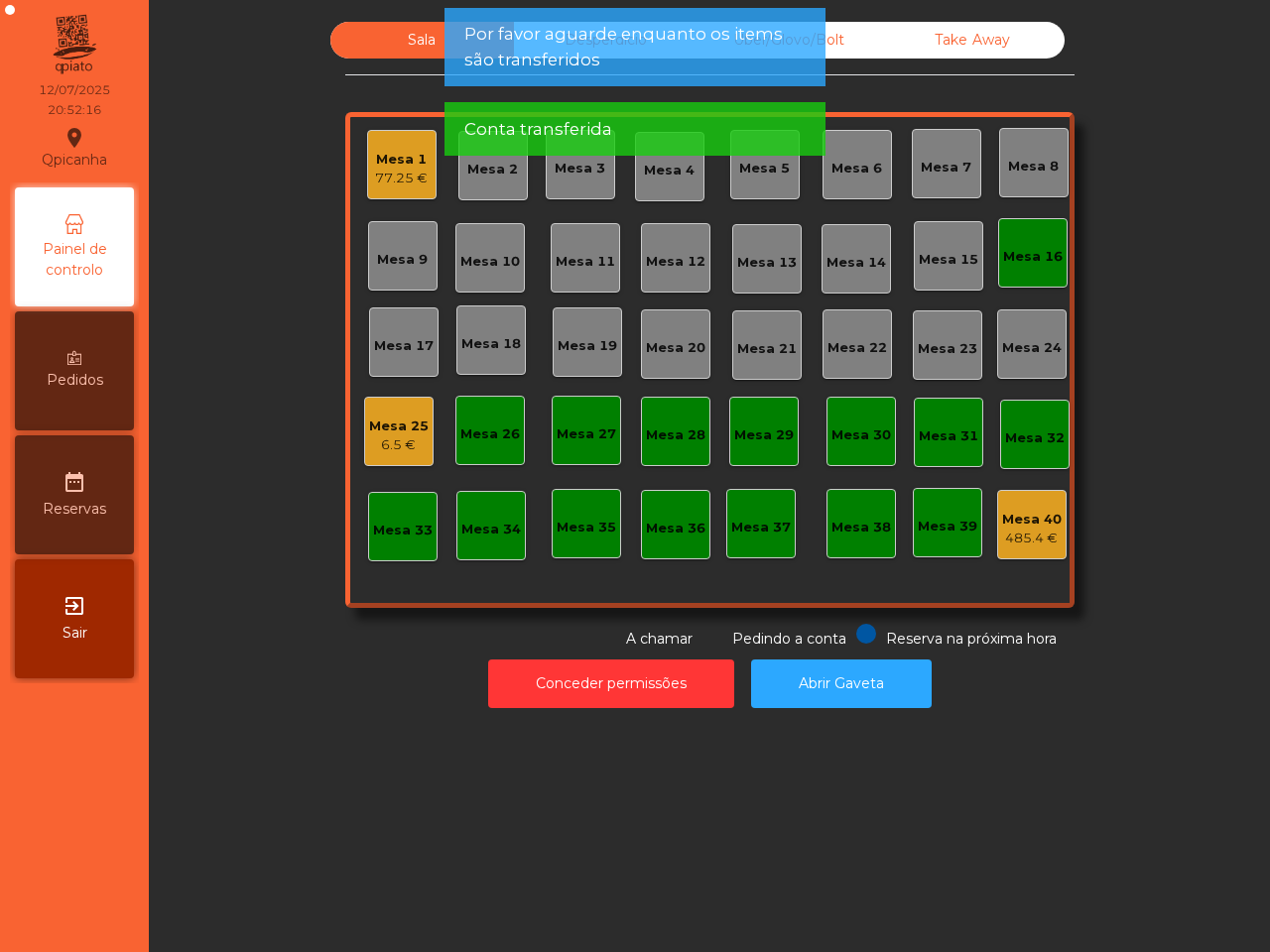 click on "Mesa 1   77.25 €   Mesa 2   Mesa 3   Mesa 4   Mesa 5   Mesa 6   Mesa 7   Mesa 8   Mesa 9   Mesa 10   Mesa 11   Mesa 12   Mesa 13   Mesa 14   Mesa 15   Mesa 16   Mesa 17   Mesa 18   Mesa 19   Mesa 20   Mesa 21   Mesa 22   Mesa 23   Mesa 24   Mesa 25   6.5 €   Mesa 26   Mesa 27   Mesa 28   Mesa 29   Mesa 30   Mesa 31   Mesa 32   Mesa 33   Mesa 34   Mesa 35   Mesa 36   Mesa 37   Mesa 38   Mesa 39   Mesa 40   485.4 €" 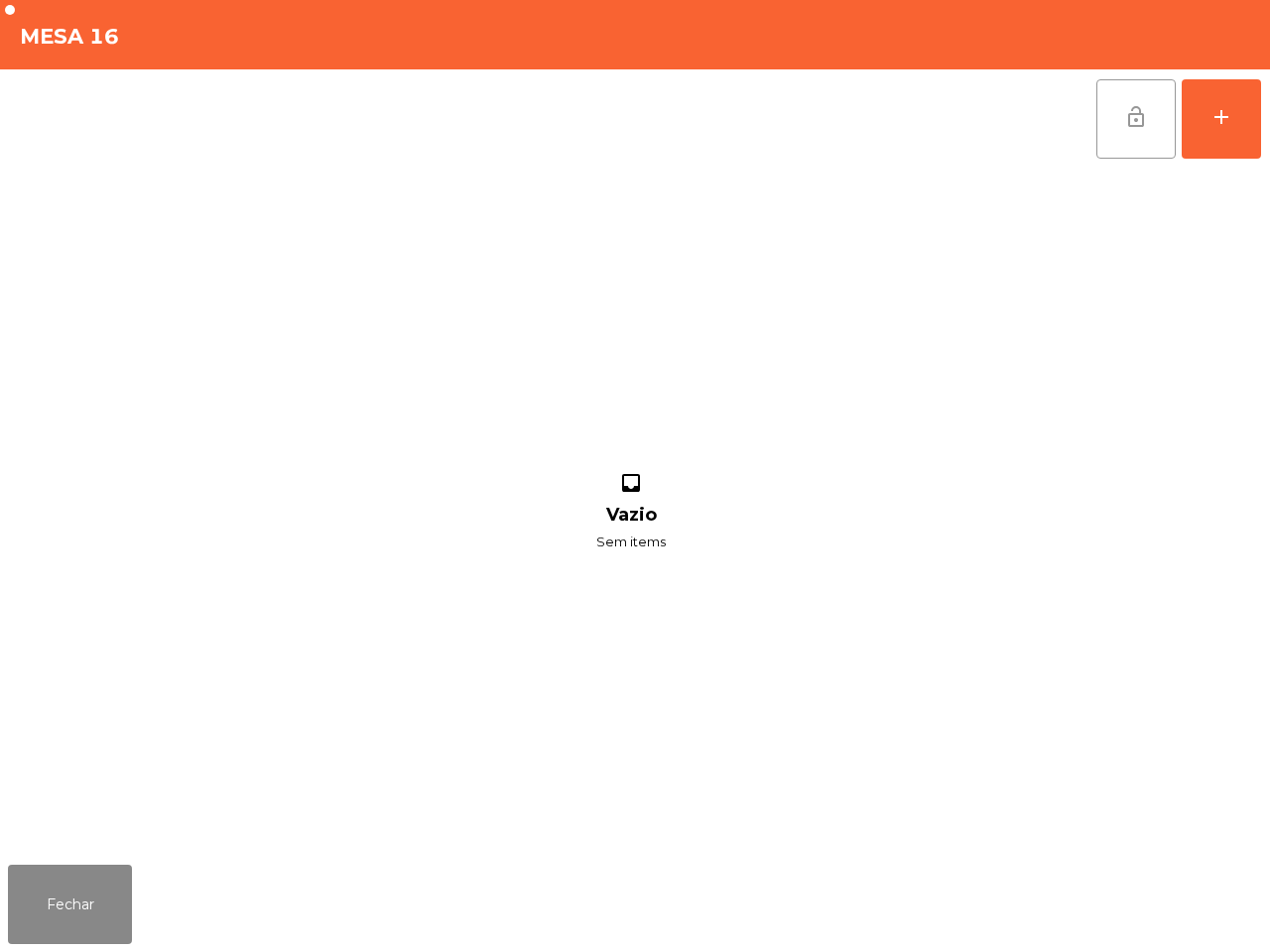 click on "lock_open" 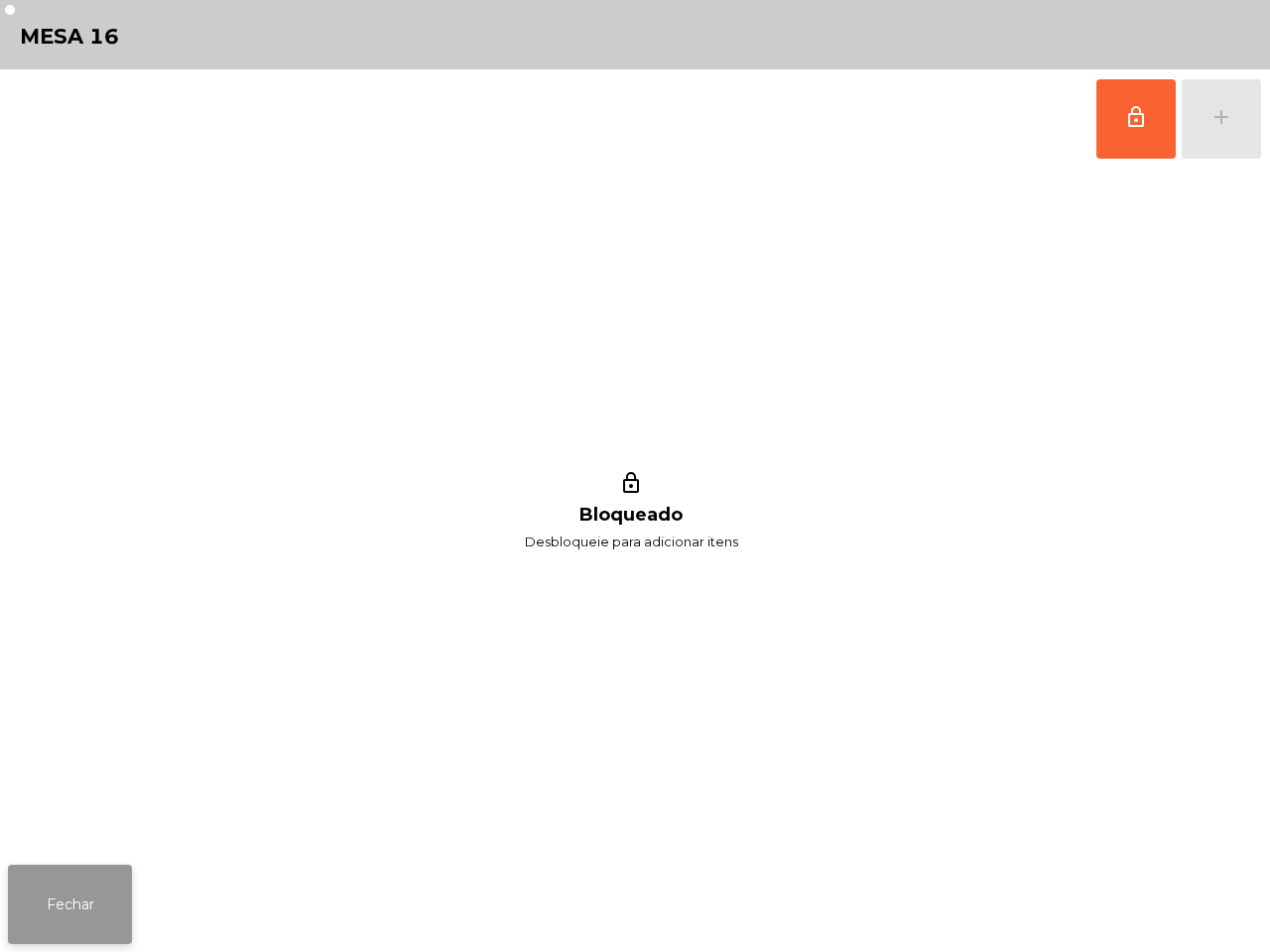 click on "Fechar" 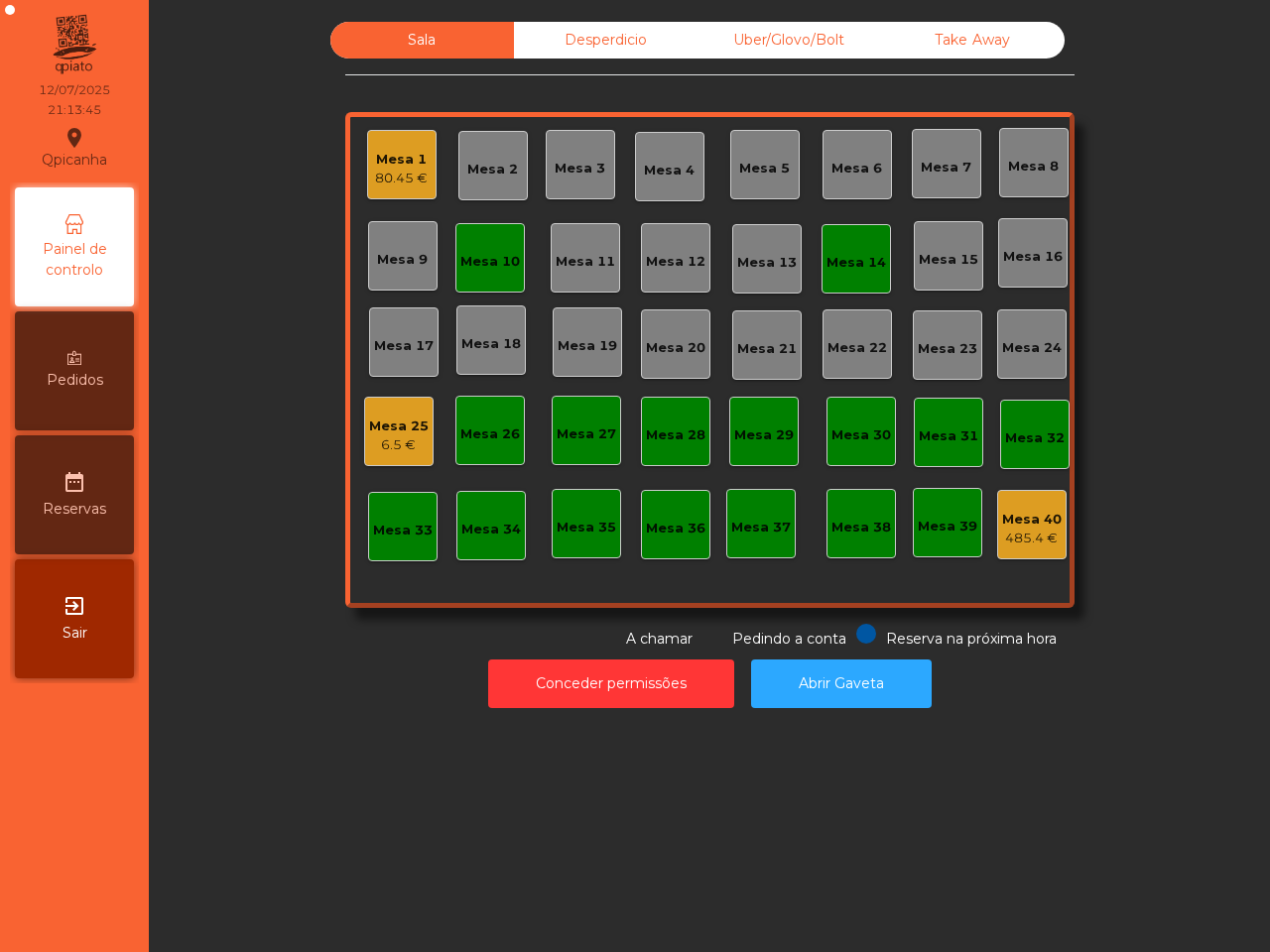 click on "Mesa 10" 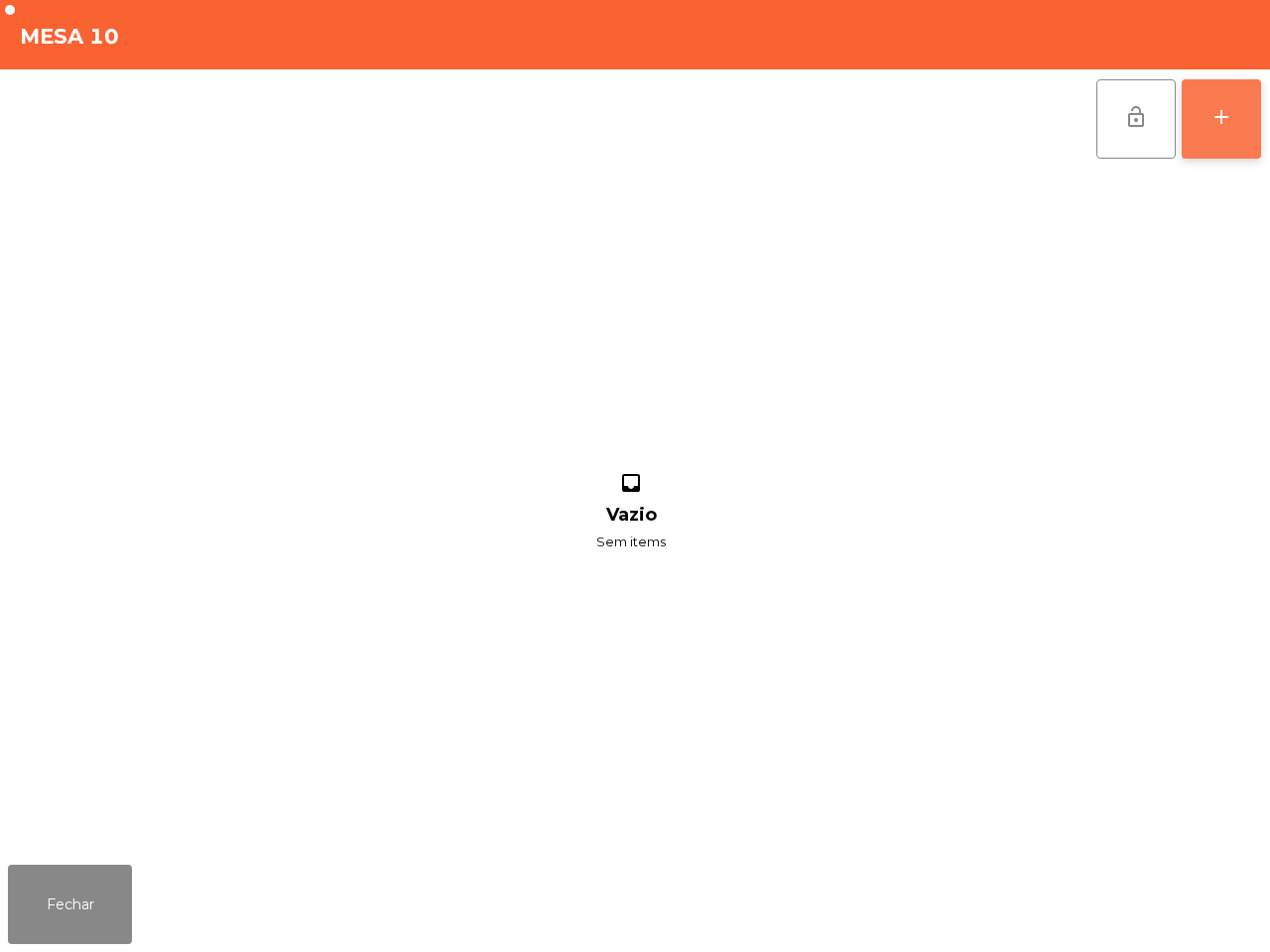 click on "add" 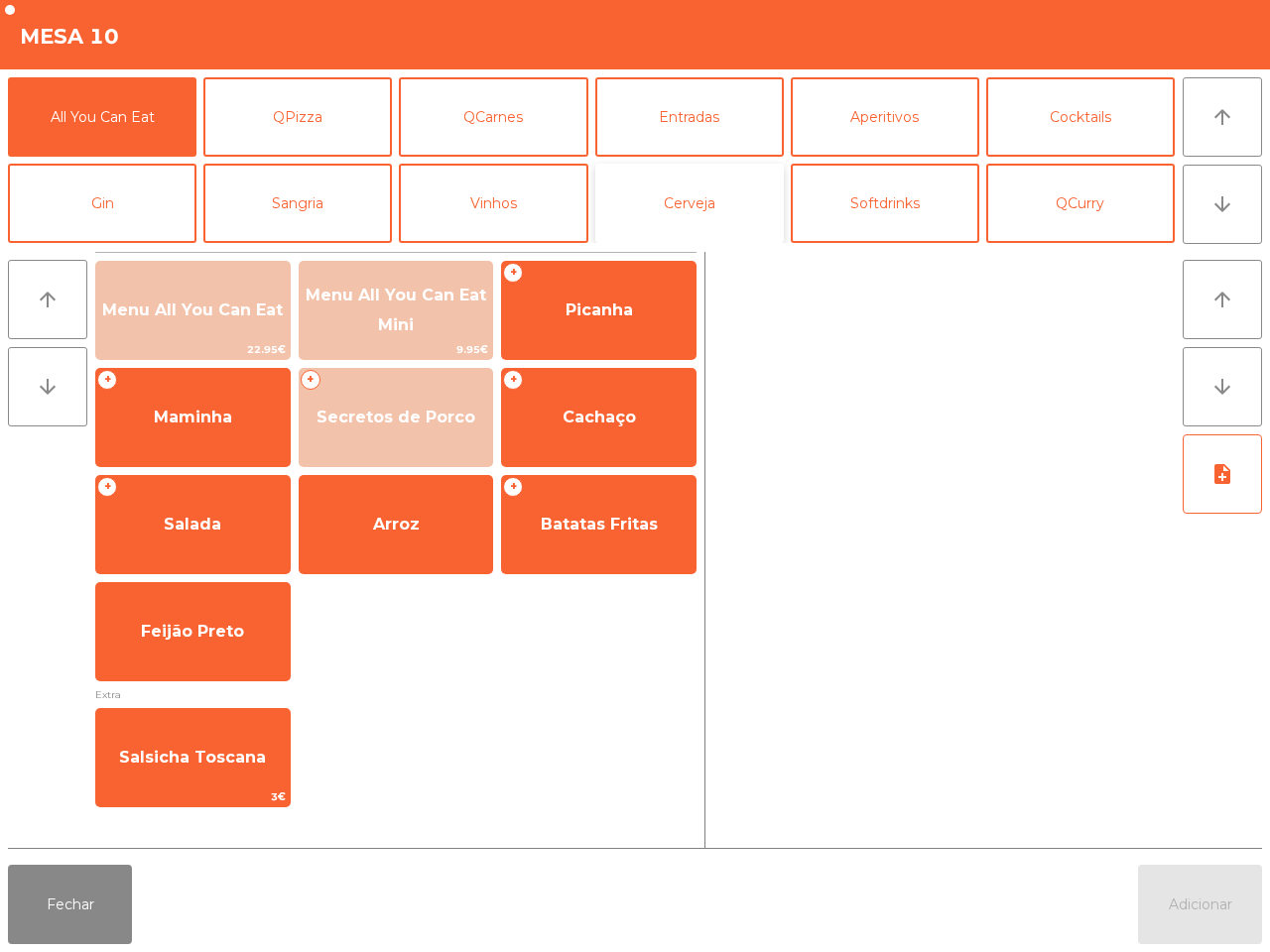 click on "Cerveja" 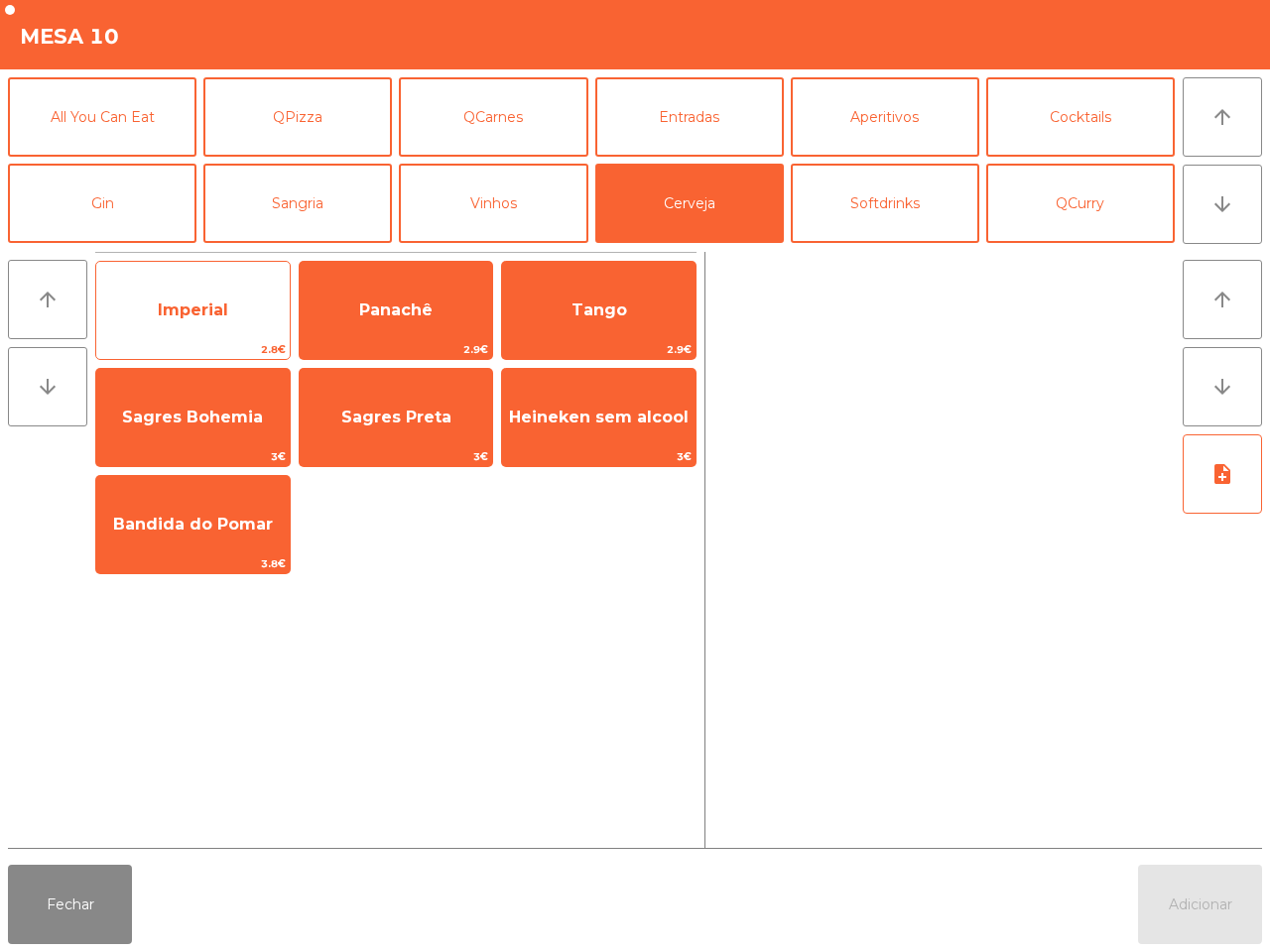 click on "Imperial" 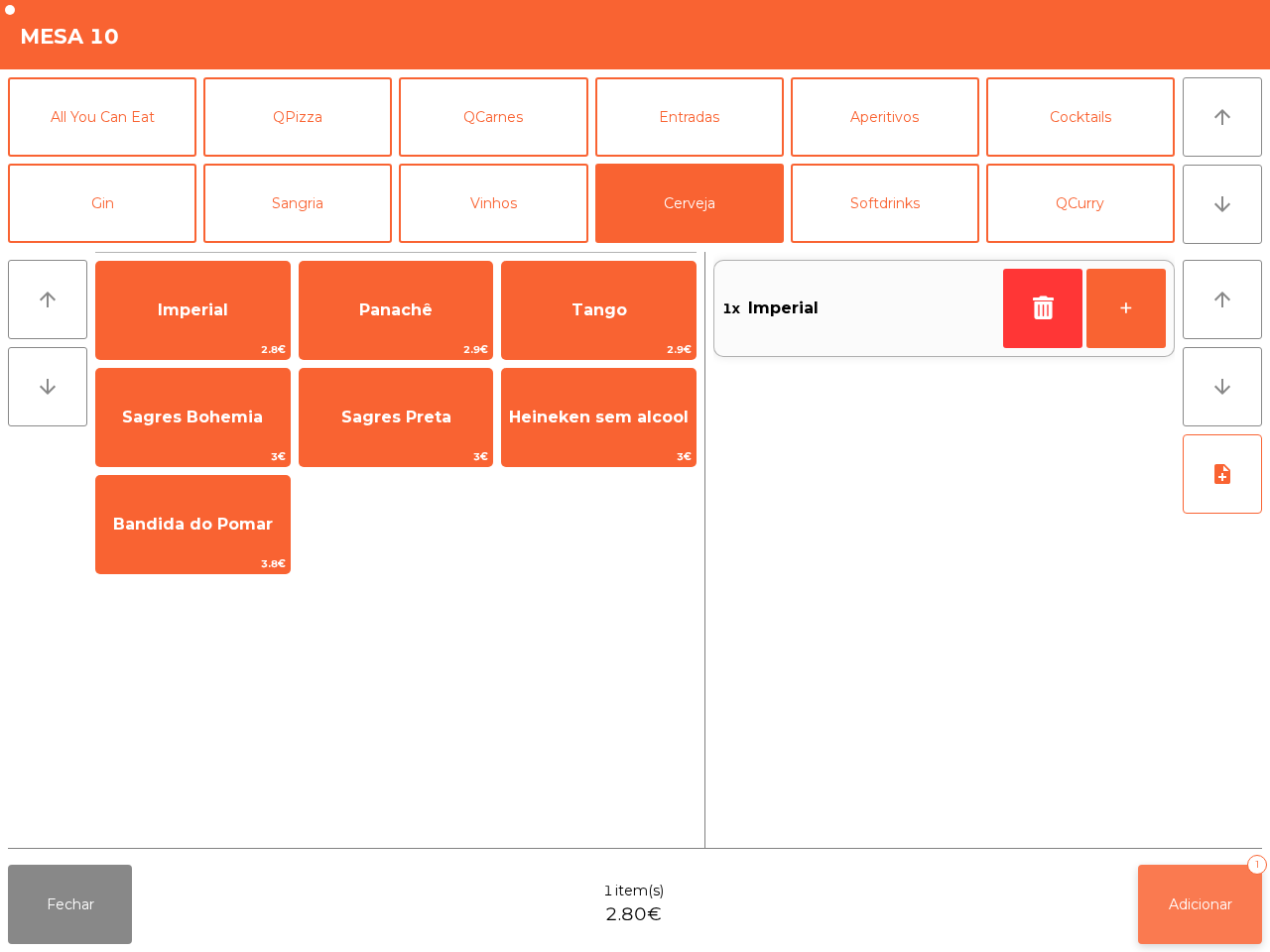 click on "Adicionar   1" 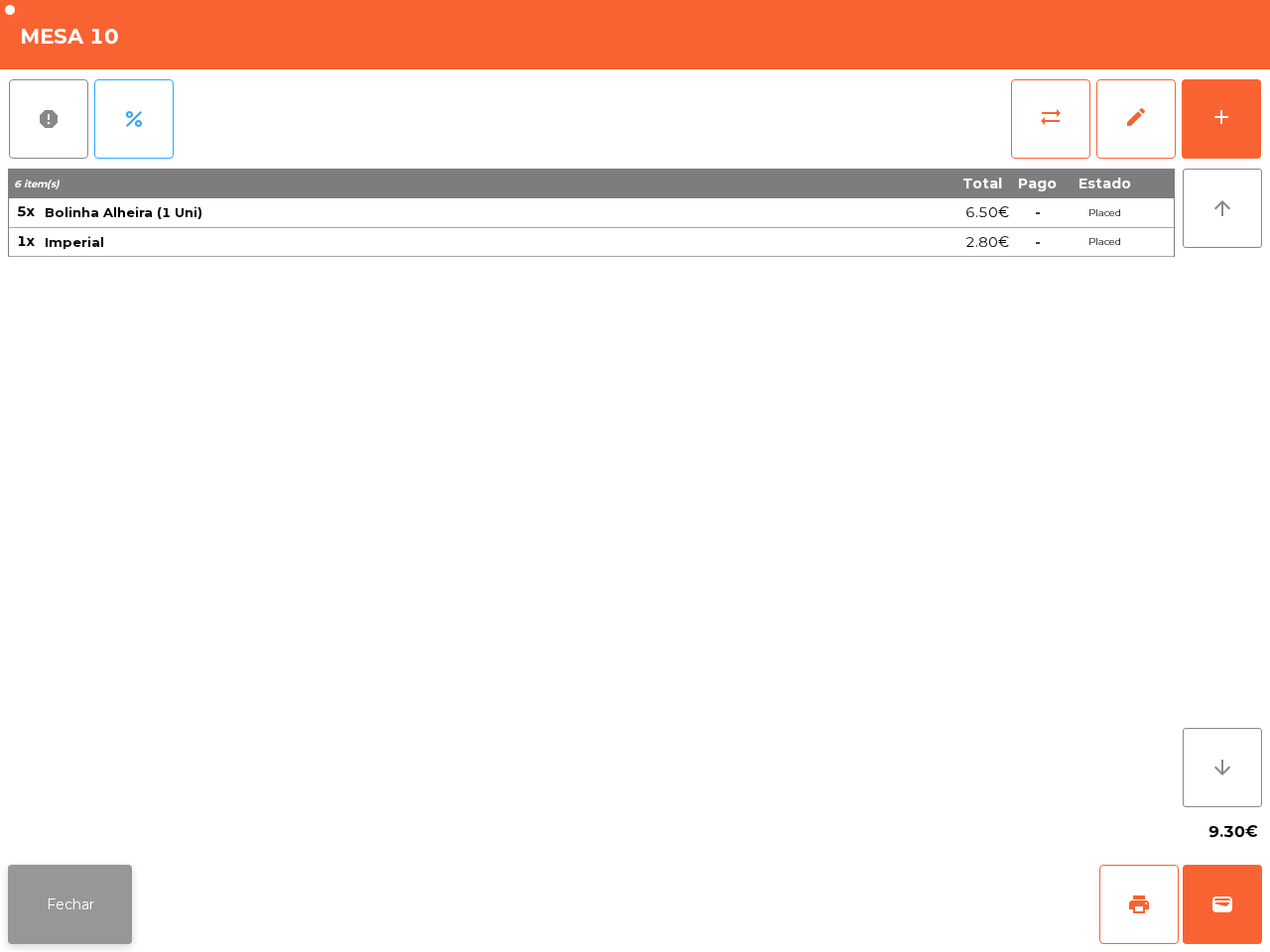 click on "Fechar" 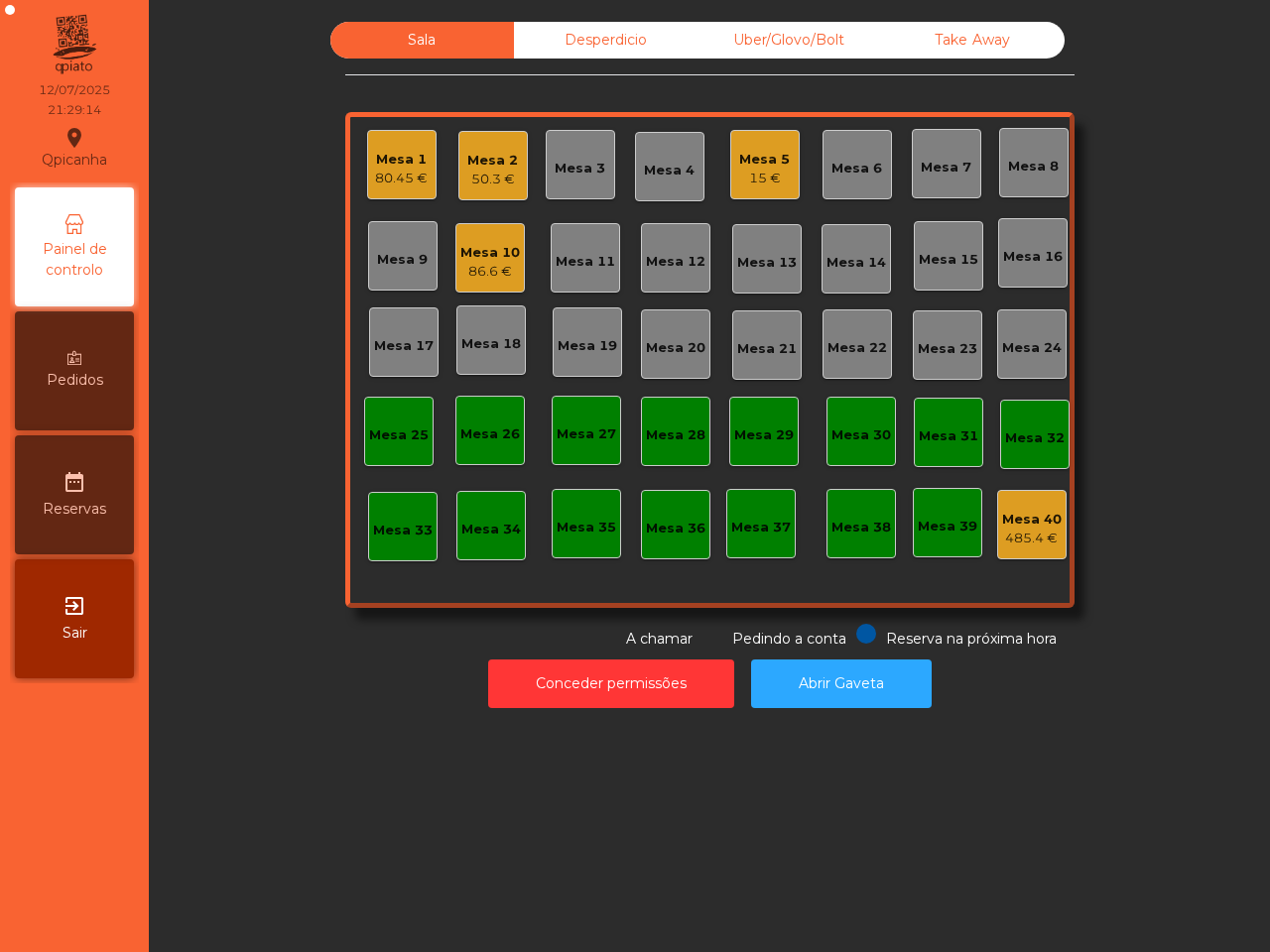 click on "Mesa 11" 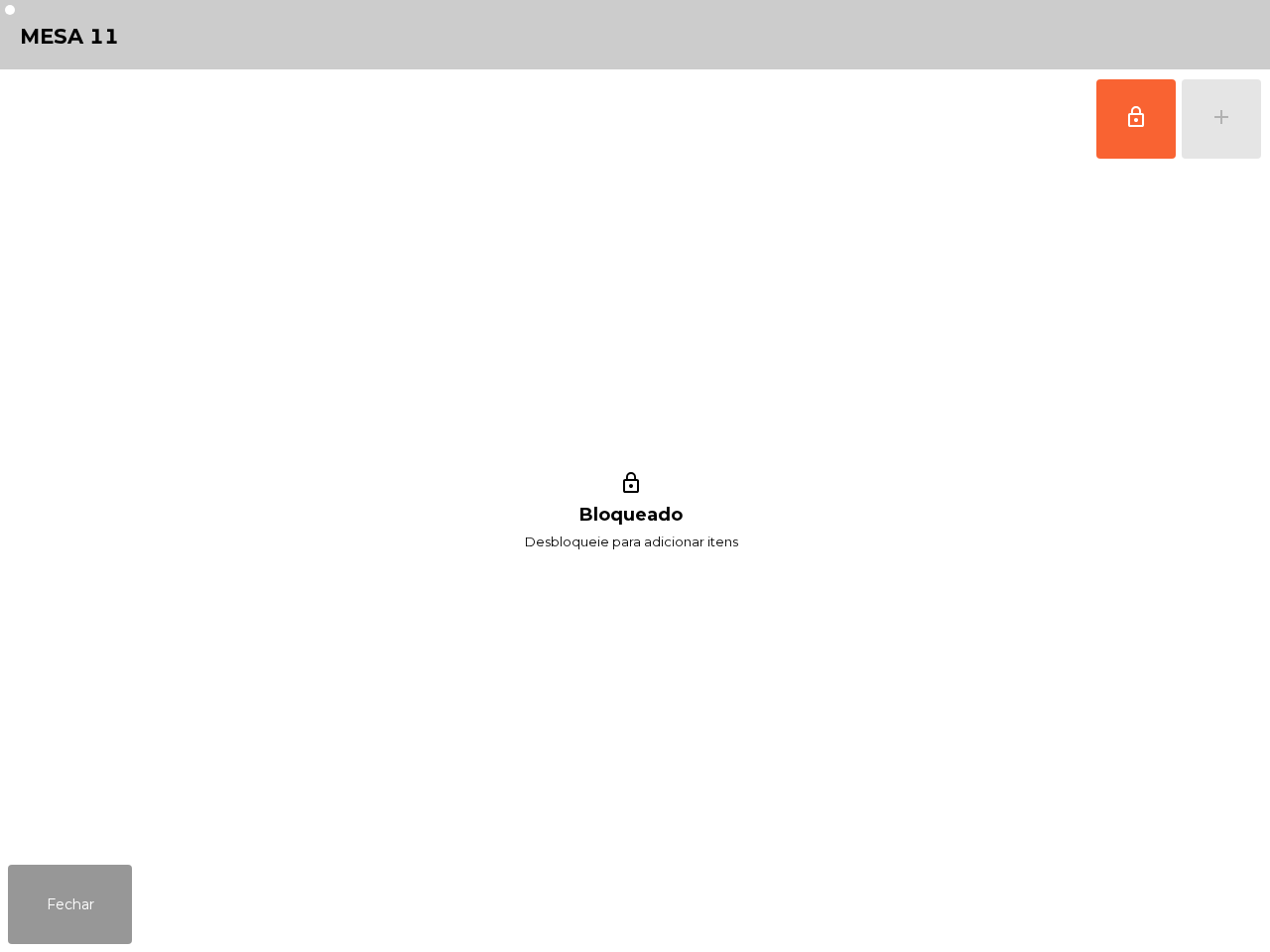 click on "Fechar" 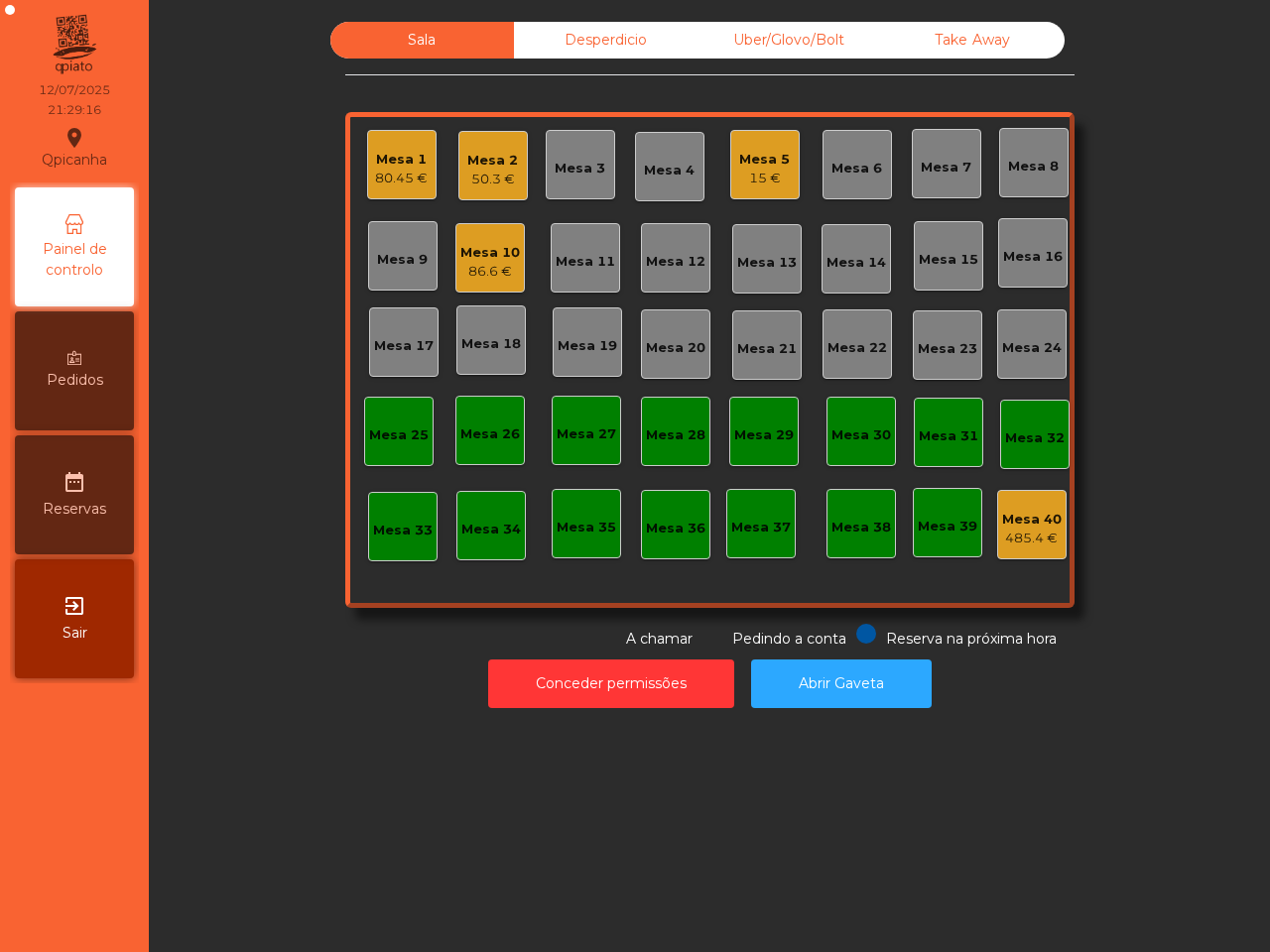 click on "Mesa 10   86.6 €" 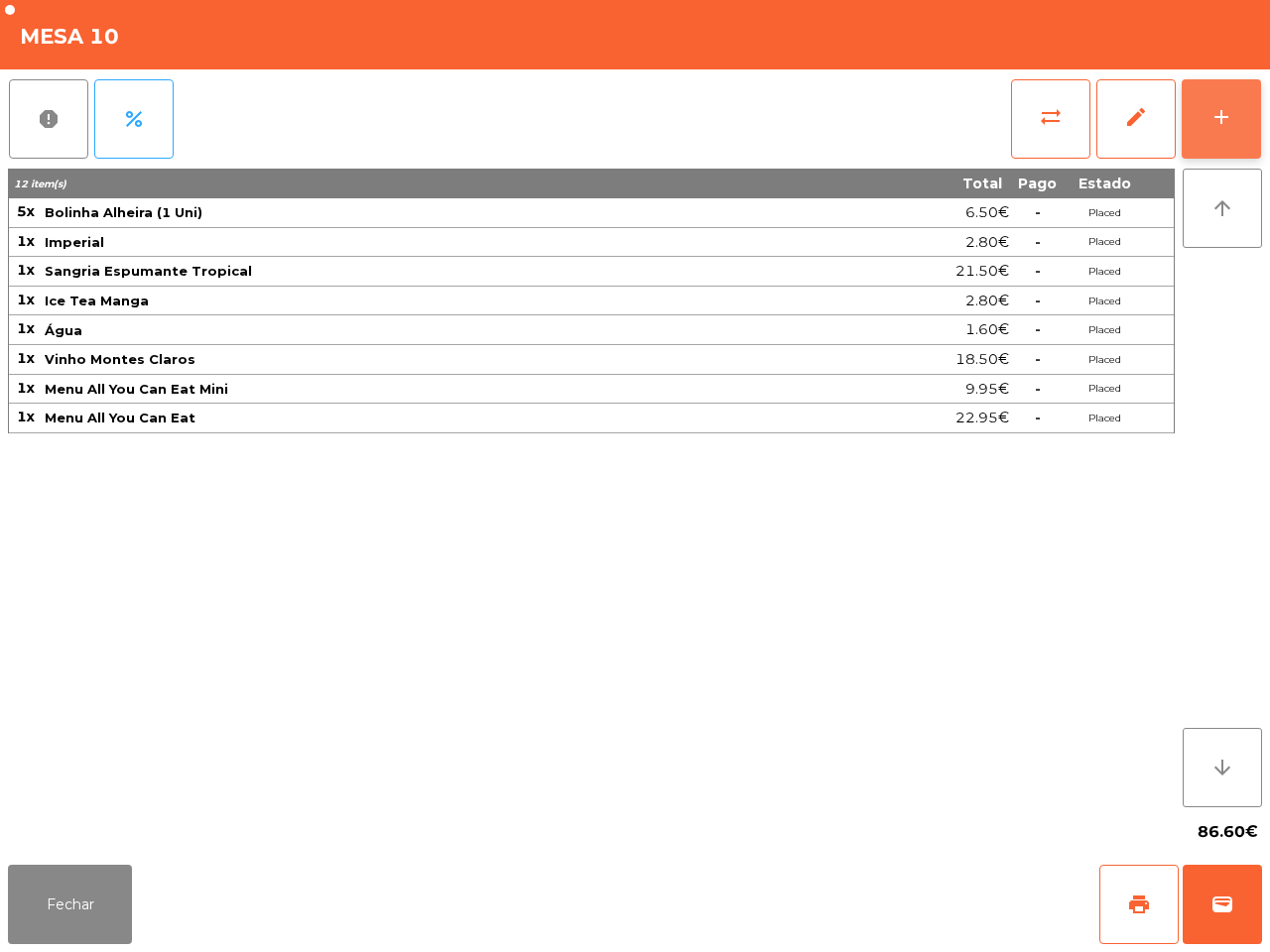 click on "add" 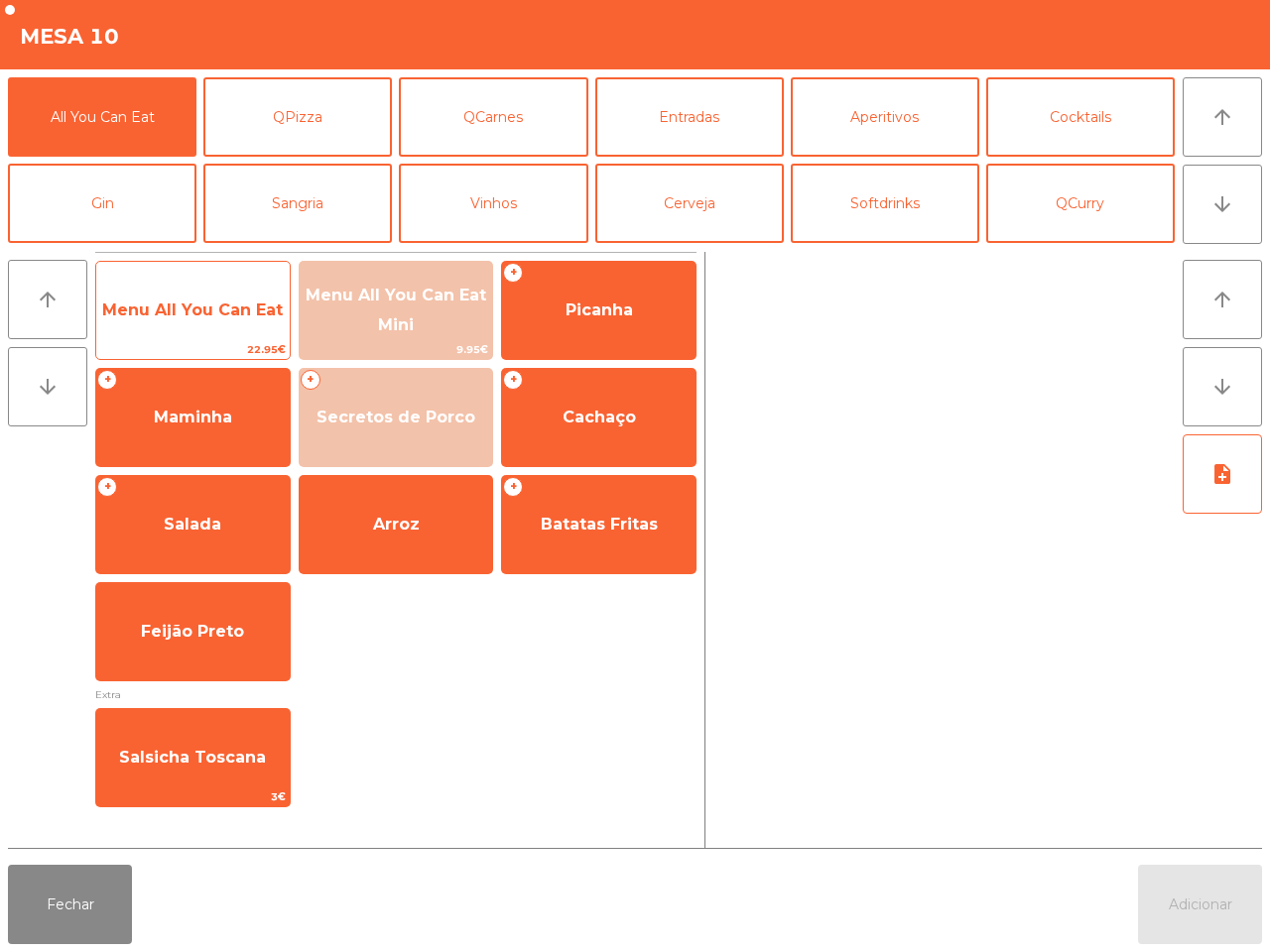 click on "Menu All You Can Eat" 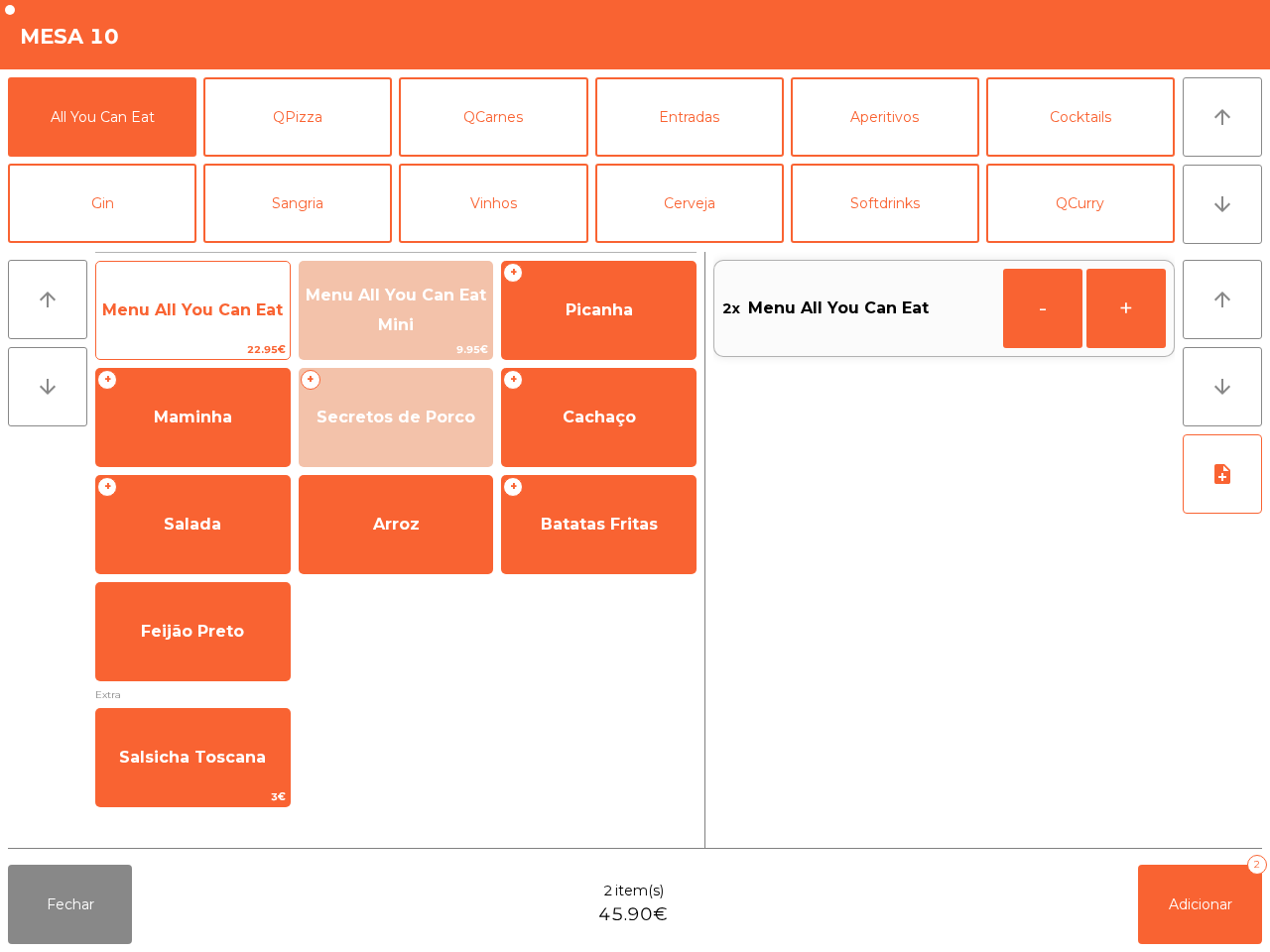 click on "Menu All You Can Eat" 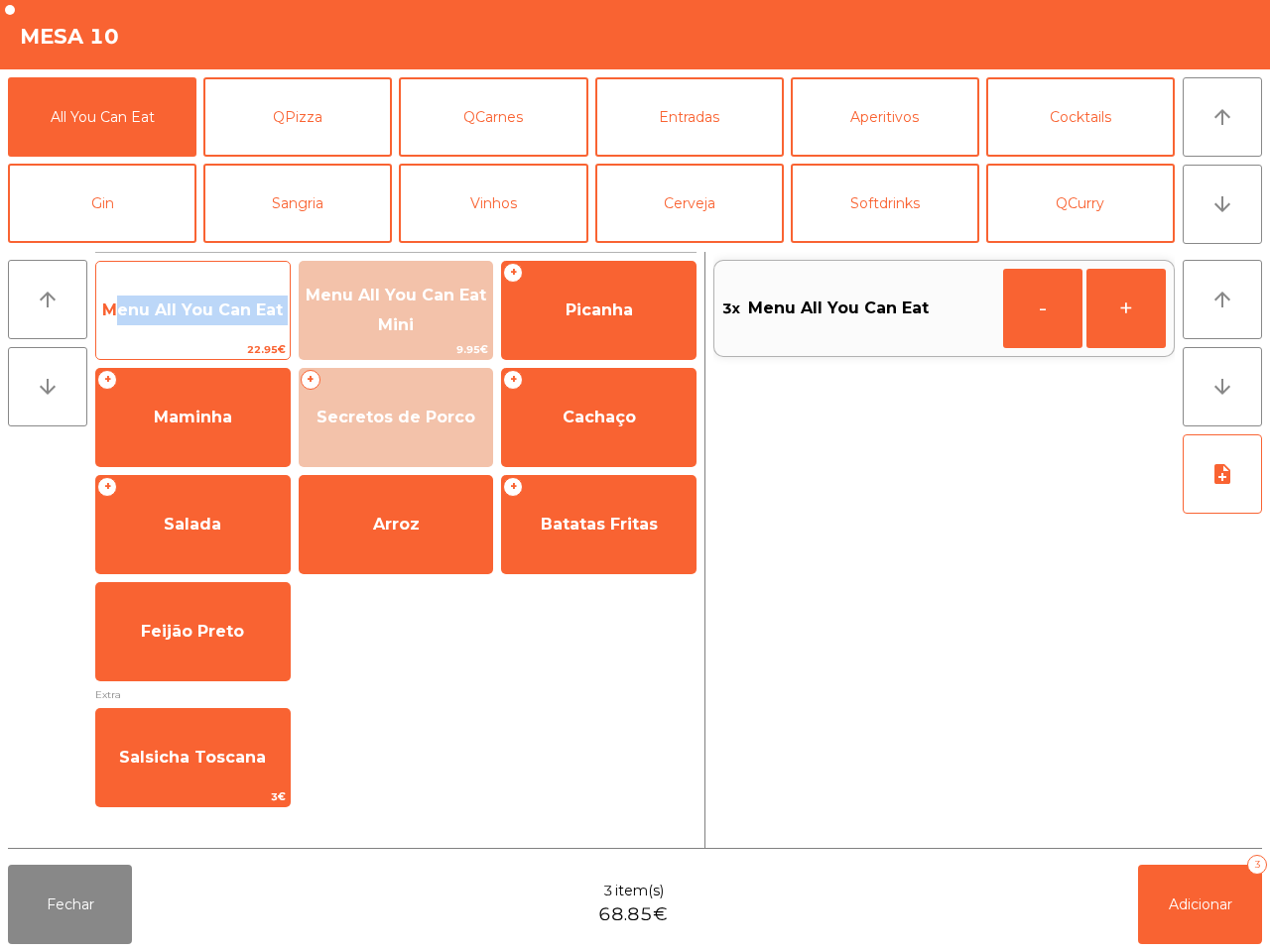 click on "Menu All You Can Eat" 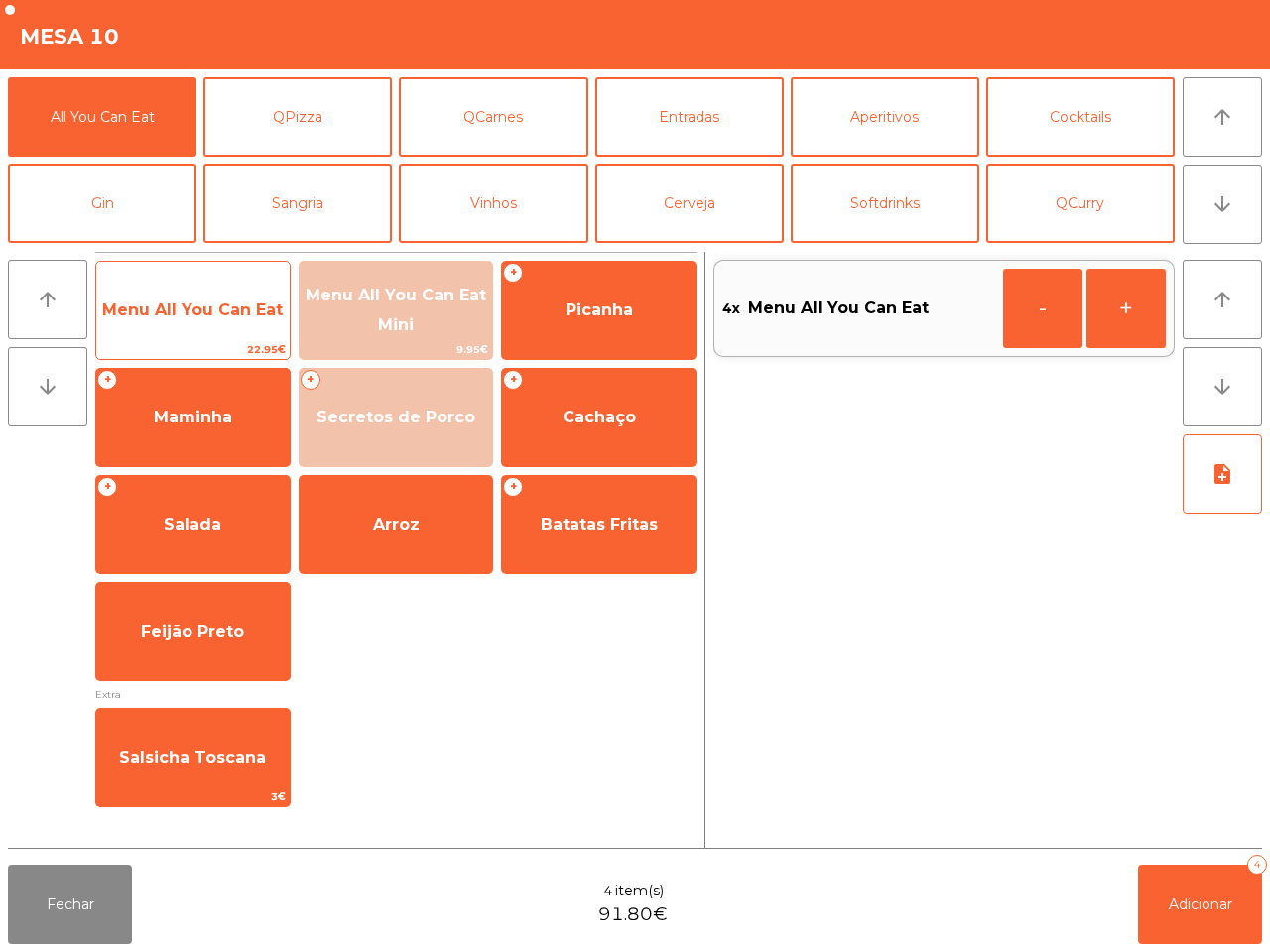 click on "Menu All You Can Eat" 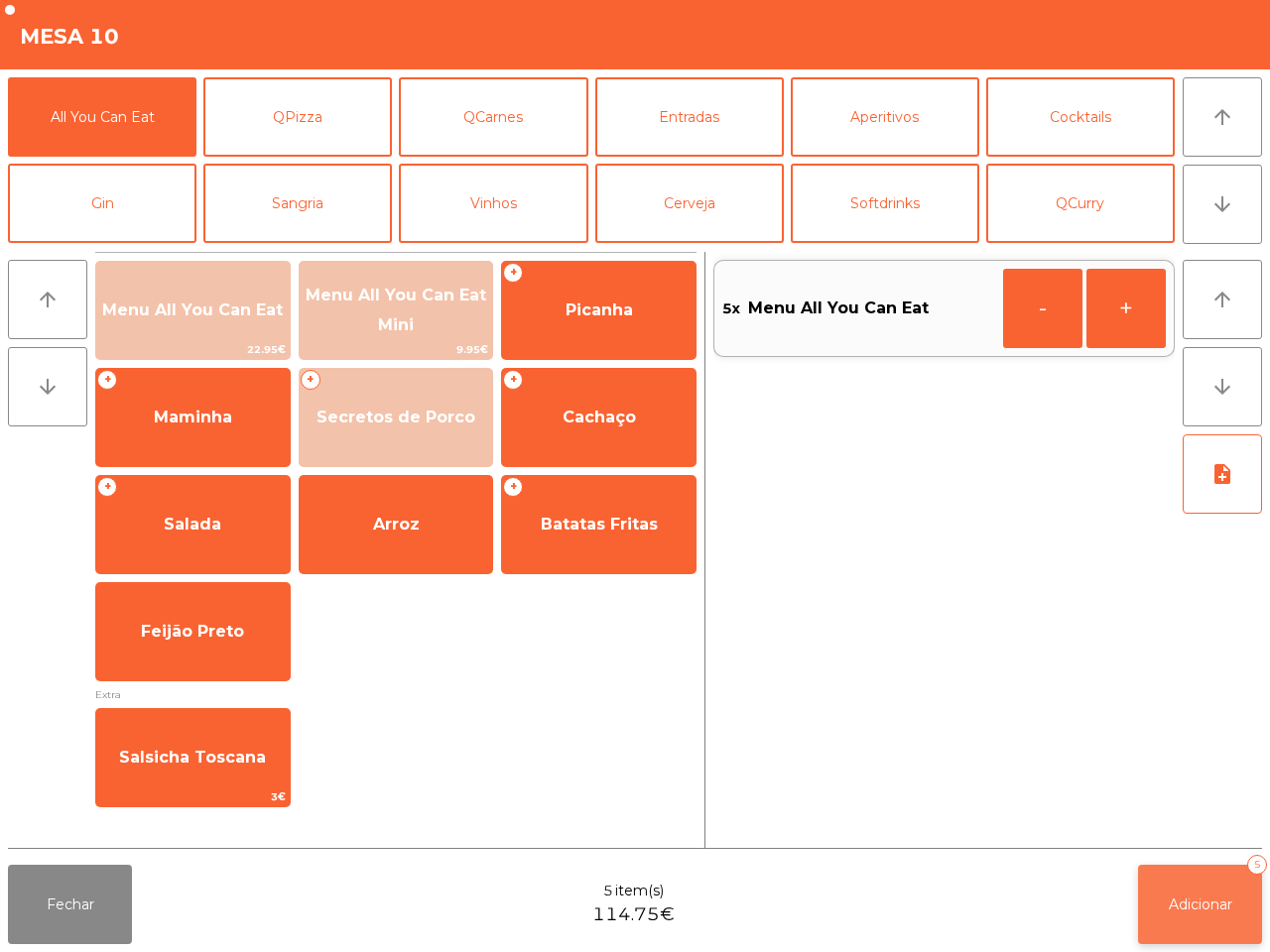 click on "Adicionar" 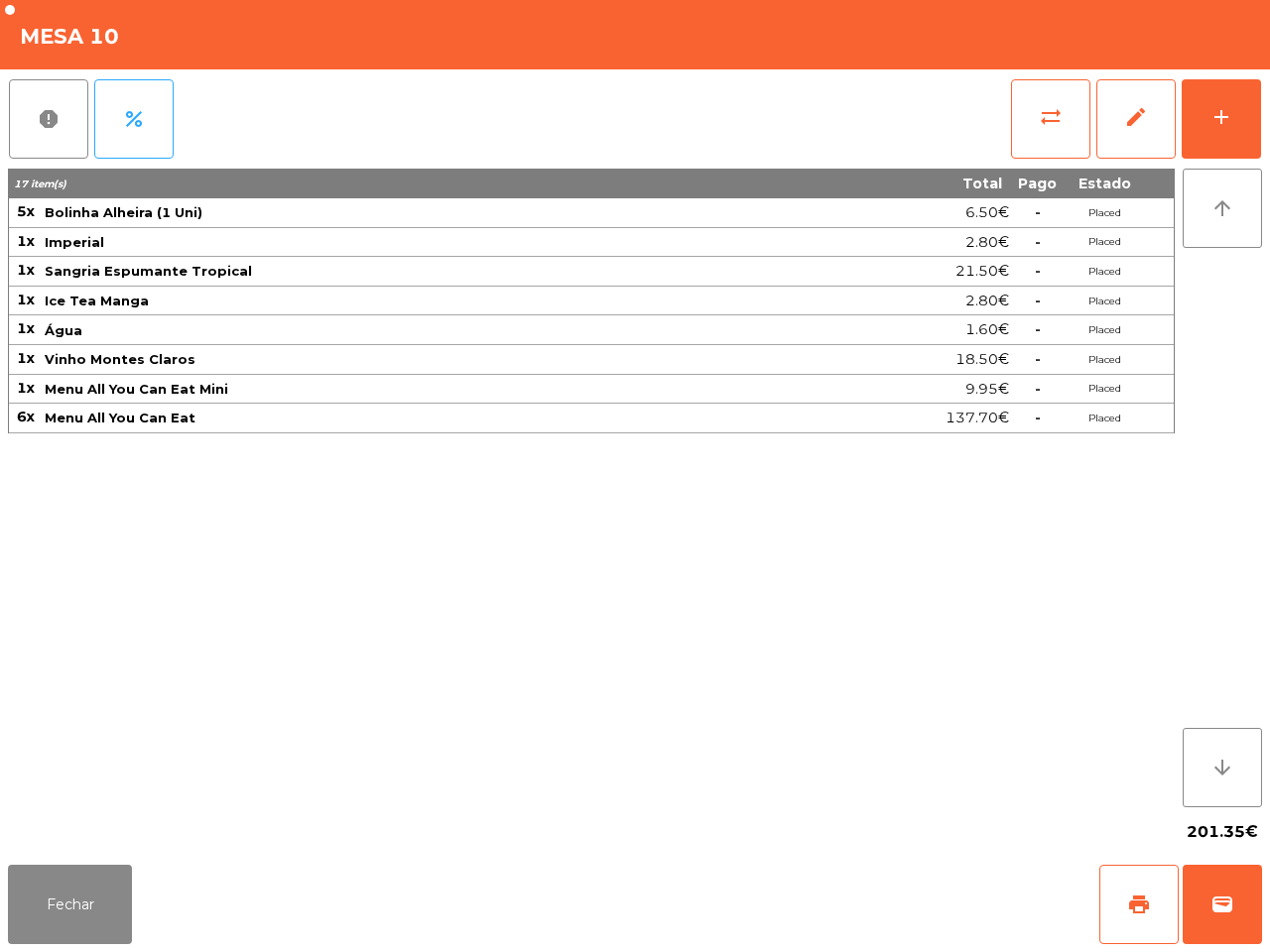 click on "[NUMBER] item(s) Total Pago Estado 5x Bolinha Alheira (1 Uni) [PRICE]€  -  Placed 1x Imperial [PRICE]€  -  Placed 1x Sangria Espumante Tropical [PRICE]€  -  Placed 1x Ice Tea Manga [PRICE]€  -  Placed 1x Água [PRICE]€  -  Placed 1x Vinho Montes Claros [PRICE]€  -  Placed 1x Menu All You Can Eat Mini [PRICE]€  -  Placed 6x Menu All You Can Eat [PRICE]€  -  Placed" 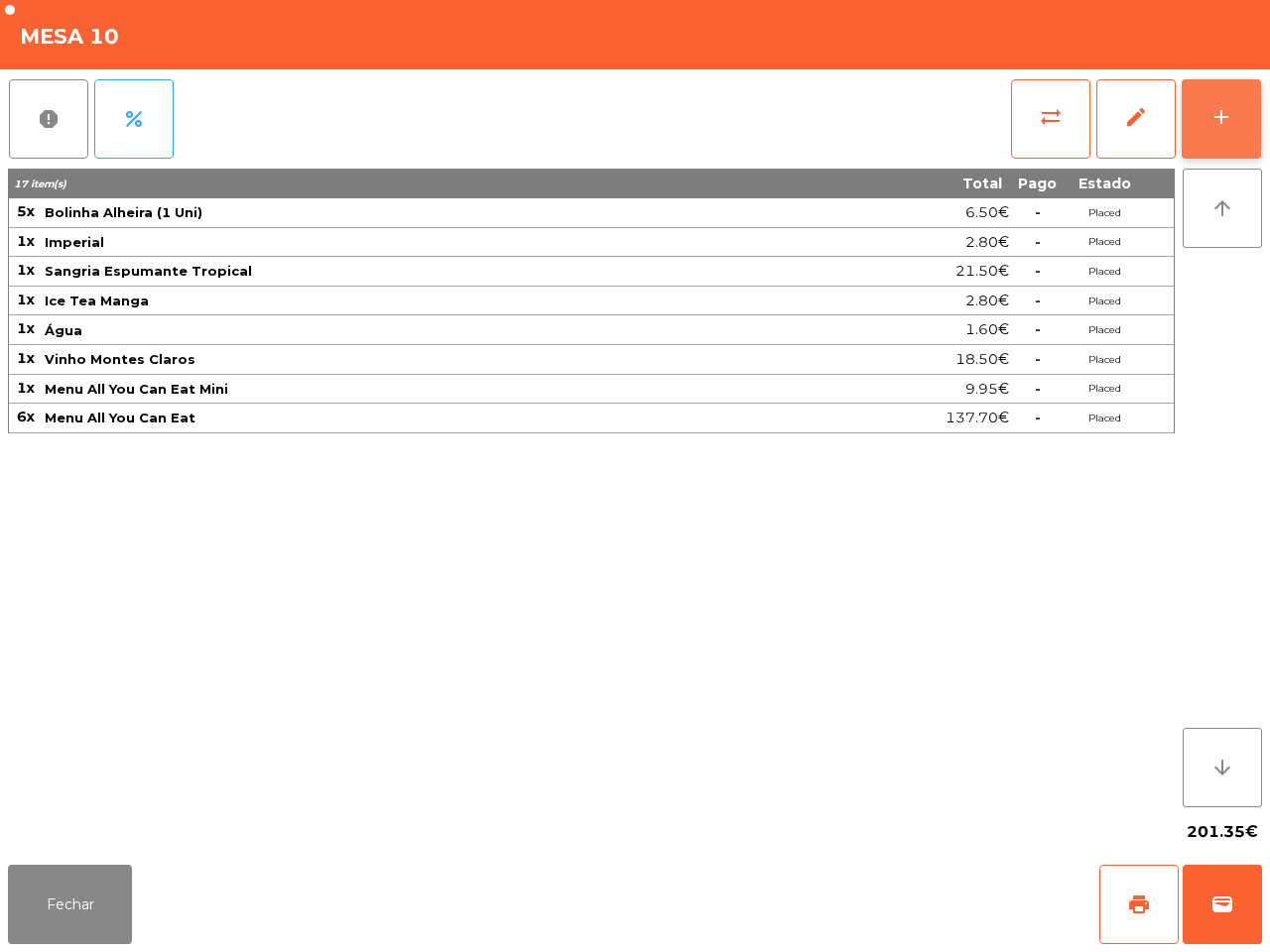 click on "add" 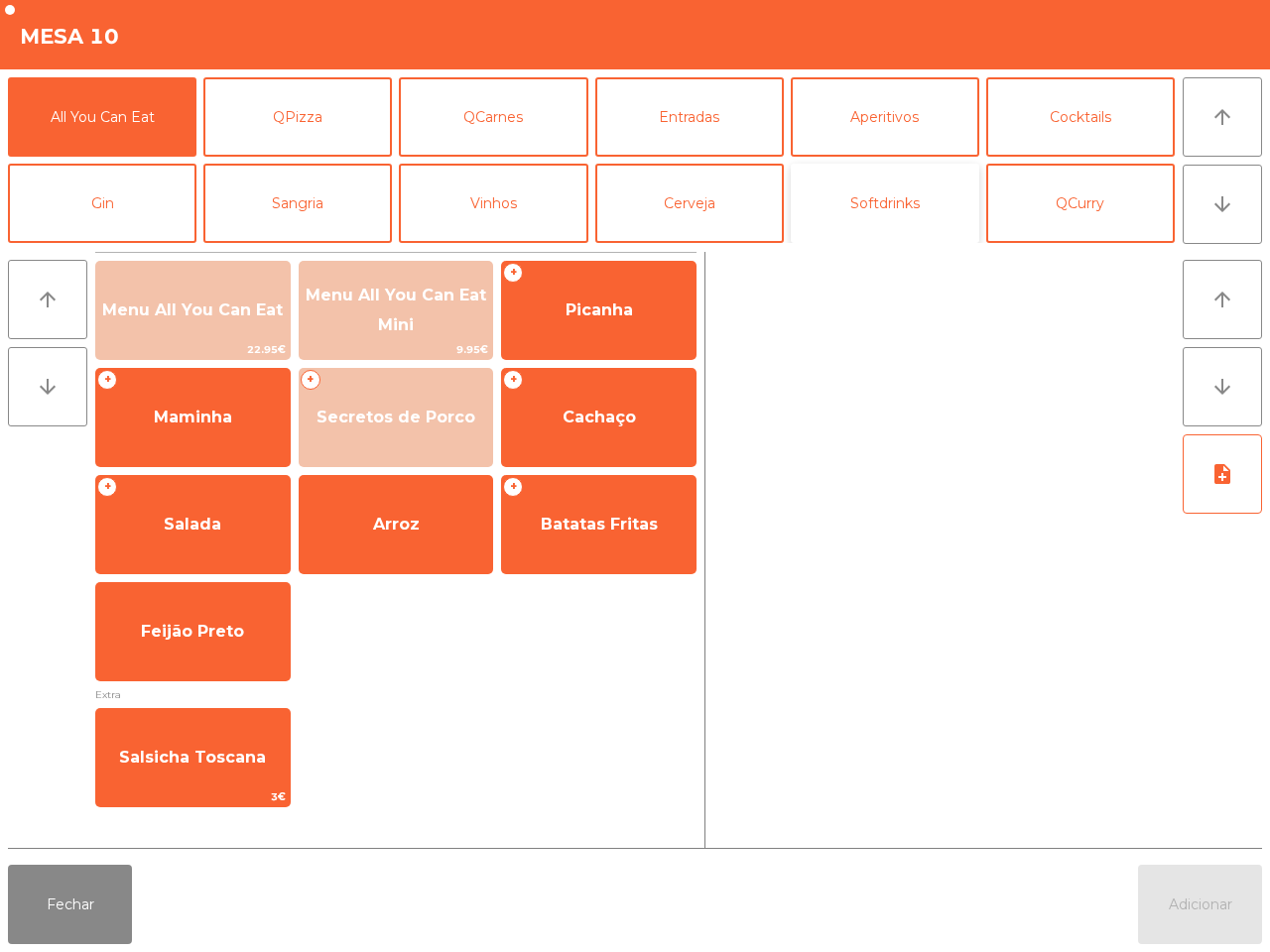 click on "Softdrinks" 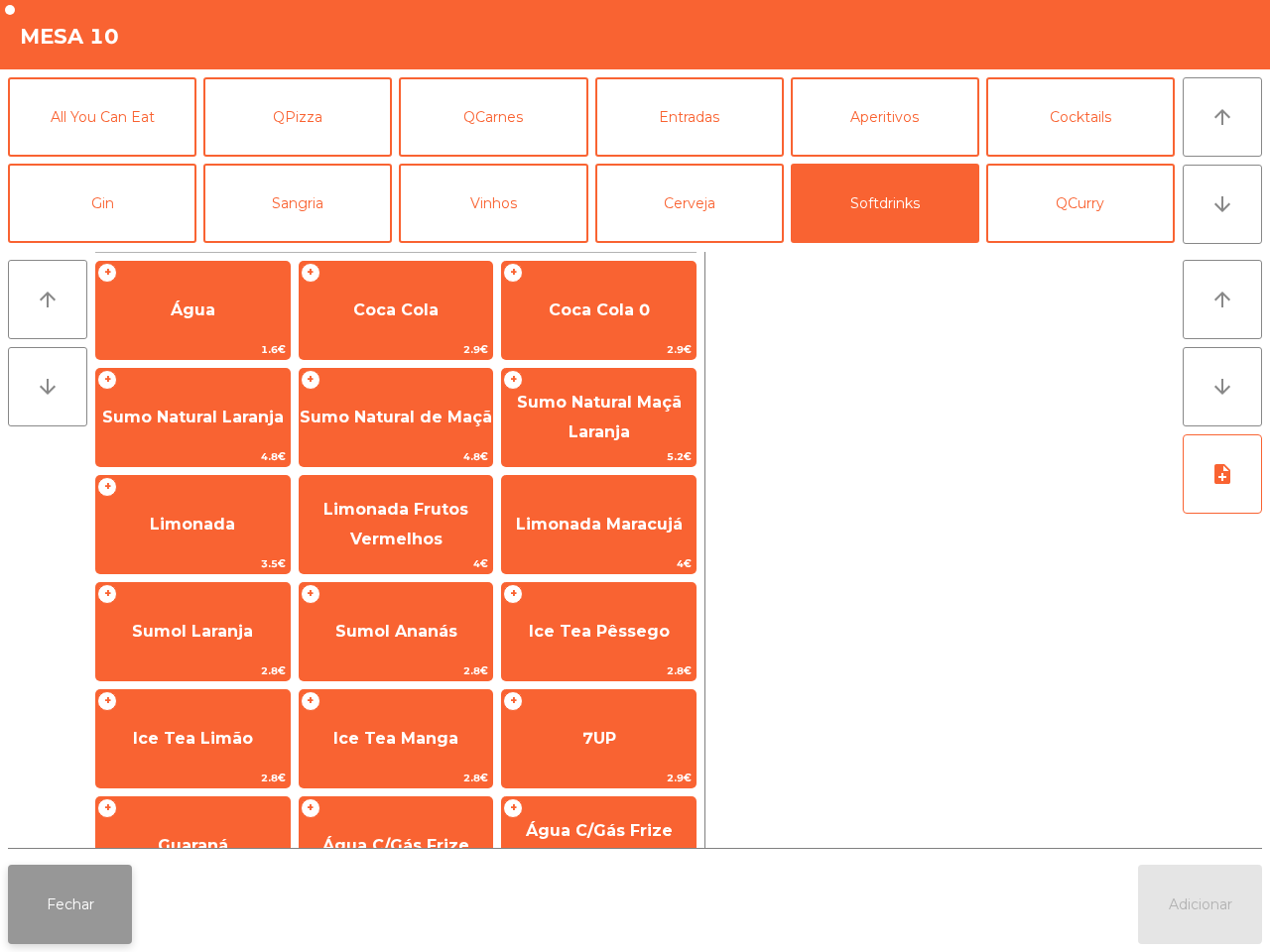 click on "Fechar" 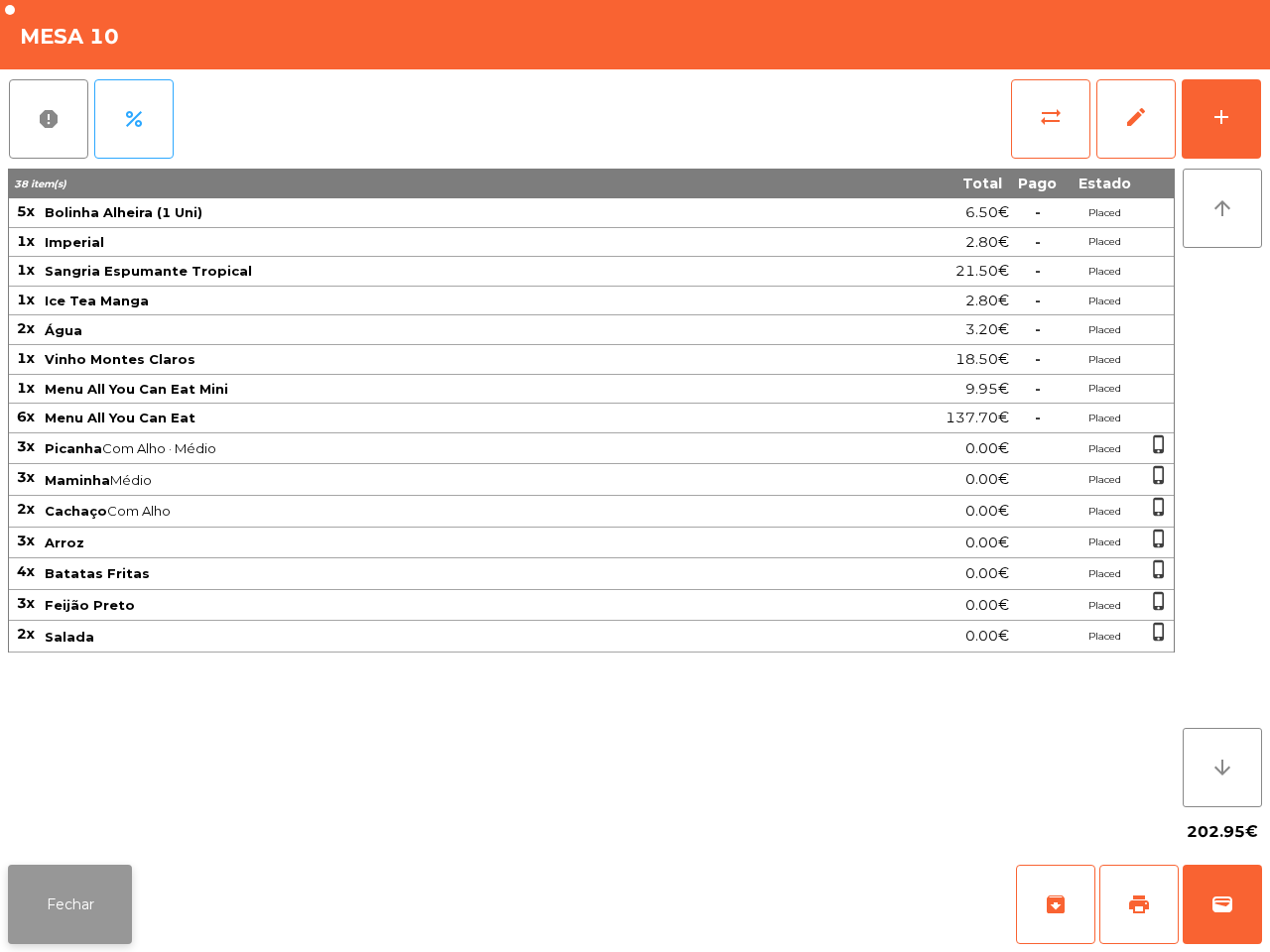 click on "Fechar" 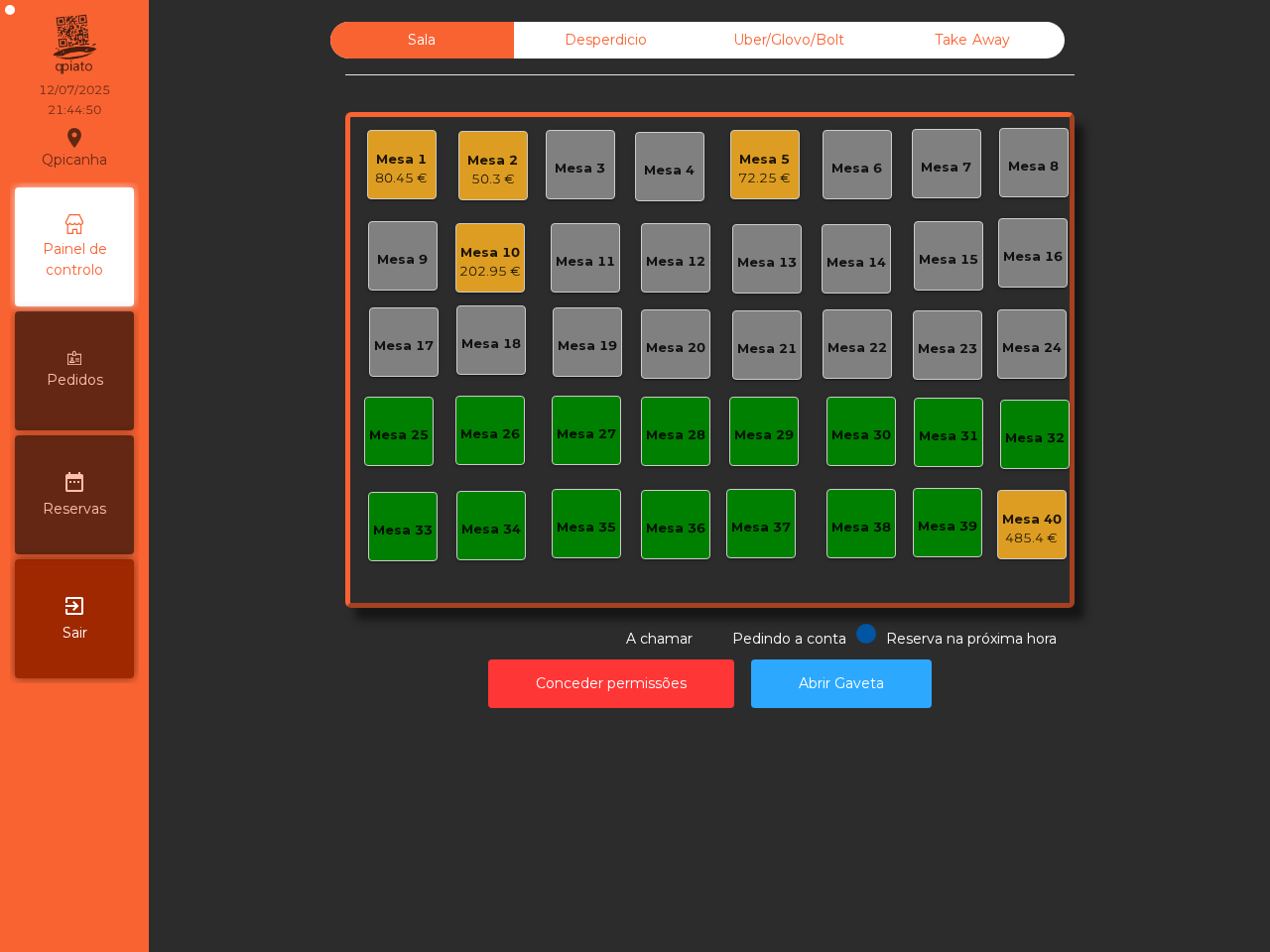 click on "Mesa 19" 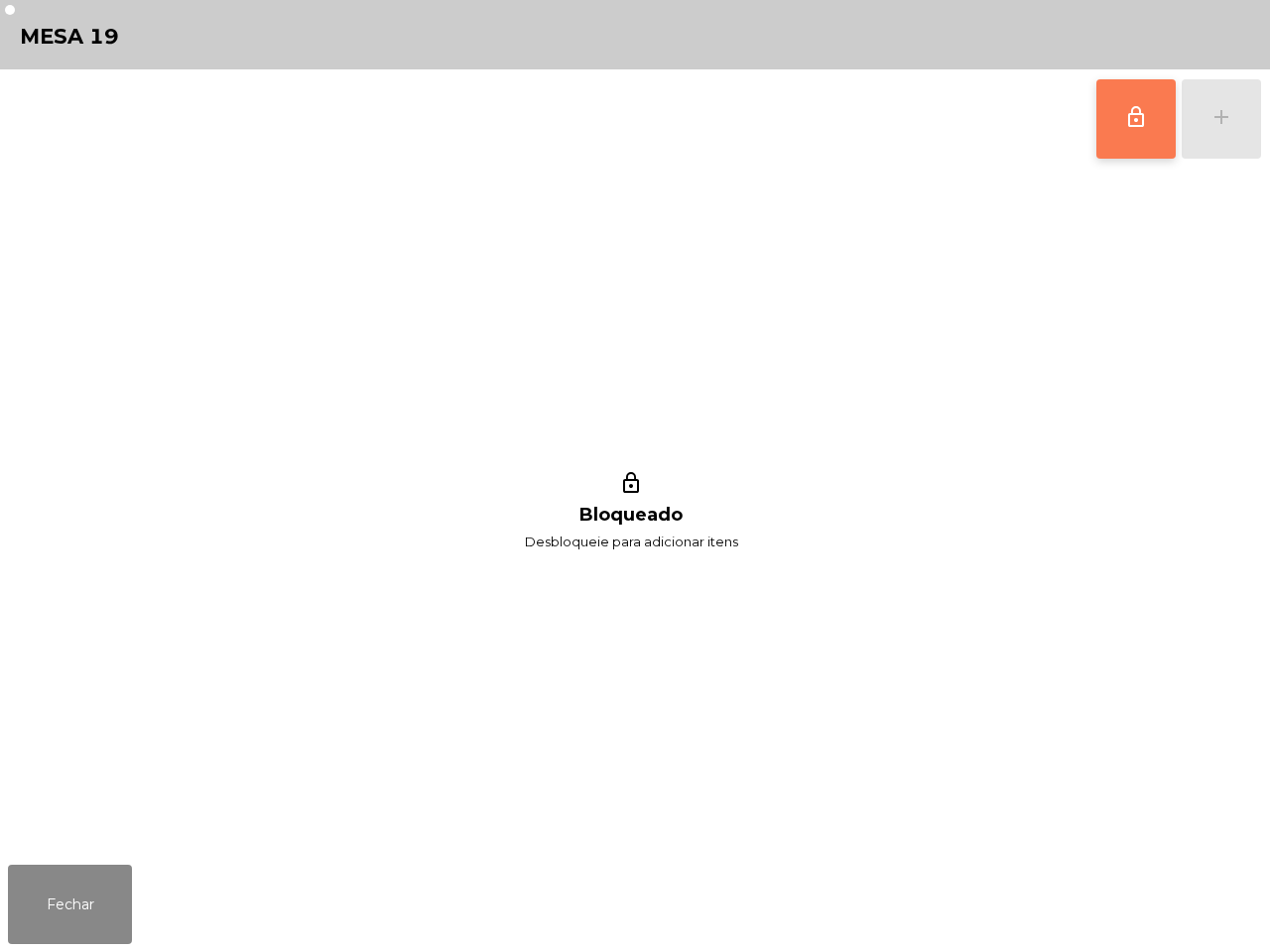 click on "lock_outline" 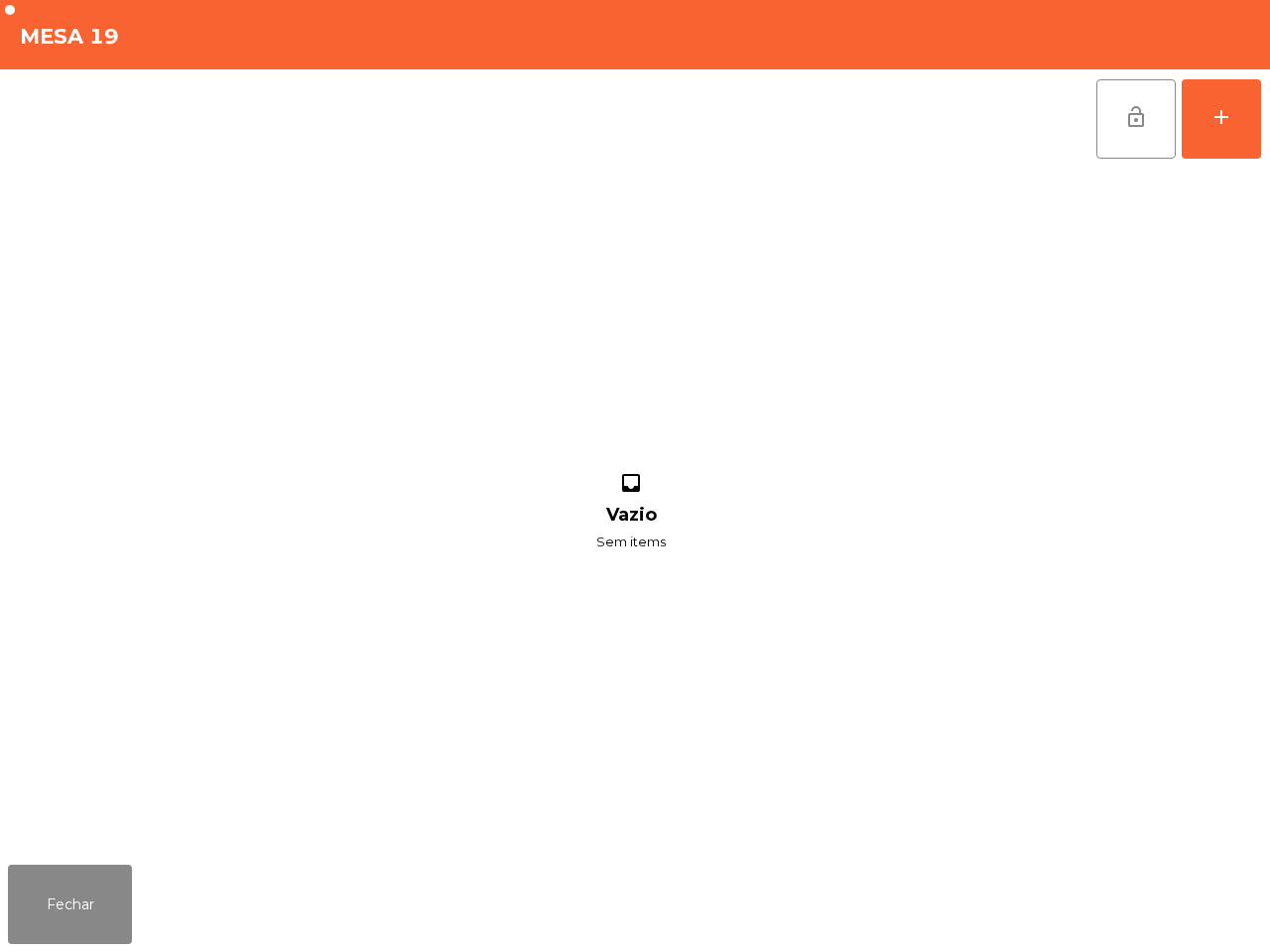 click on "lock_open   add" 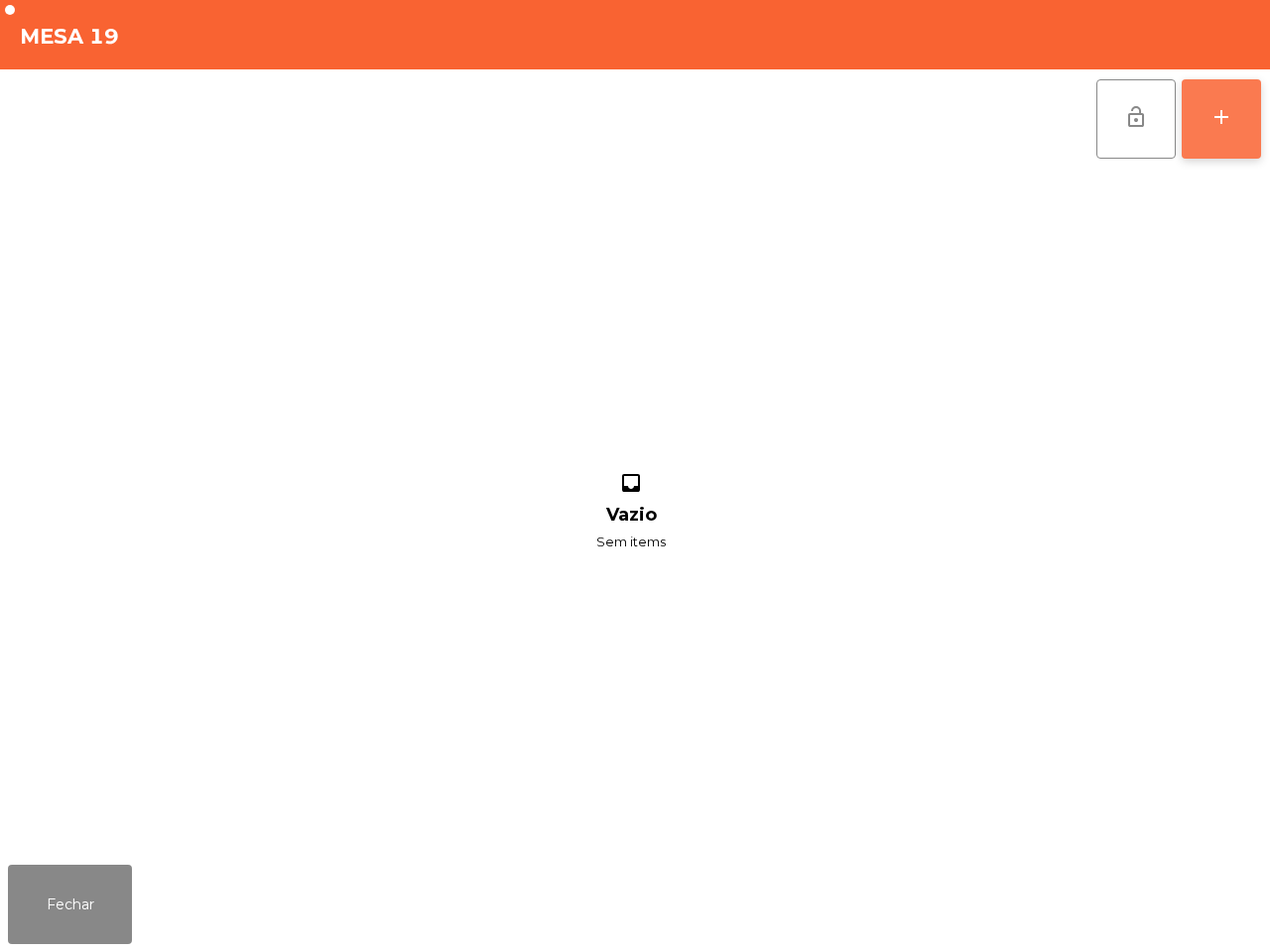 click on "add" 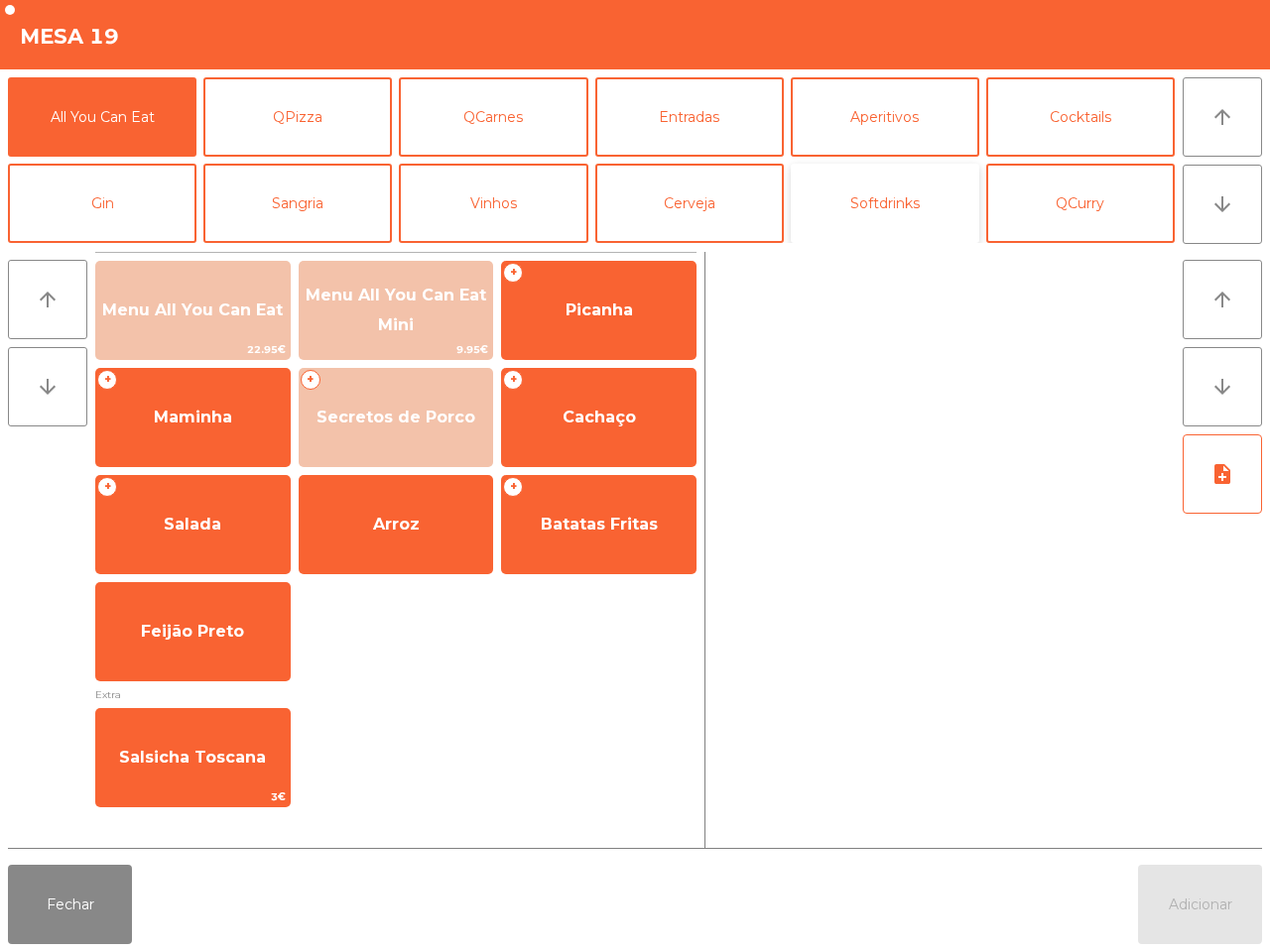 click on "Softdrinks" 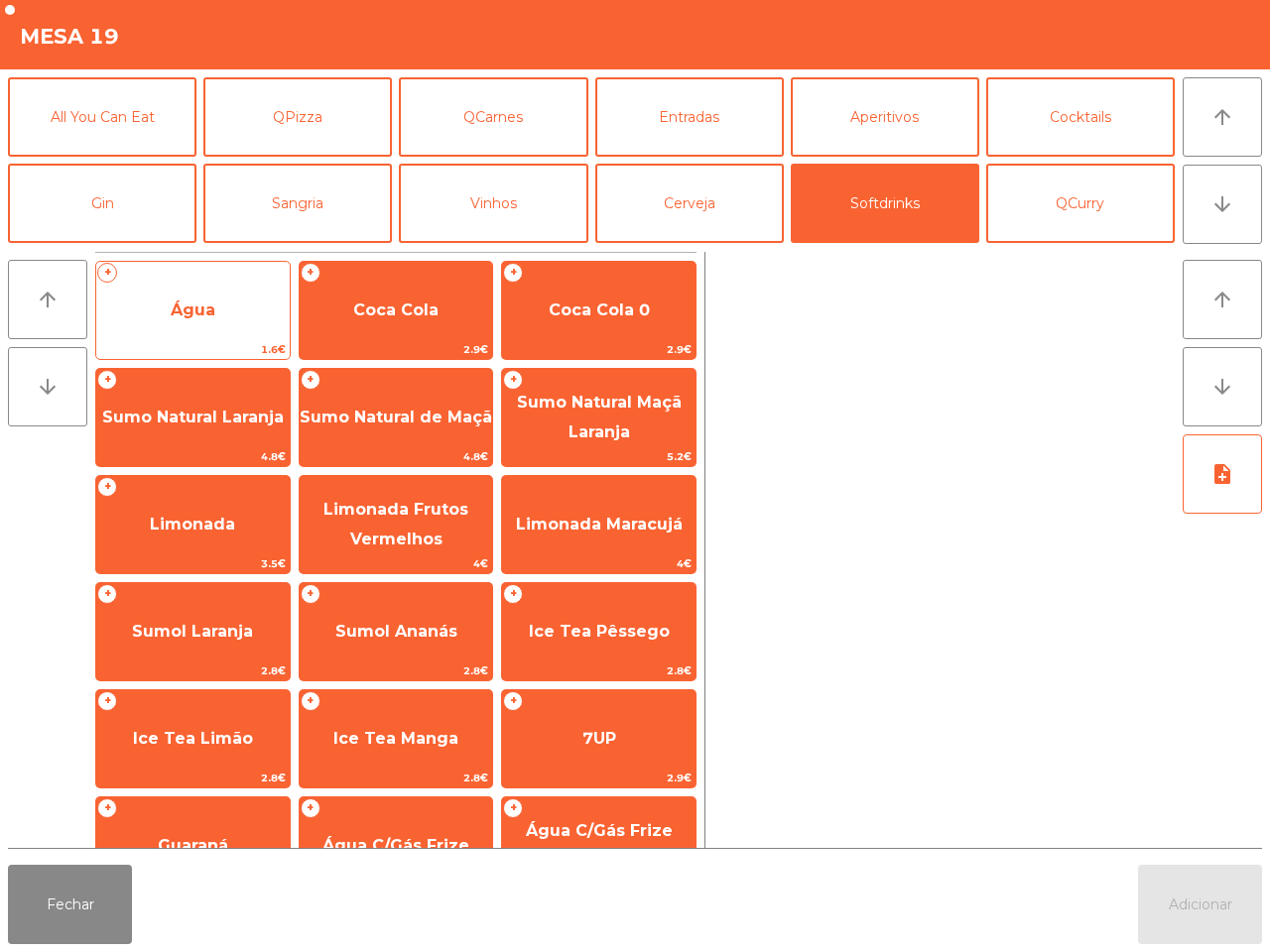 click on "Água" 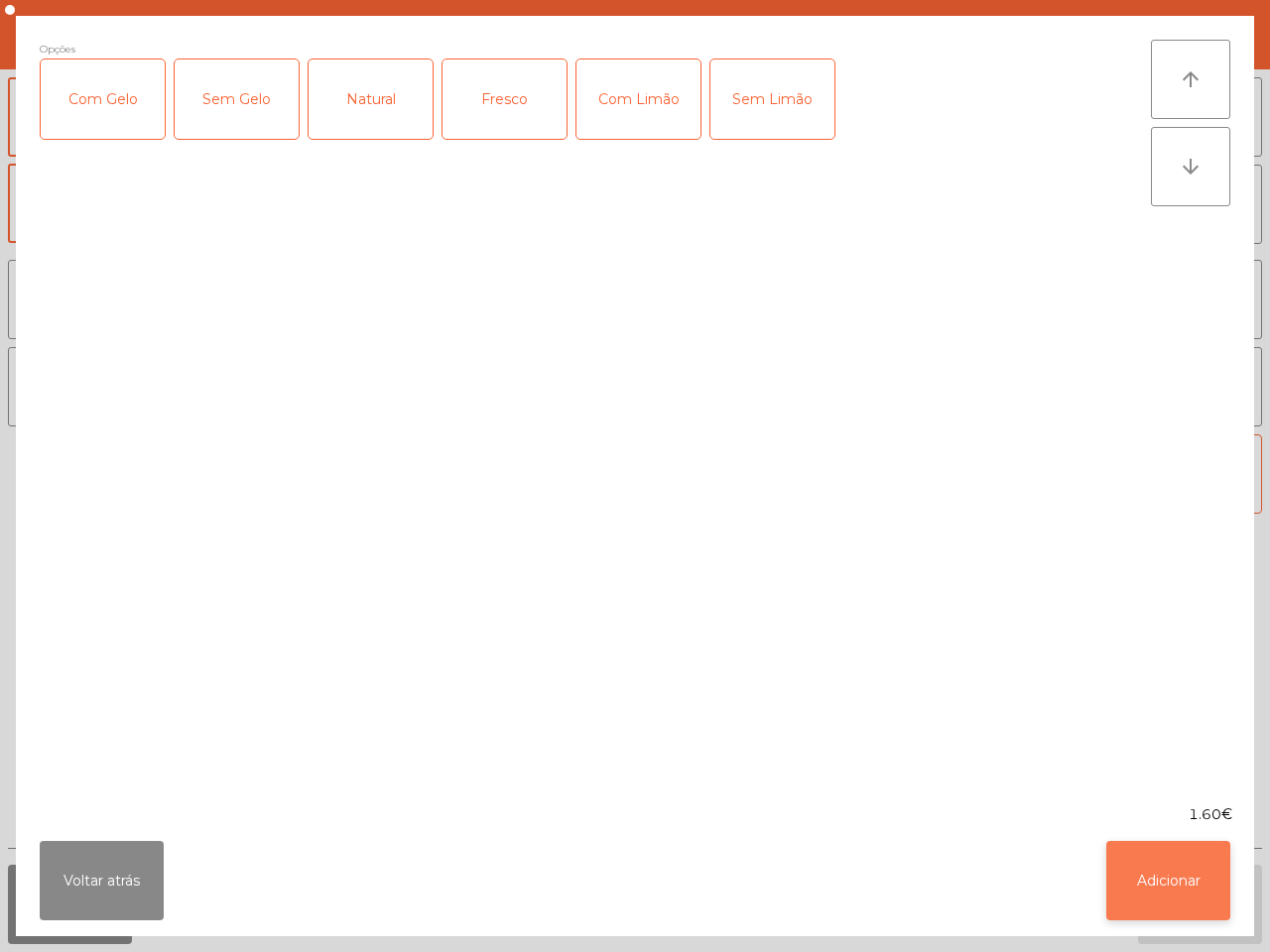 click on "Adicionar" 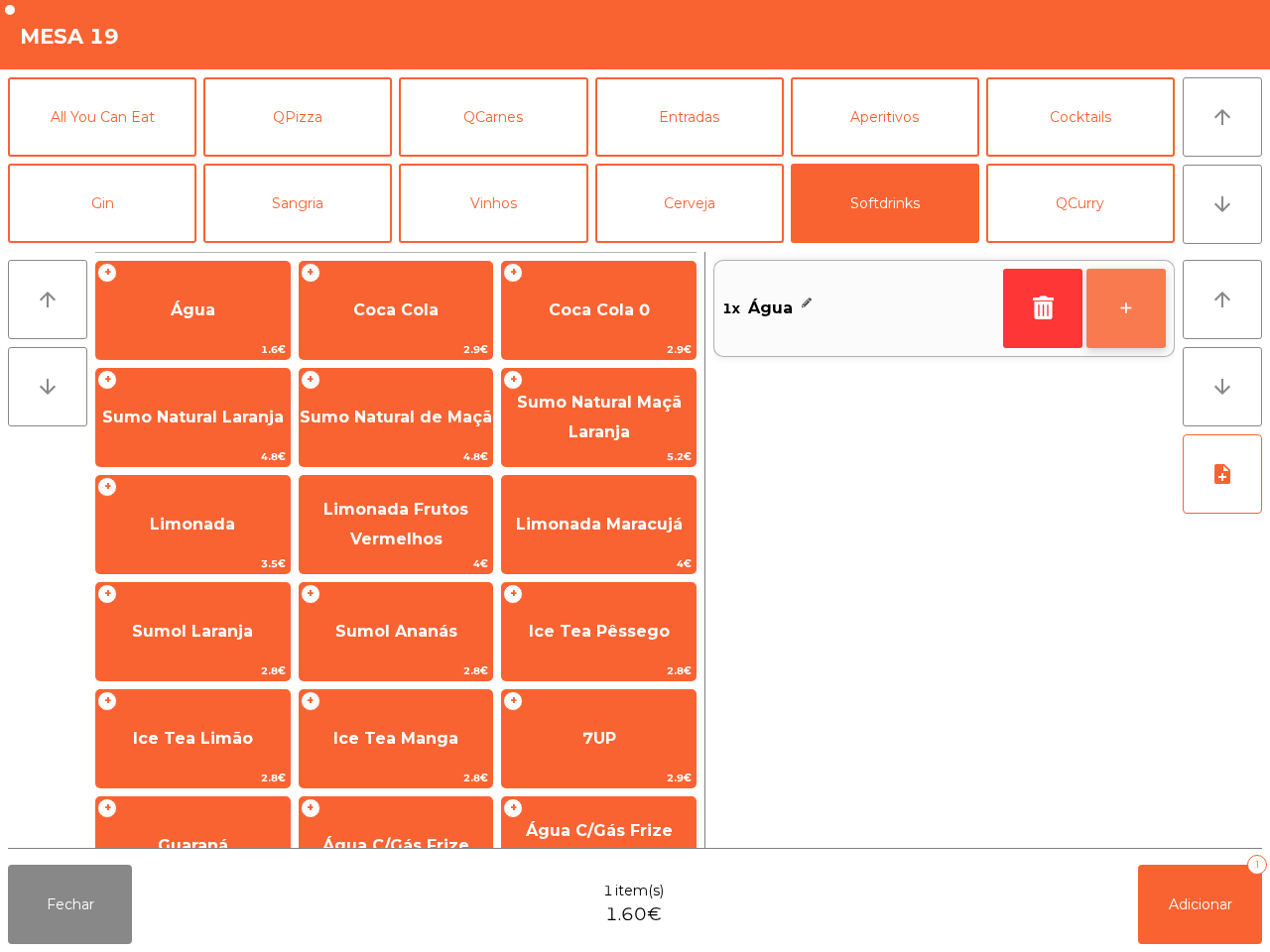 click on "+" 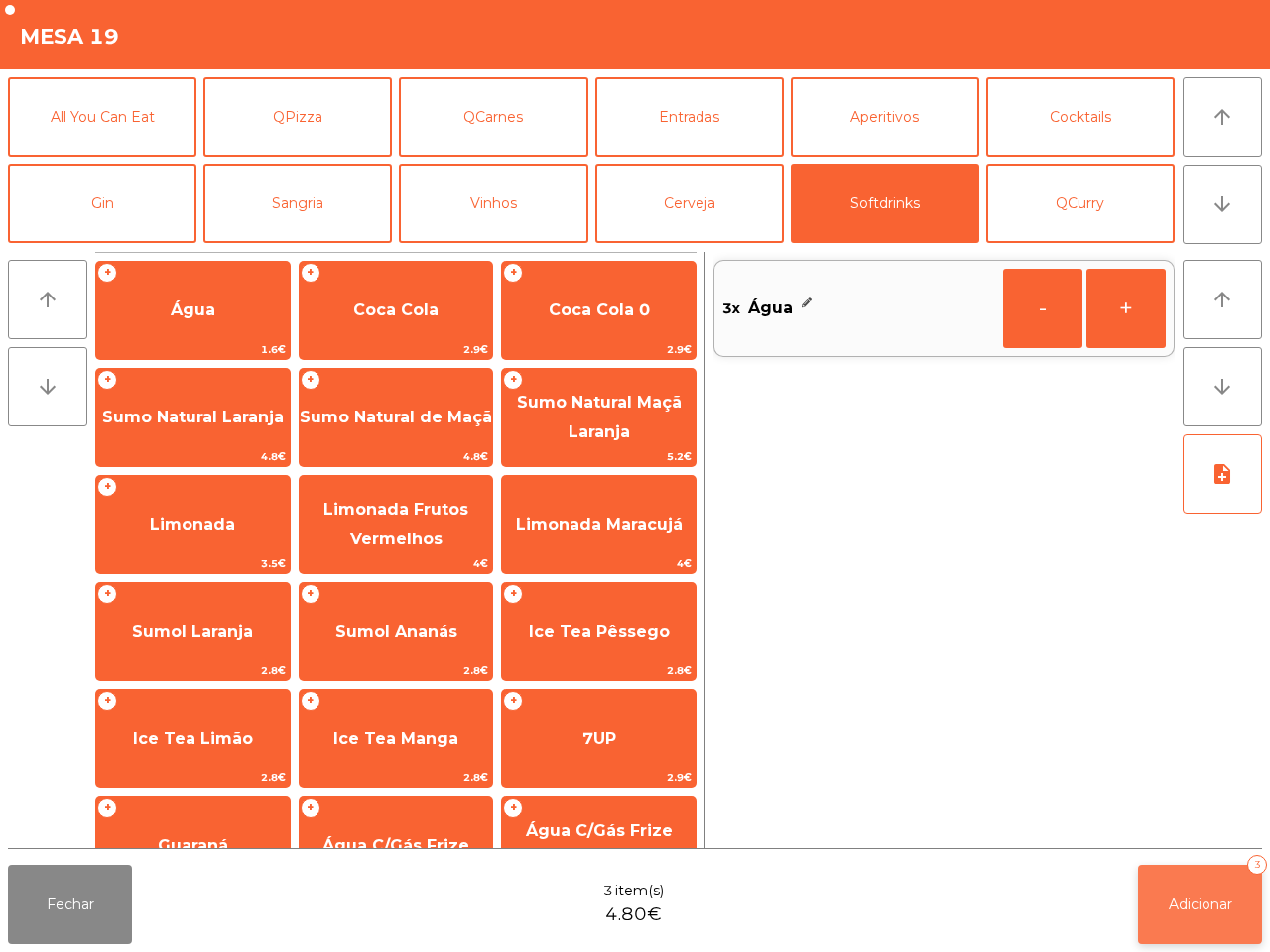 click on "Adicionar   3" 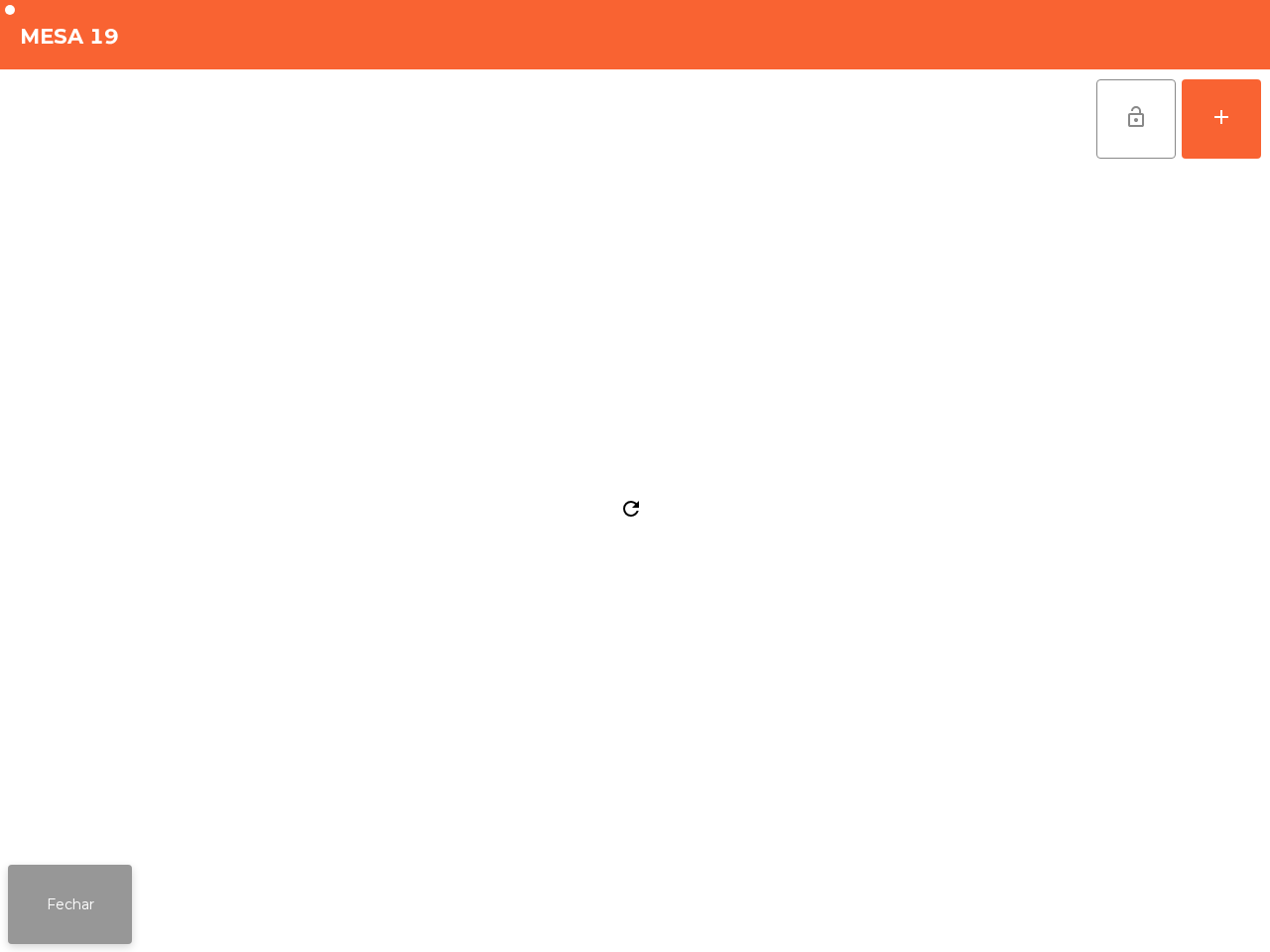 click on "Fechar" 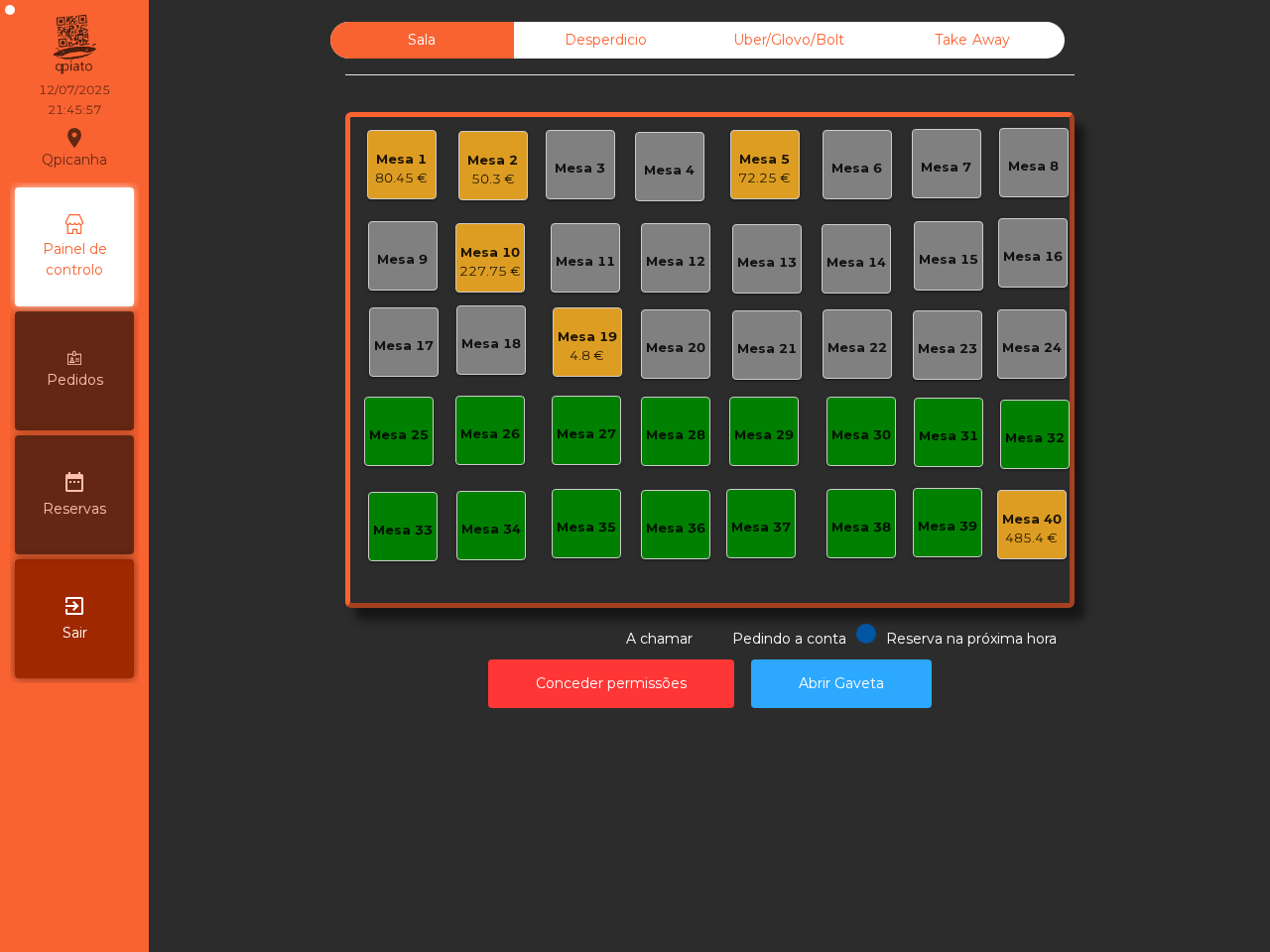 drag, startPoint x: 226, startPoint y: 786, endPoint x: 214, endPoint y: 772, distance: 18.439089 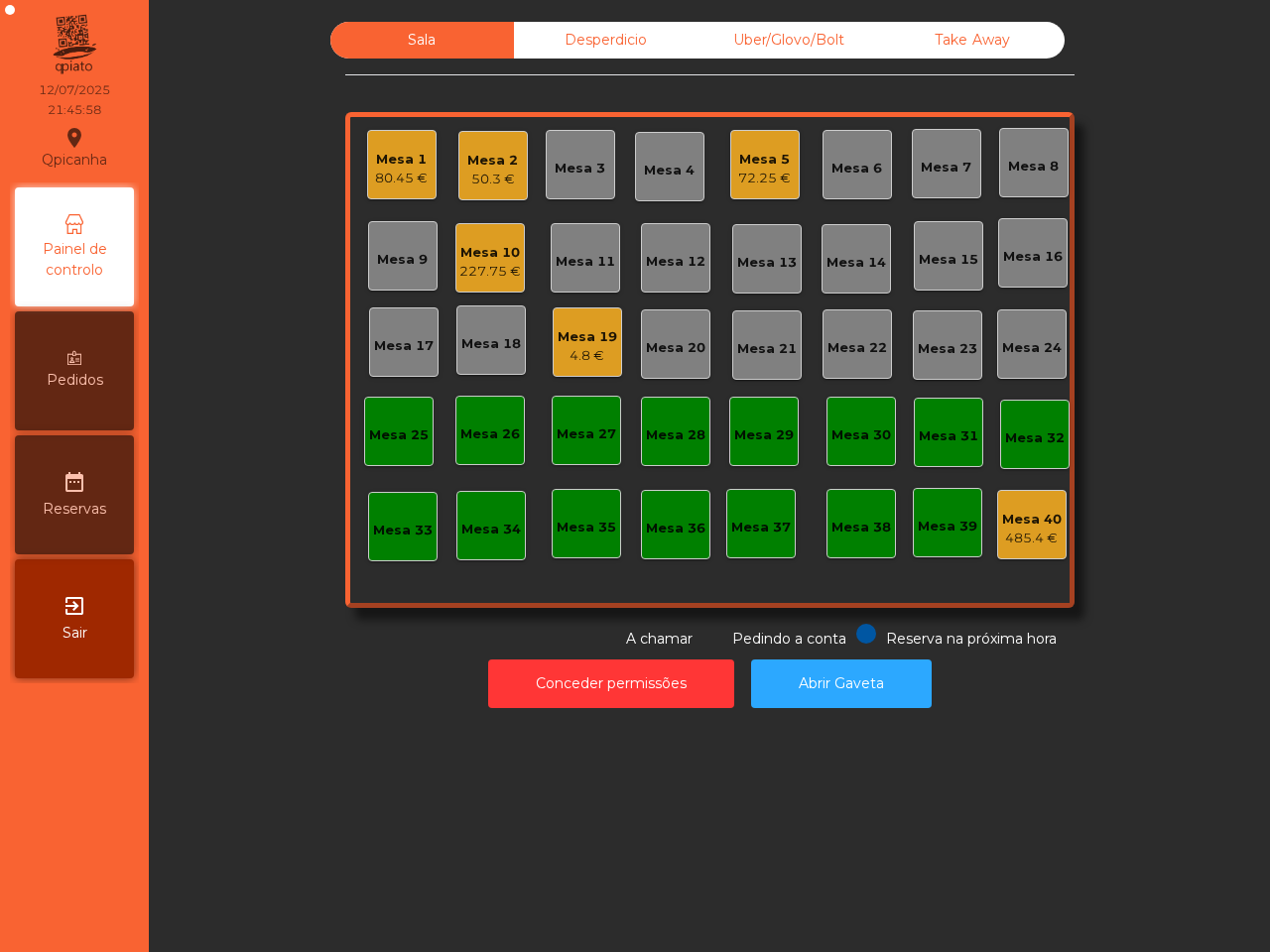 click on "4.8 €" 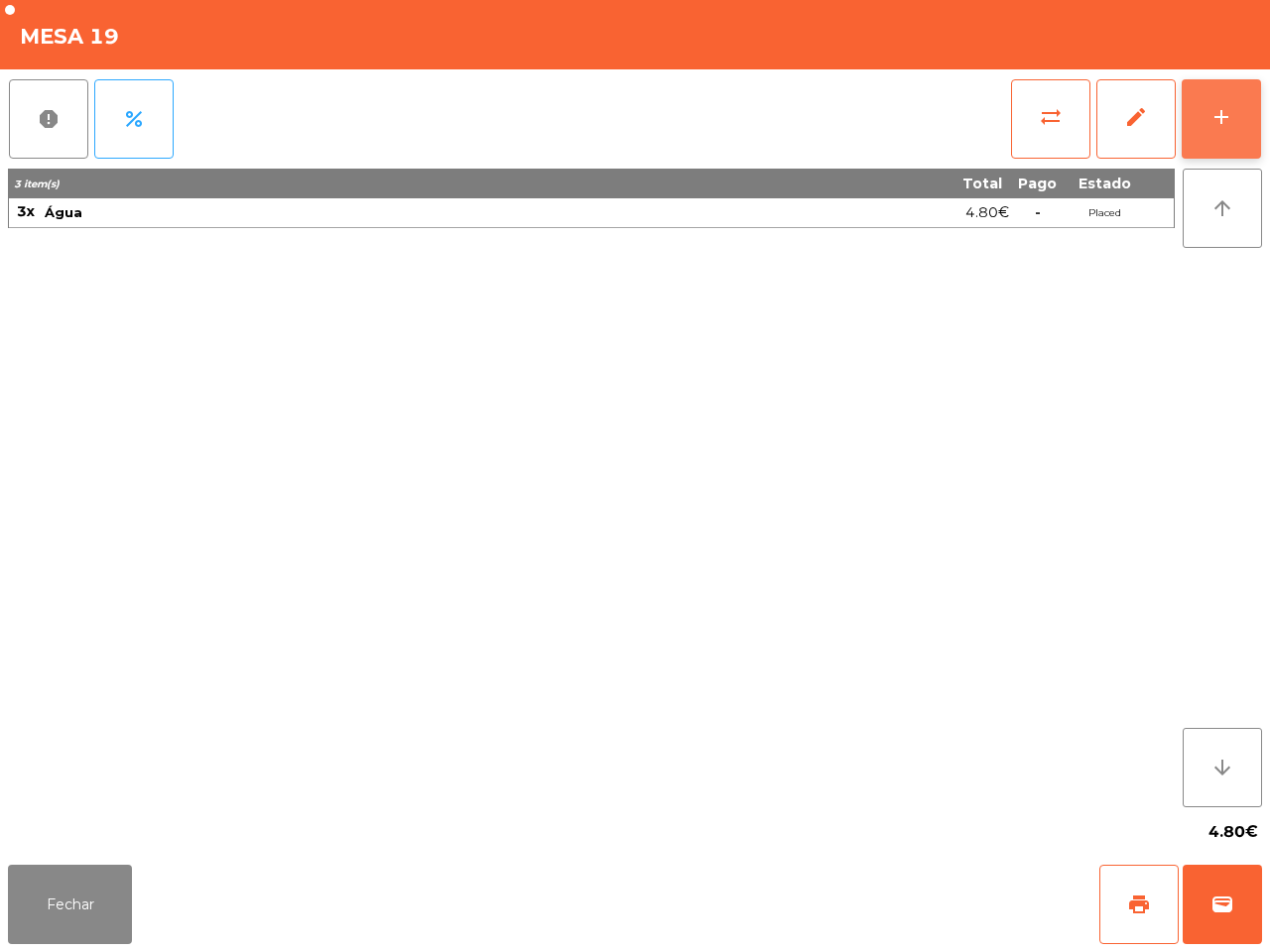 click on "add" 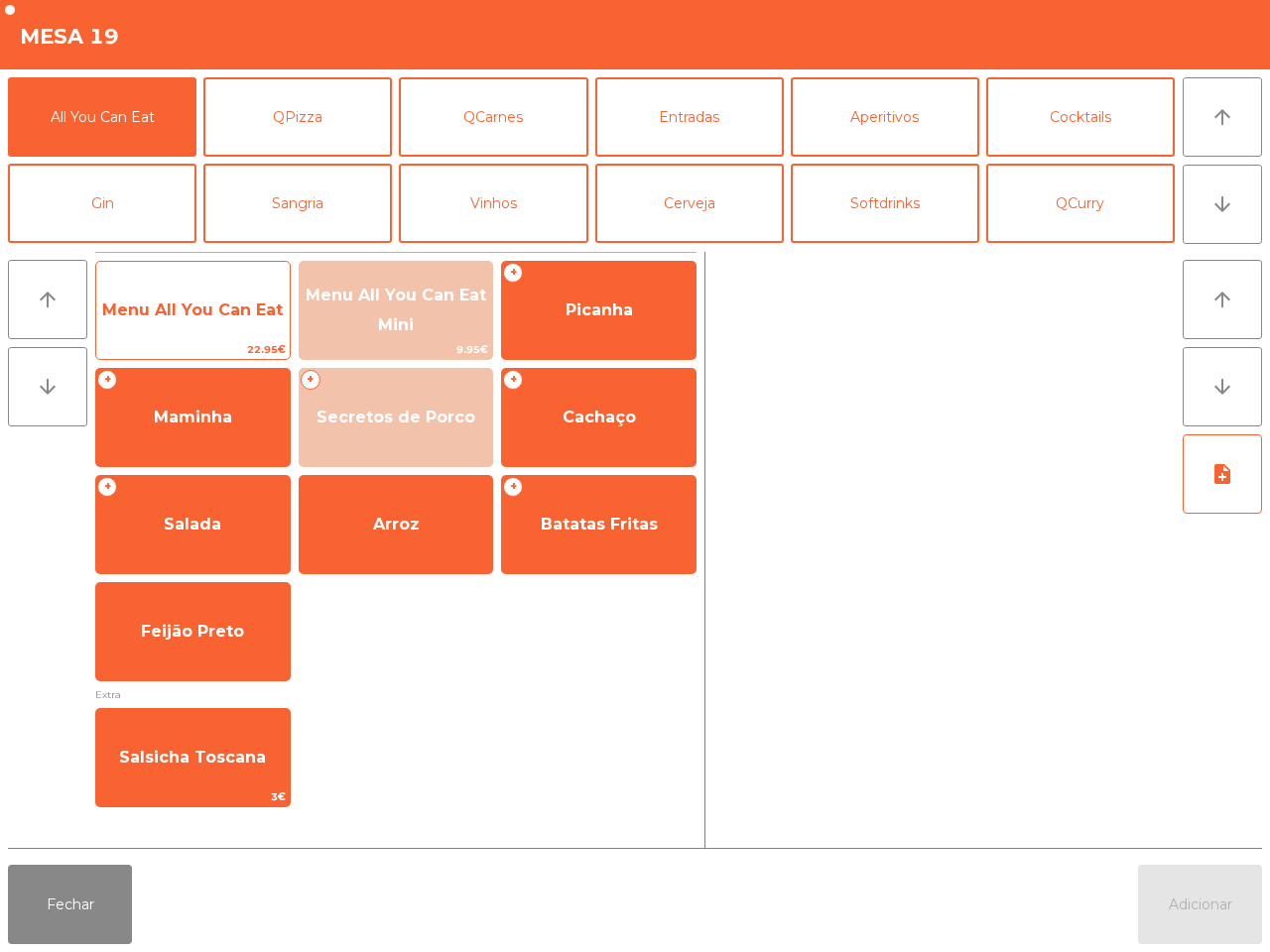 click on "Menu All You Can Eat" 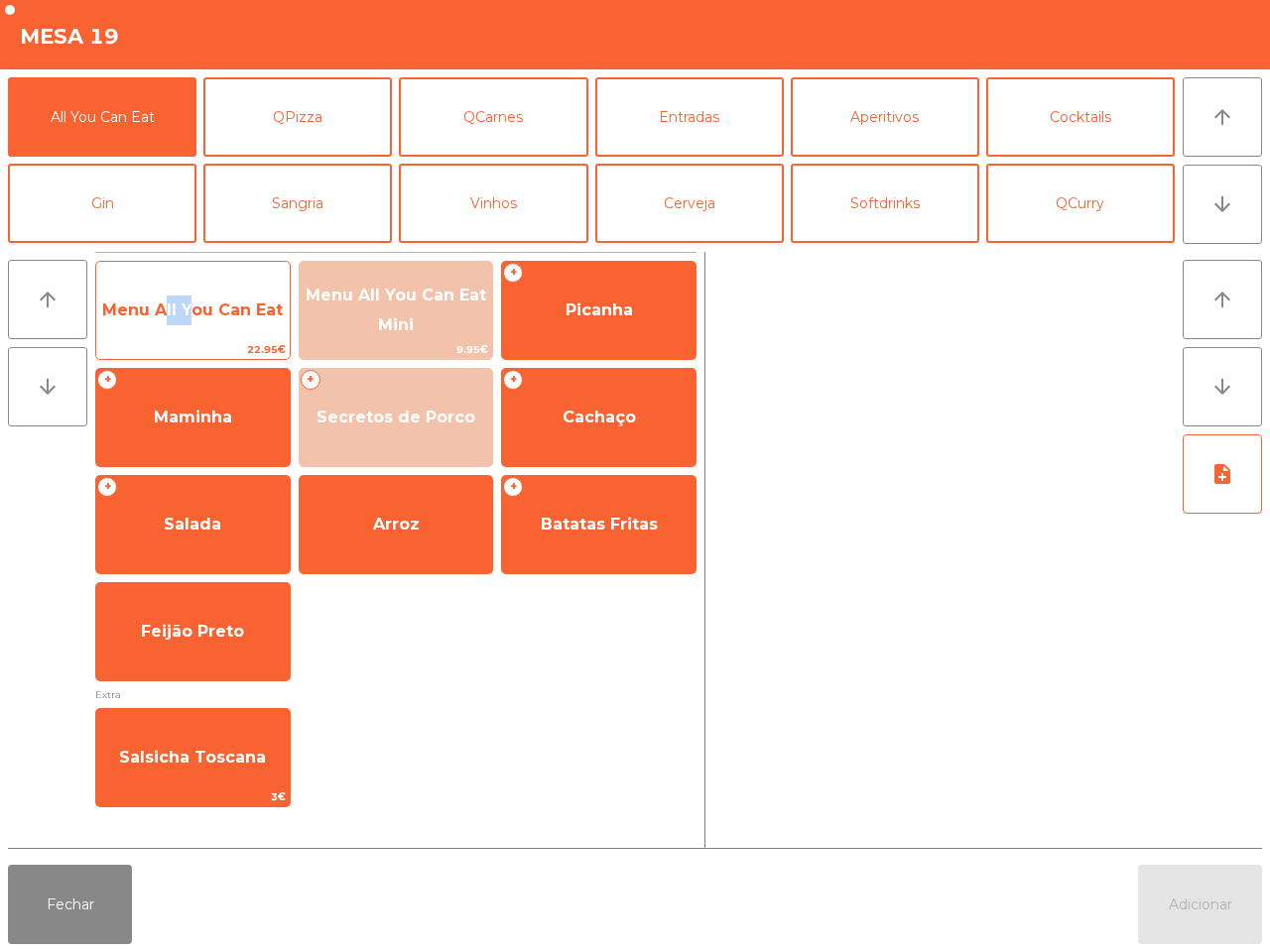 click on "Menu All You Can Eat" 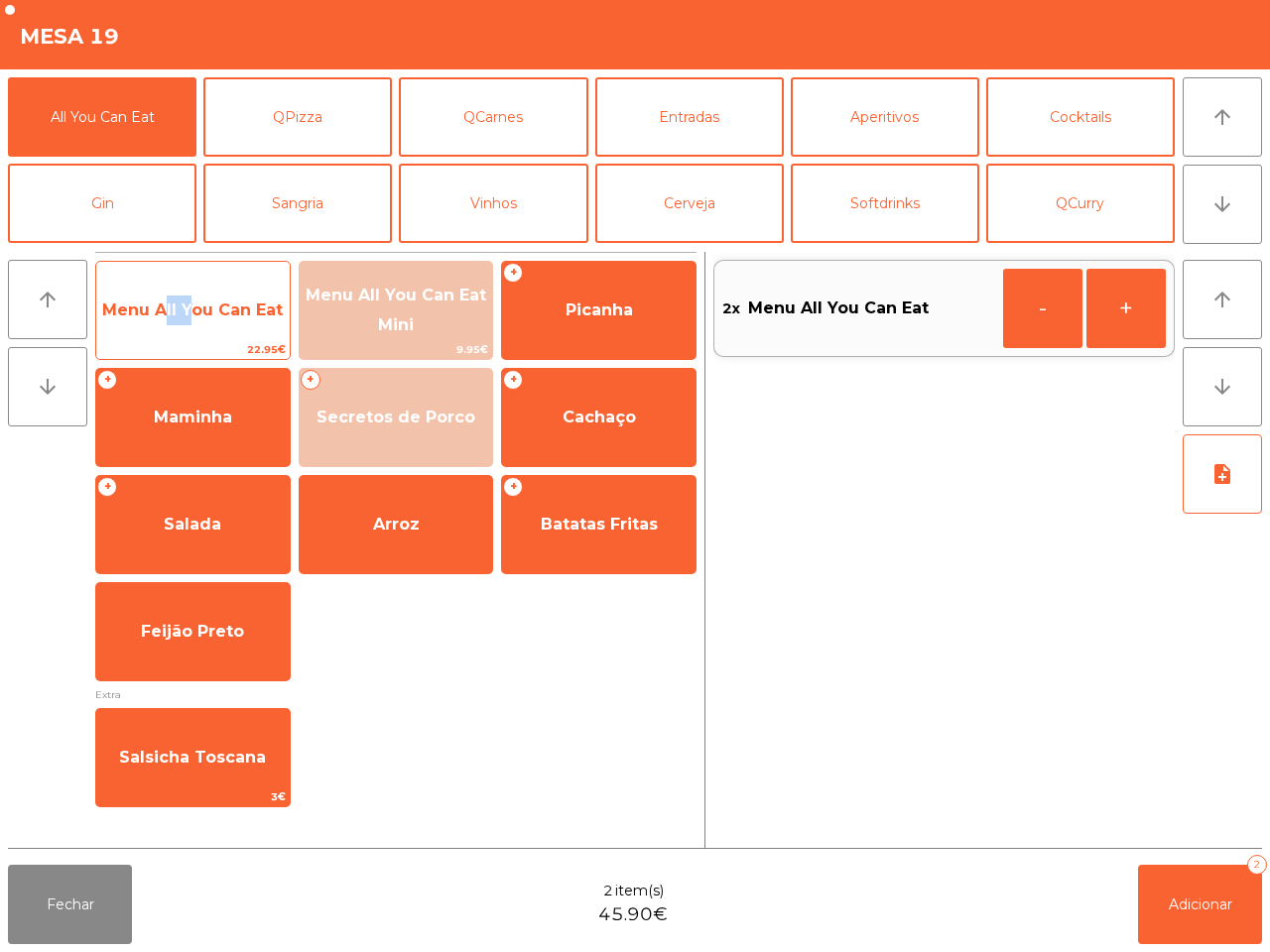 click on "Menu All You Can Eat" 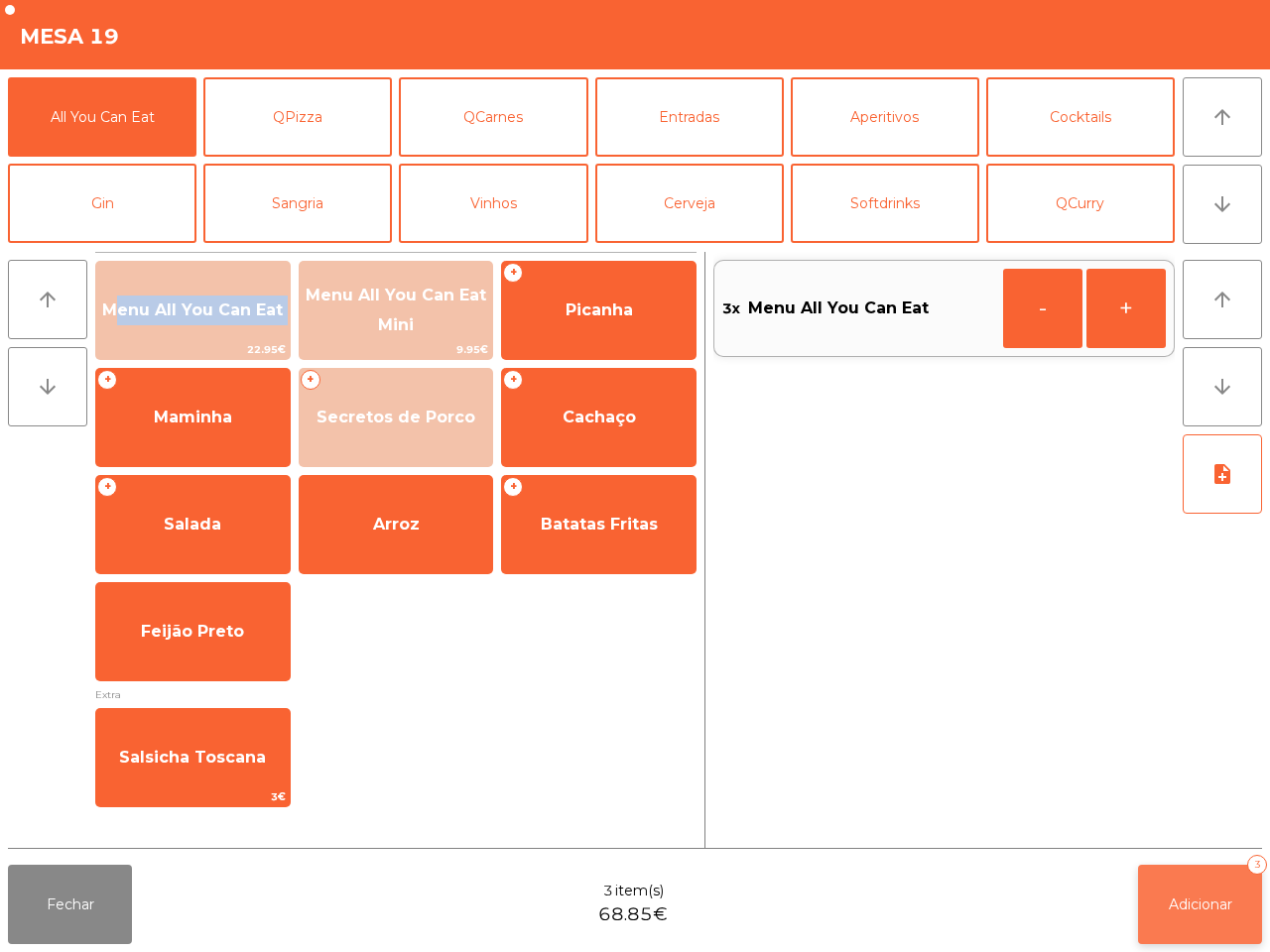click on "Adicionar   3" 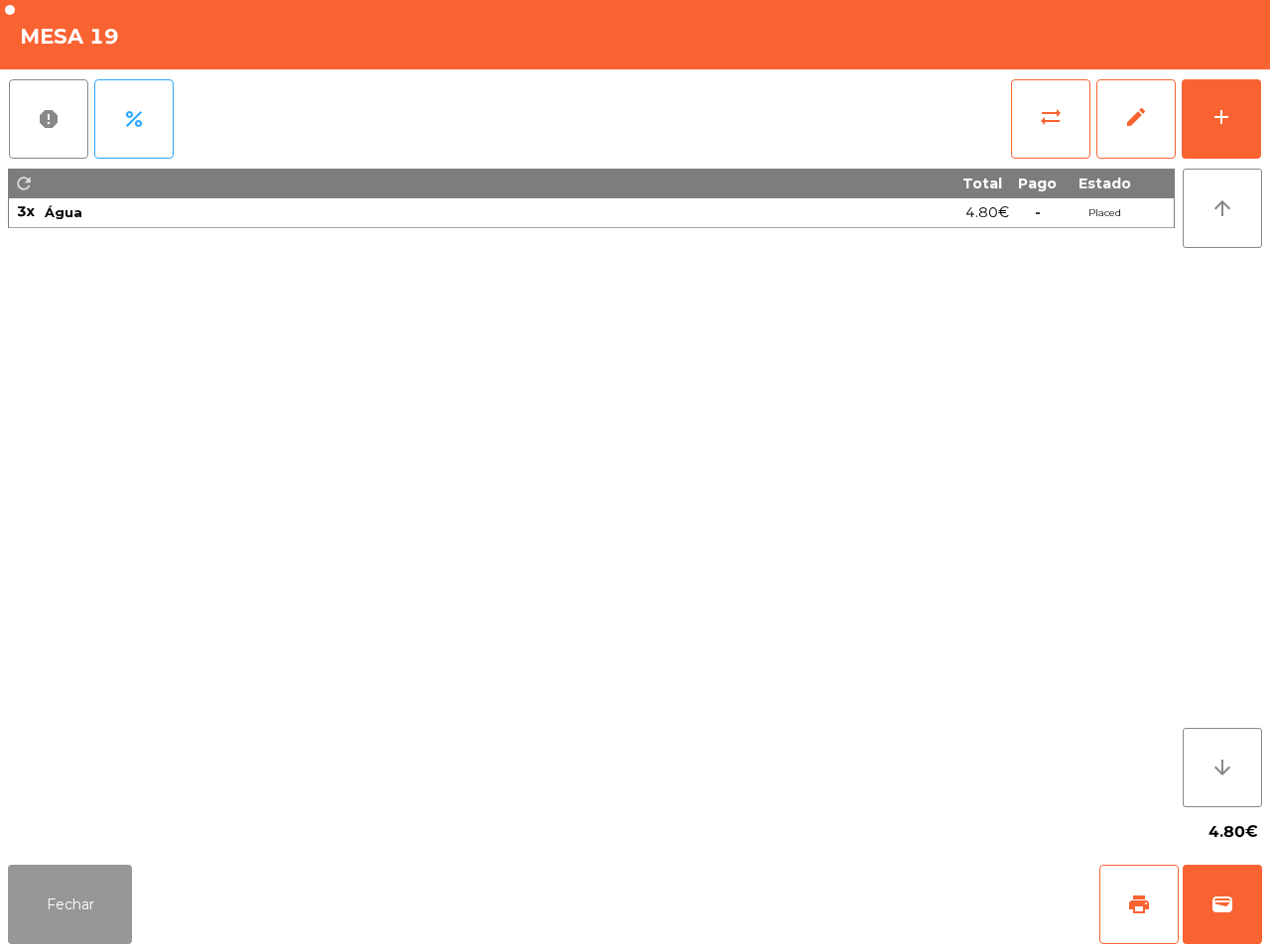 click on "Fechar" 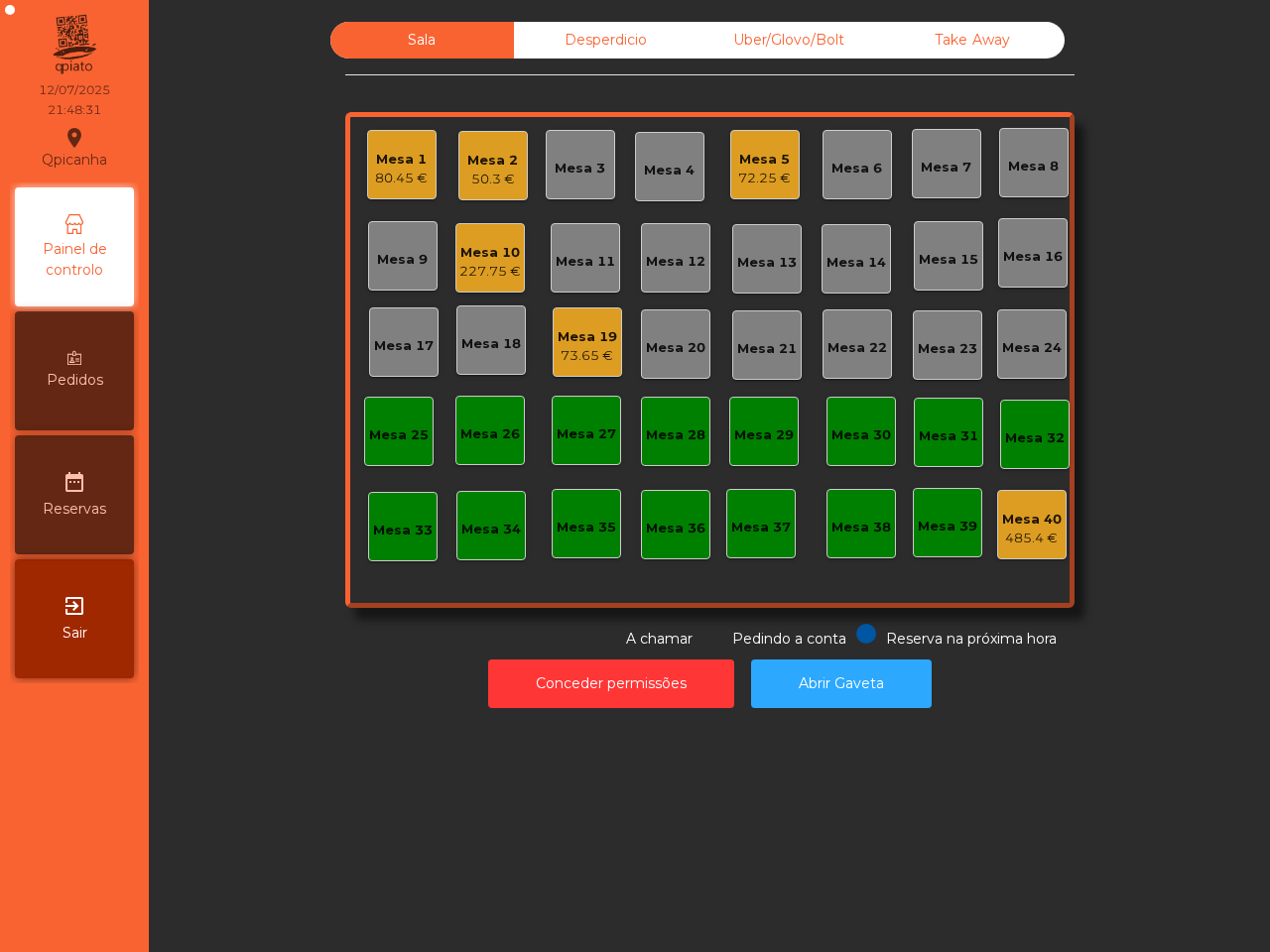 click on "Qpicanha  location_on  [DATE]   [TIME]   Painel de controlo   Pedidos  date_range  Reservas  exit_to_app  Sair" 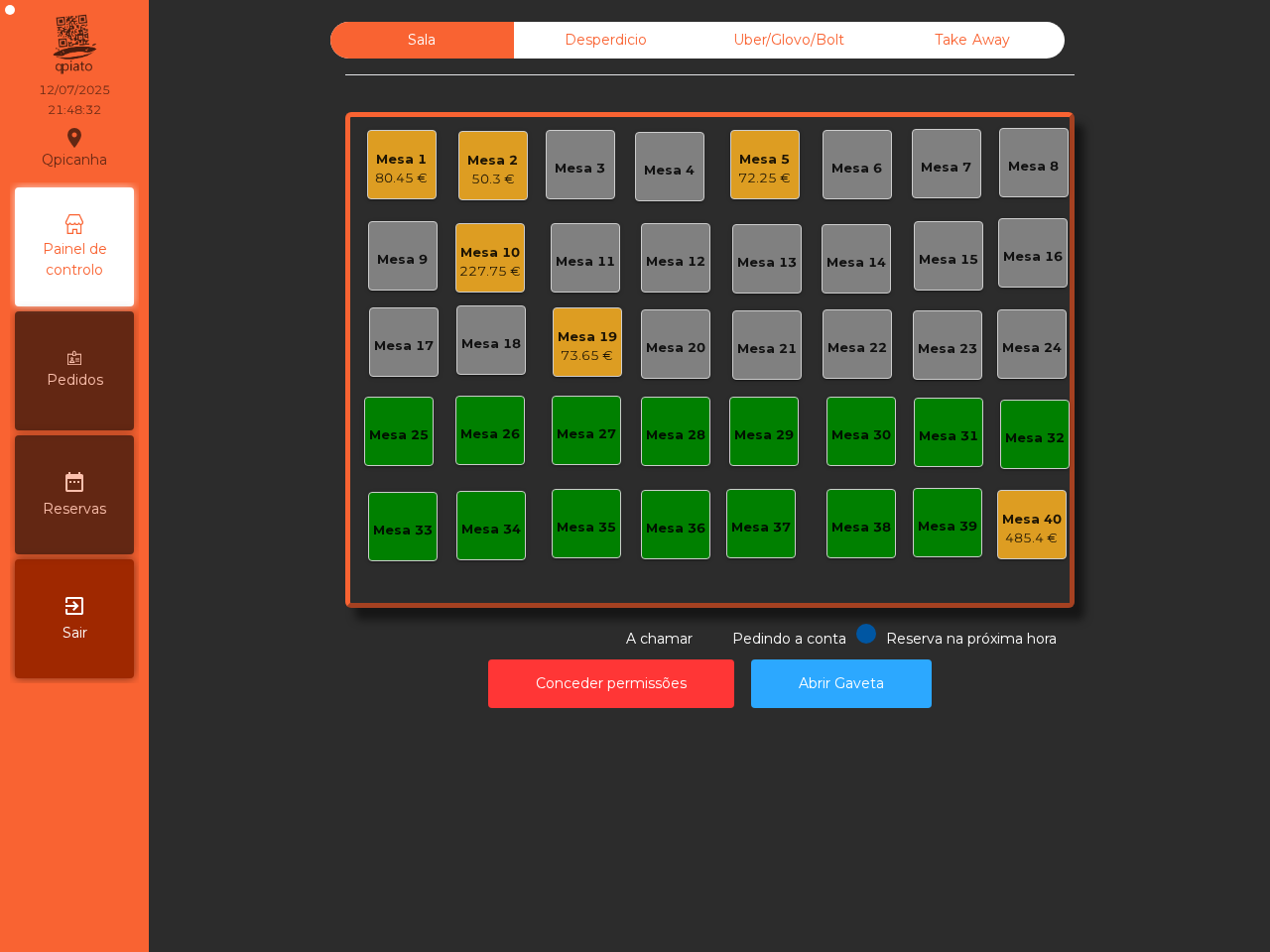click on "Mesa [NUMBER]   [PRICE] €" 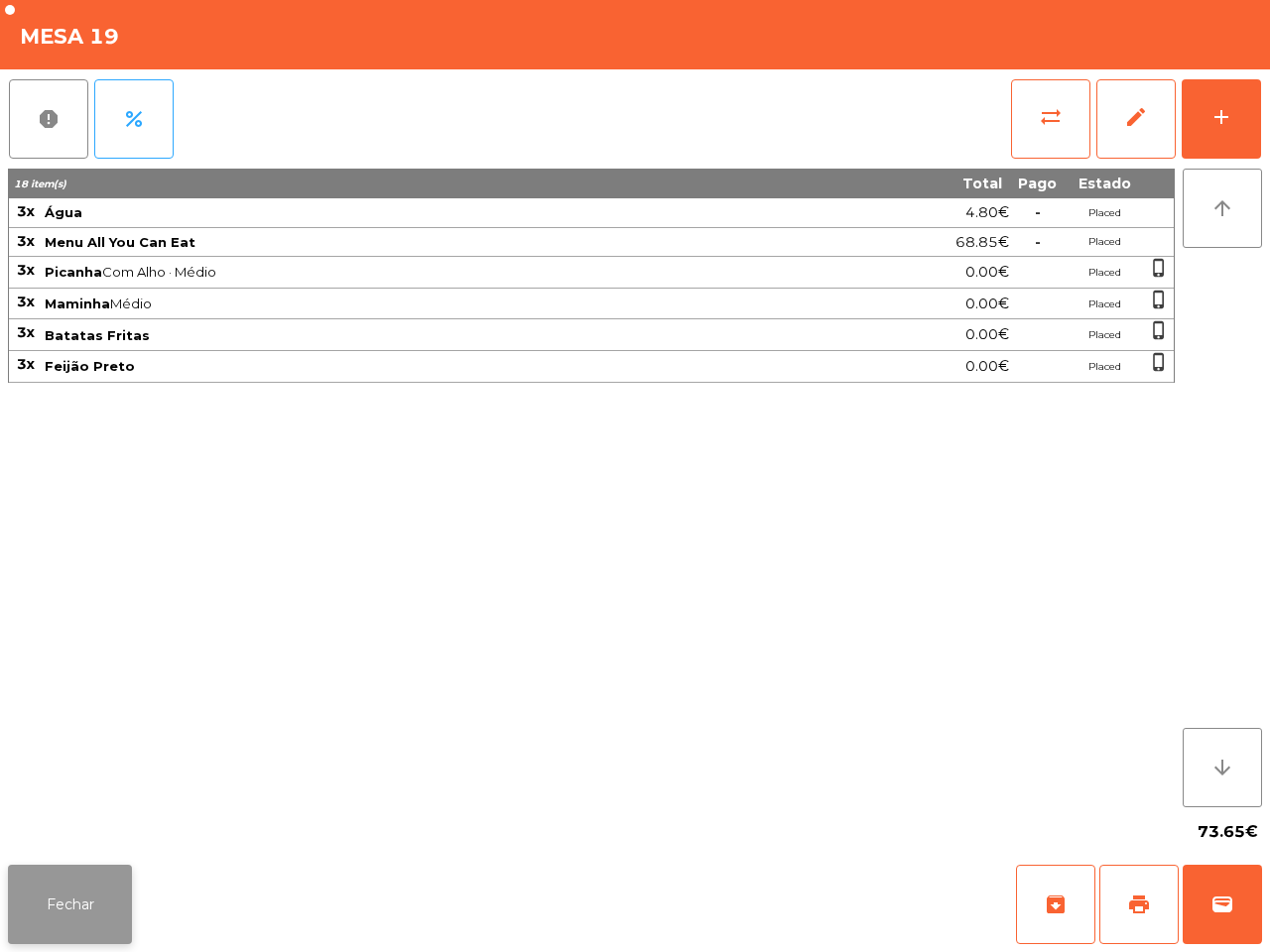 click on "Fechar" 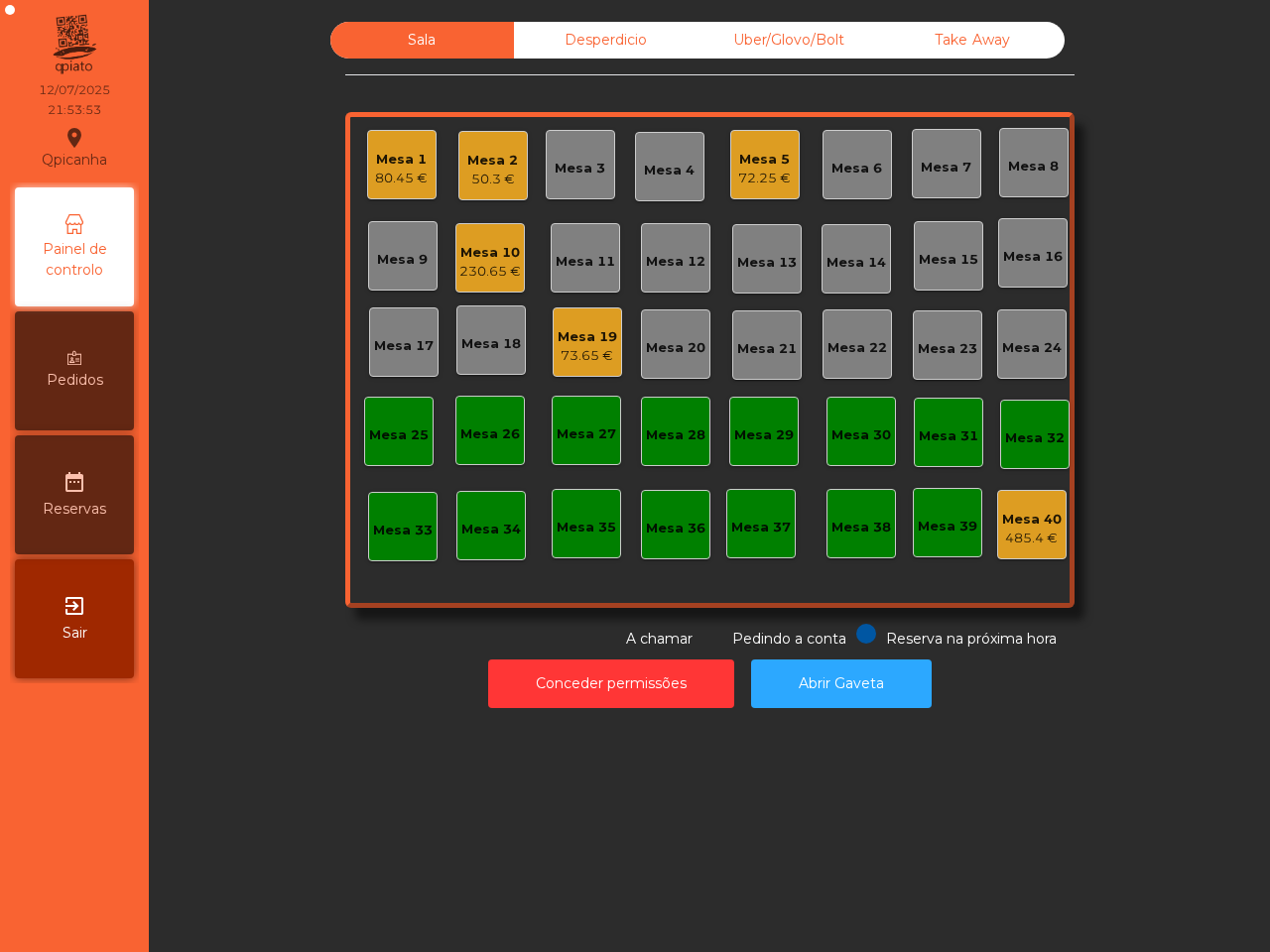 drag, startPoint x: 233, startPoint y: 695, endPoint x: 255, endPoint y: 684, distance: 24.596748 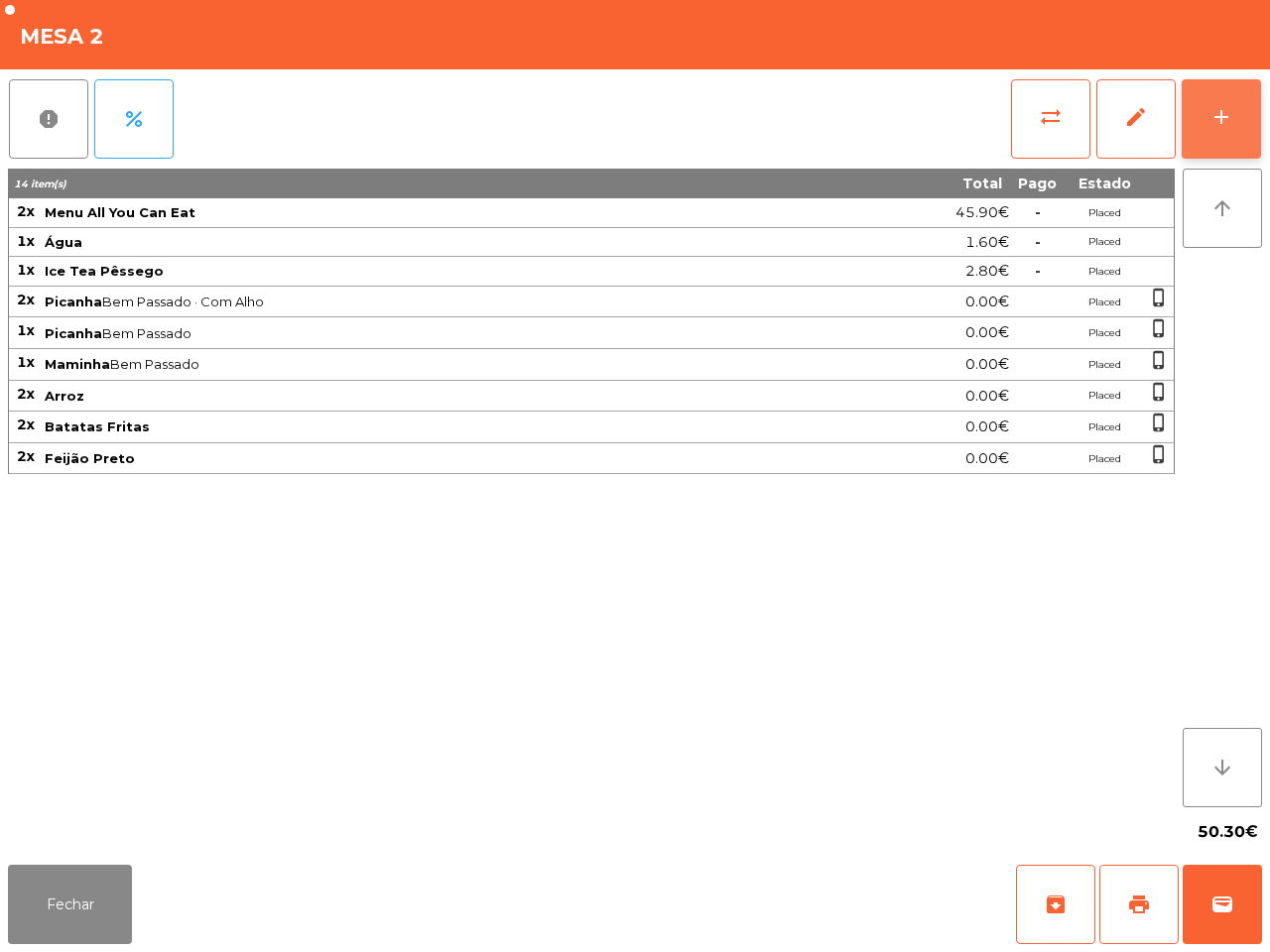 click on "add" 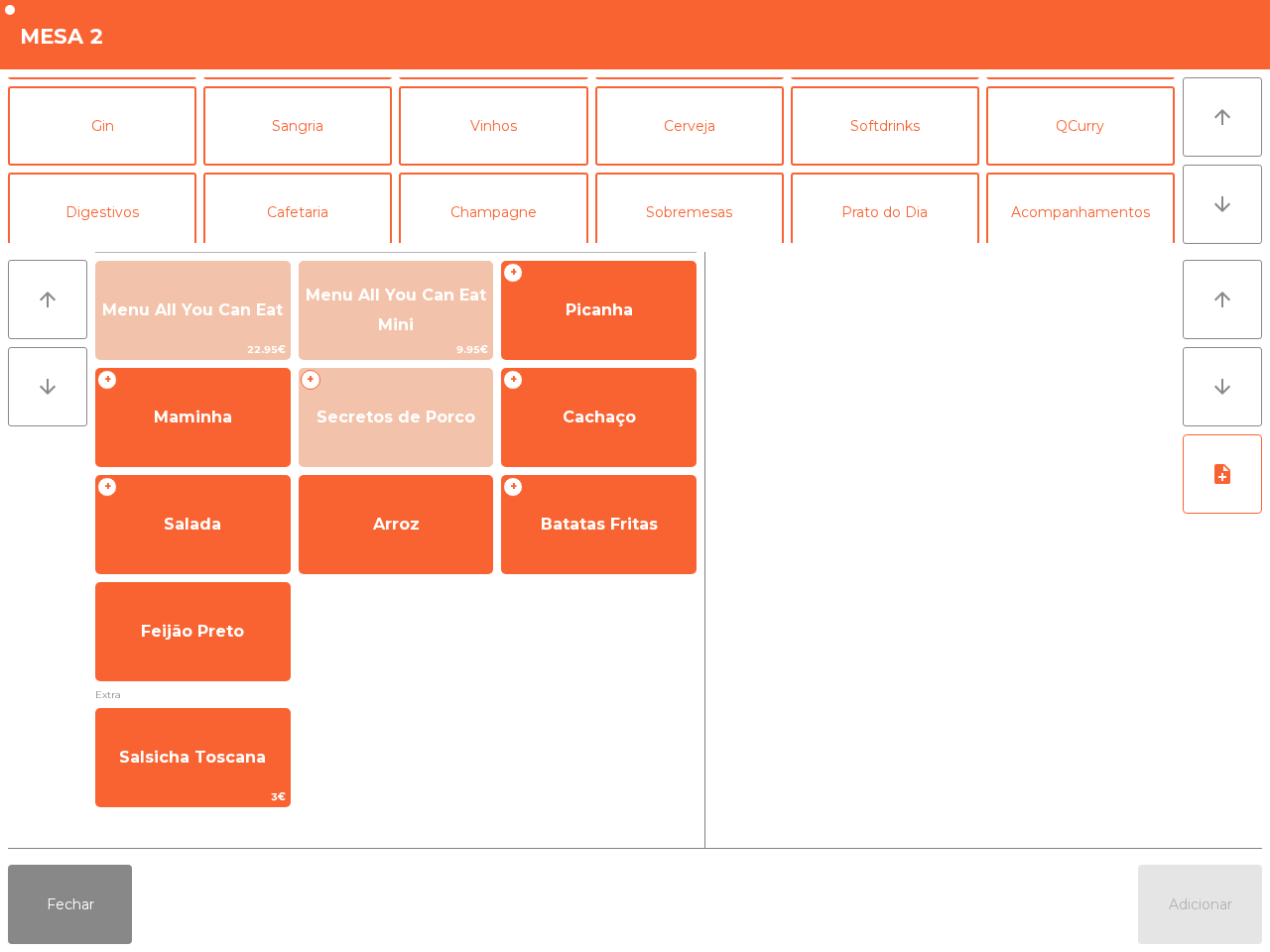 scroll, scrollTop: 172, scrollLeft: 0, axis: vertical 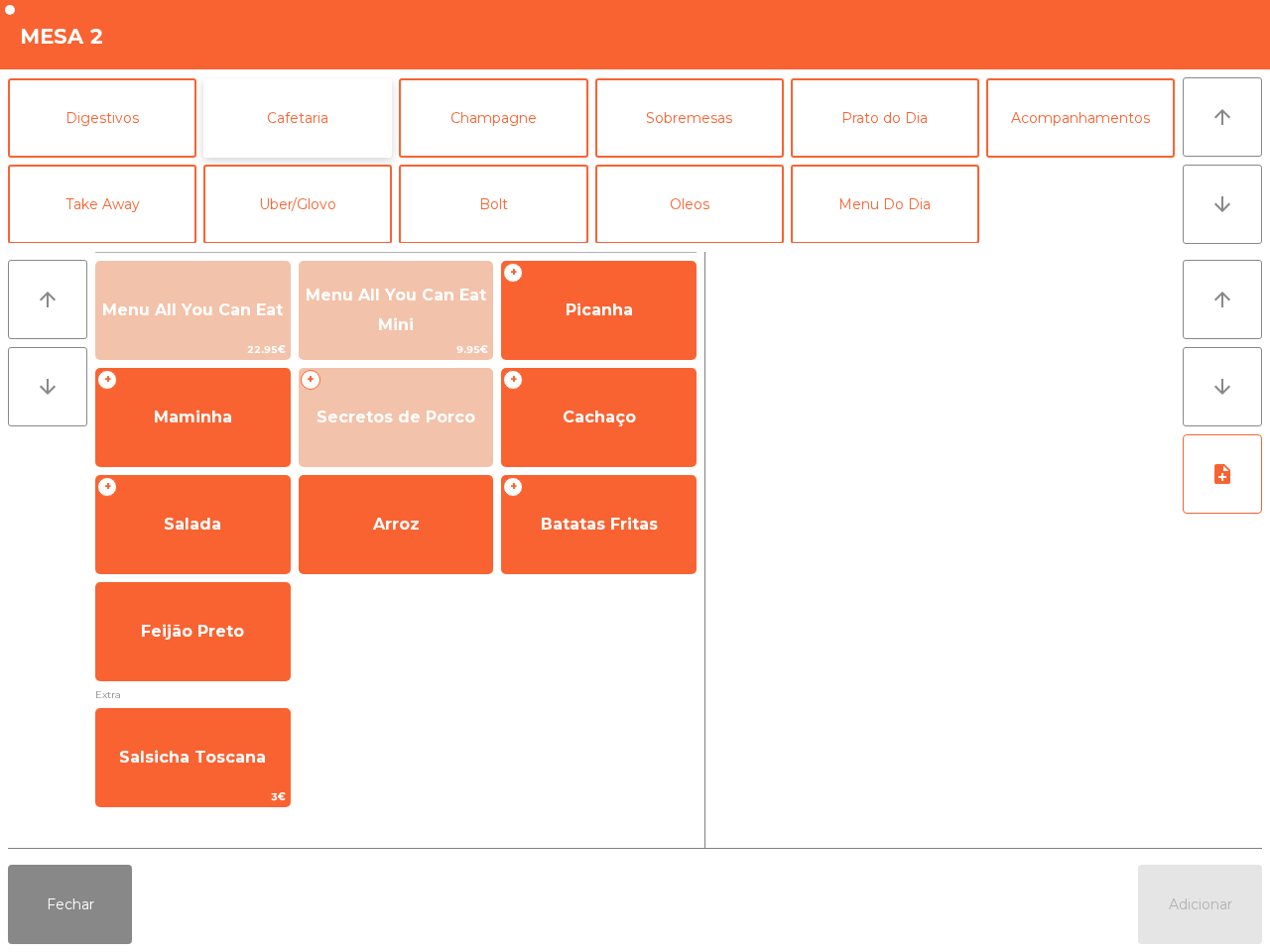 click on "Cafetaria" 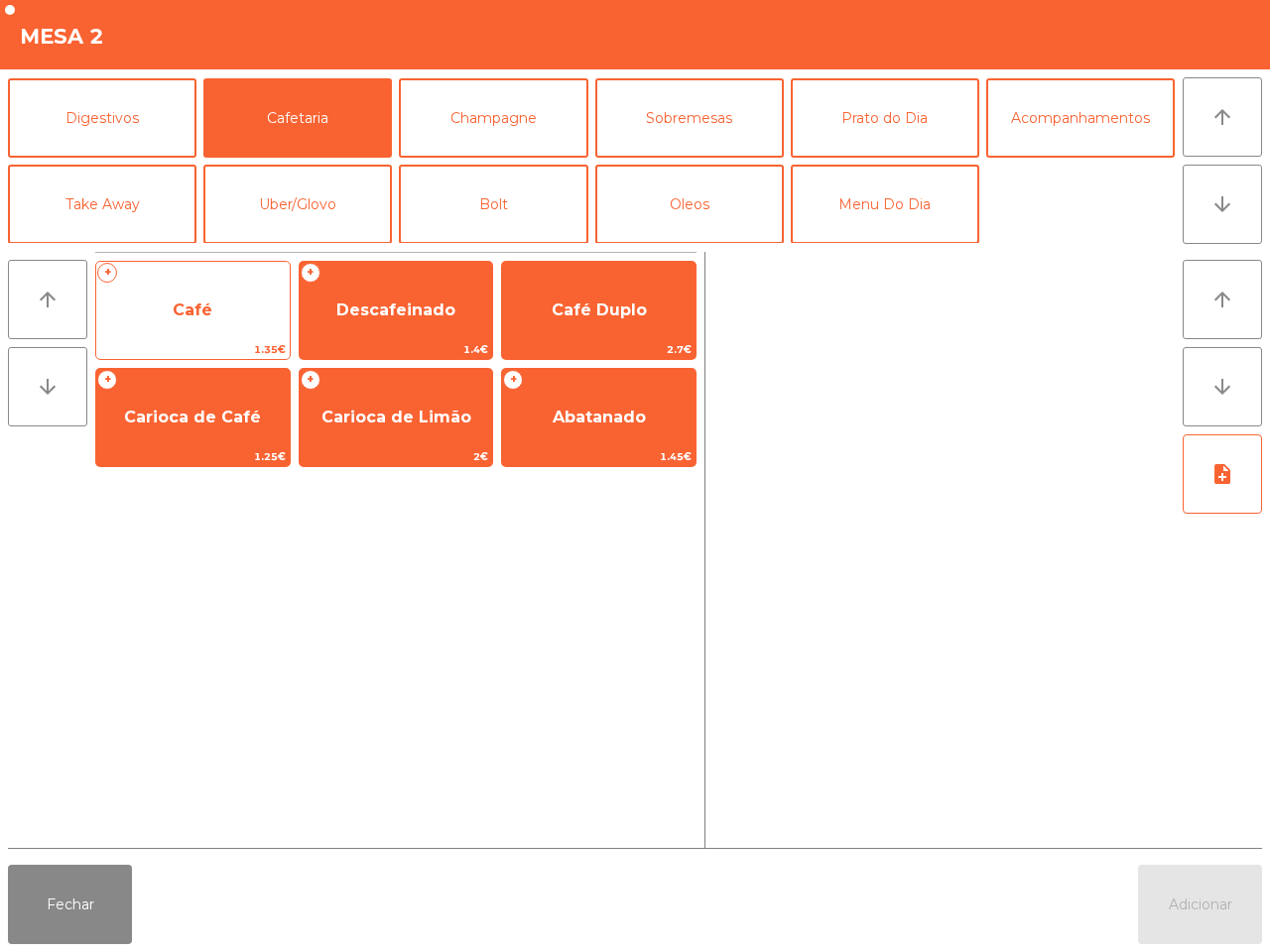 click on "Café" 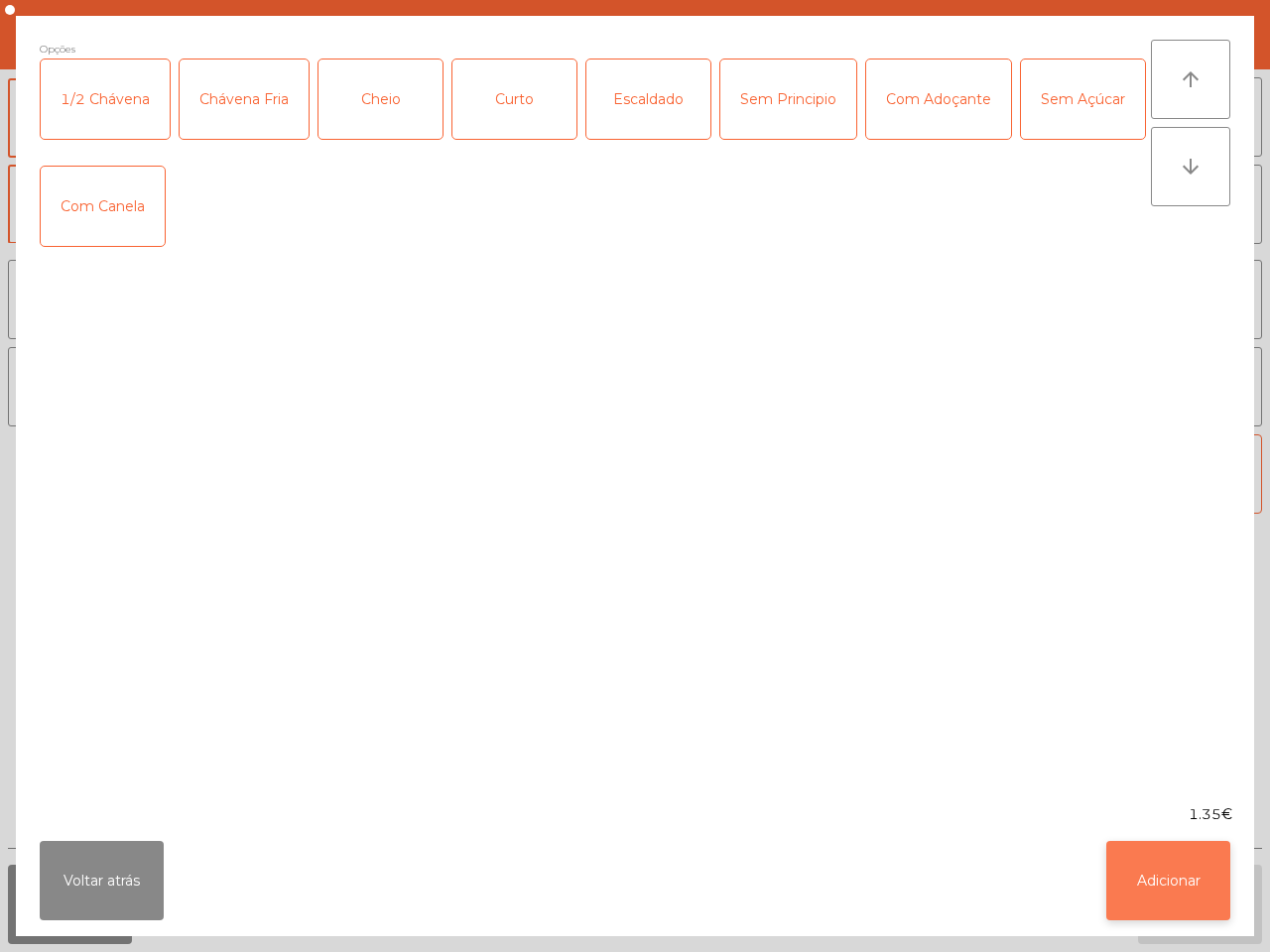 click on "Adicionar" 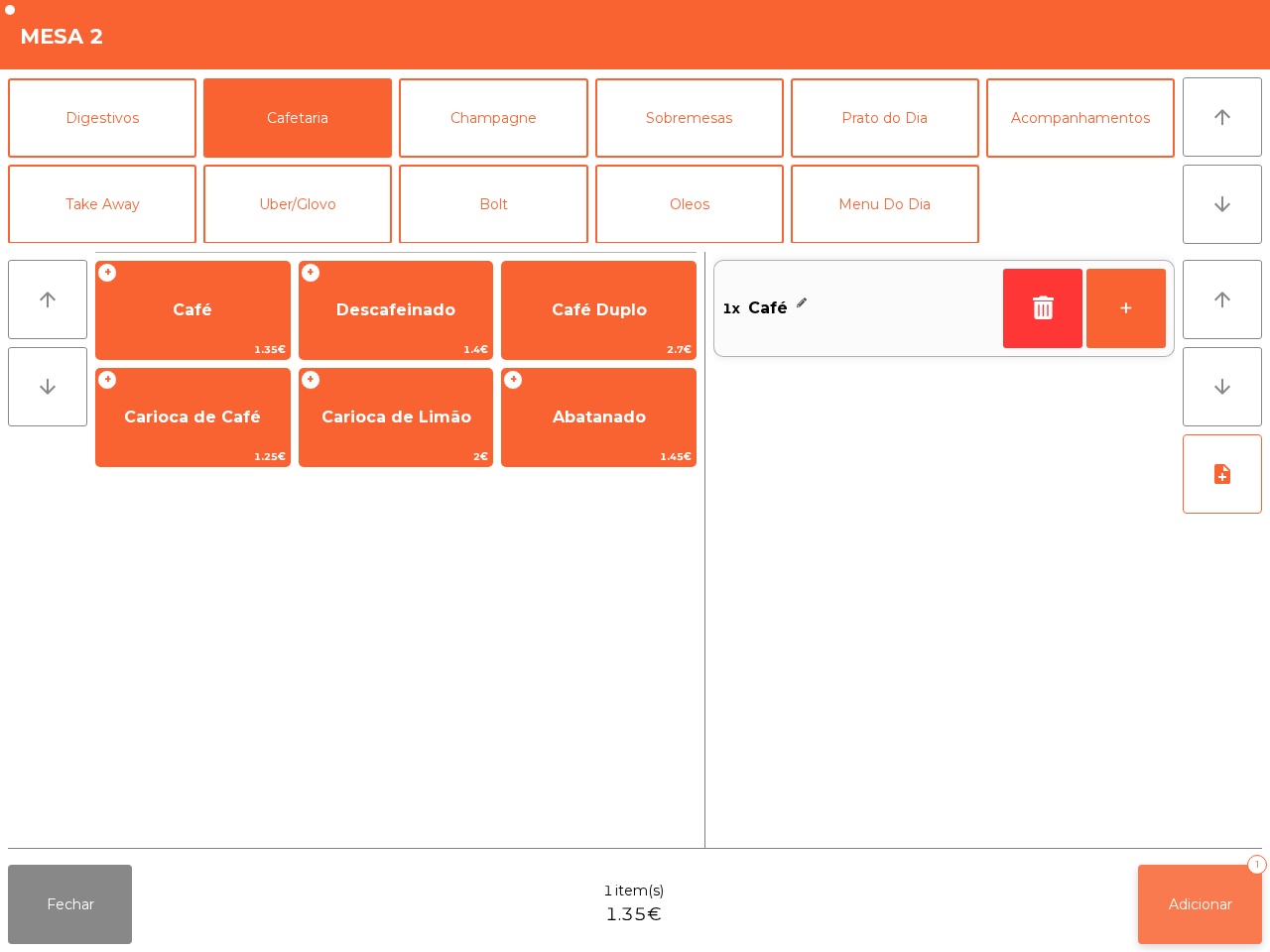 click on "Adicionar" 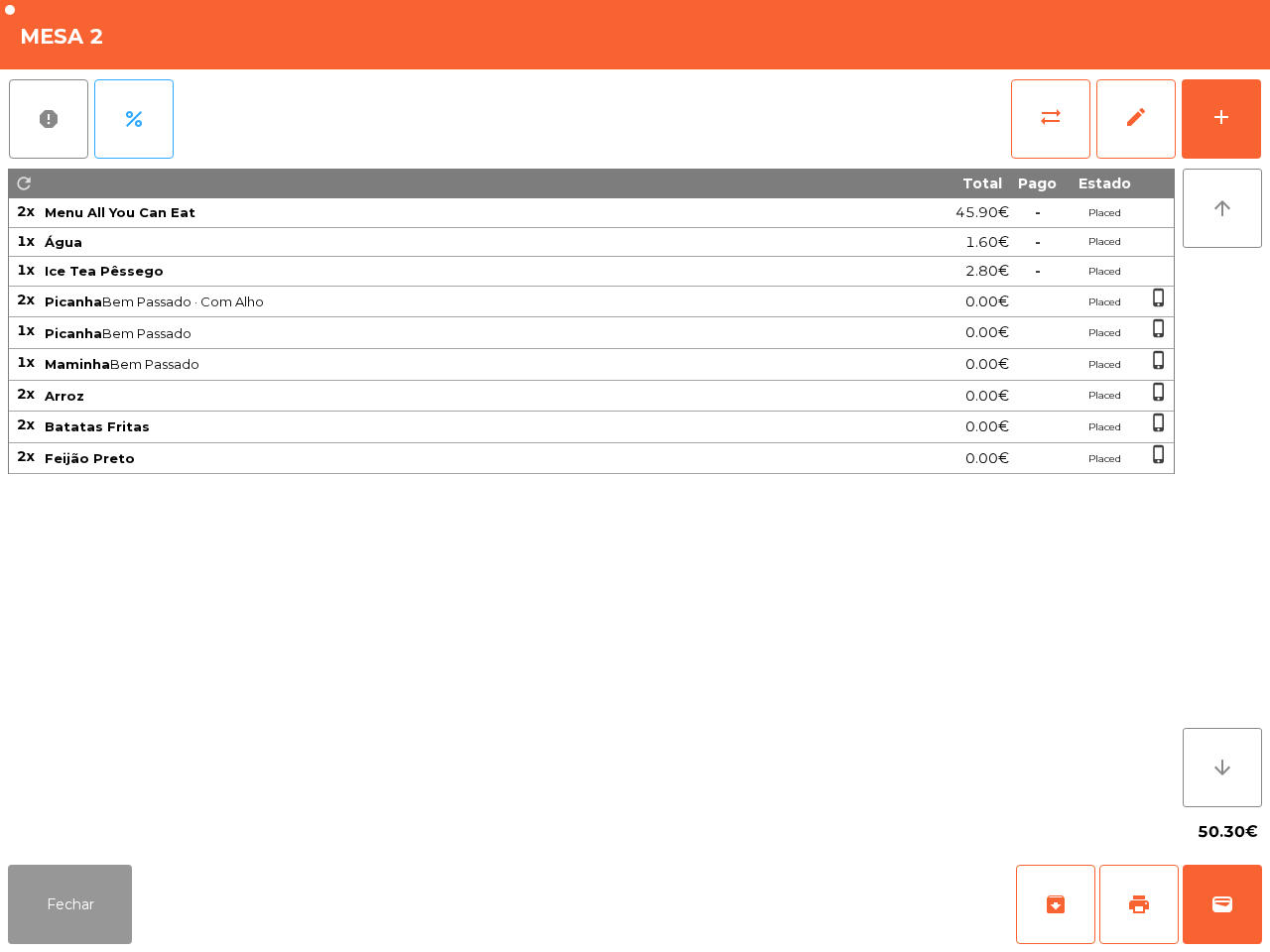 click on "Fechar" 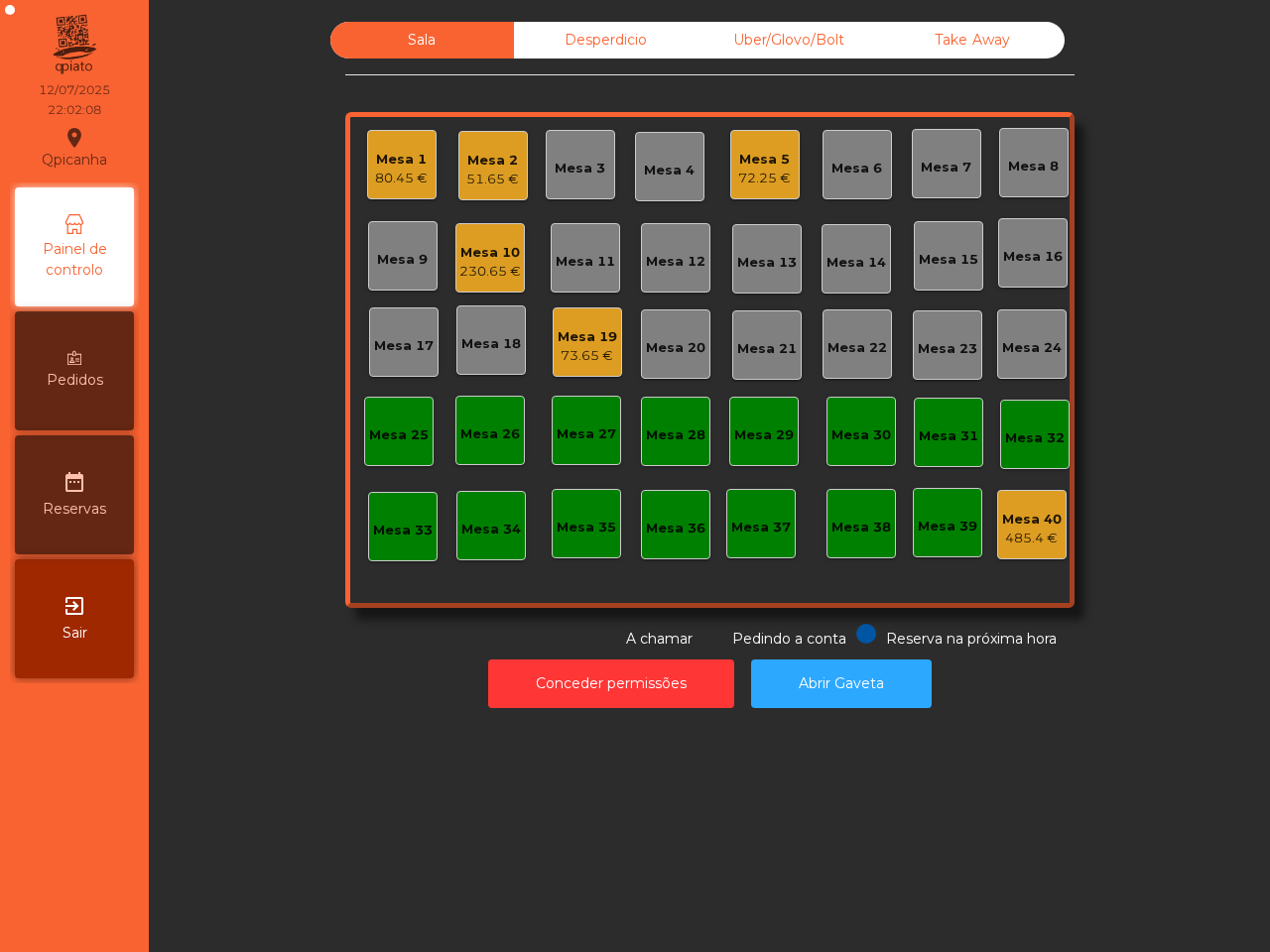 click on "Qpicanha  location_on  [DATE]   [TIME]   Painel de controlo   Pedidos  date_range  Reservas  exit_to_app  Sair" 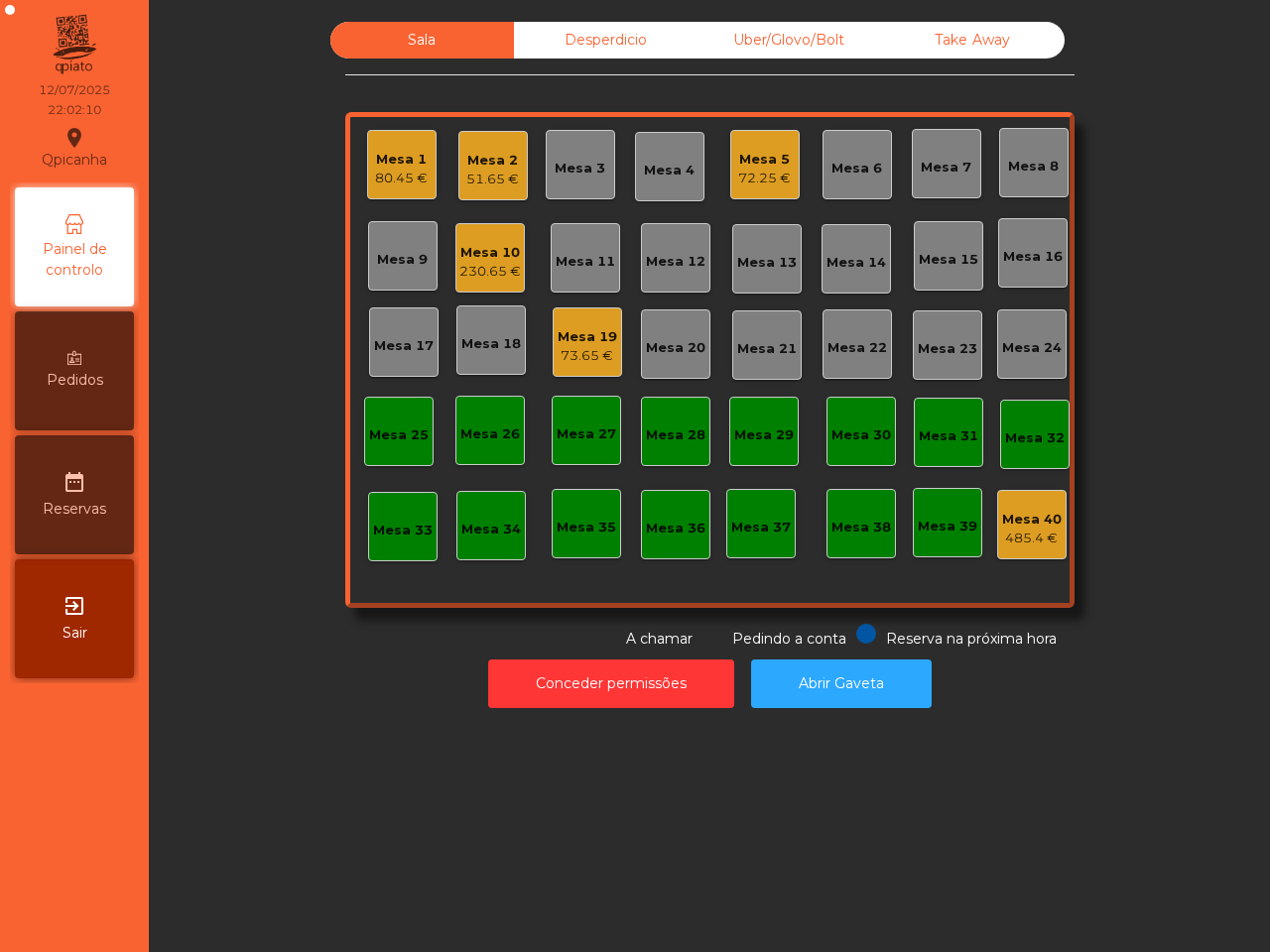 click on "51.65 €" 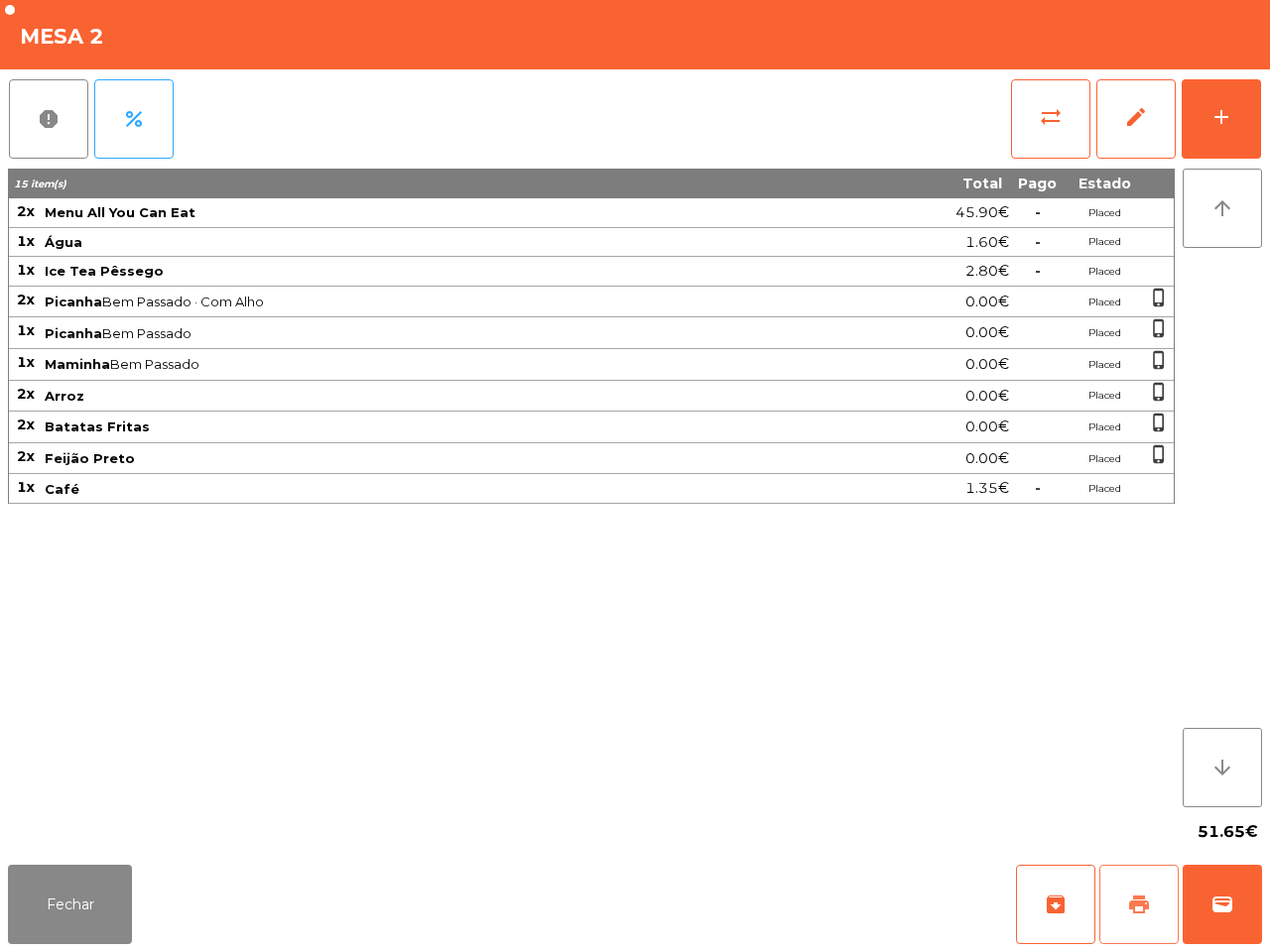 click on "print" 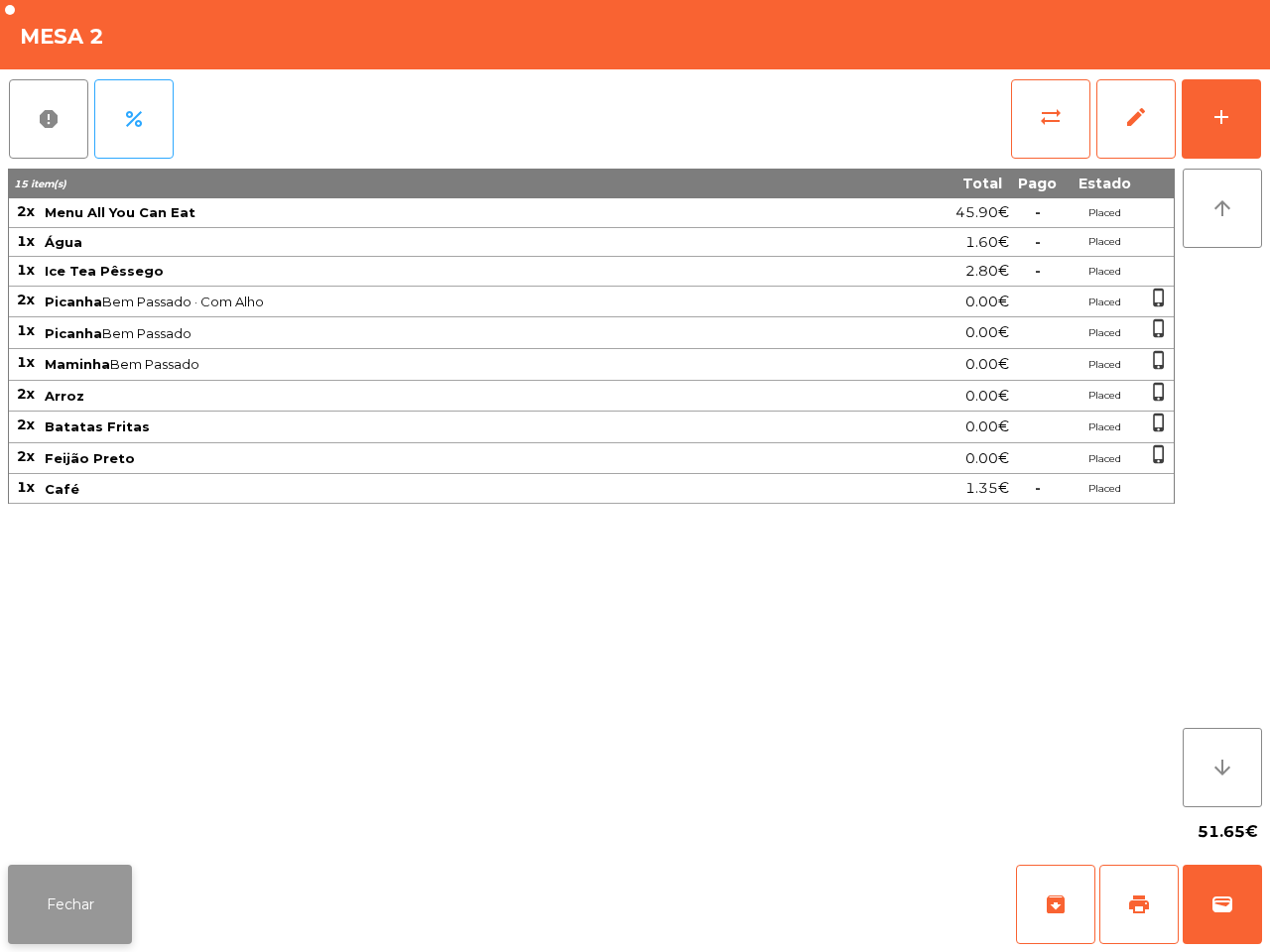click on "Fechar" 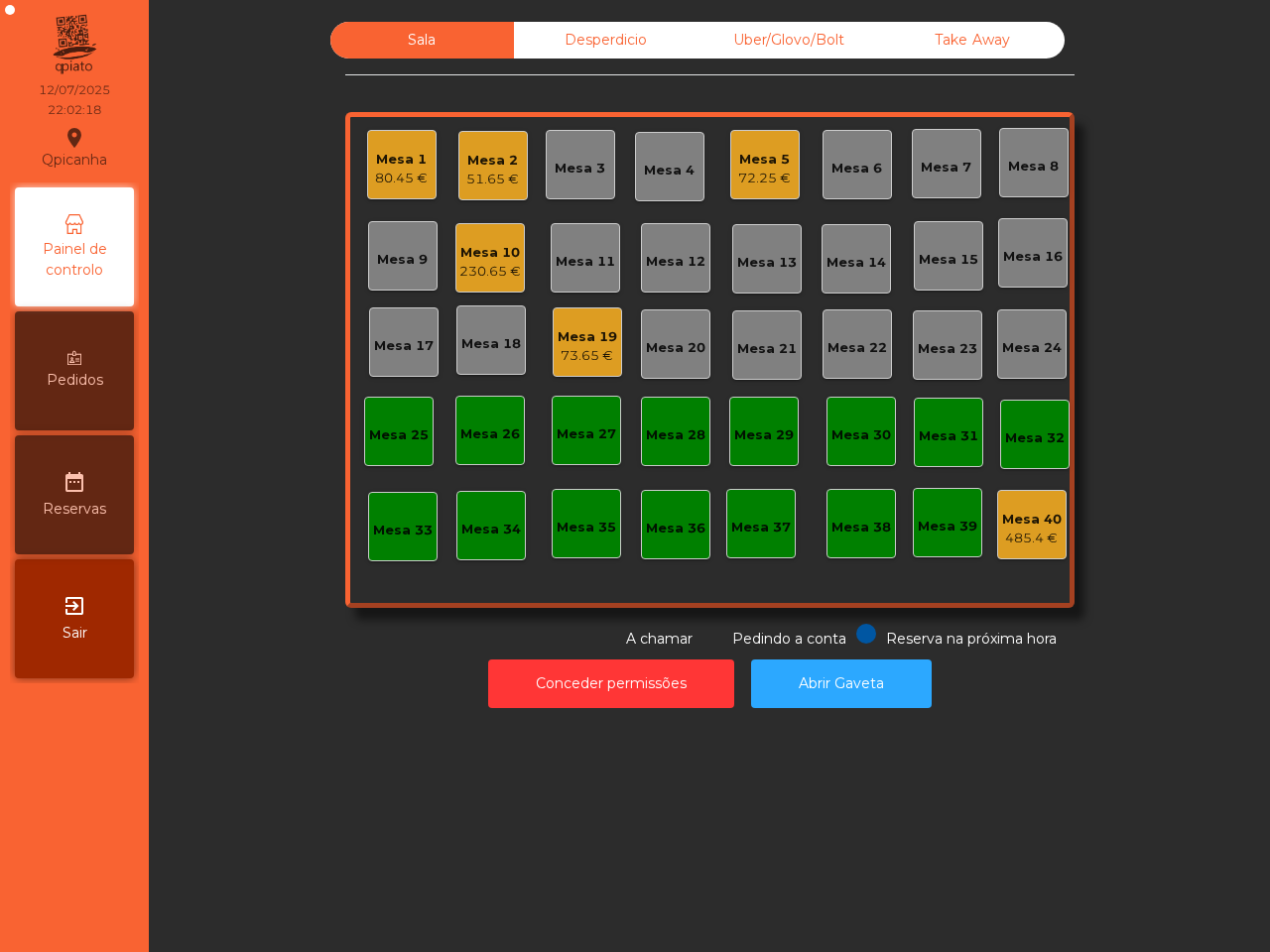 click on "Pedidos" at bounding box center [74, 380] 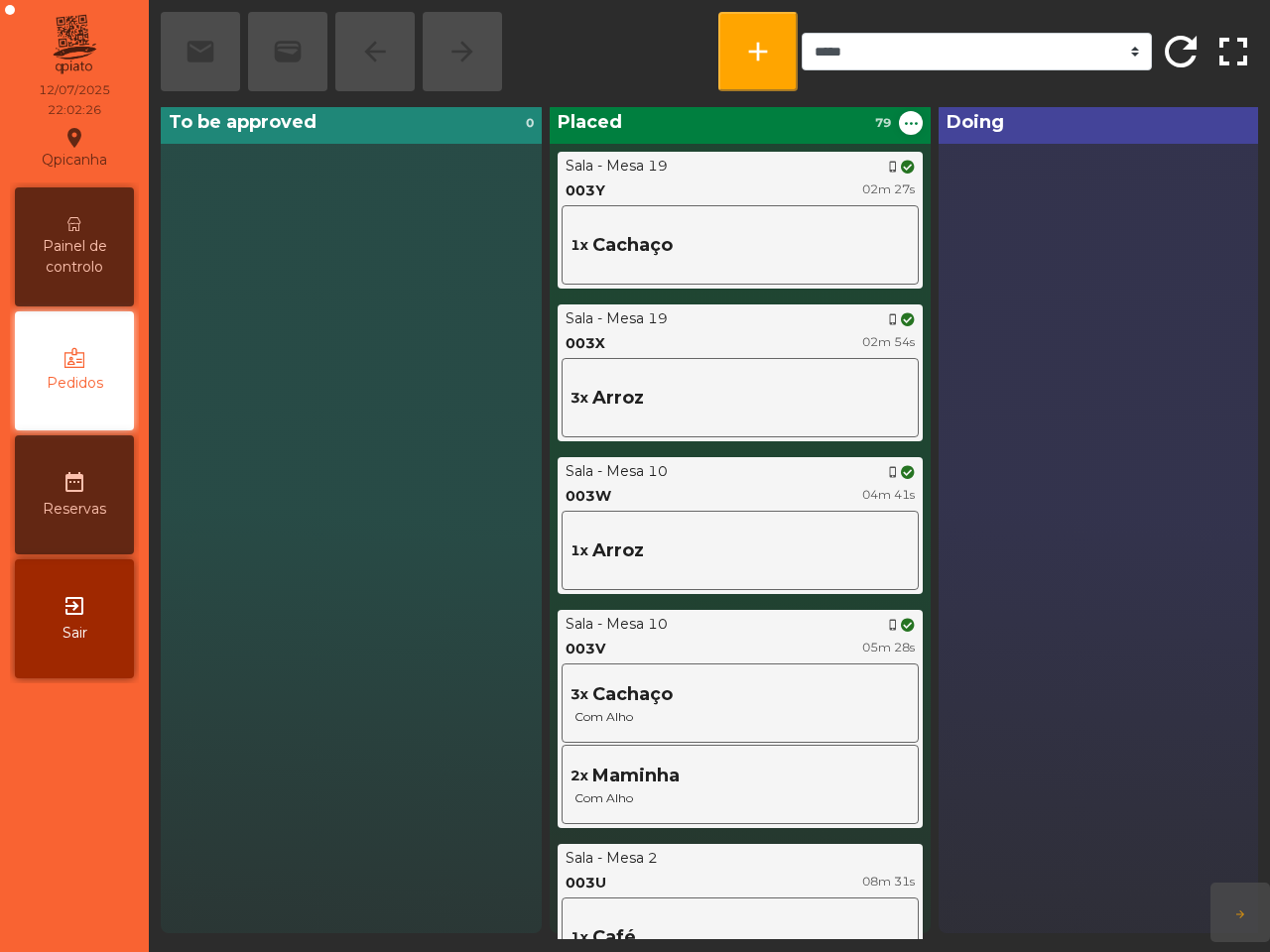 scroll, scrollTop: 0, scrollLeft: 0, axis: both 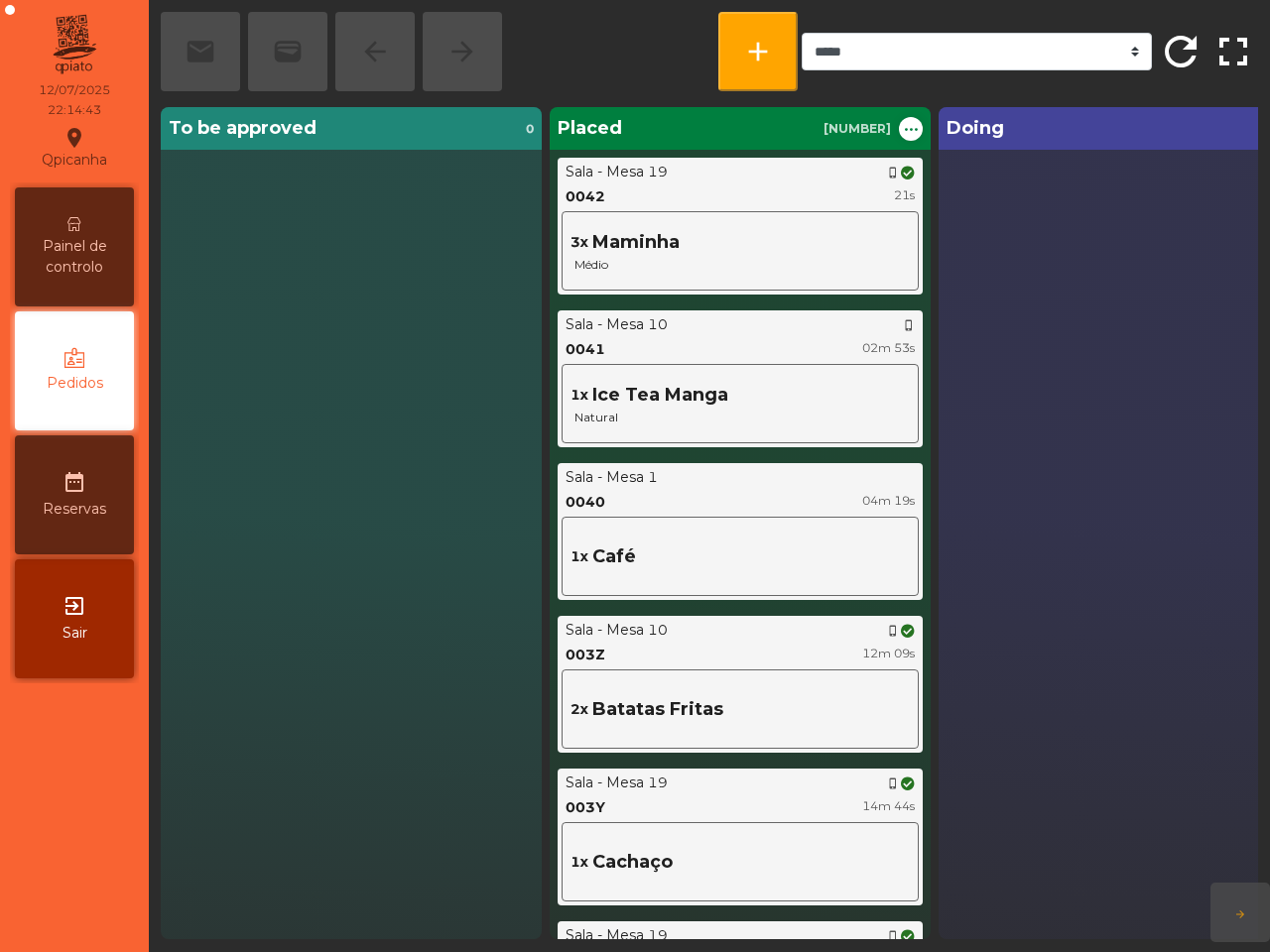 click on "Painel de controlo" at bounding box center (74, 257) 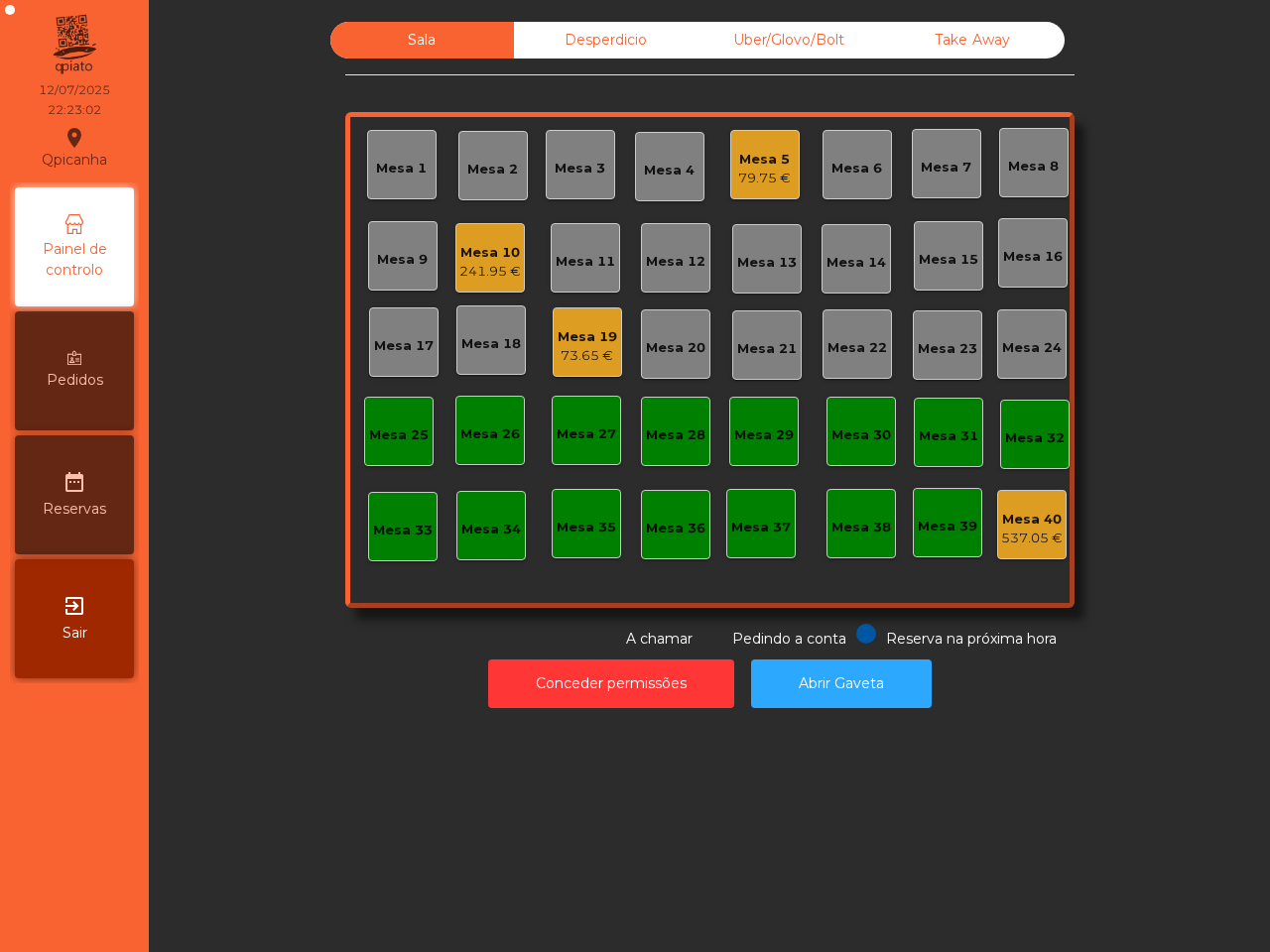 click on "Mesa 10" 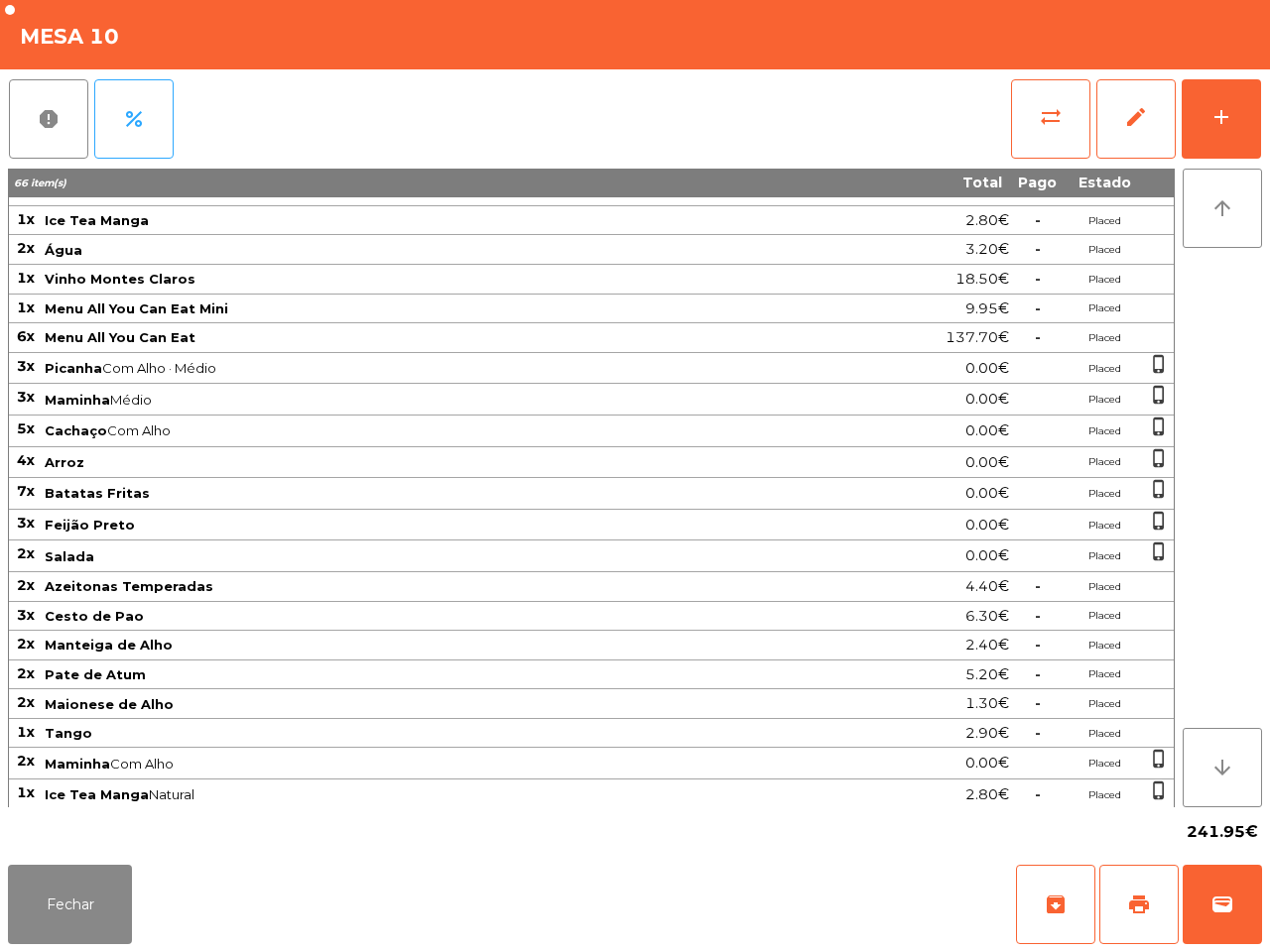 scroll, scrollTop: 157, scrollLeft: 0, axis: vertical 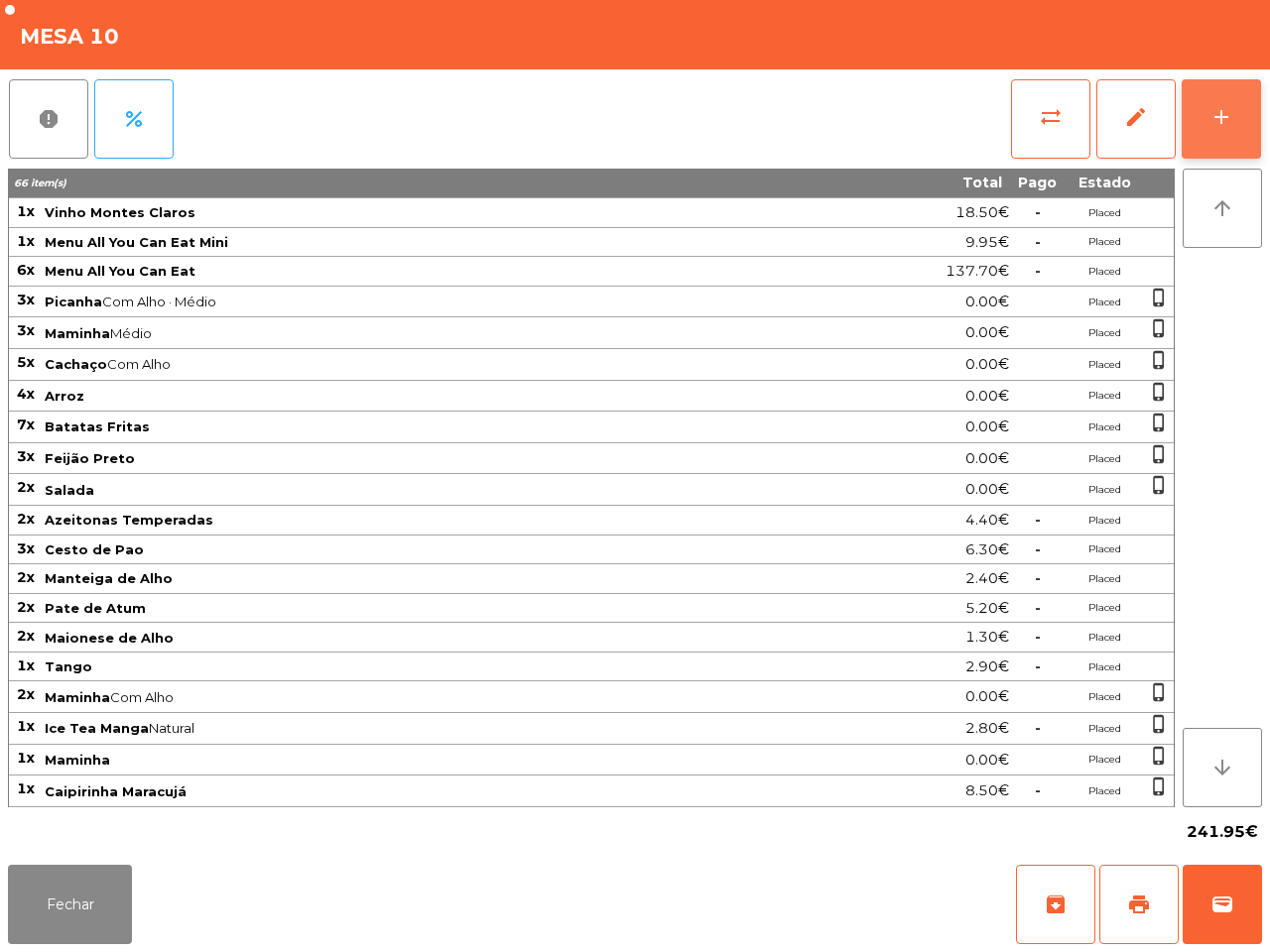 click on "add" 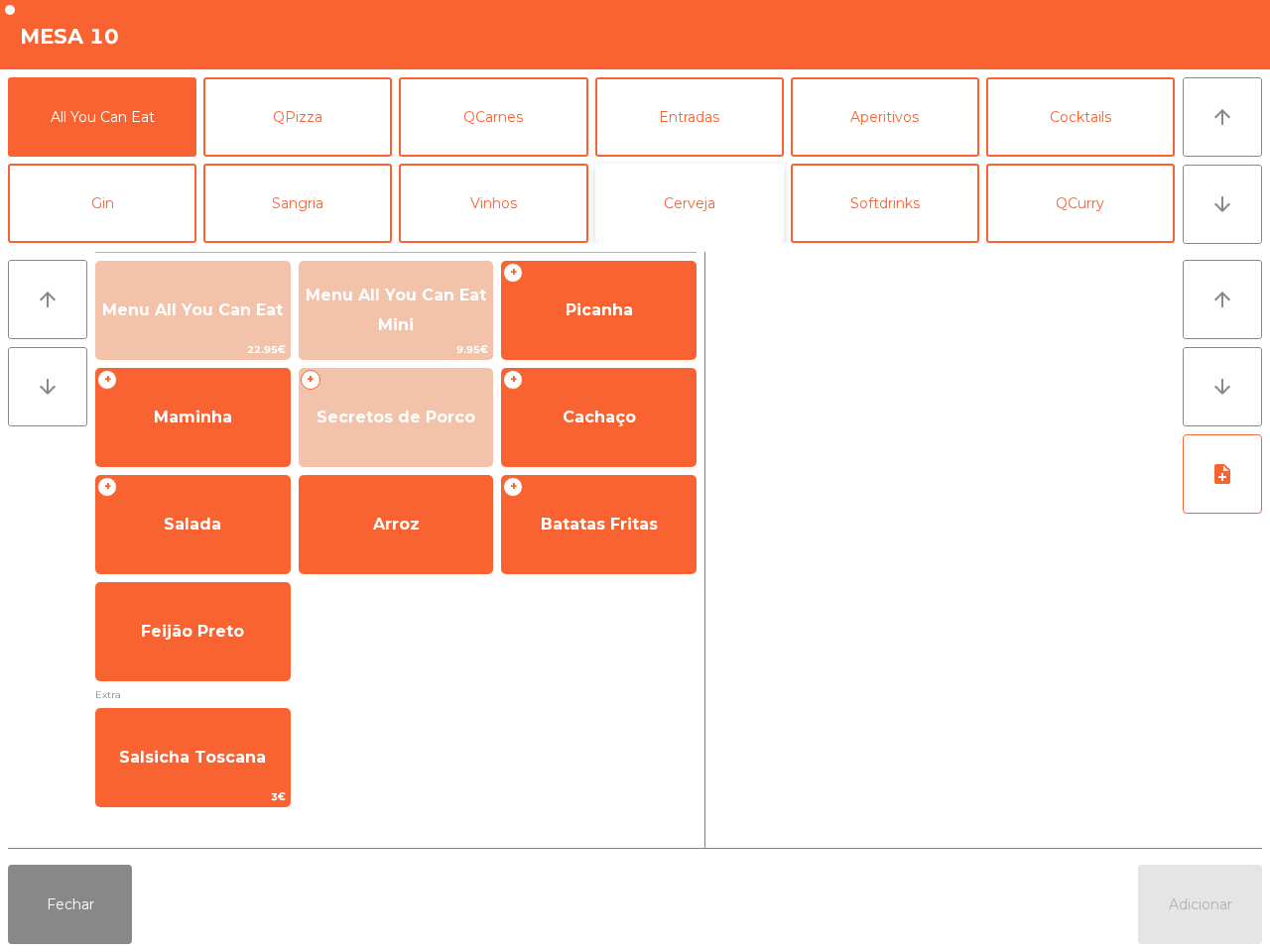 click on "Cerveja" 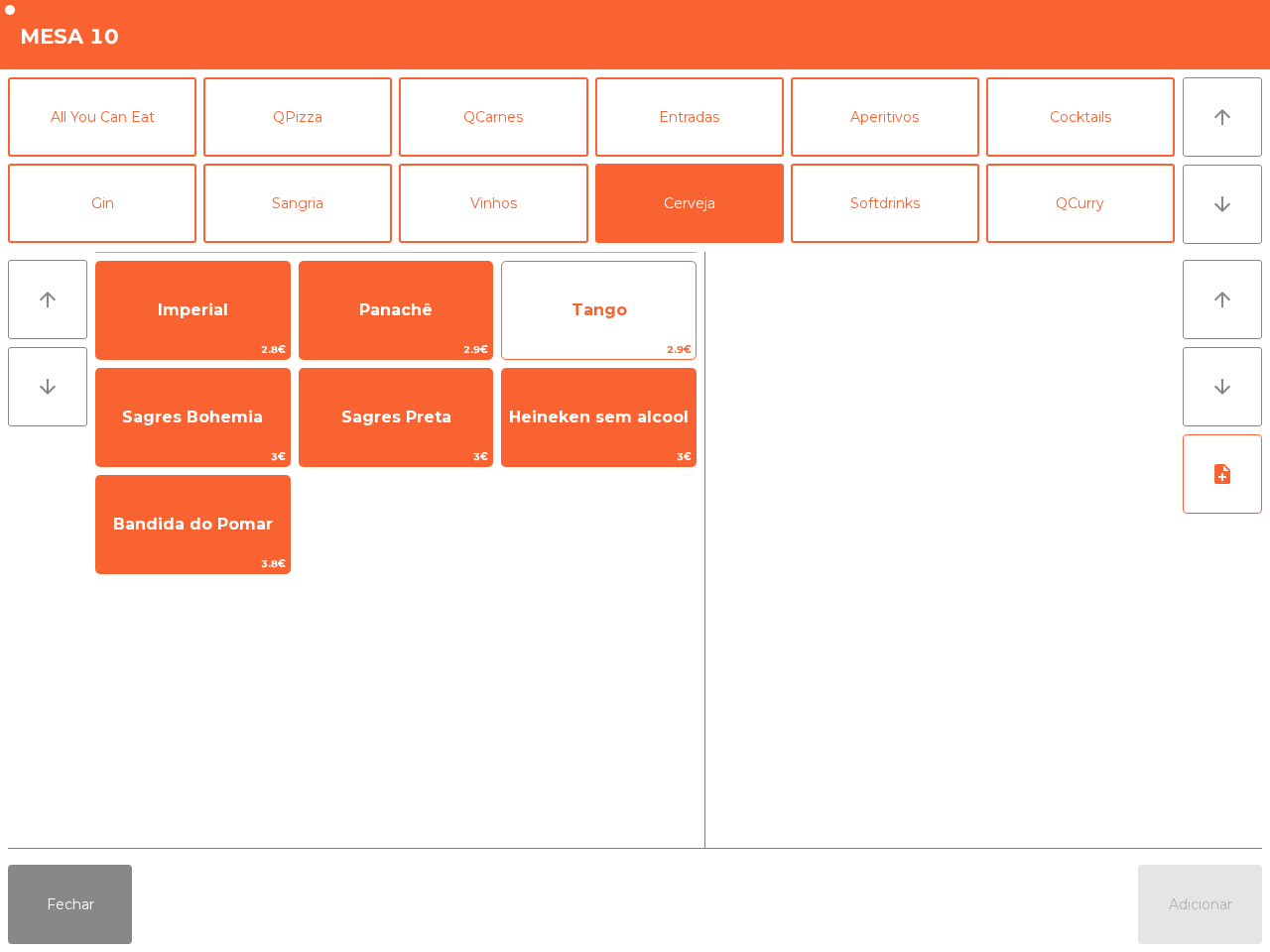 click on "Tango" 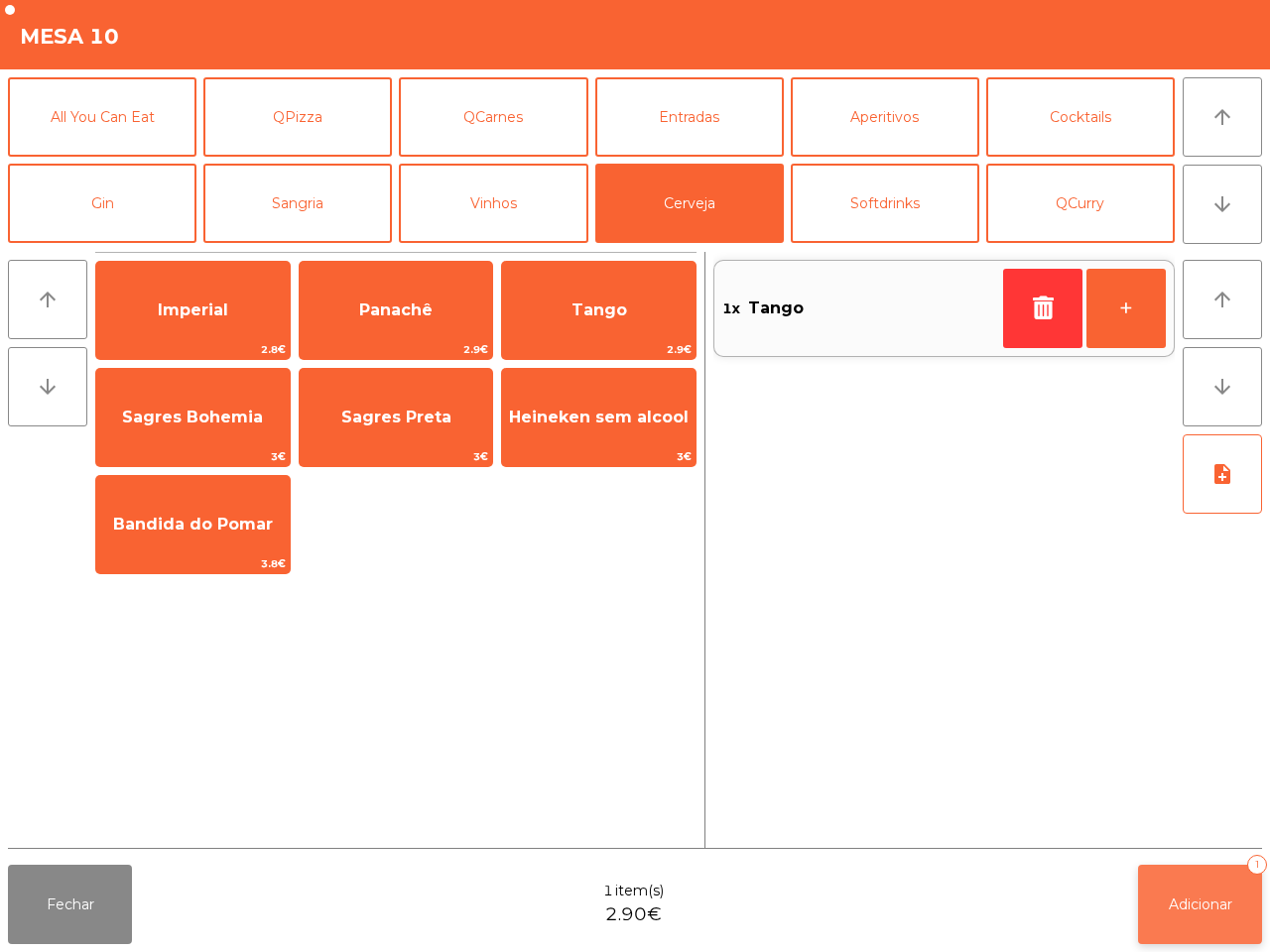 click on "Adicionar" 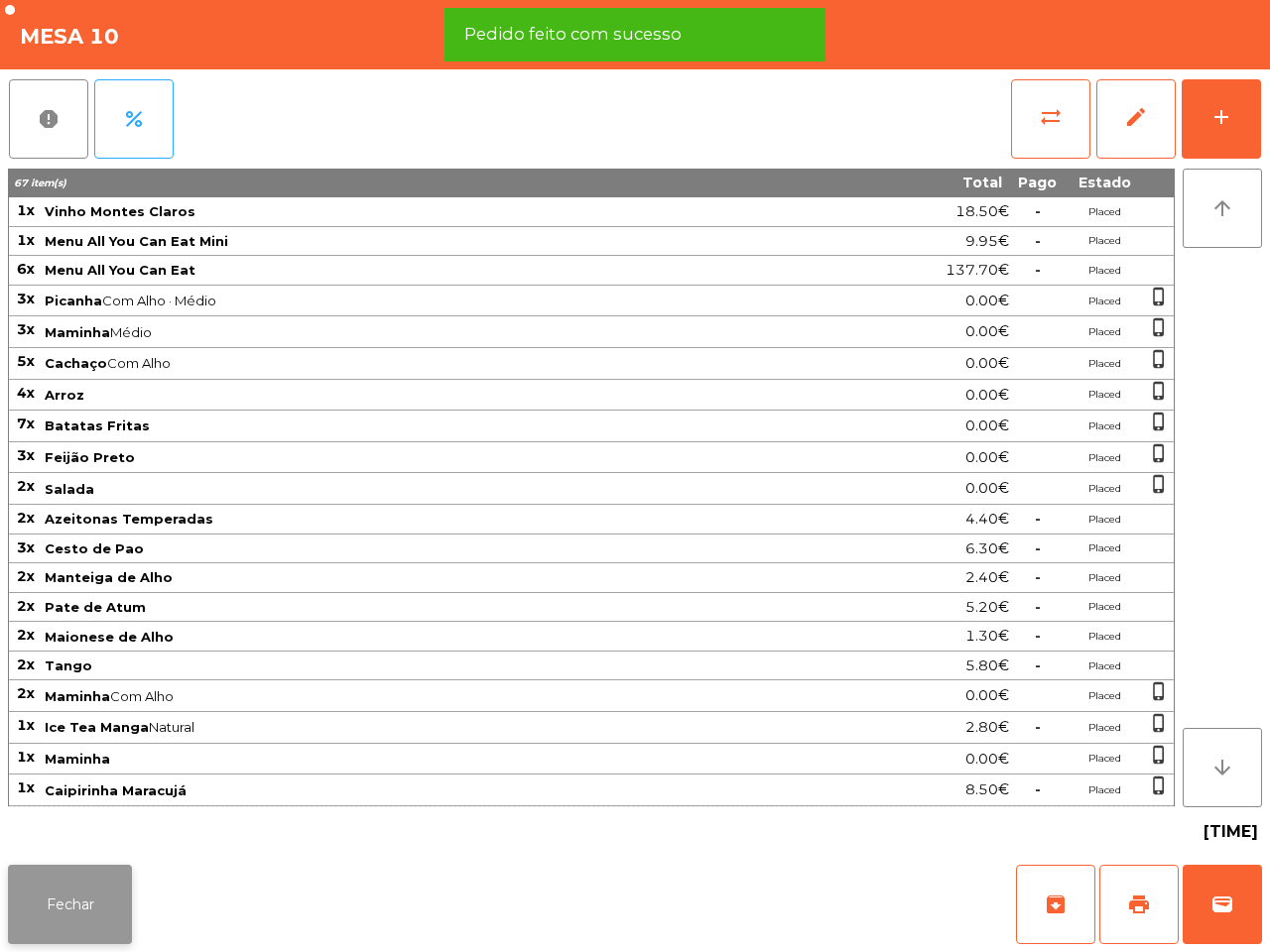 click on "Fechar" 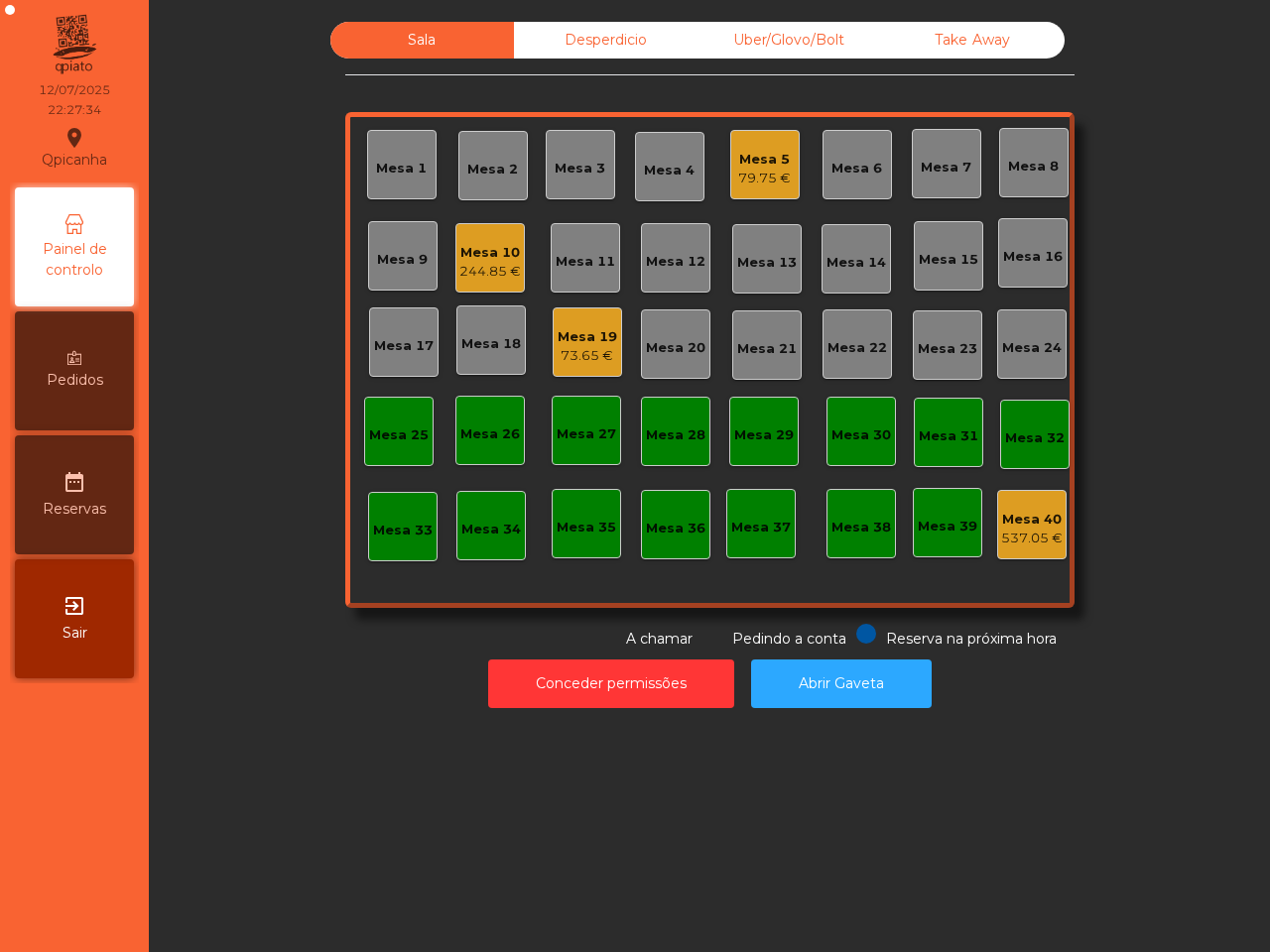 click at bounding box center [74, 358] 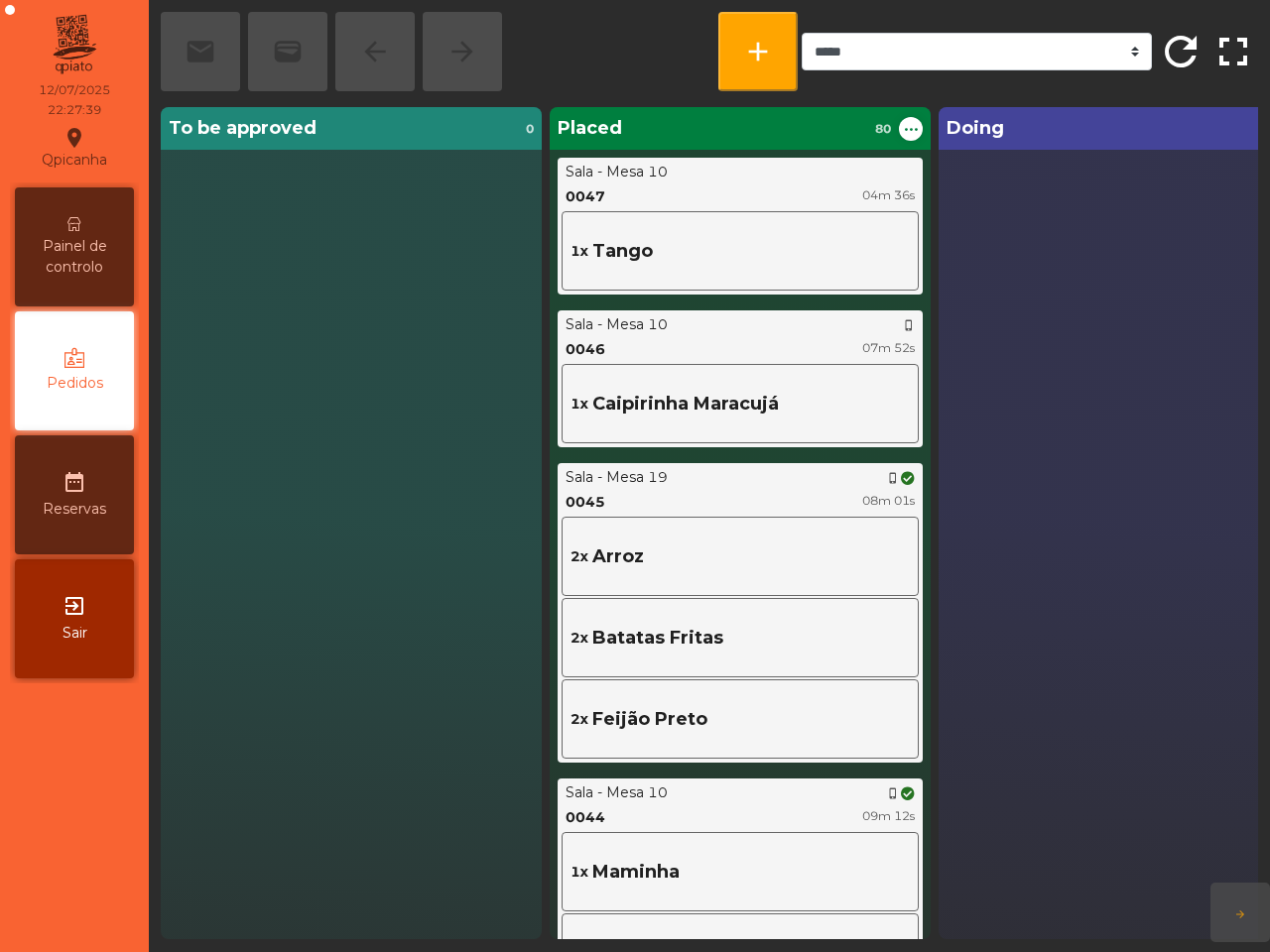 click on "Painel de controlo" at bounding box center (74, 257) 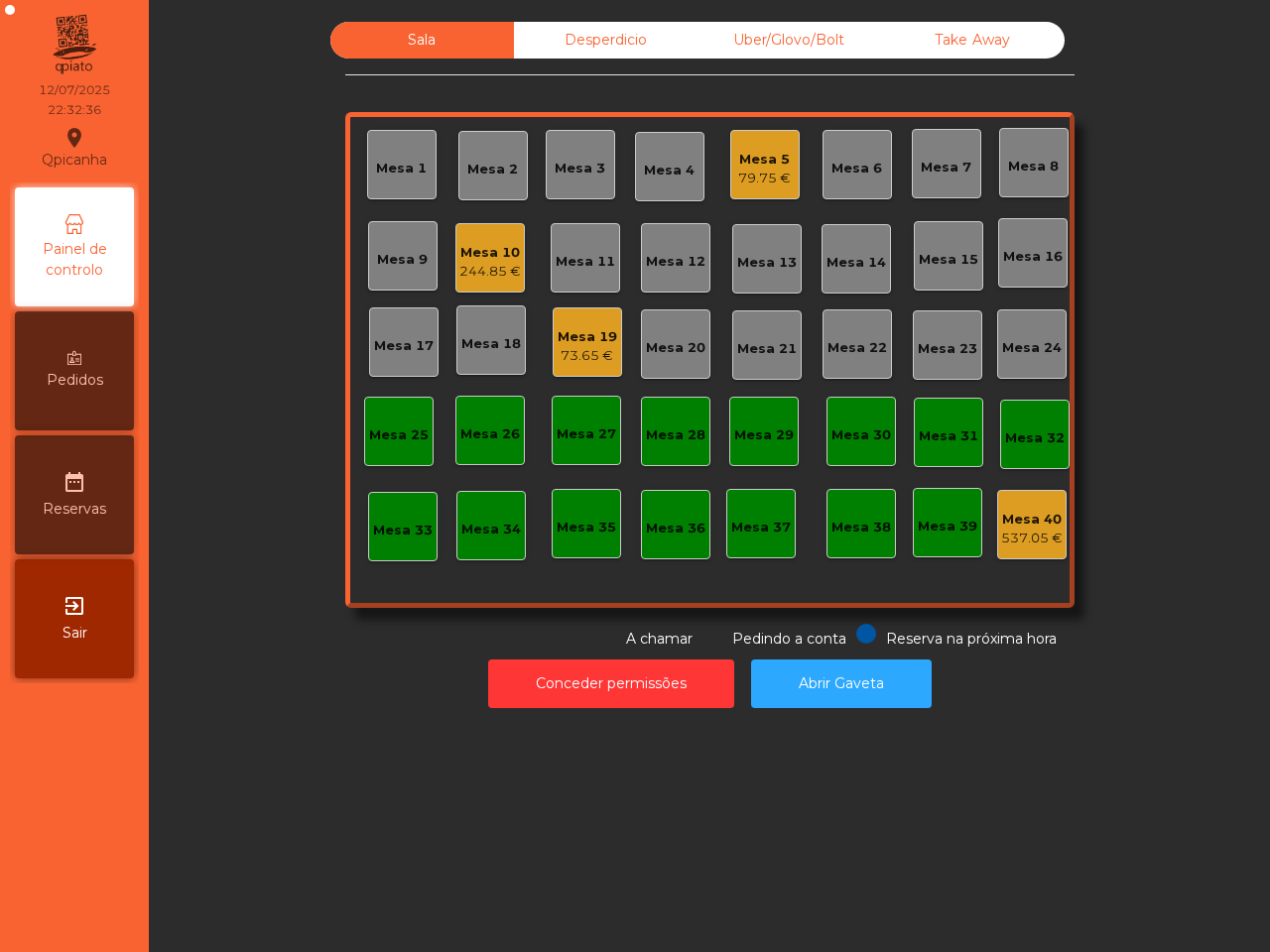 click on "Mesa 10" 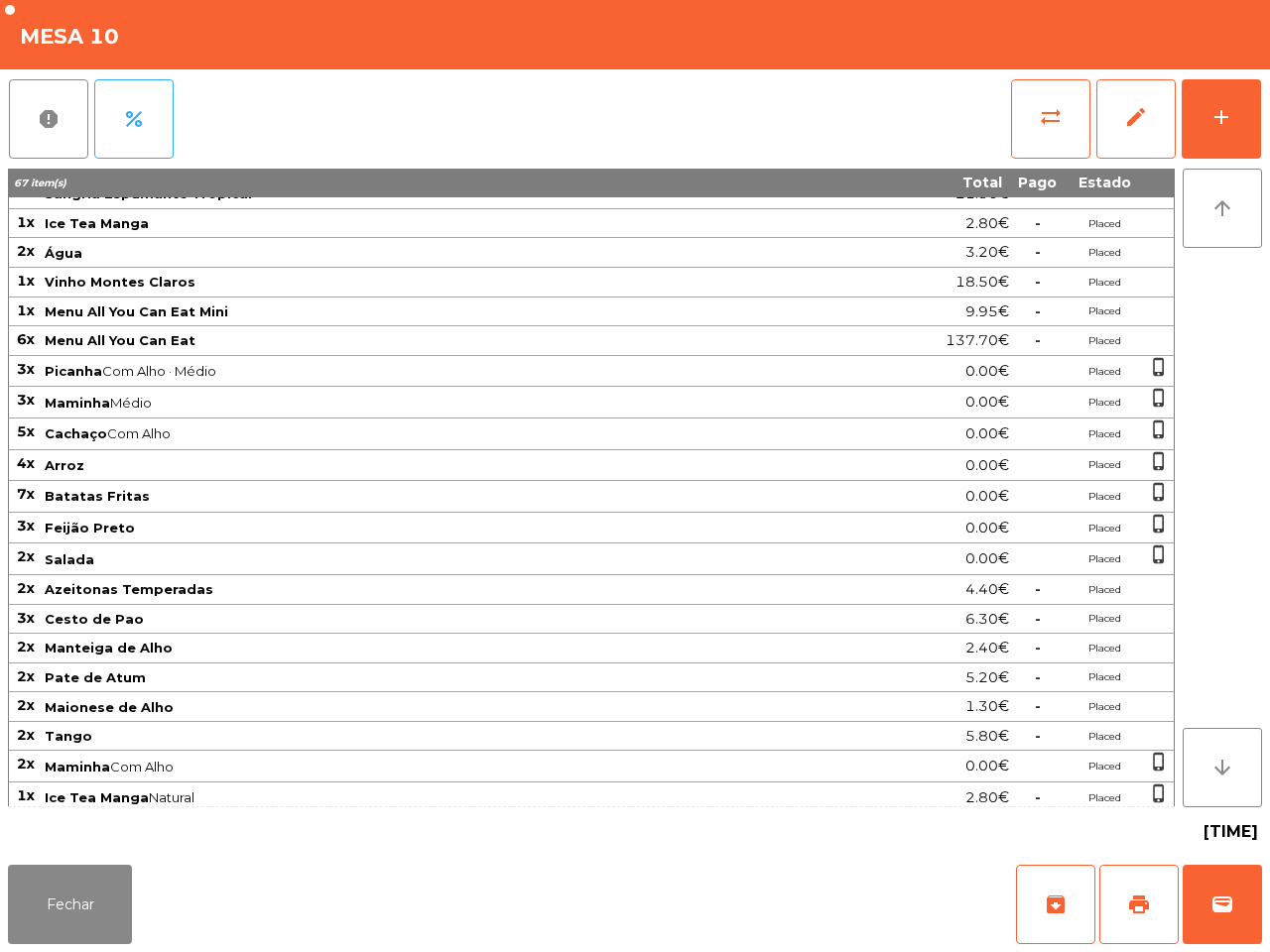 scroll, scrollTop: 0, scrollLeft: 0, axis: both 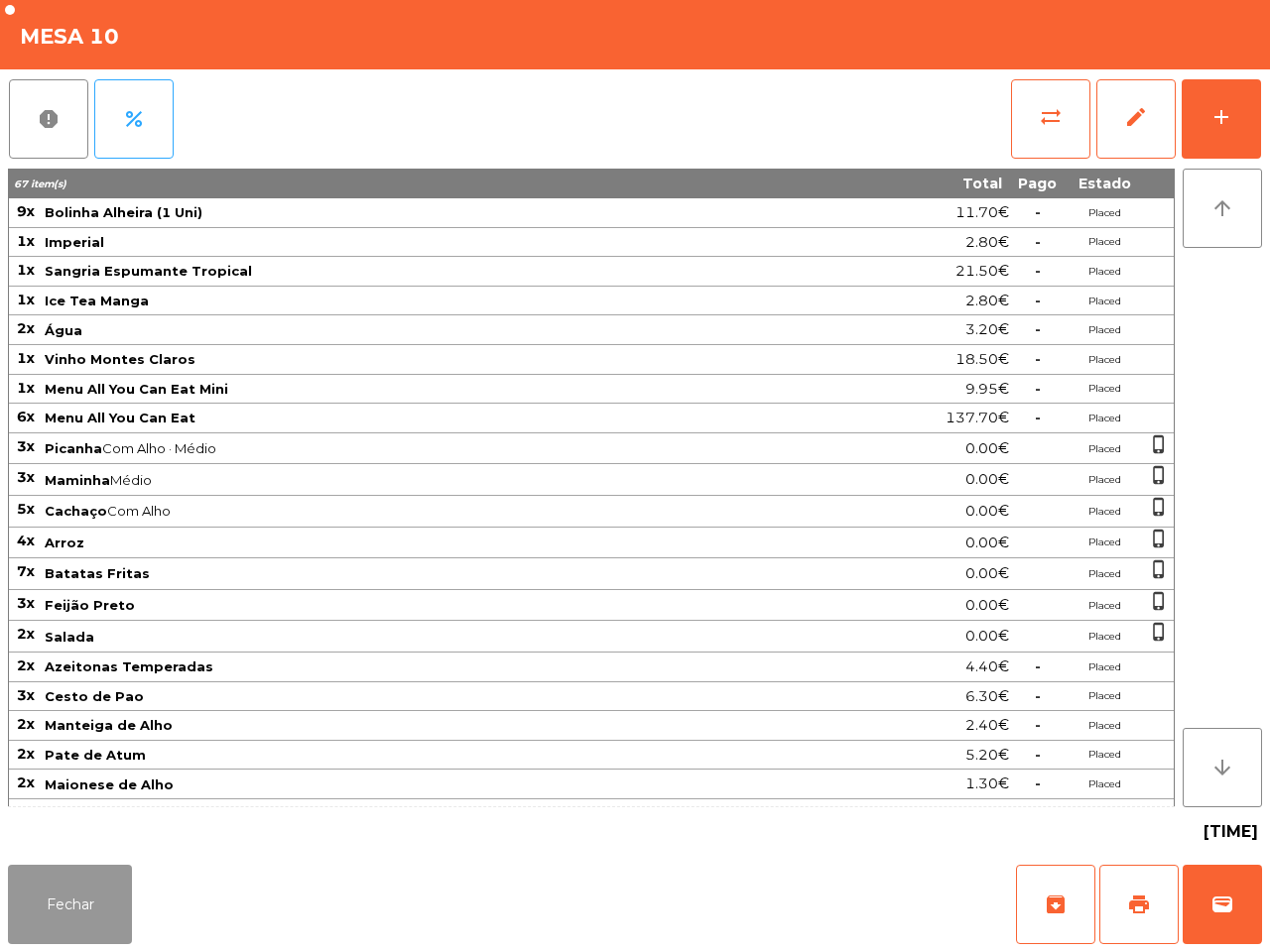 click on "Fechar" 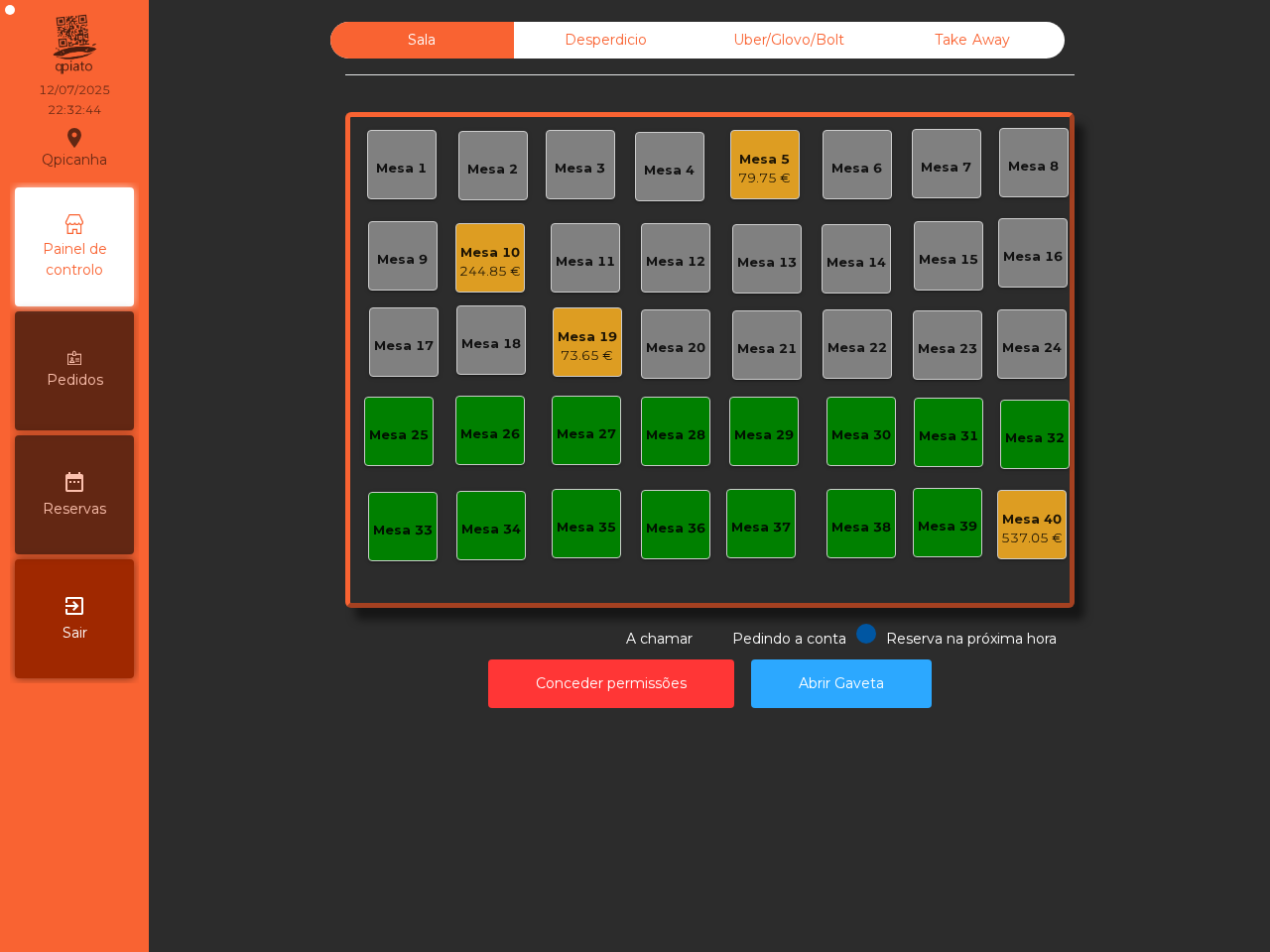 click on "244.85 €" 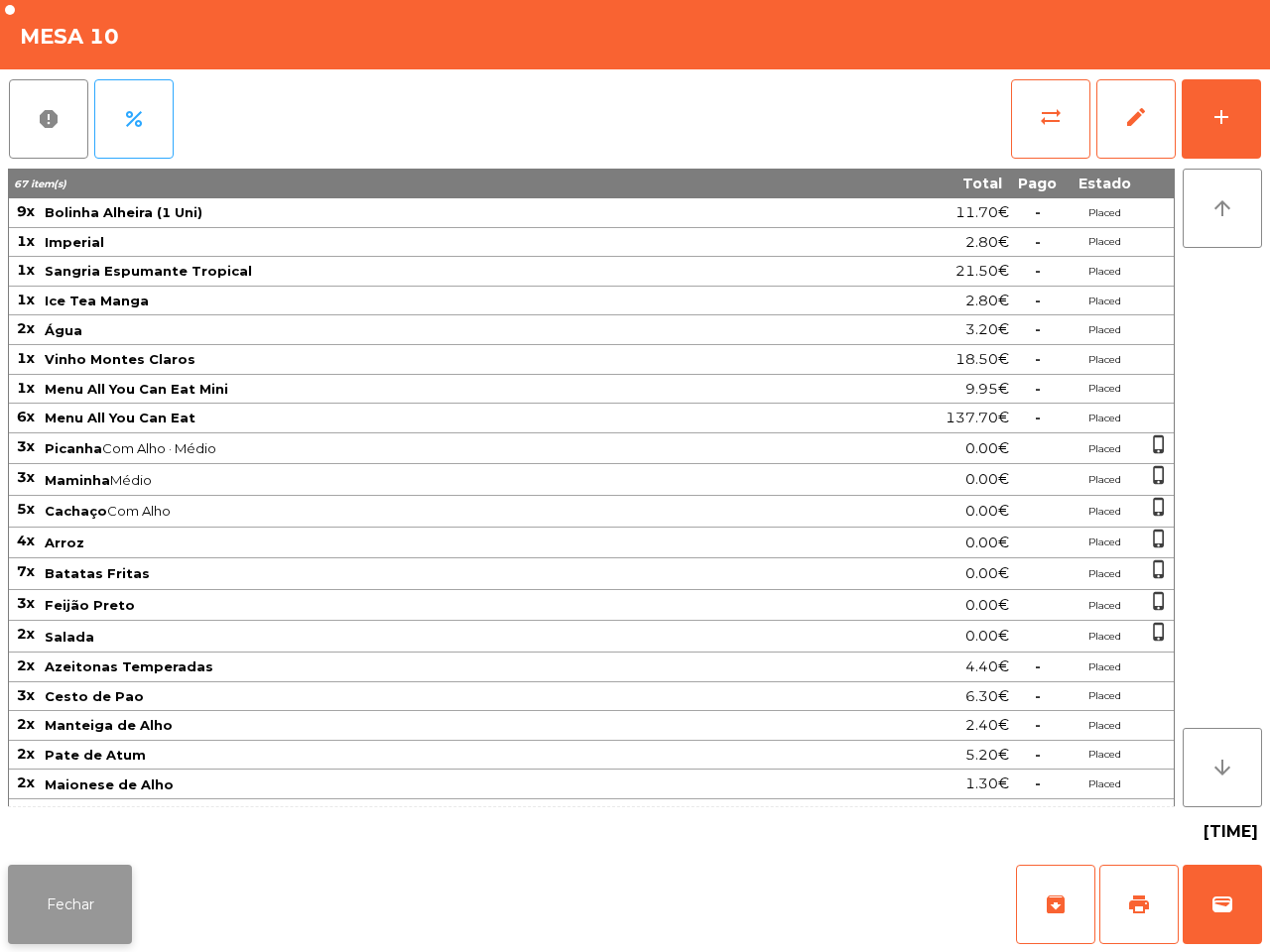 click on "Fechar" 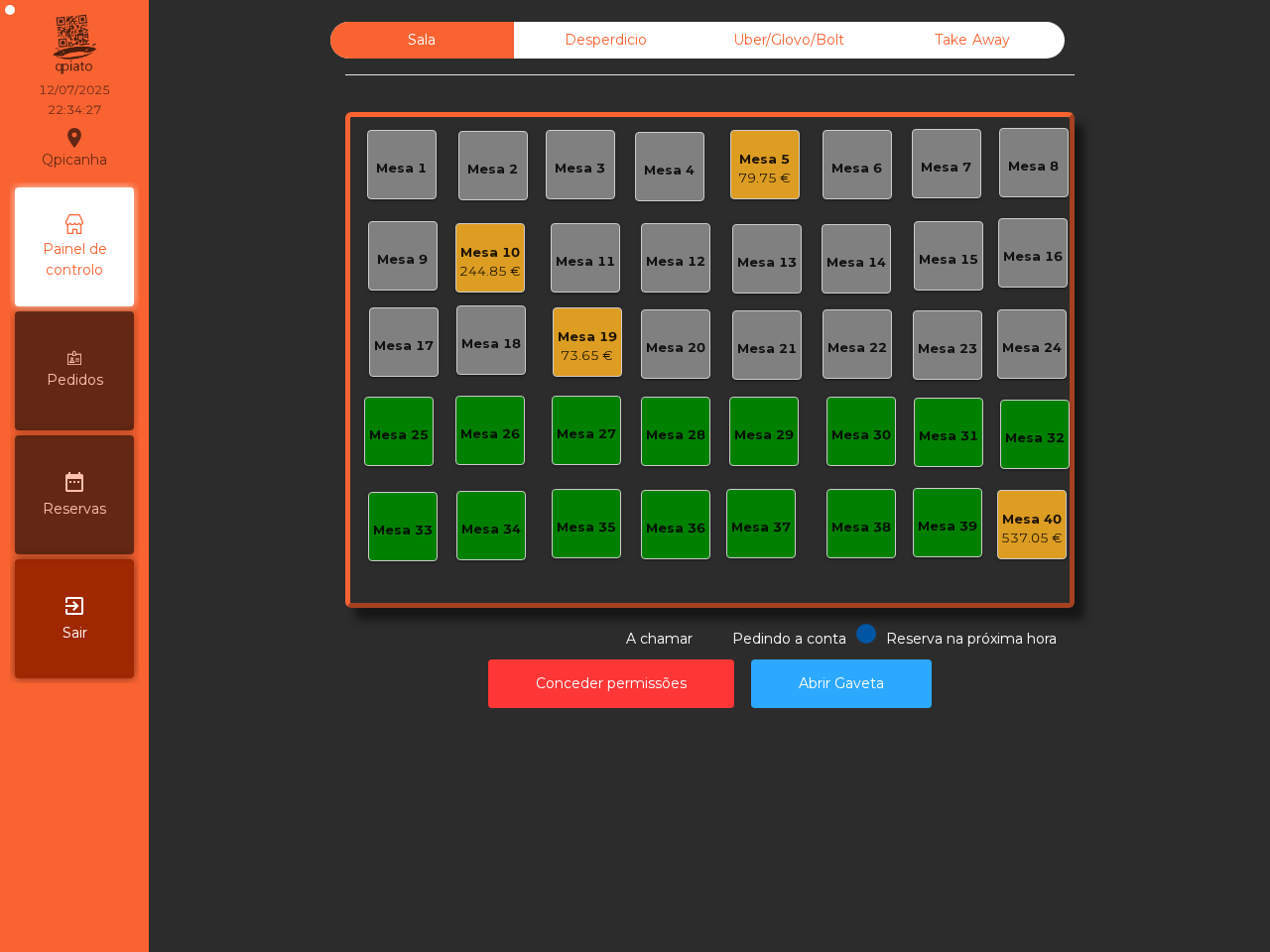 click on "Mesa 10" 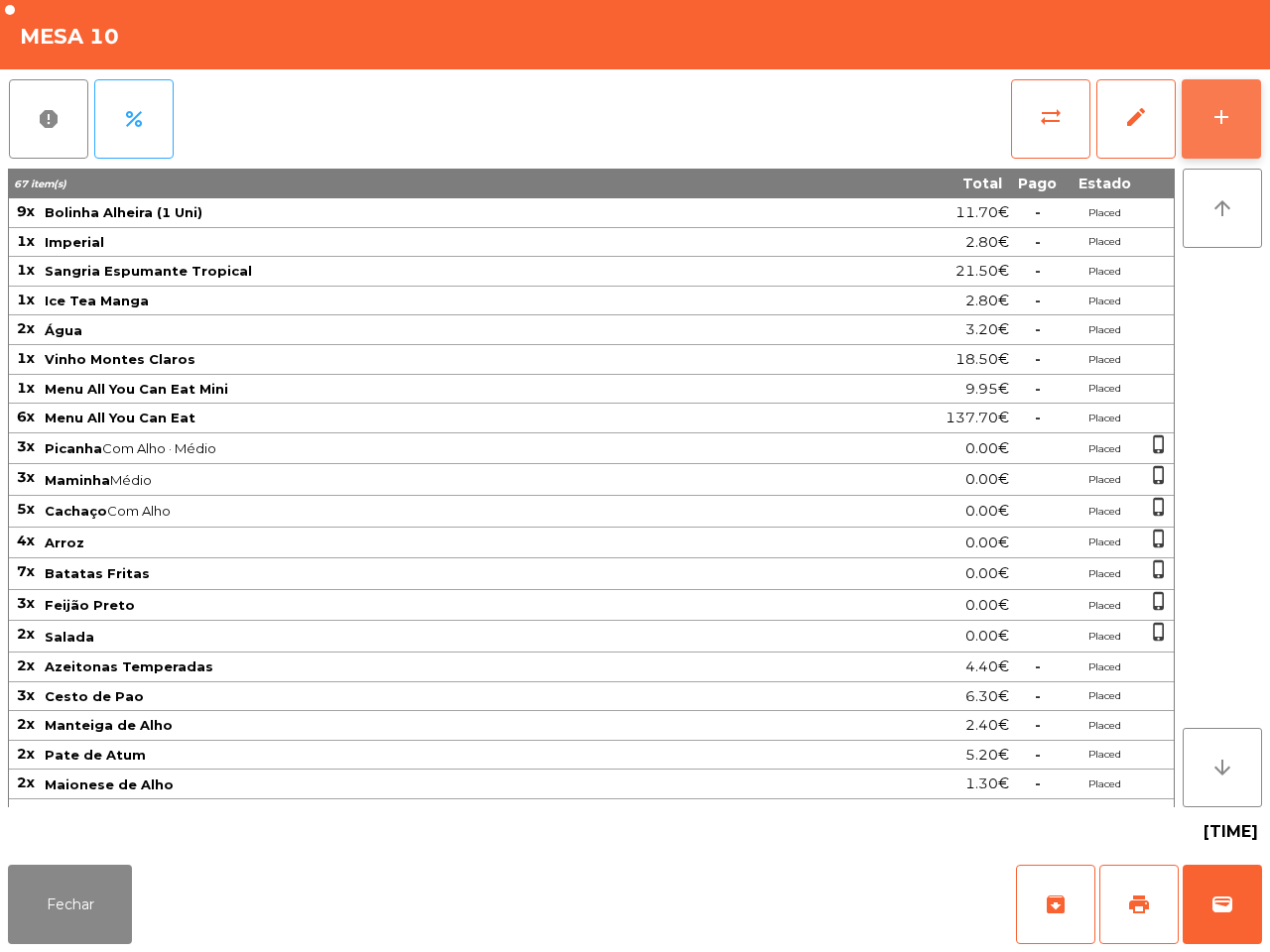 click on "add" 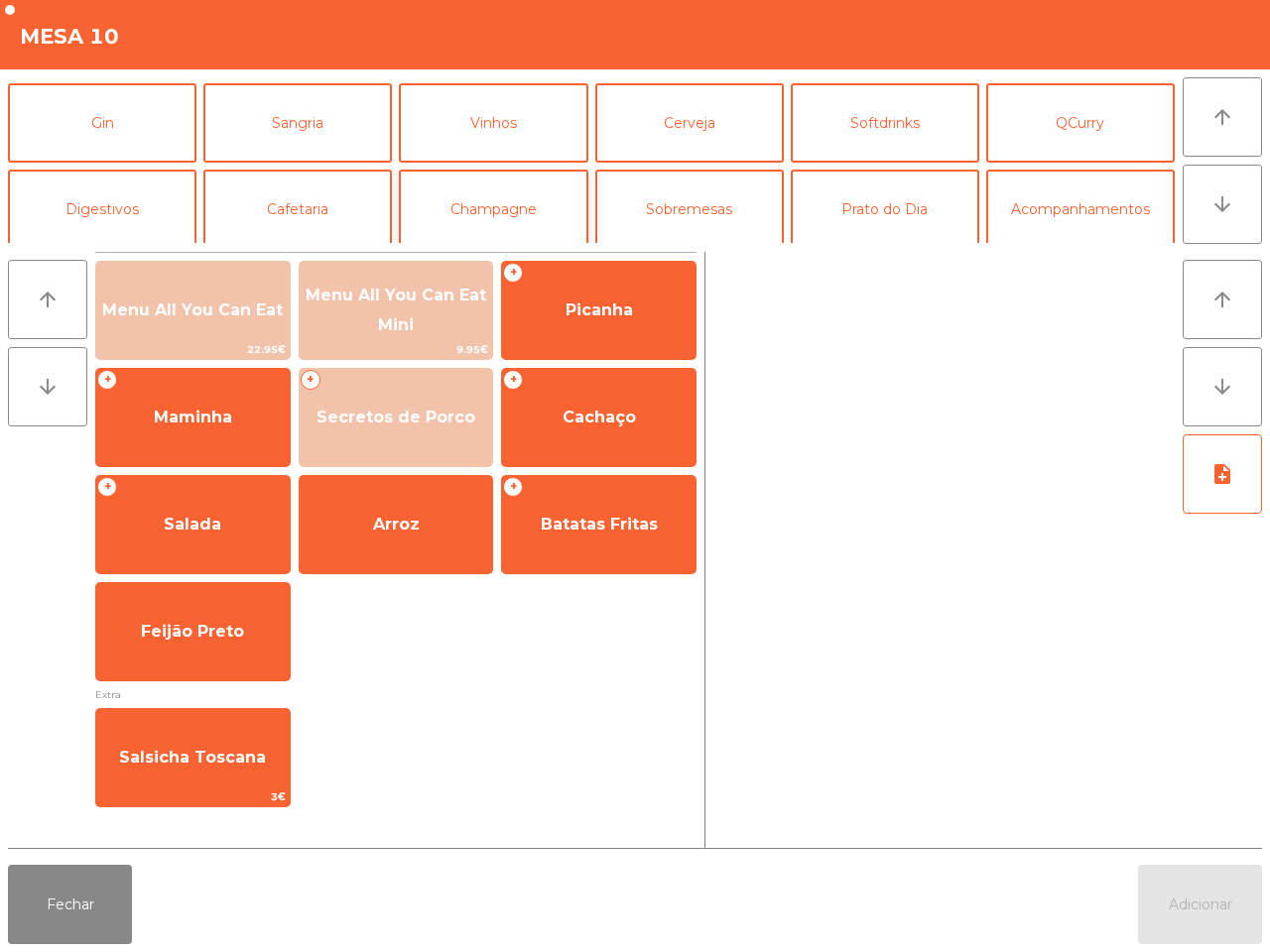 scroll, scrollTop: 124, scrollLeft: 0, axis: vertical 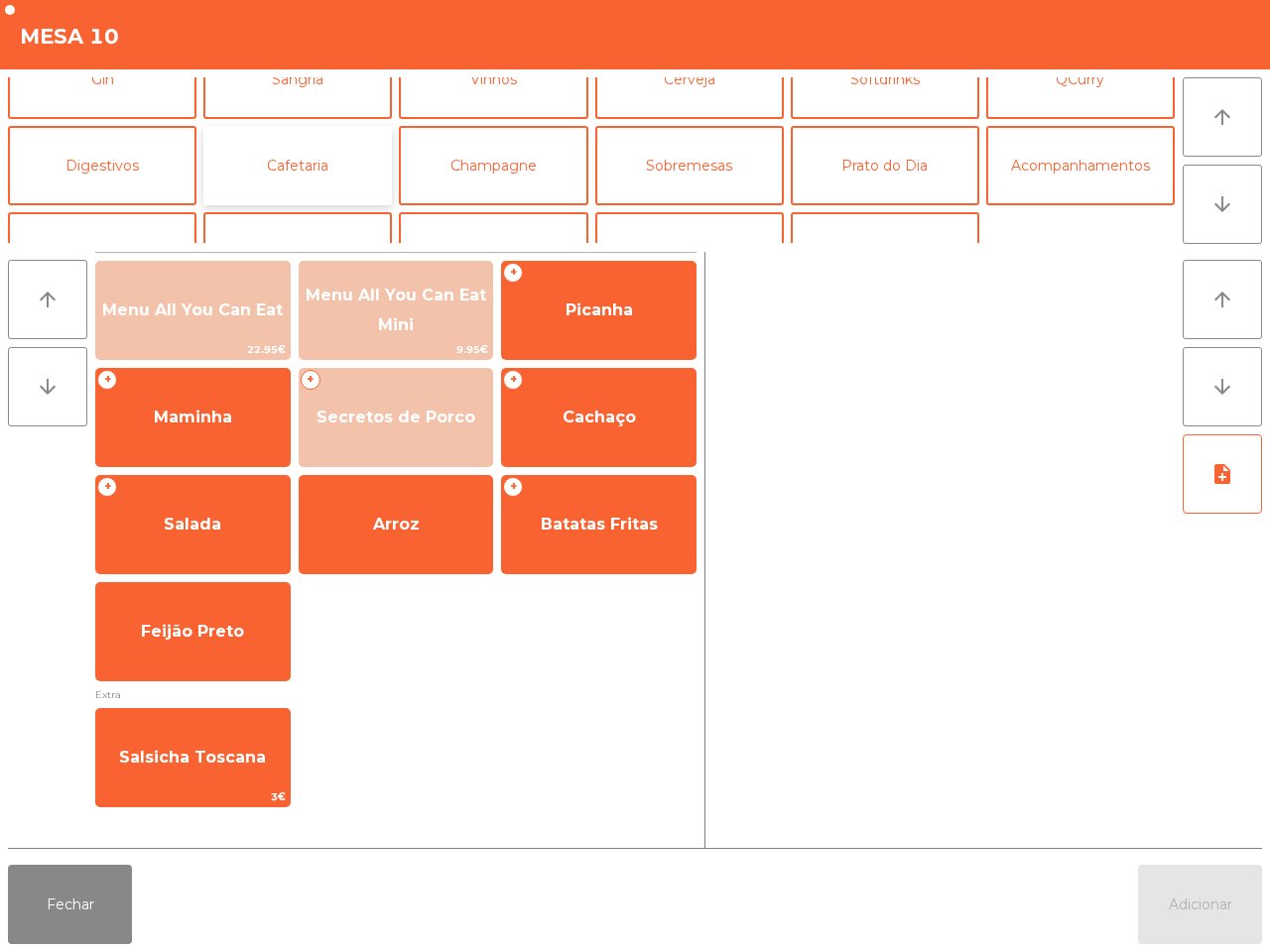 click on "Cafetaria" 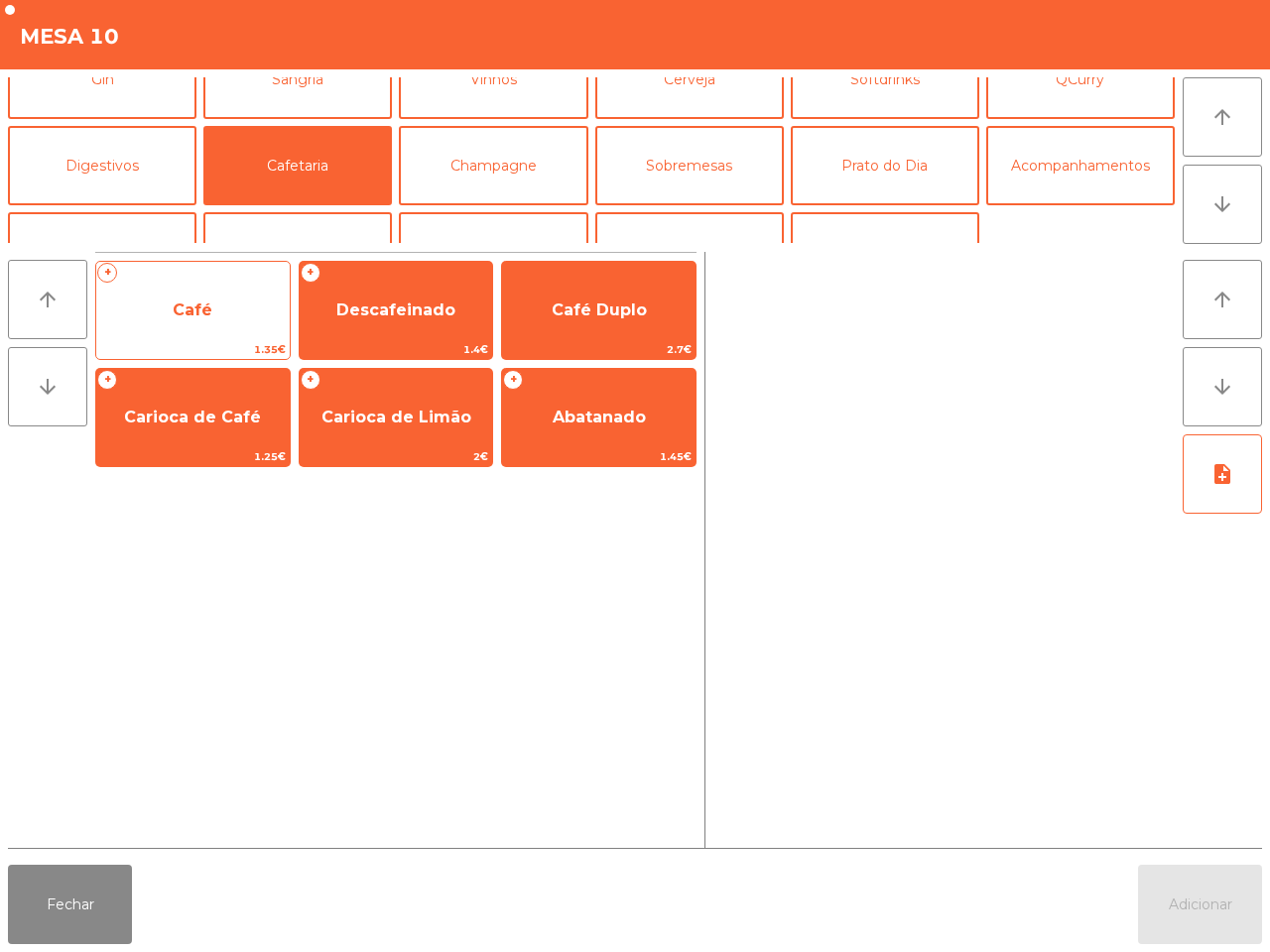 click on "Café" 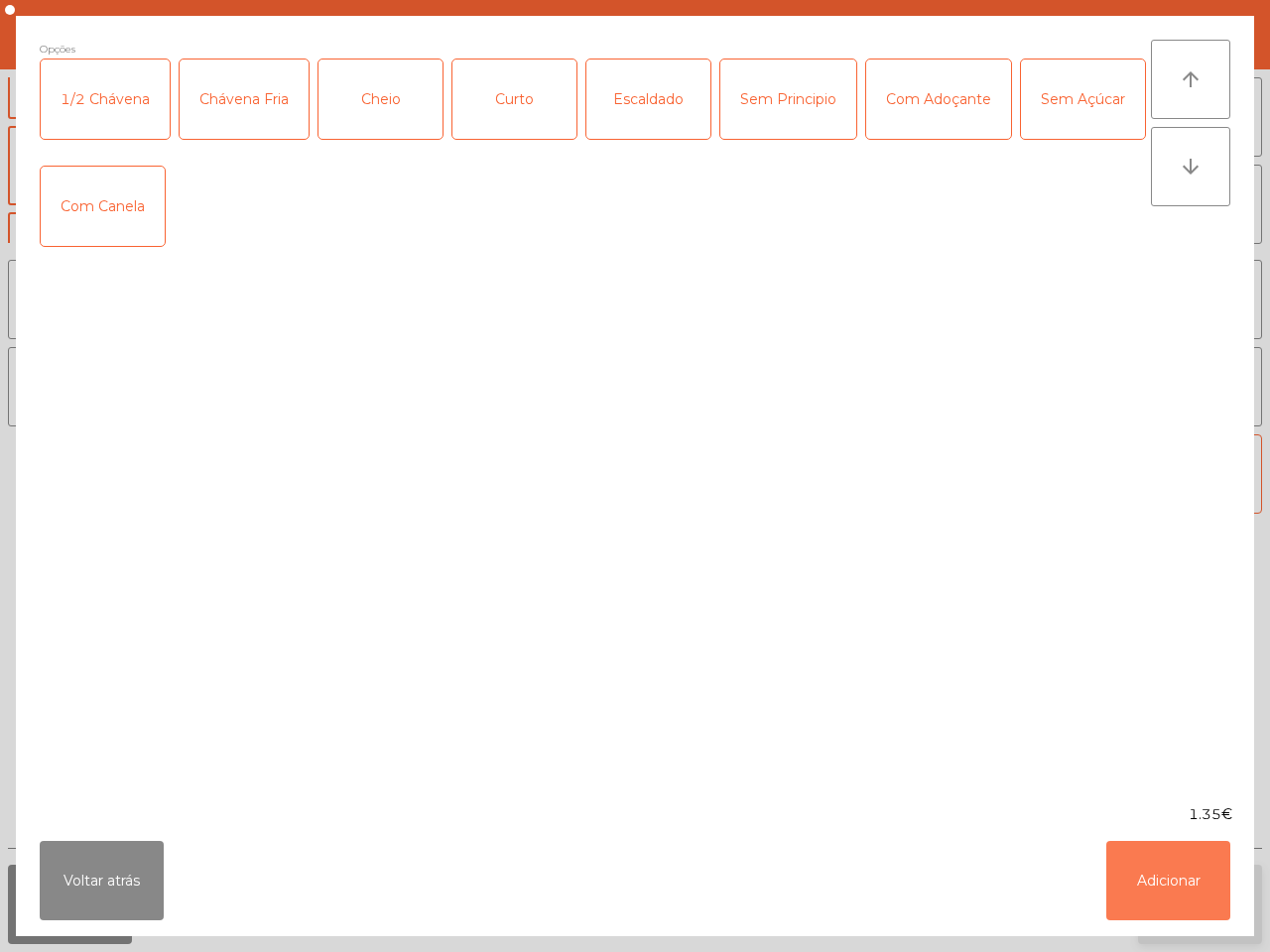 click on "Adicionar" 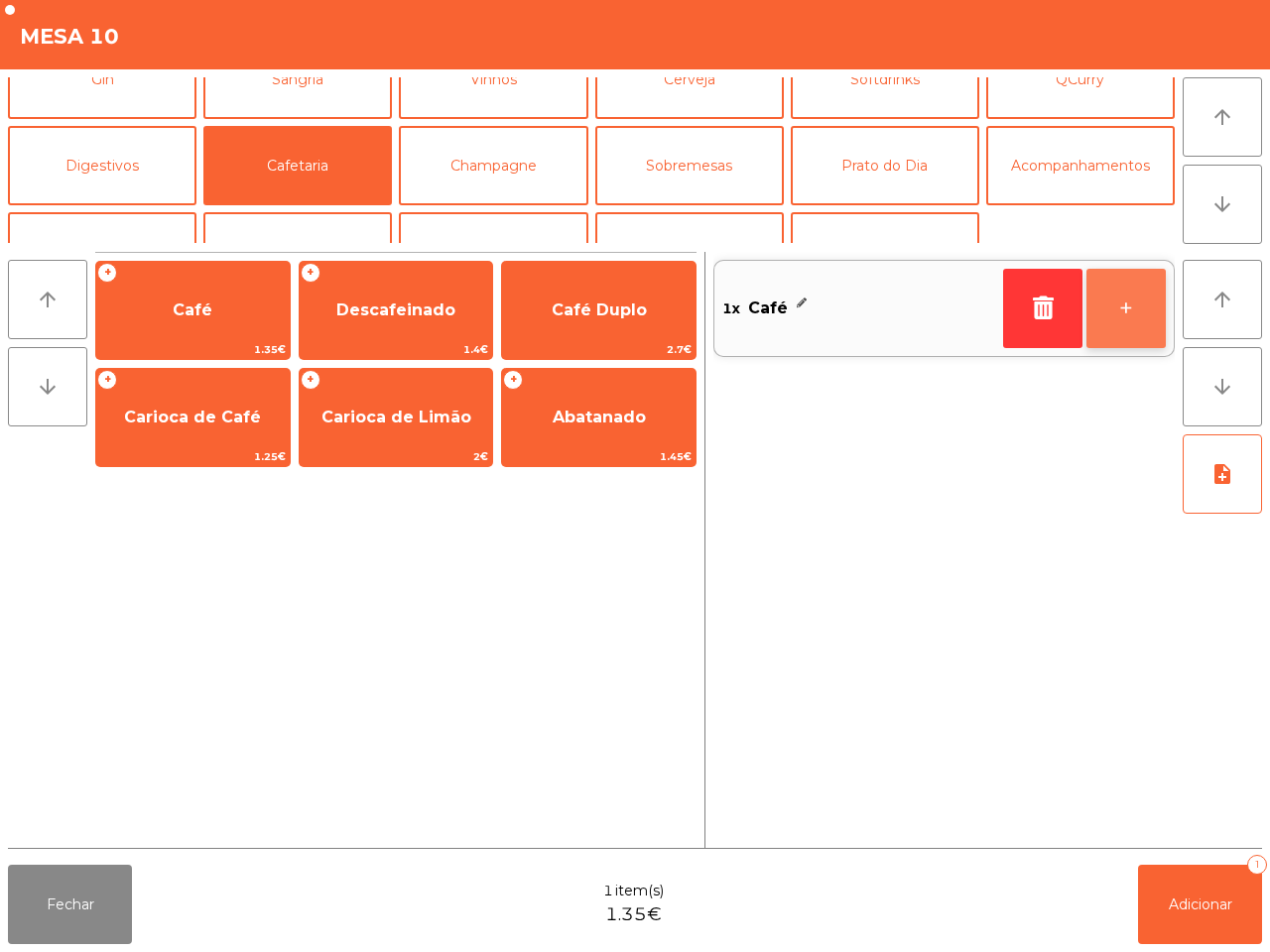 click on "+" 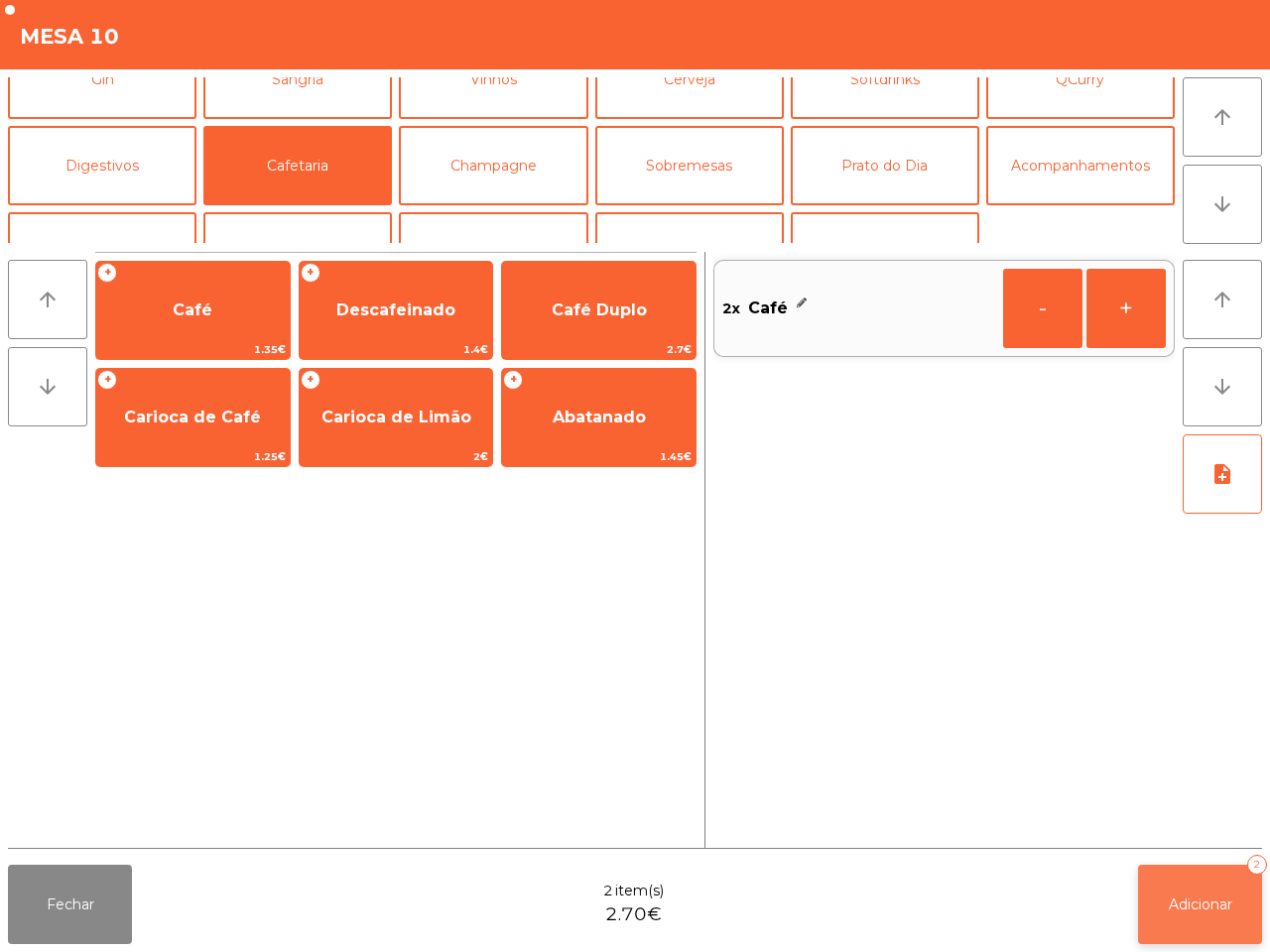 click on "Adicionar   2" 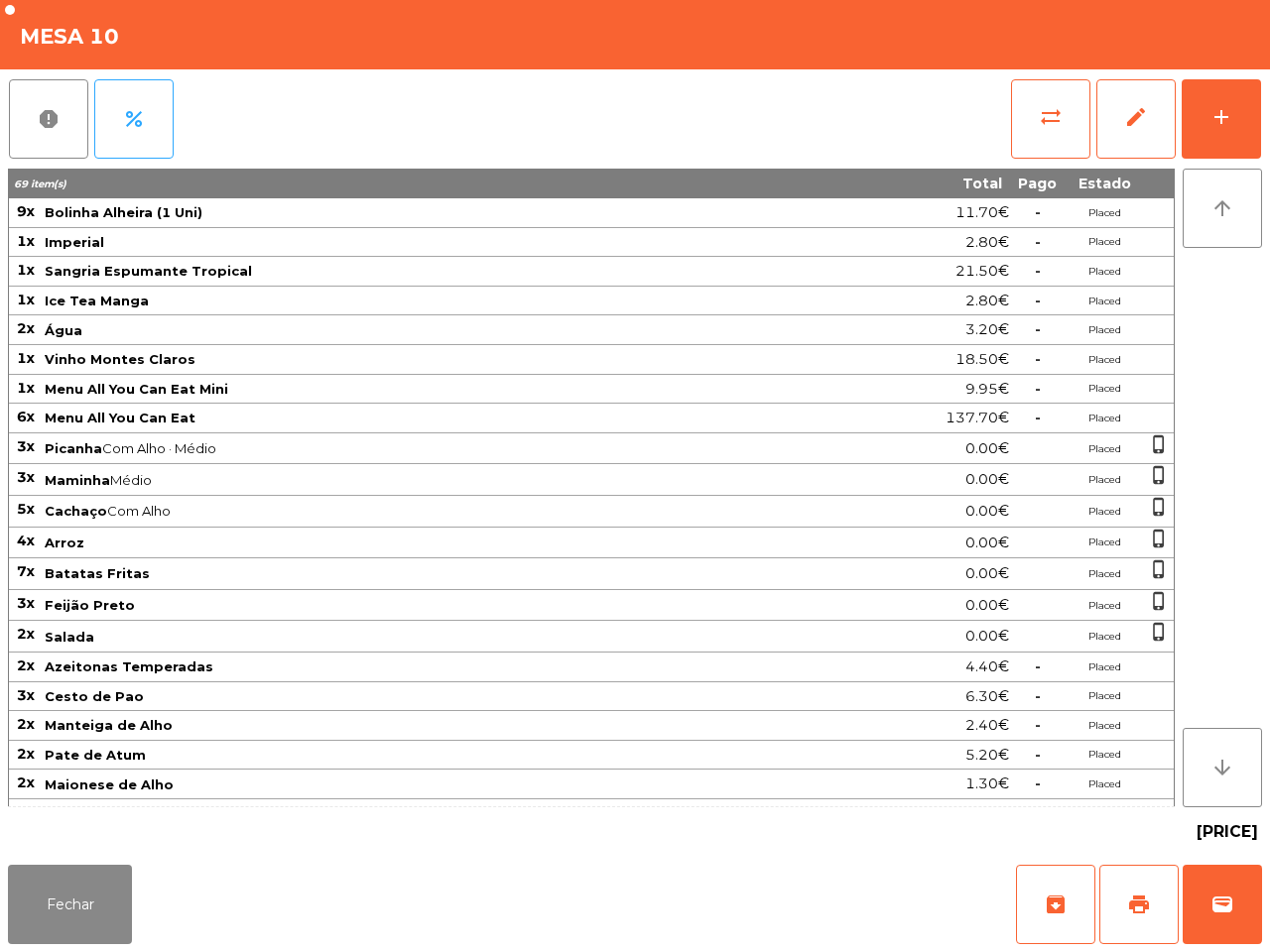 click on "arrow_upward arrow_downward" 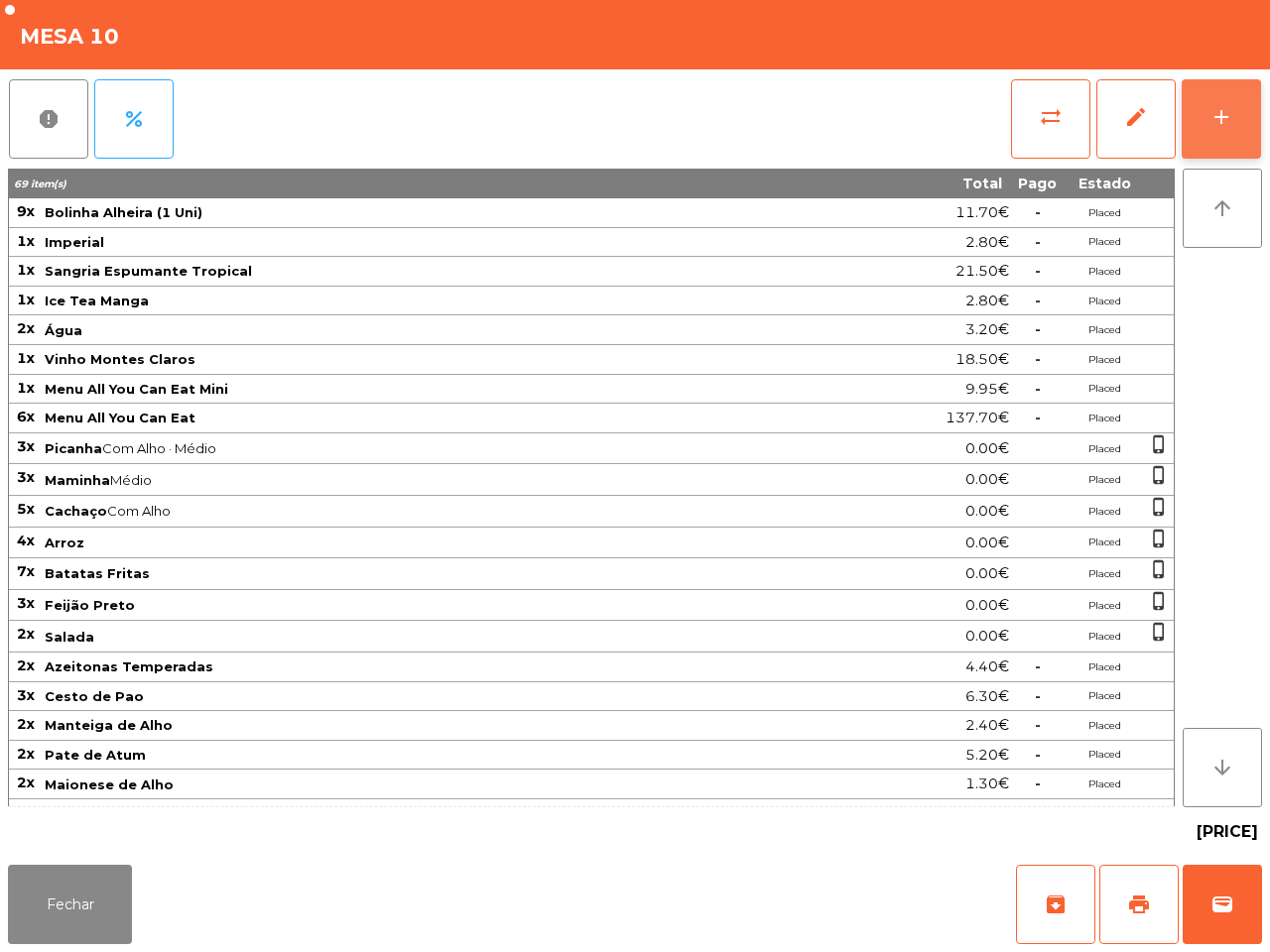 click on "add" 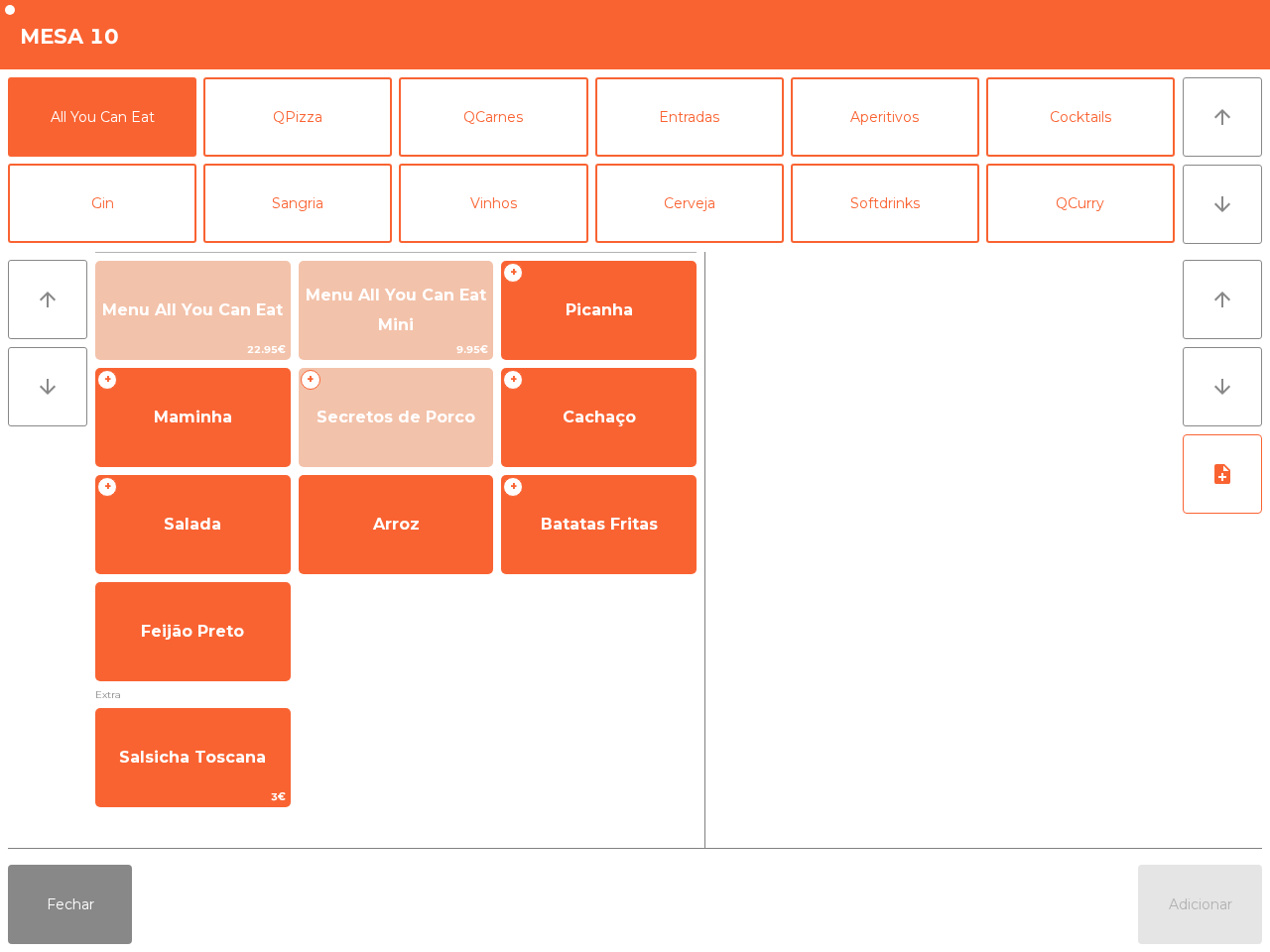scroll, scrollTop: 124, scrollLeft: 0, axis: vertical 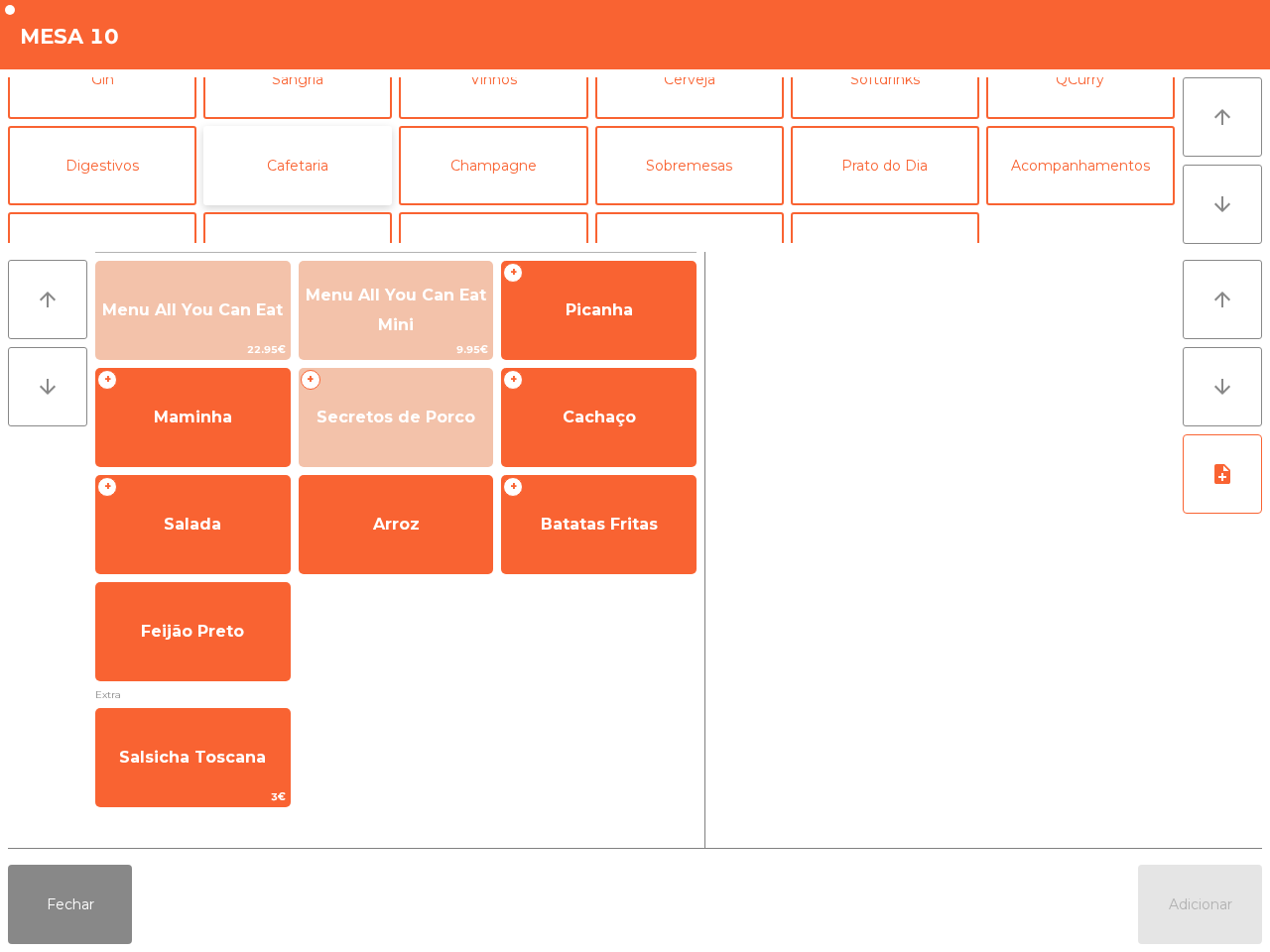 click on "Cafetaria" 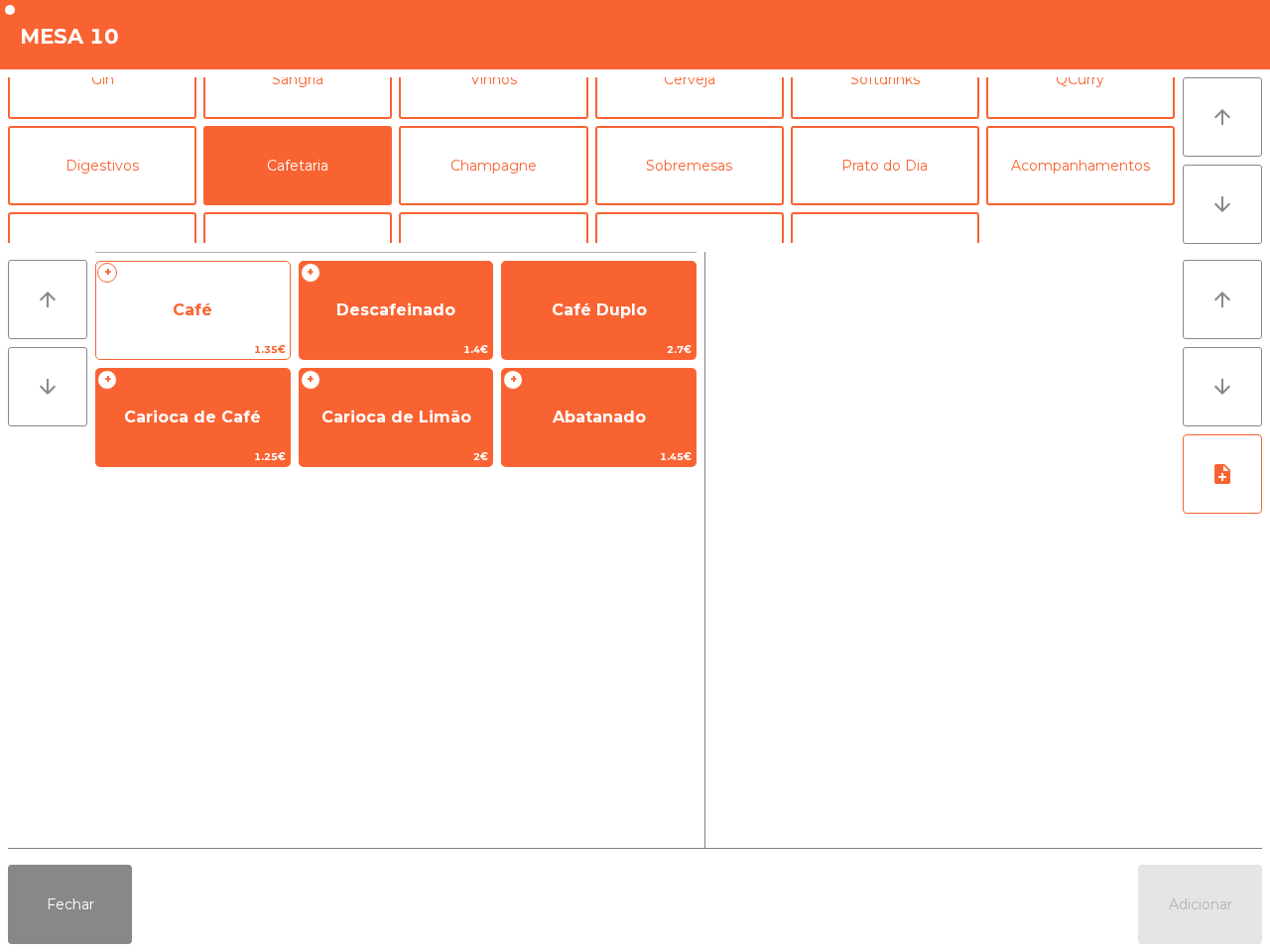 click on "Café" 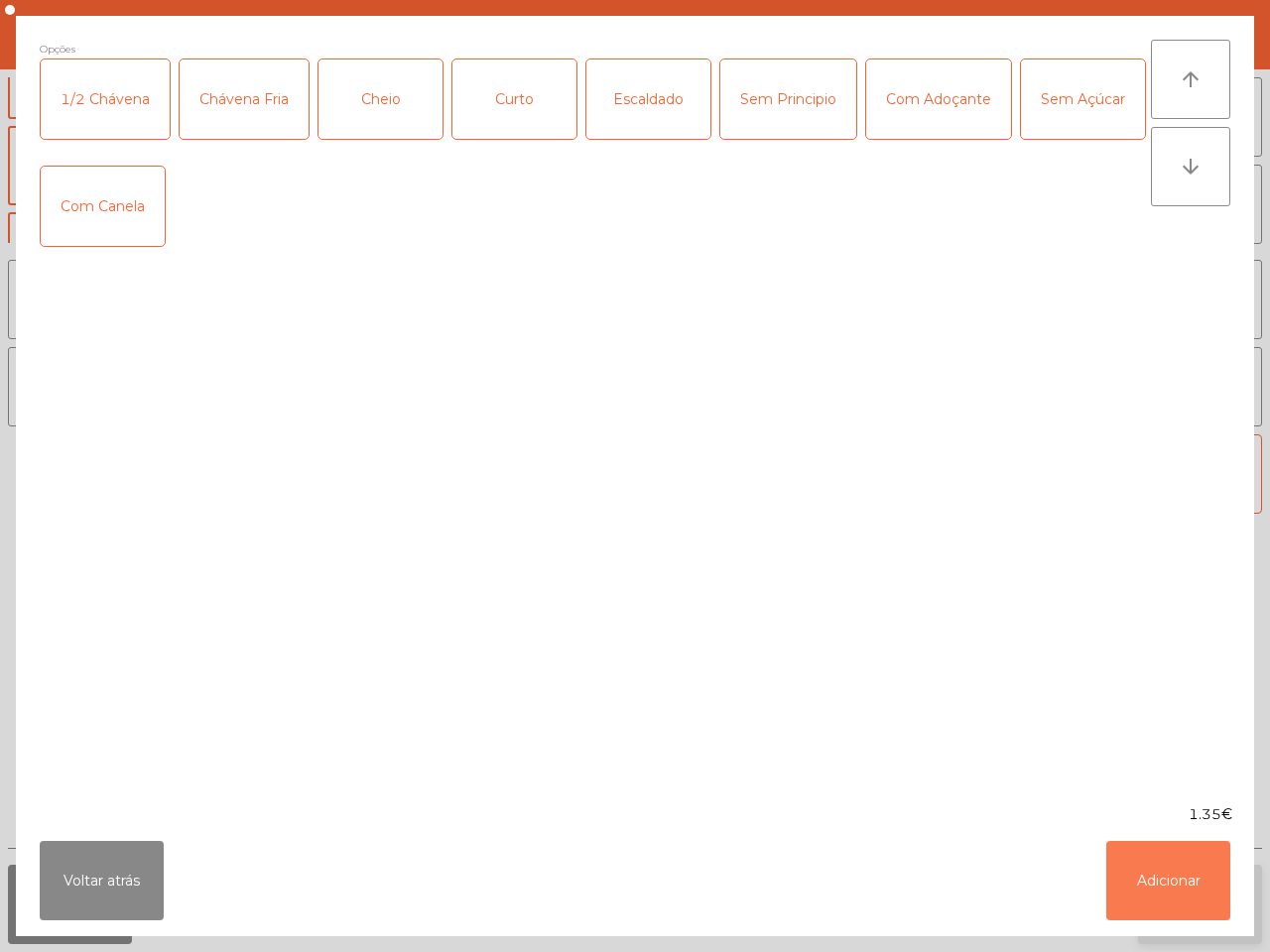 click on "Adicionar" 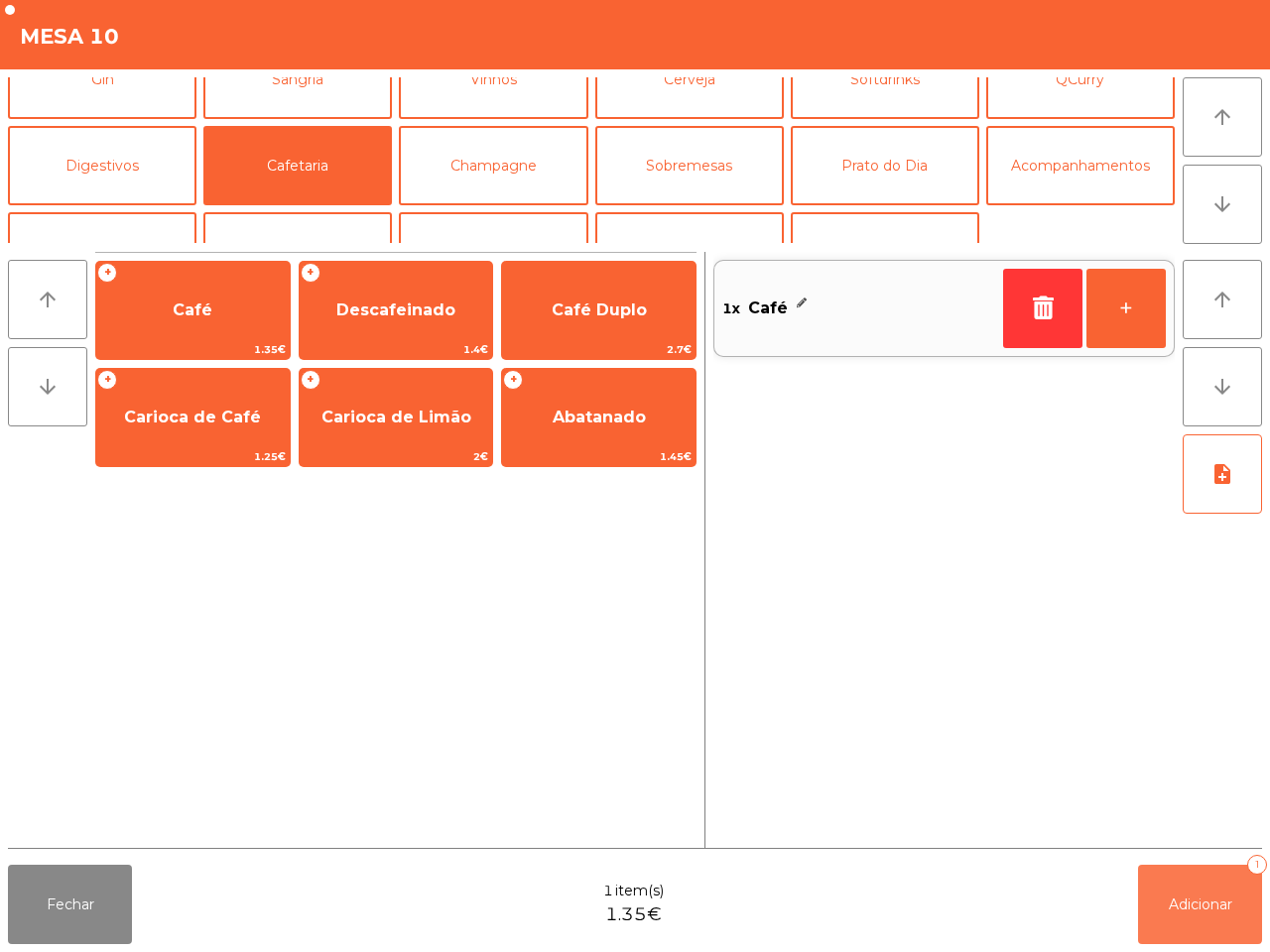 click on "Adicionar" 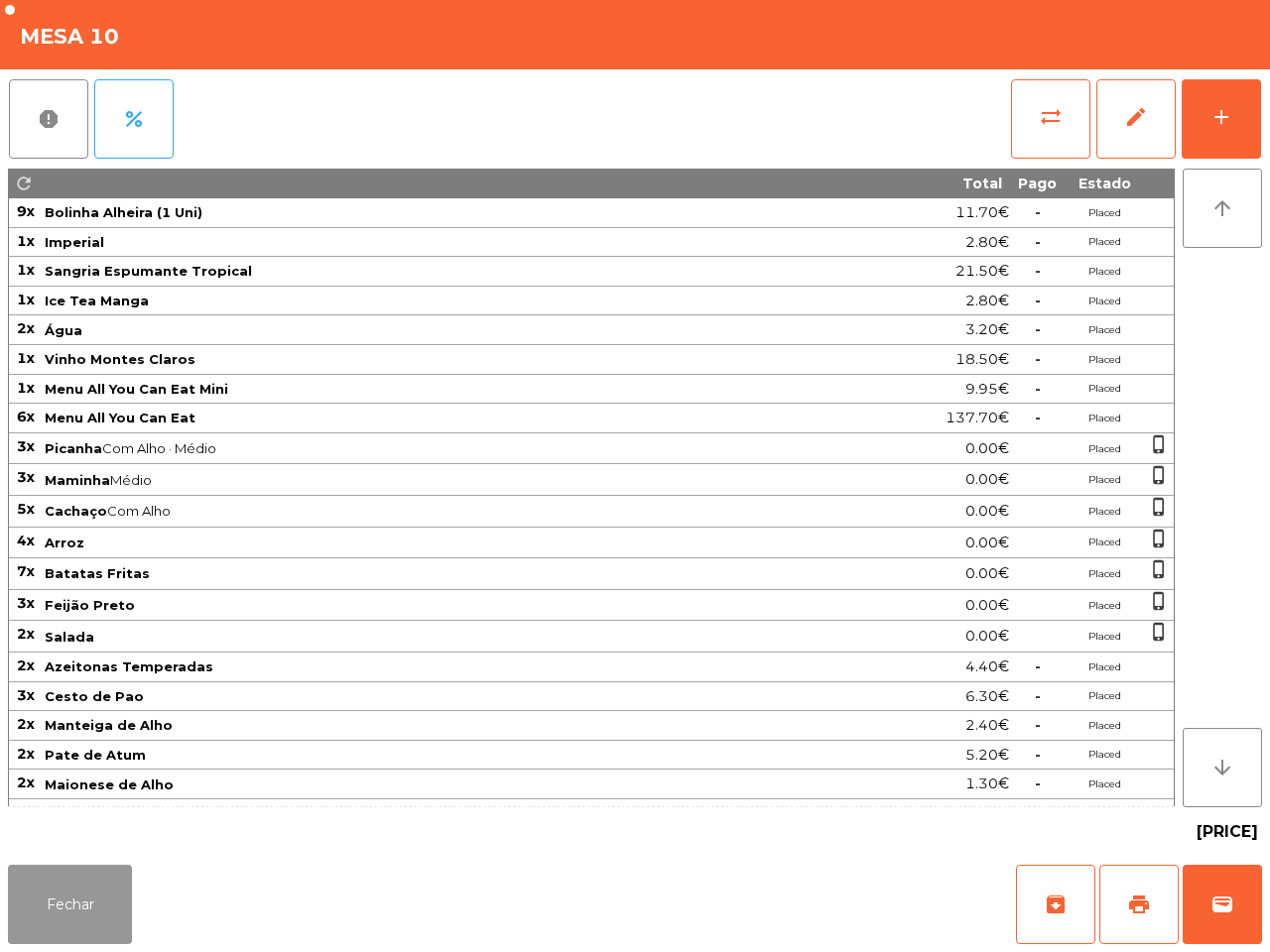 click on "Fechar" 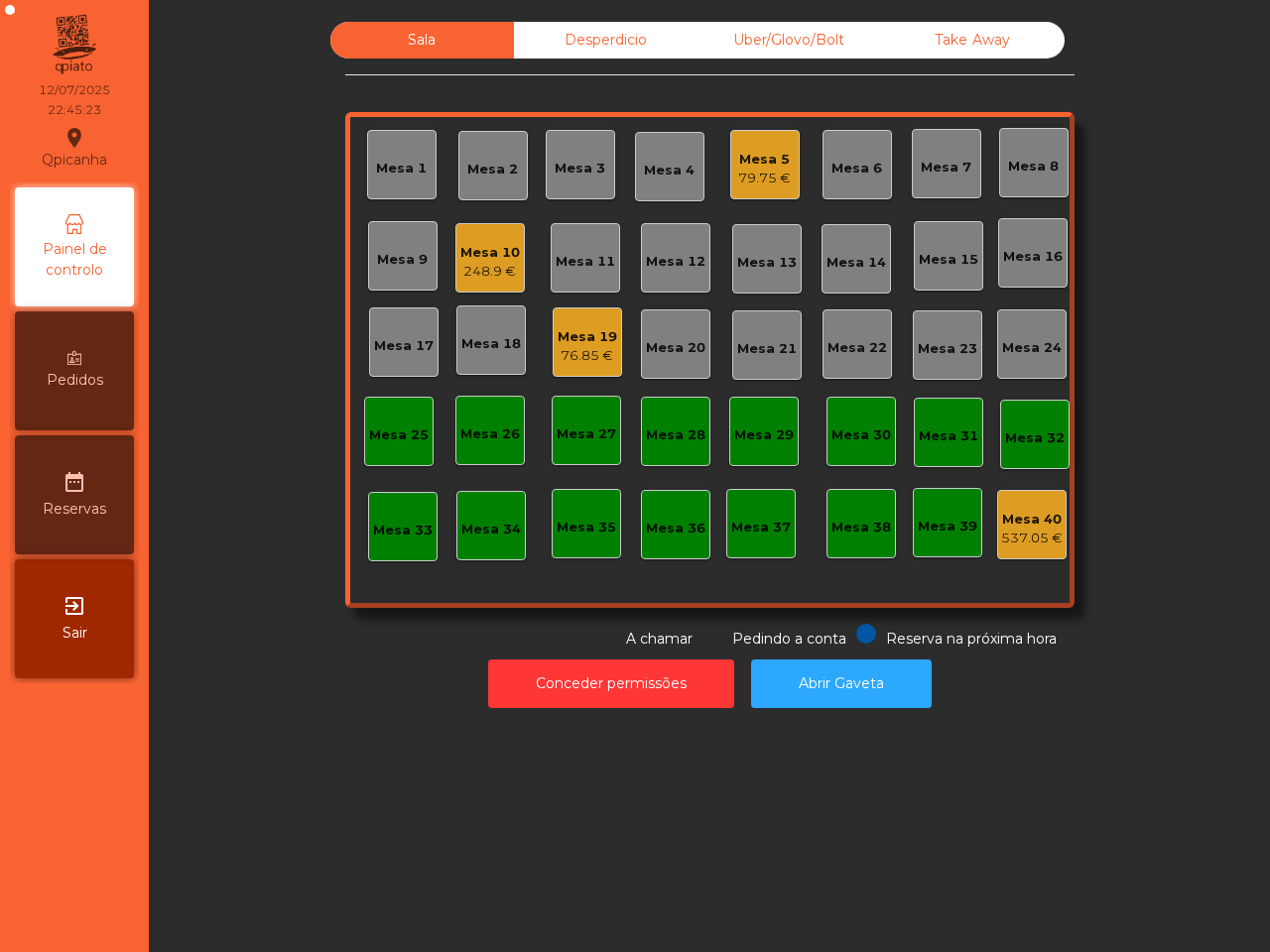 click on "Qpicanha  location_on  12/07/2025   22:45:23   Painel de controlo   Pedidos  date_range  Reservas  exit_to_app  Sair" 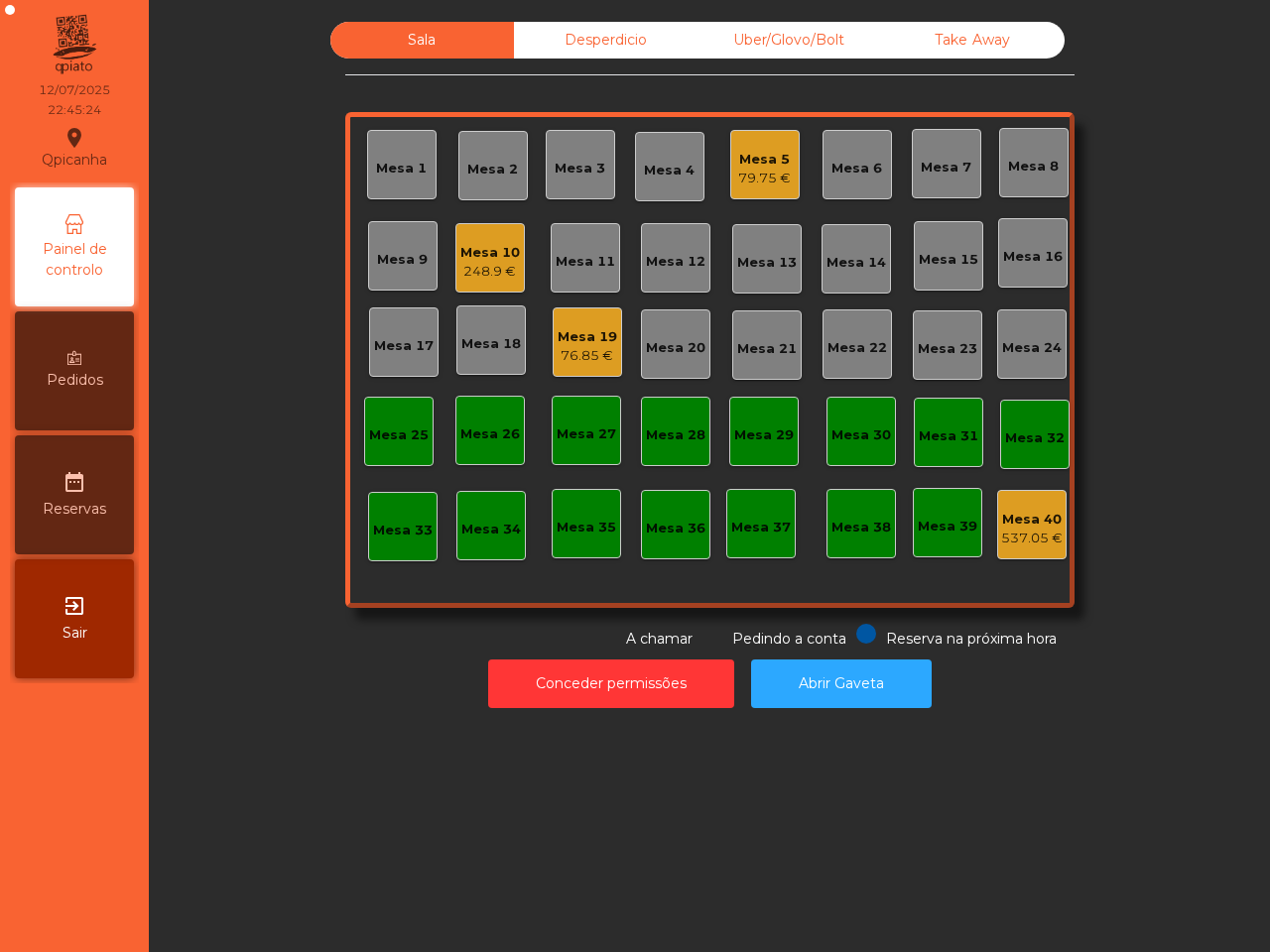 click on "Mesa 19" 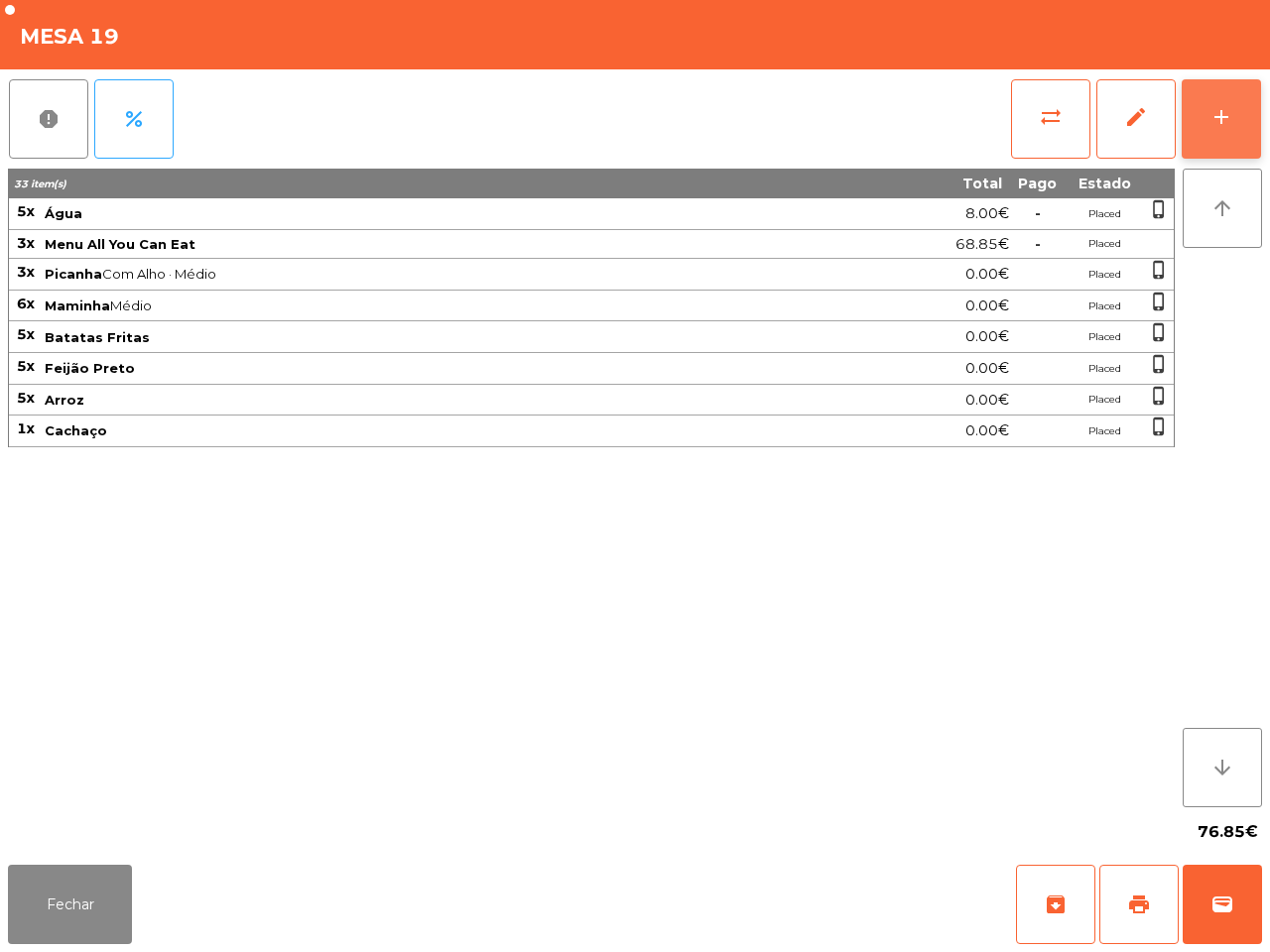 click on "add" 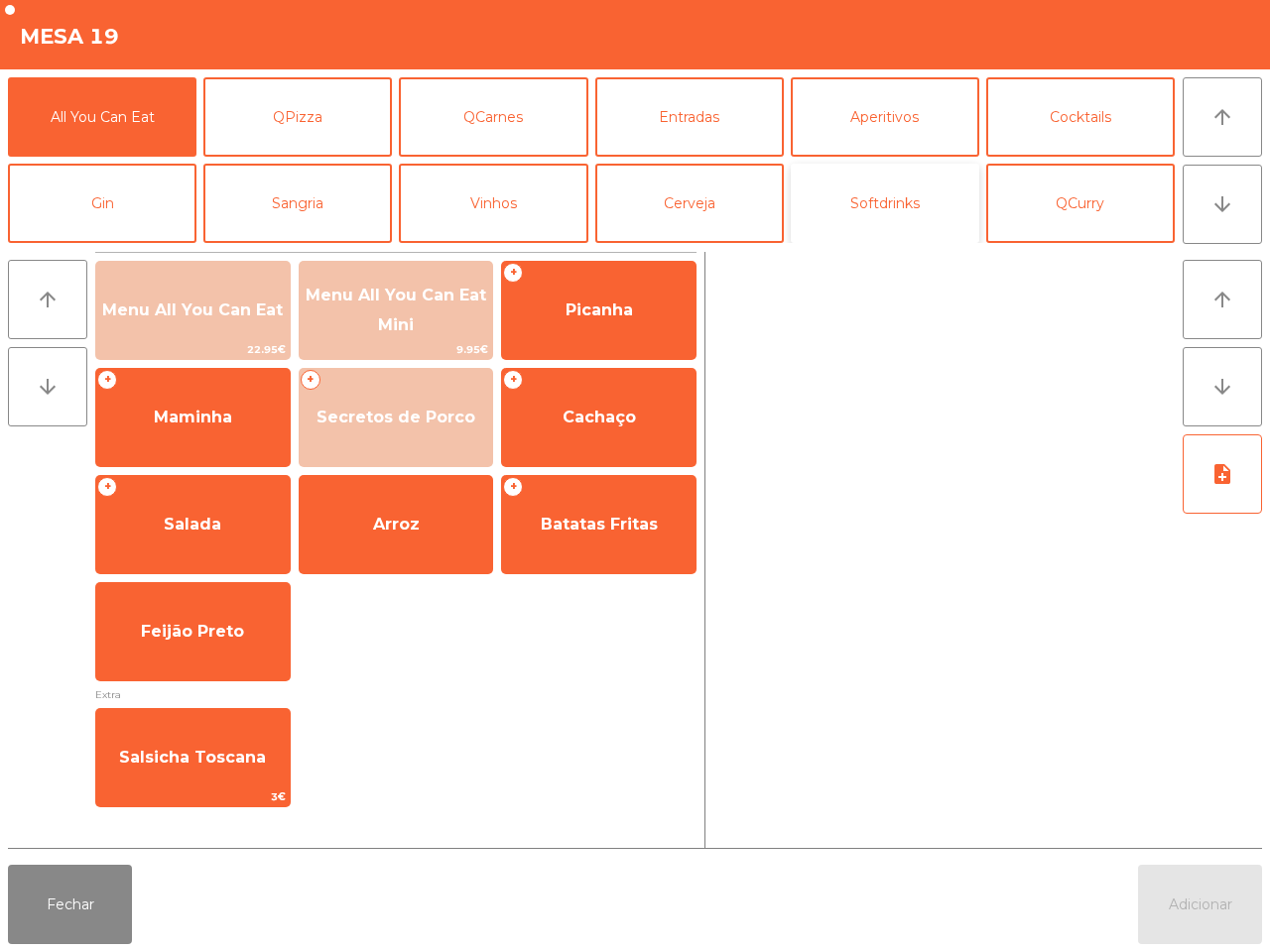 click on "Softdrinks" 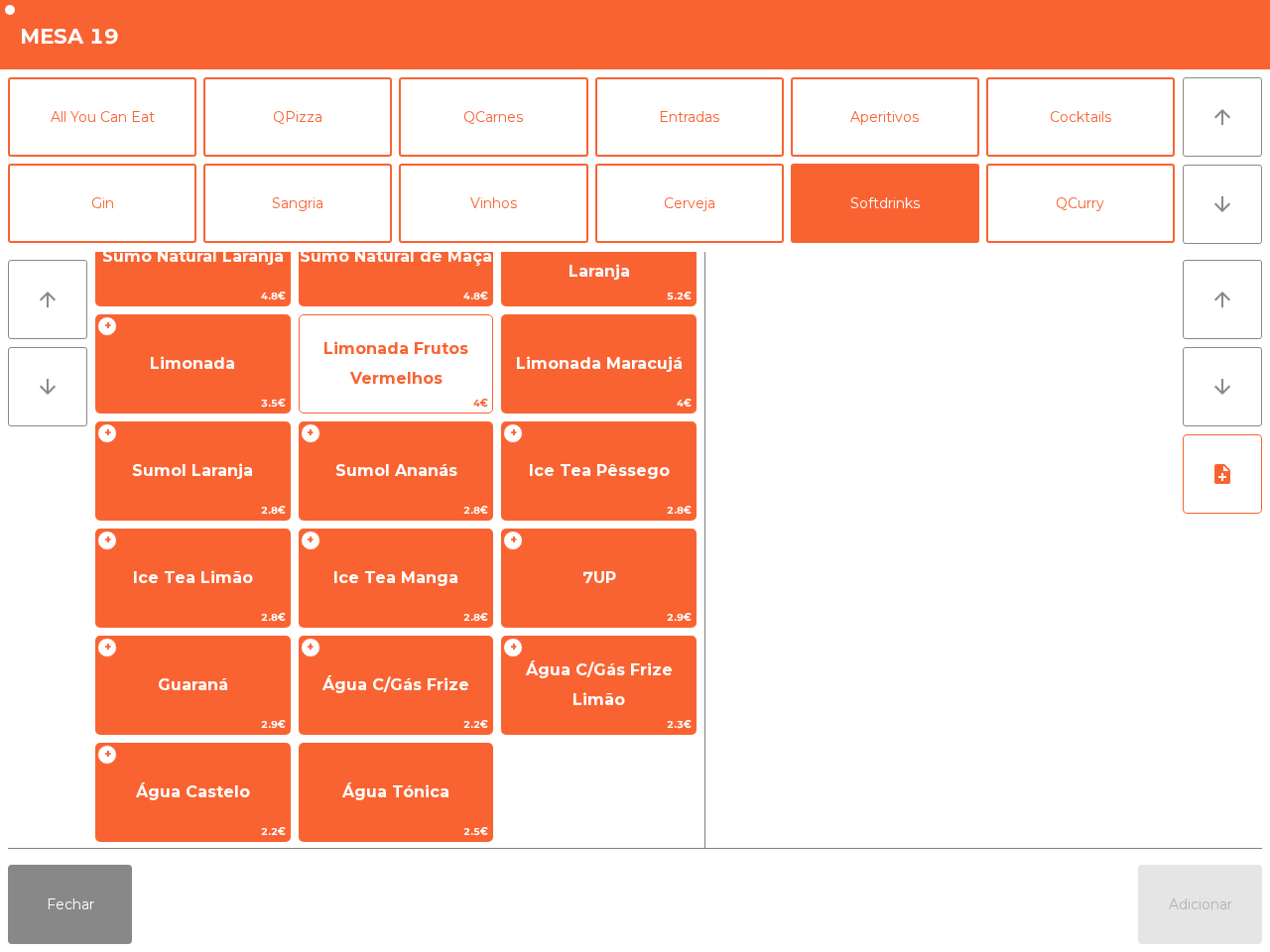 scroll, scrollTop: 162, scrollLeft: 0, axis: vertical 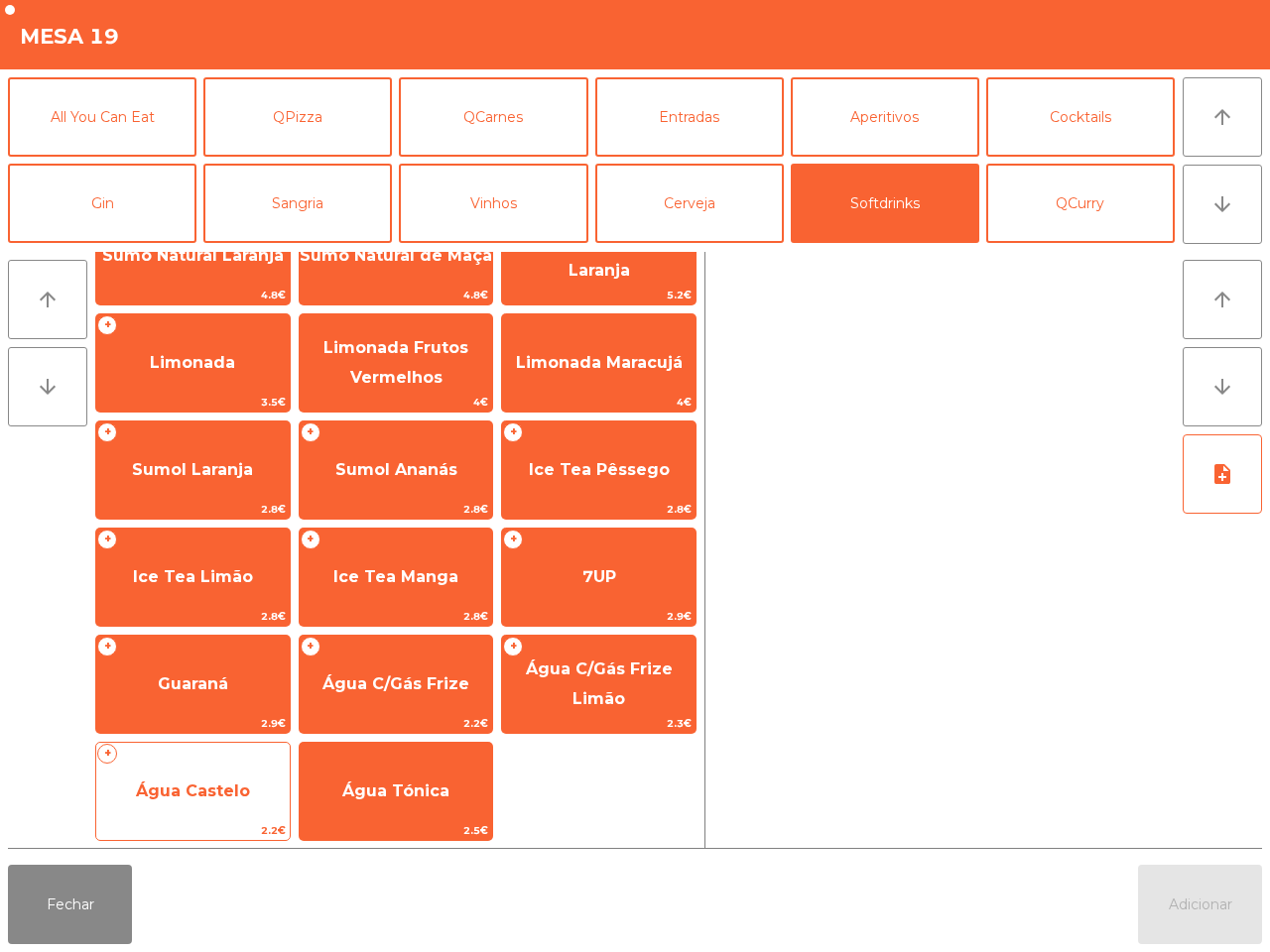 click on "Água Castelo" 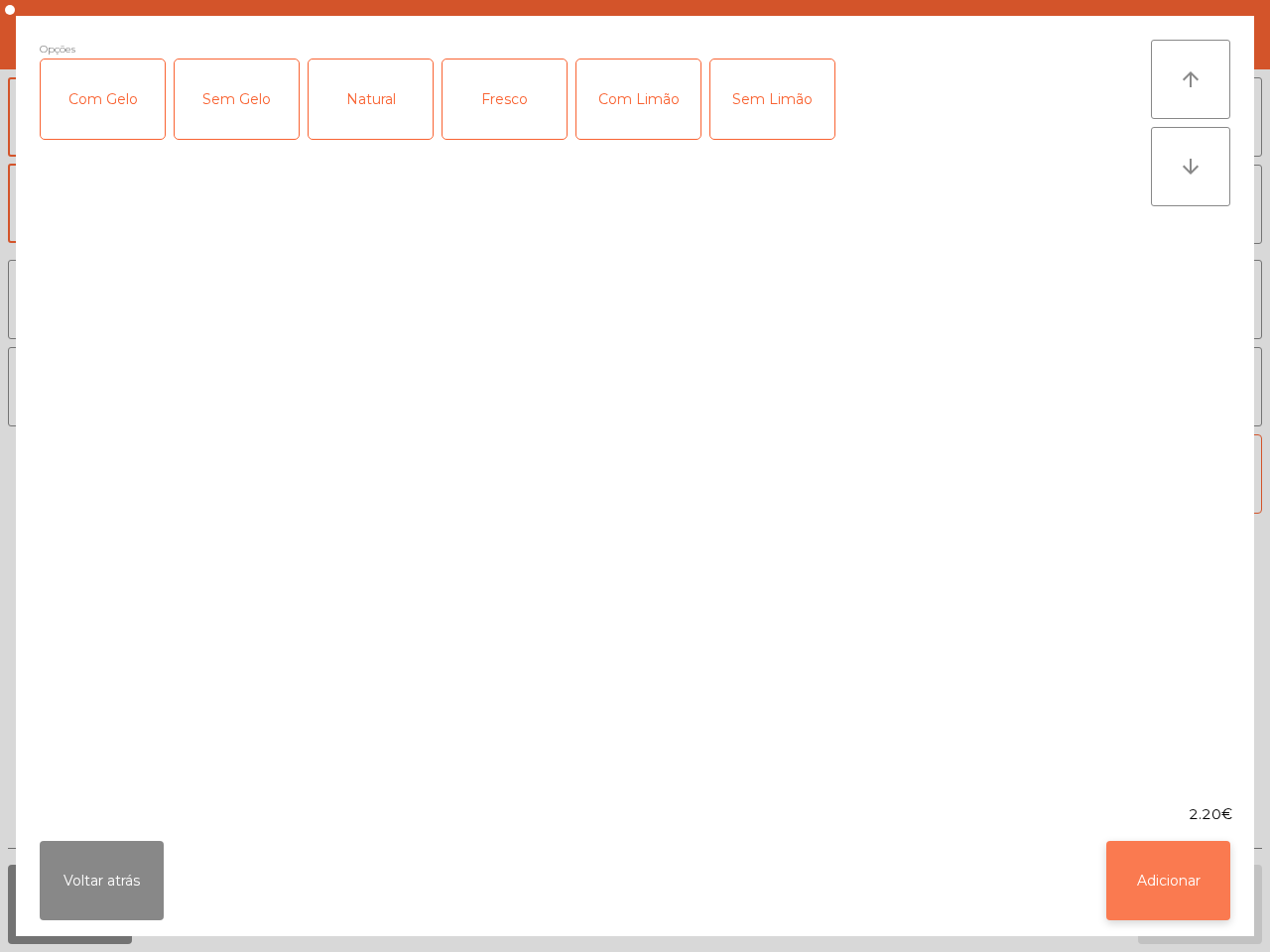 click on "Adicionar" 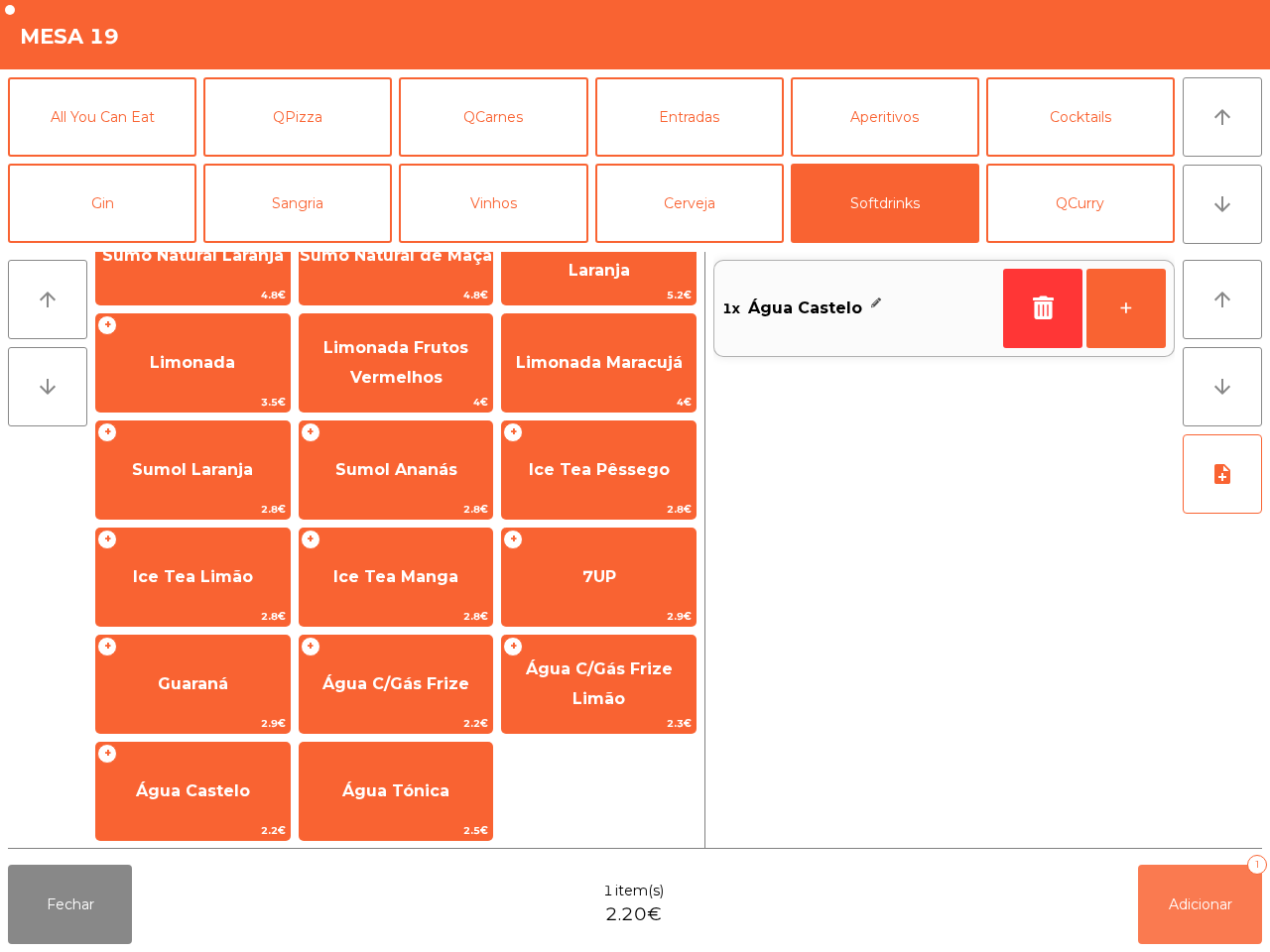 click on "Adicionar   1" 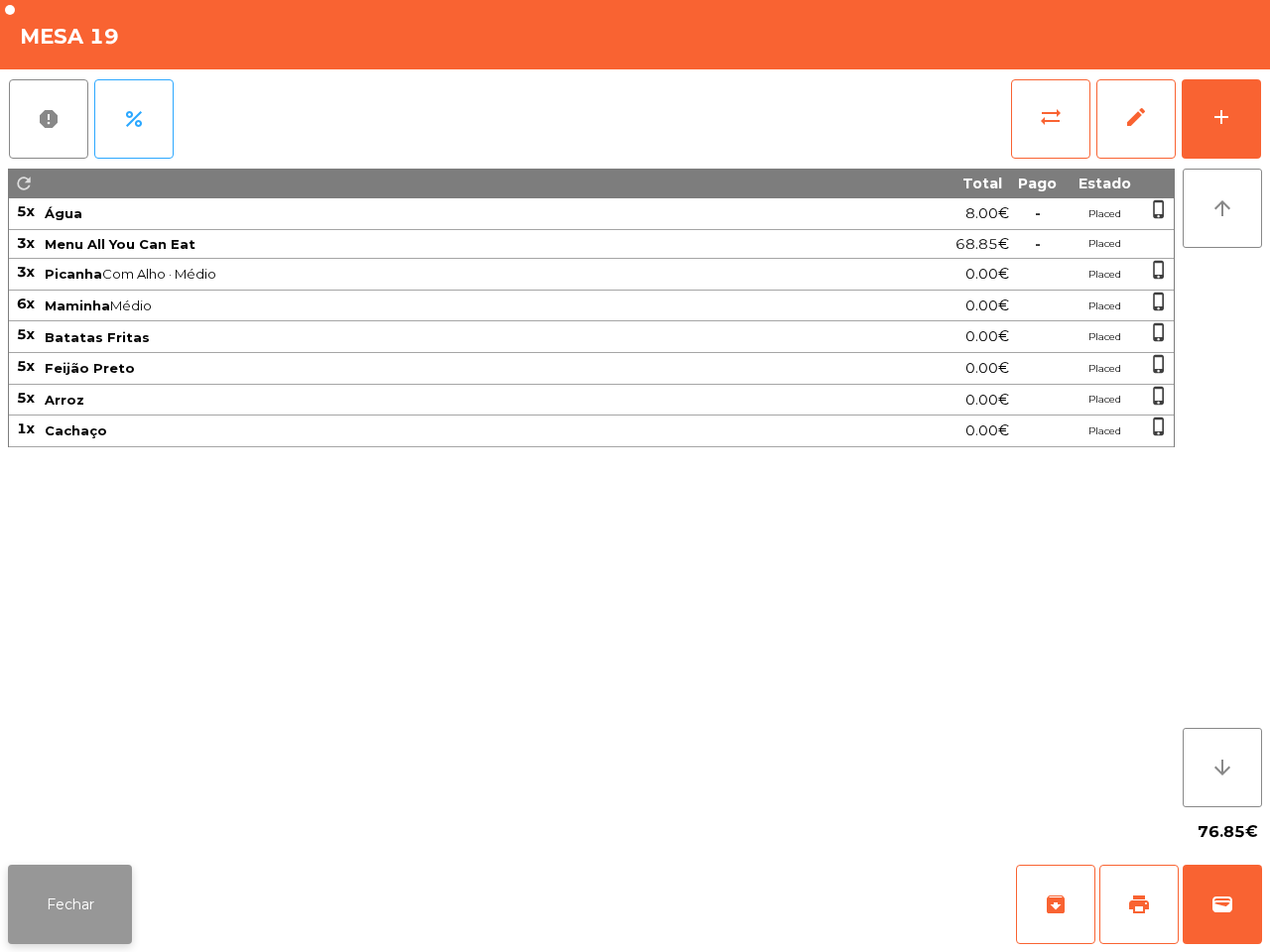 click on "Fechar" 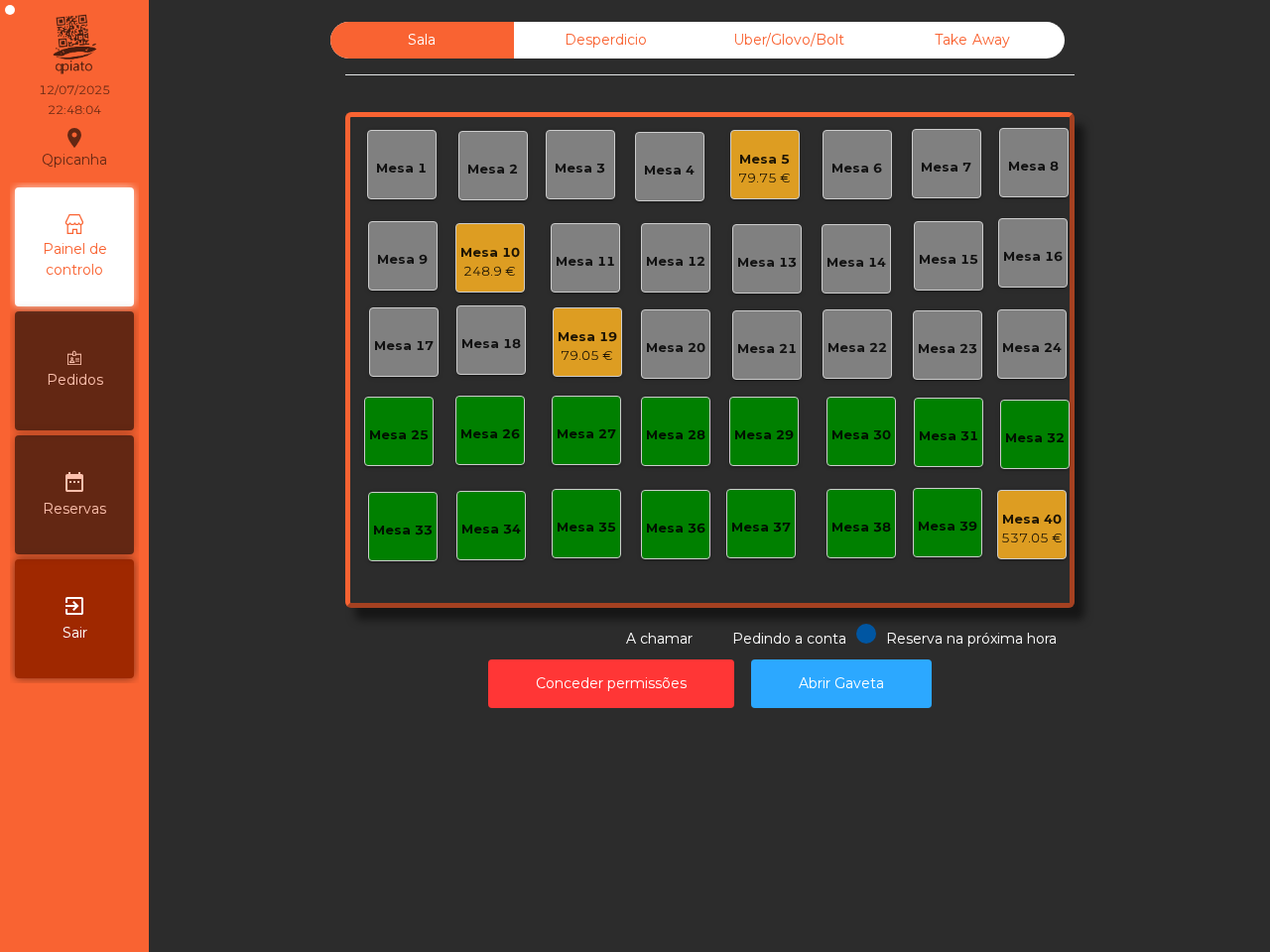 click on "Qpicanha  location_on  12/07/2025   22:48:04   Painel de controlo   Pedidos  date_range  Reservas  exit_to_app  Sair" 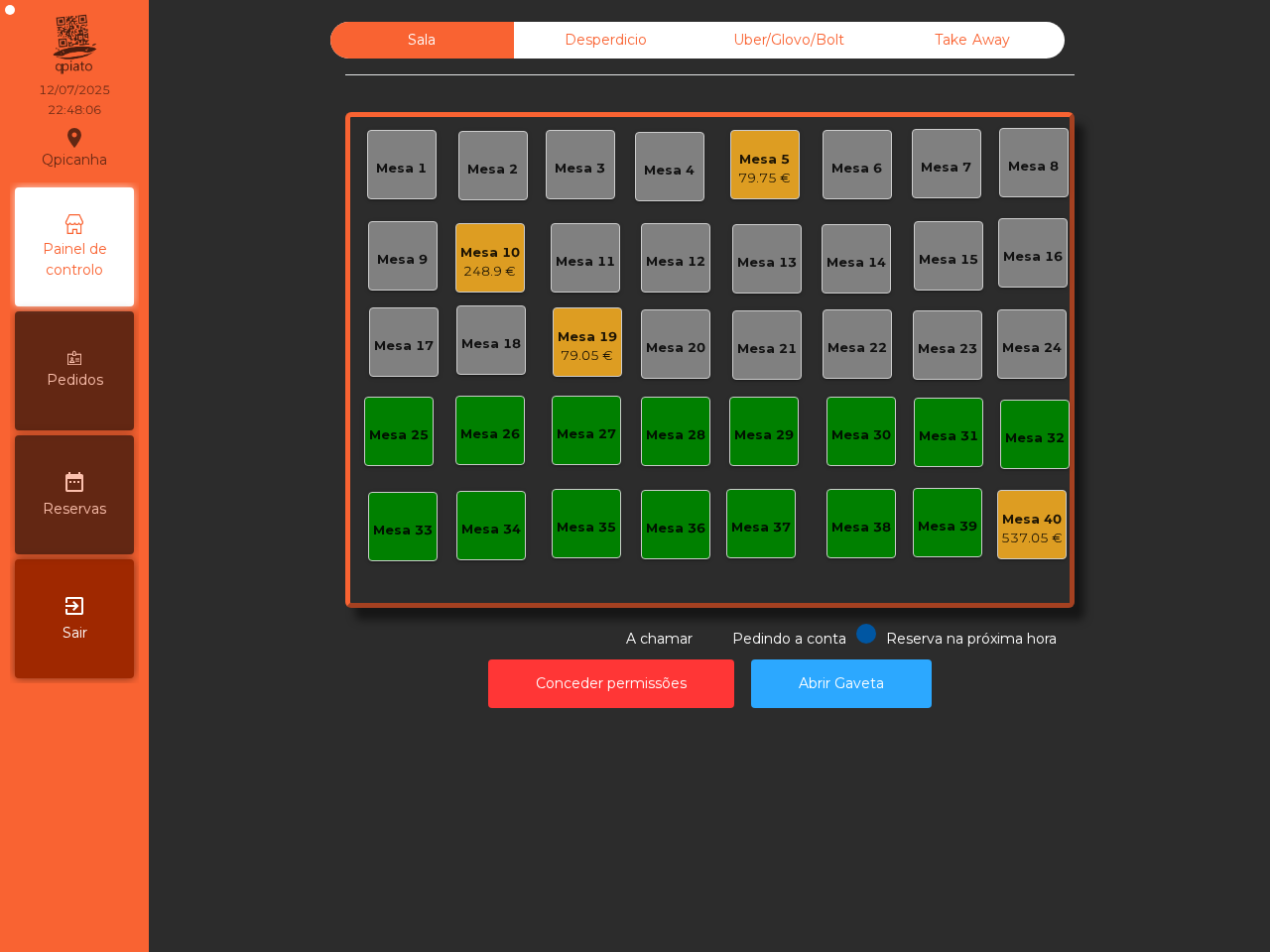 click on "Mesa 10" 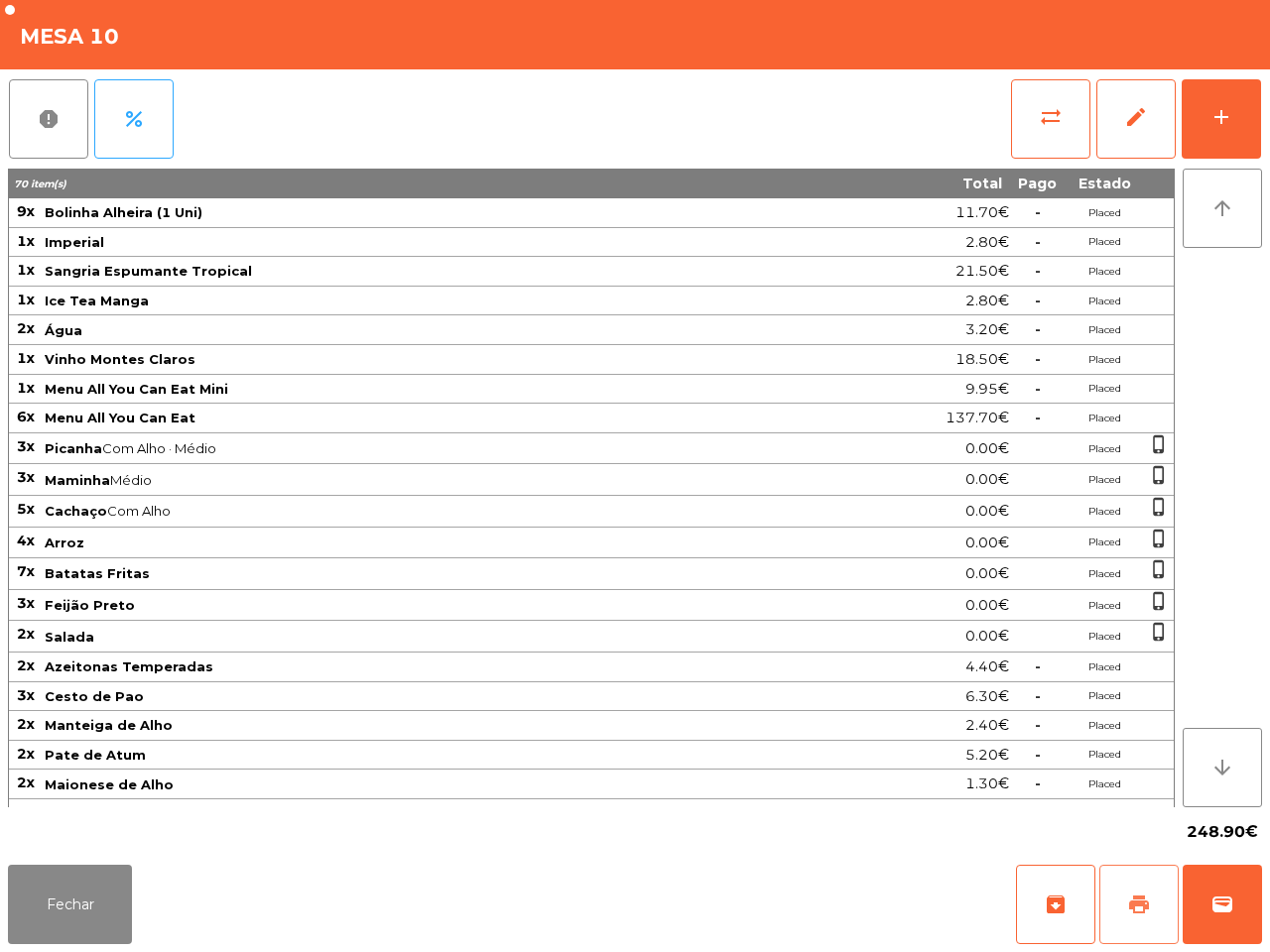 click on "print" 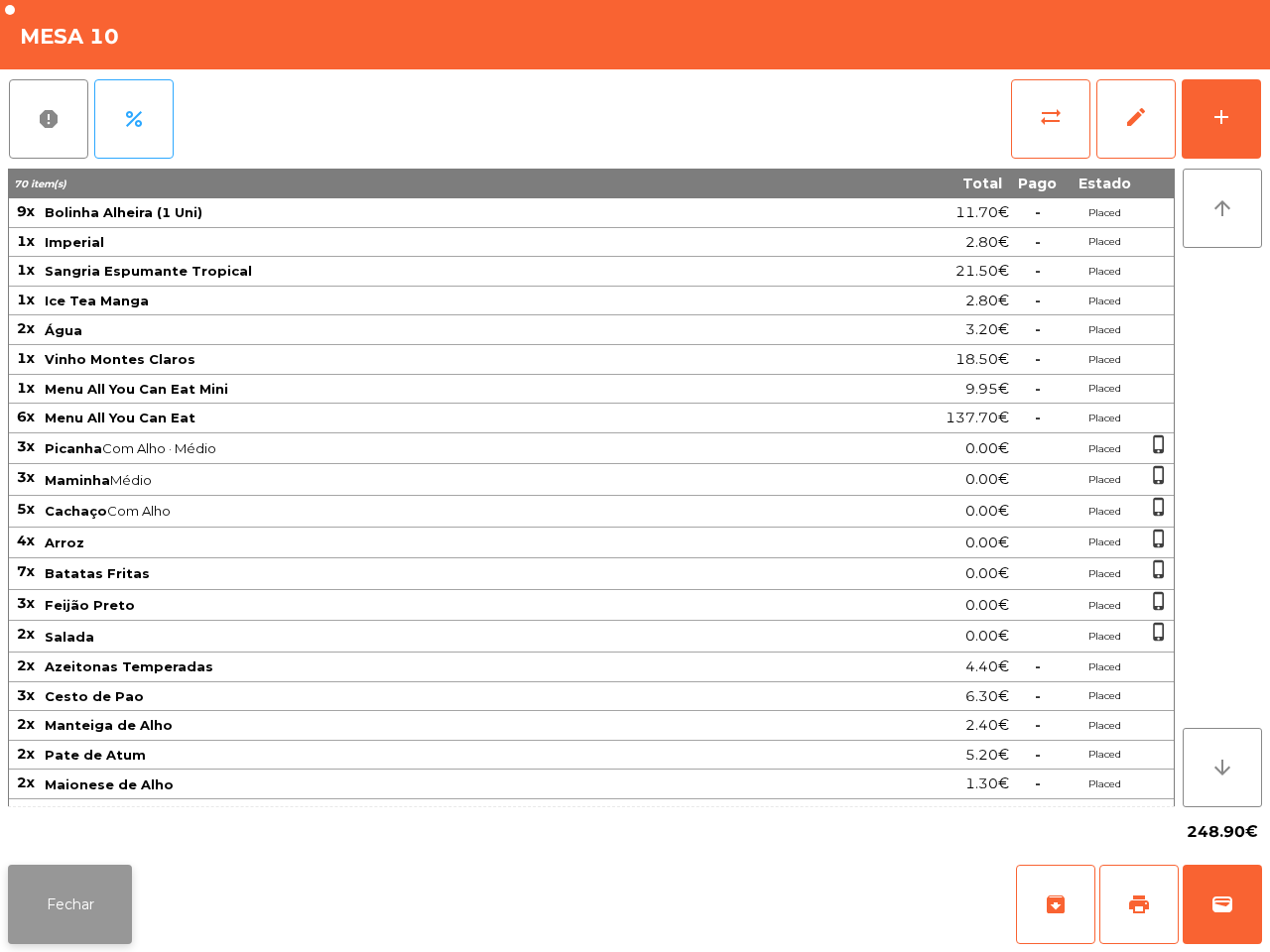 click on "Fechar" 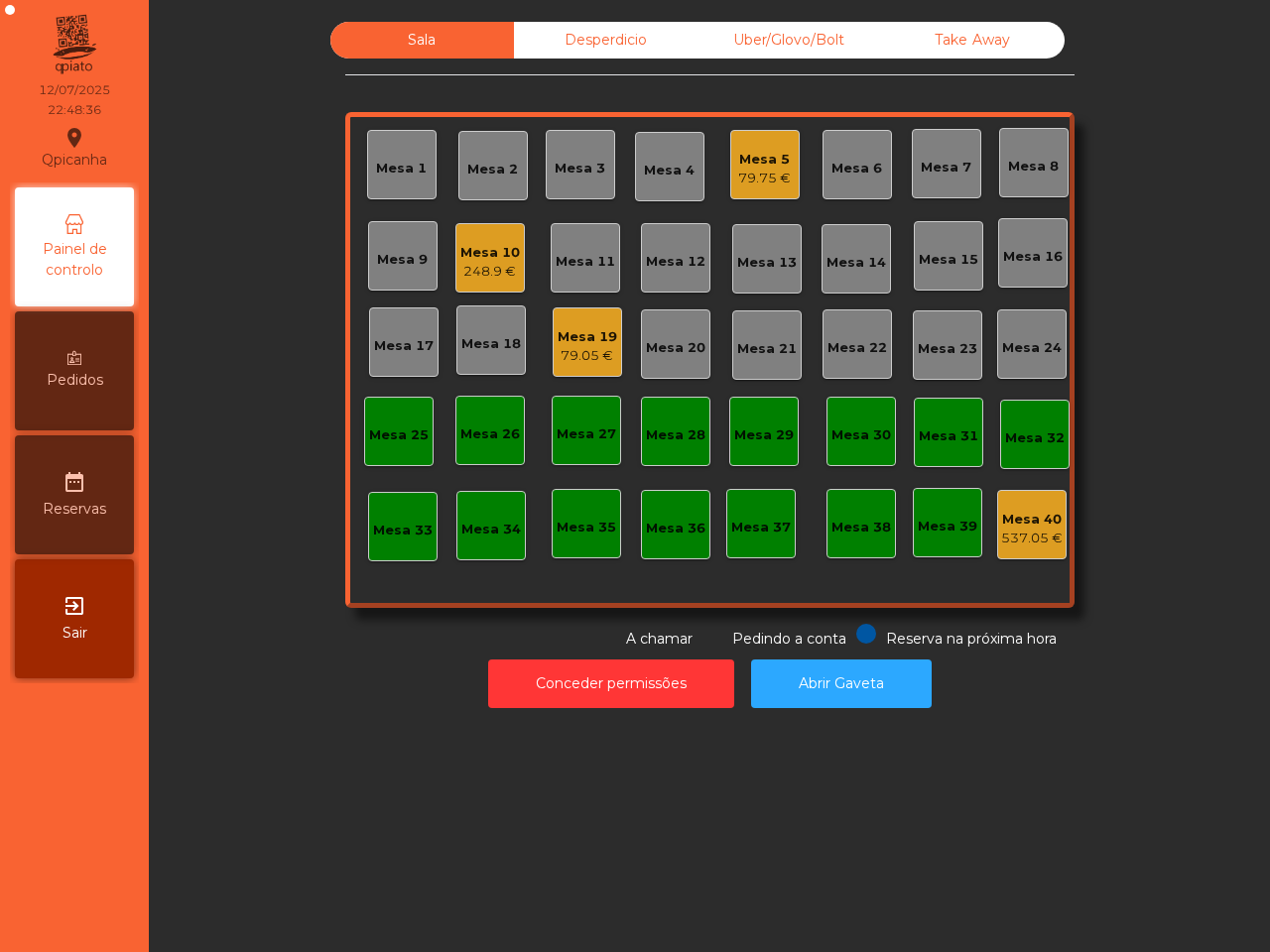 click on "Qpicanha  location_on  12/07/2025   22:48:36   Painel de controlo   Pedidos  date_range  Reservas  exit_to_app  Sair" 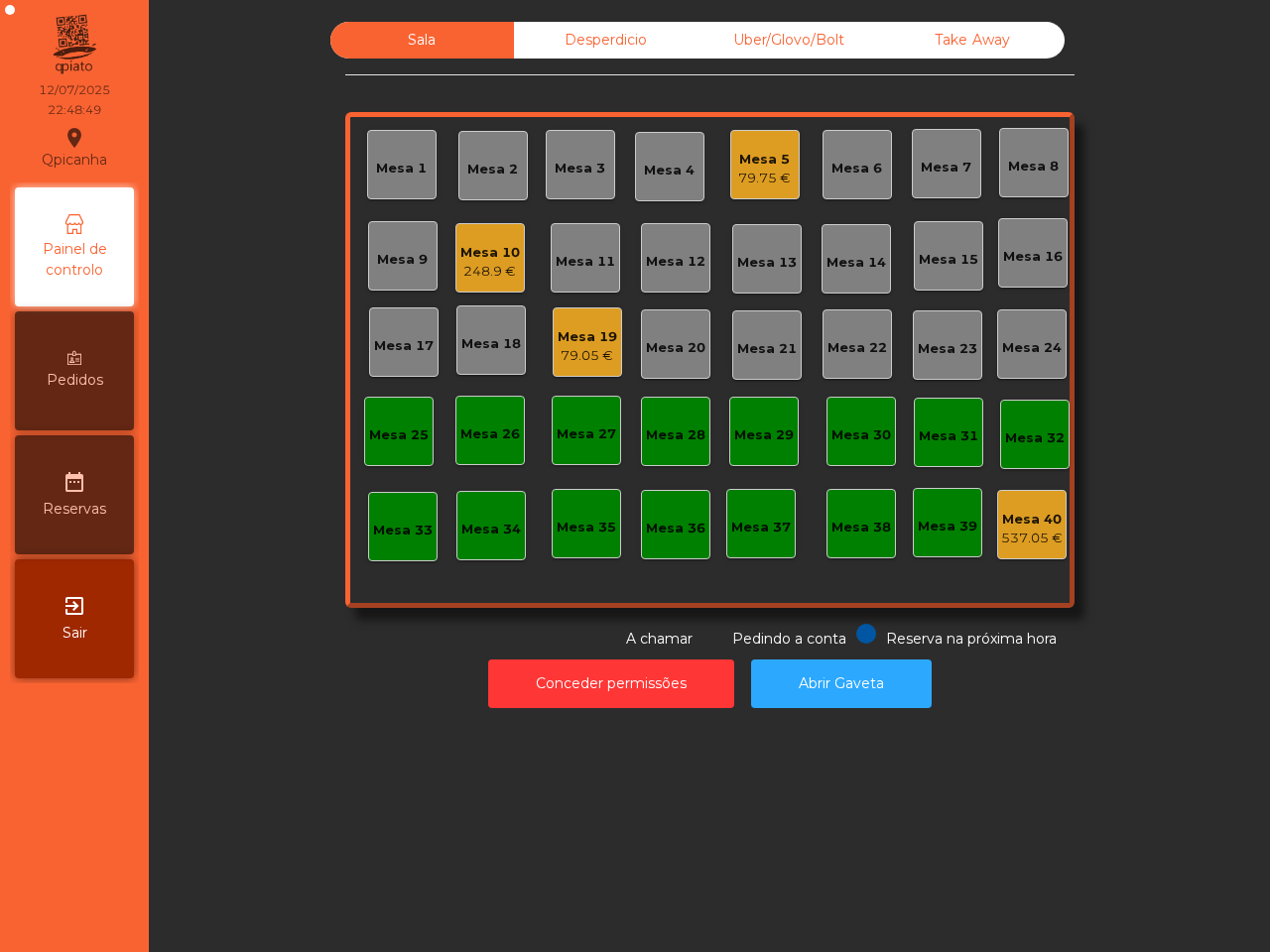 click on "Mesa 19" 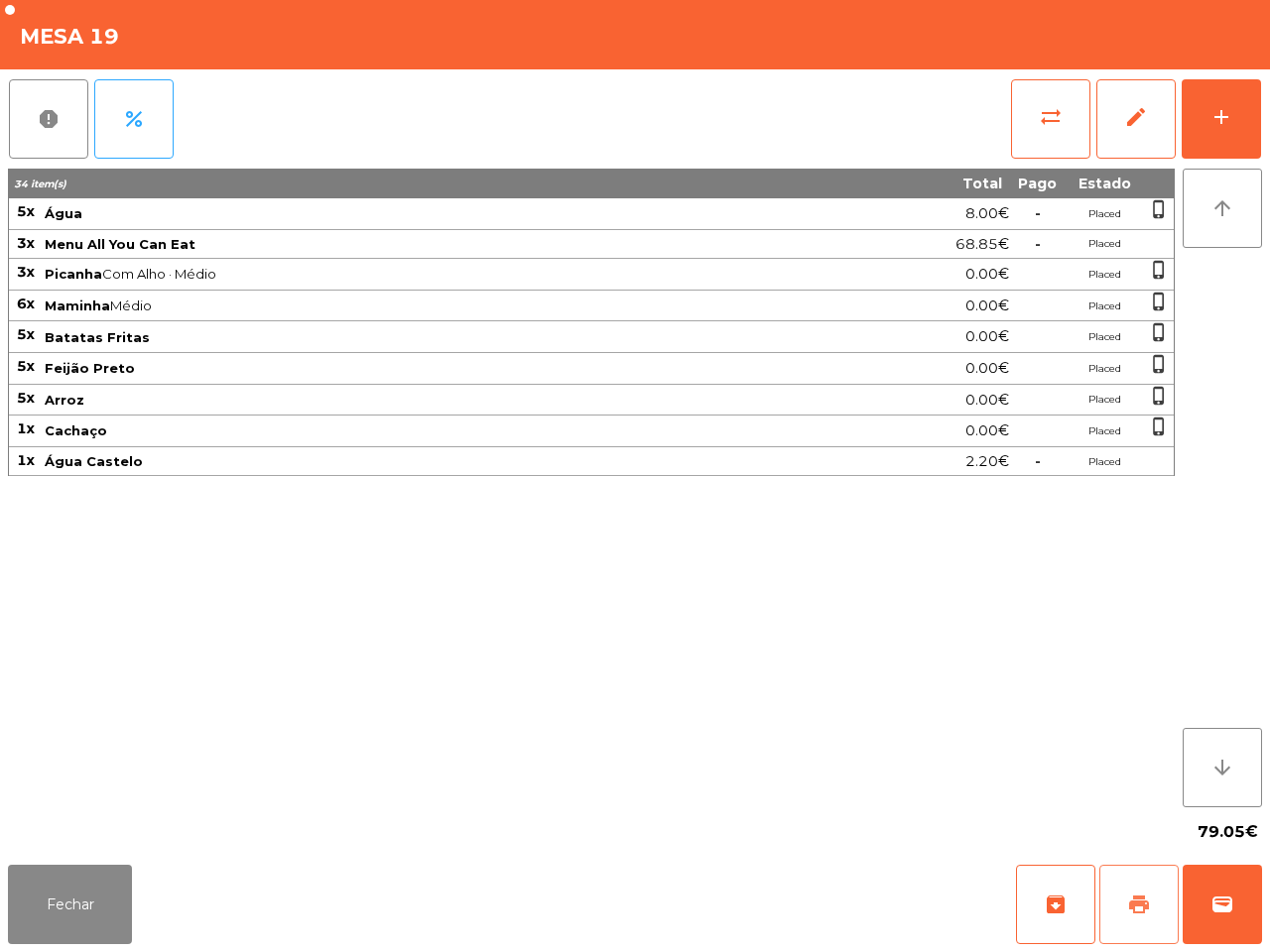 click on "print" 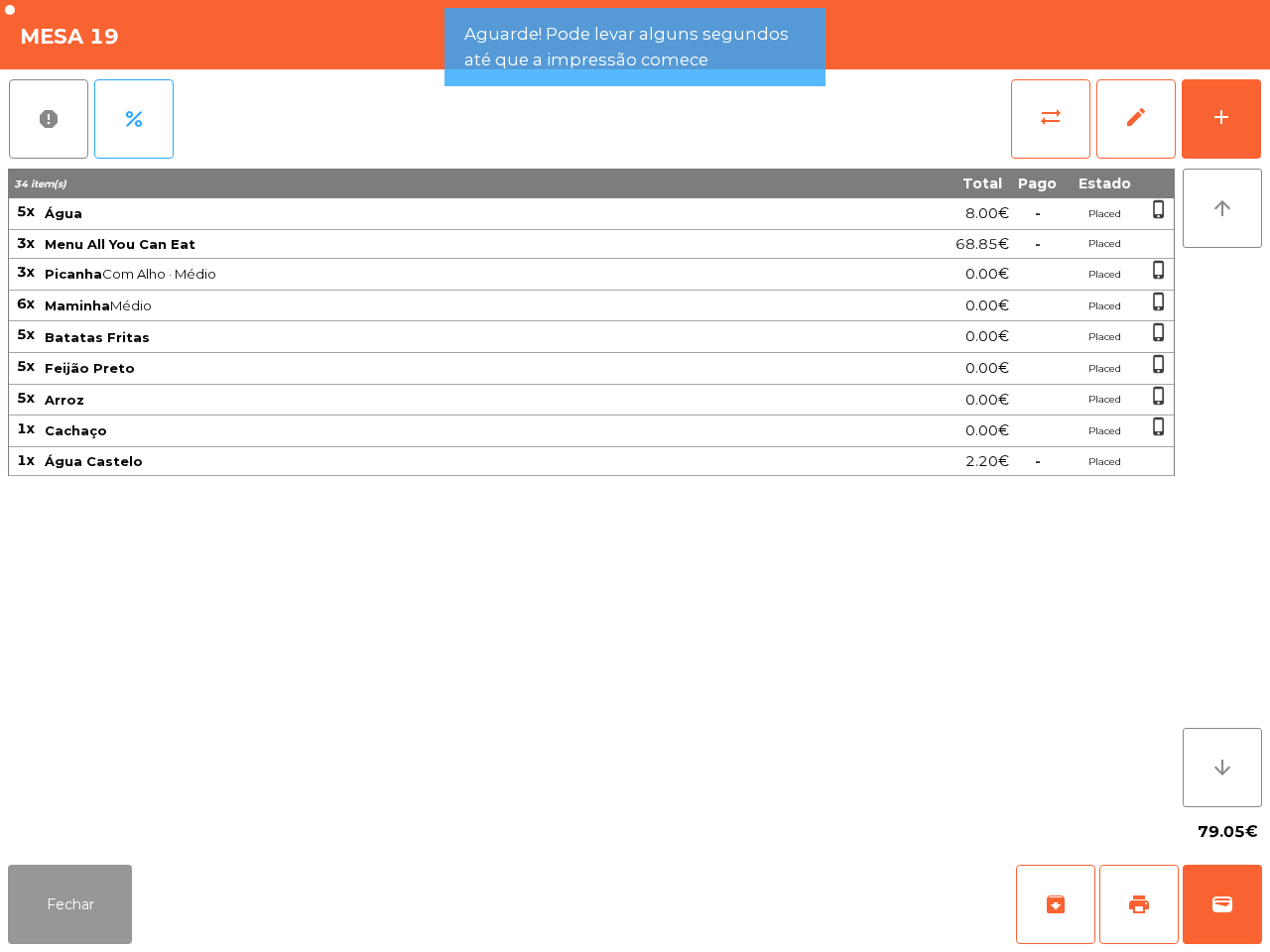 click on "Fechar" 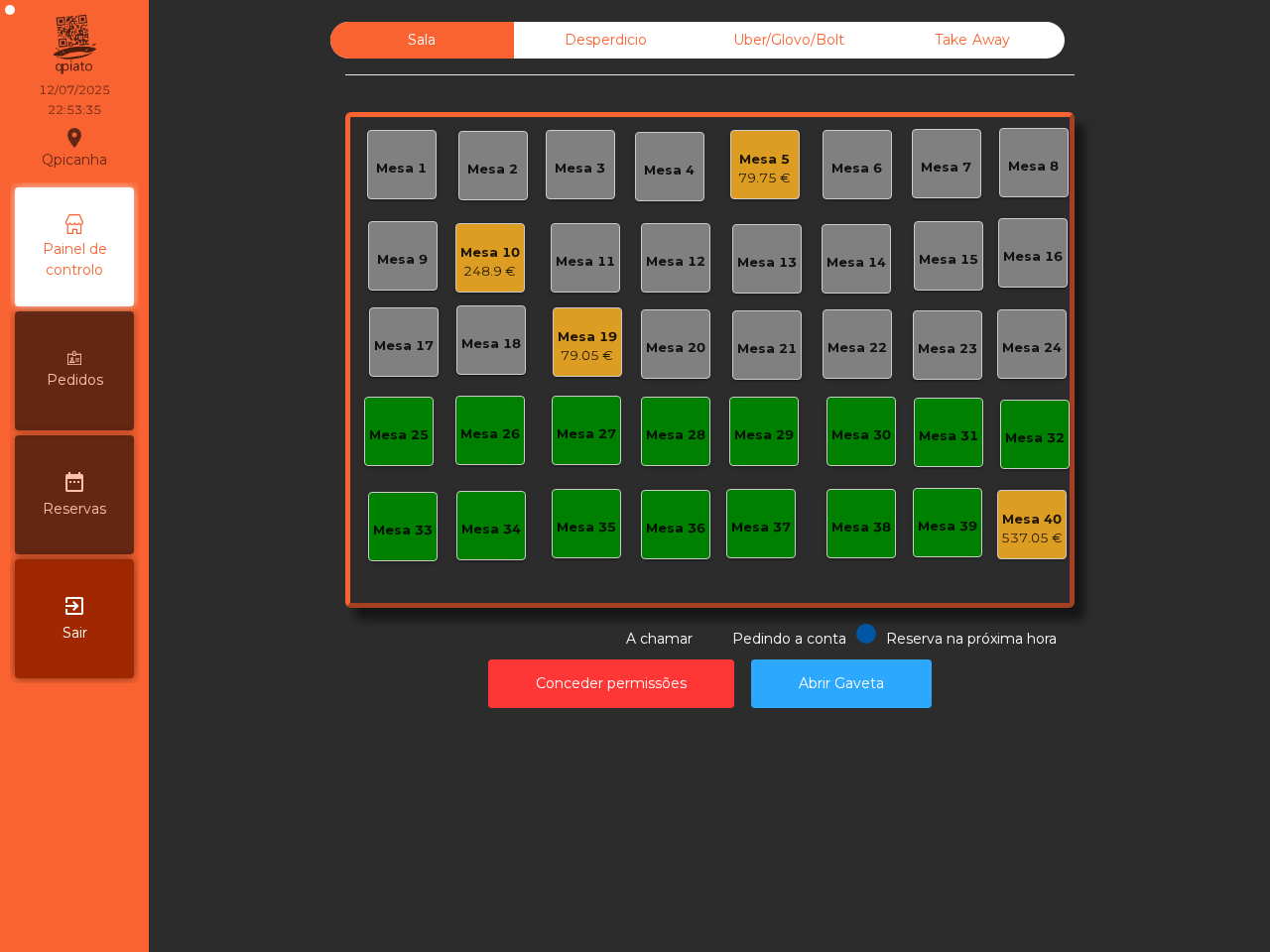 click on "Mesa 10   248.9 €" 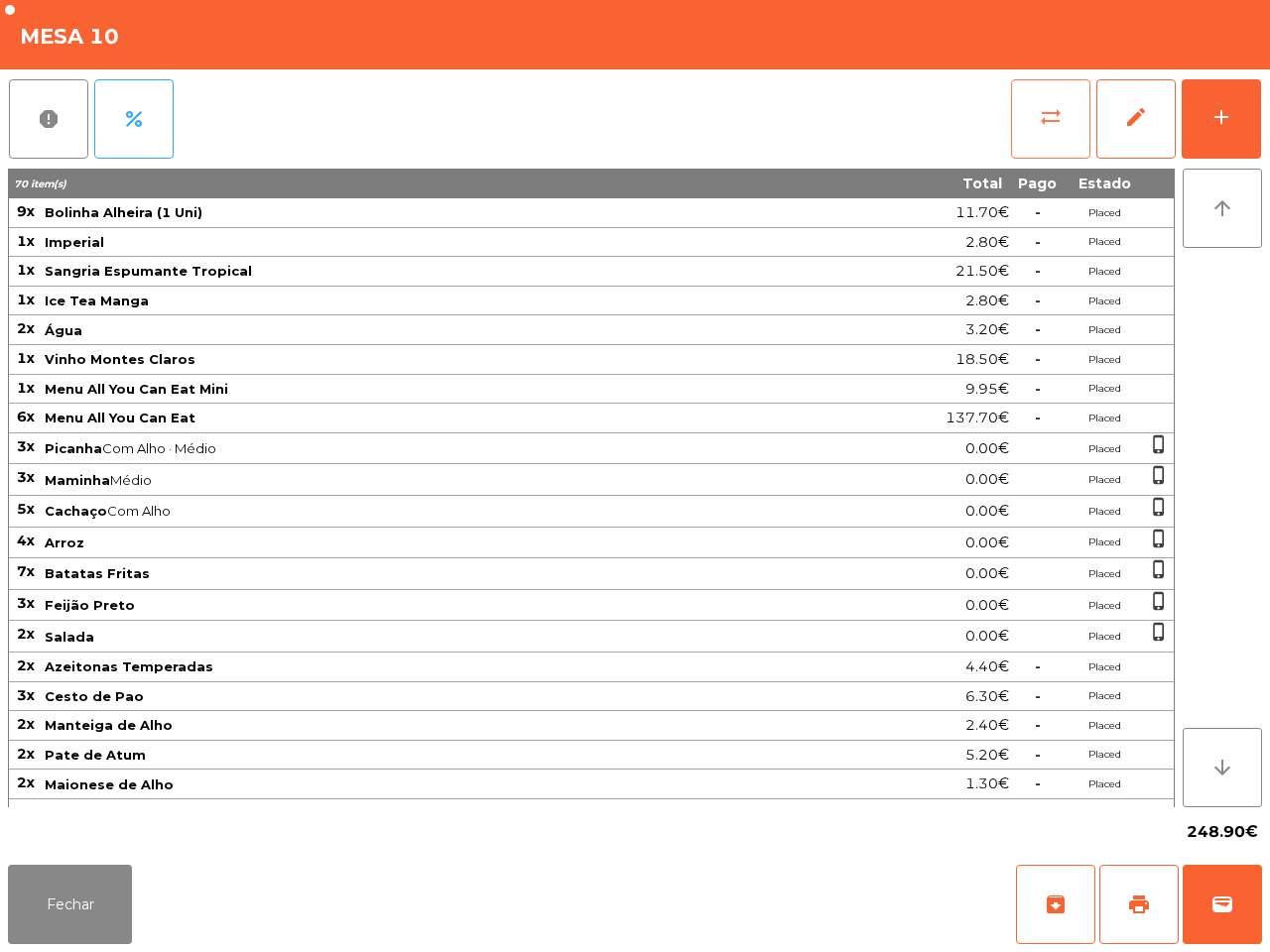 click on "sync_alt" 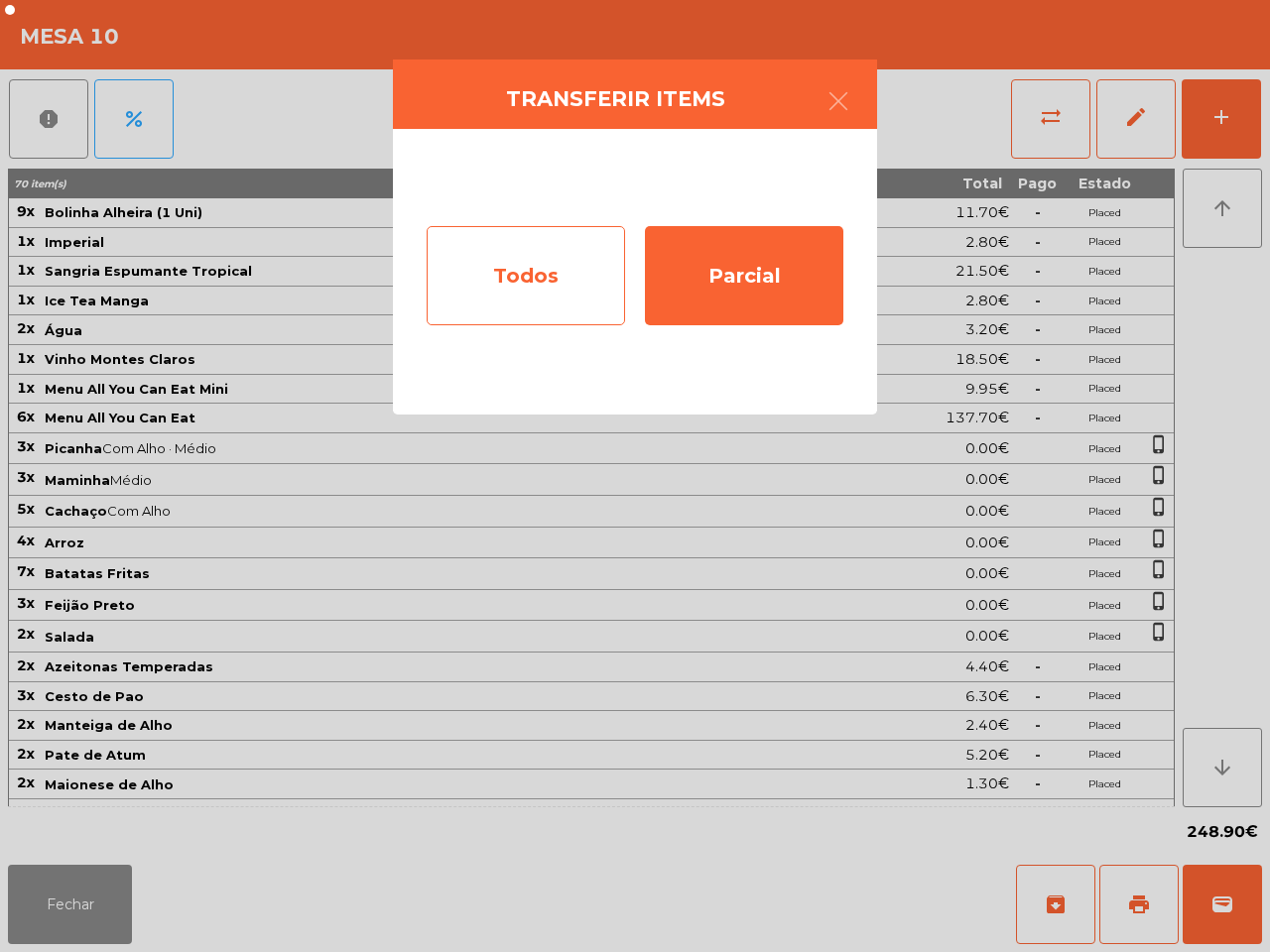 click on "Todos" 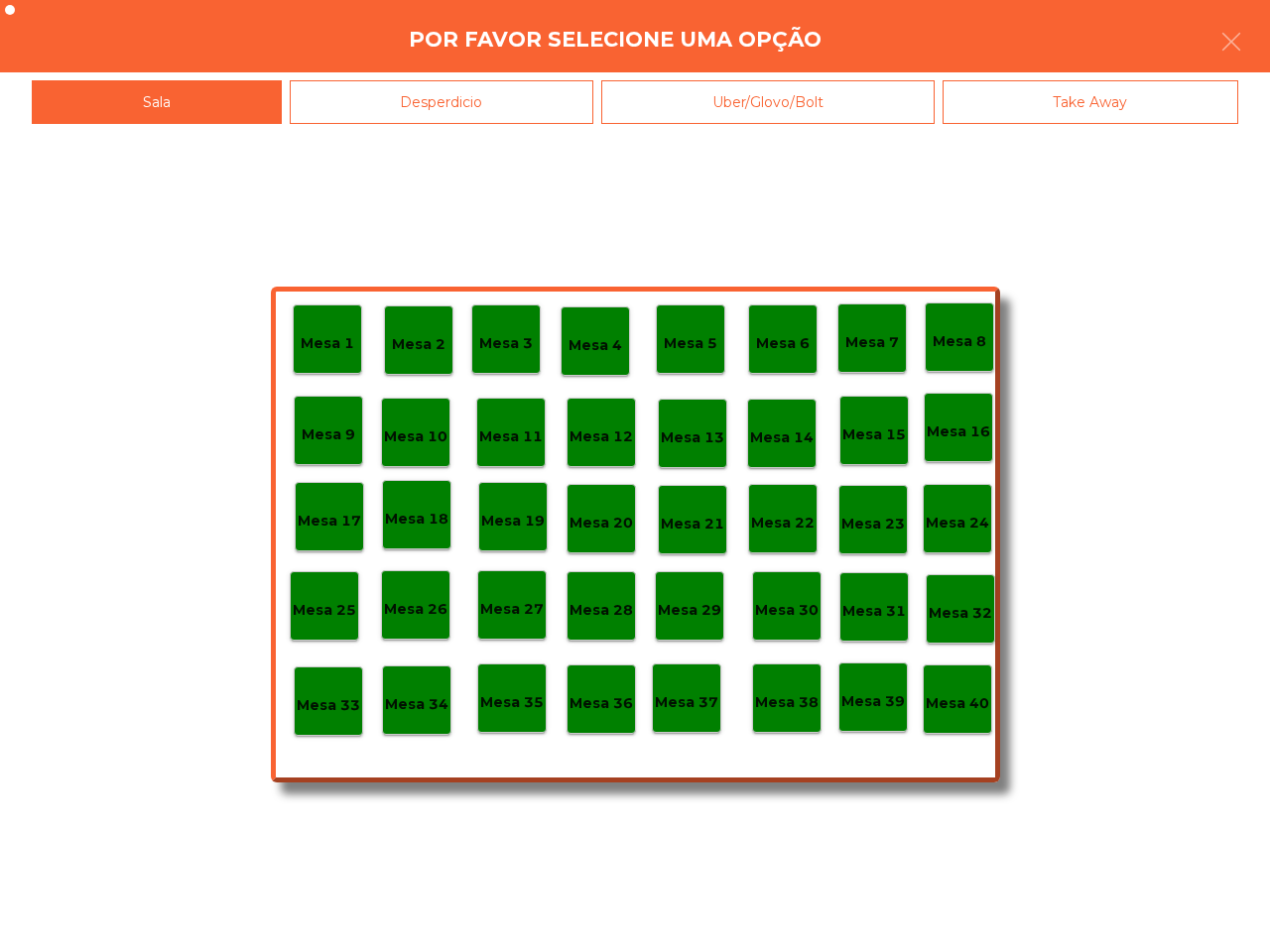 click on "Mesa 40" 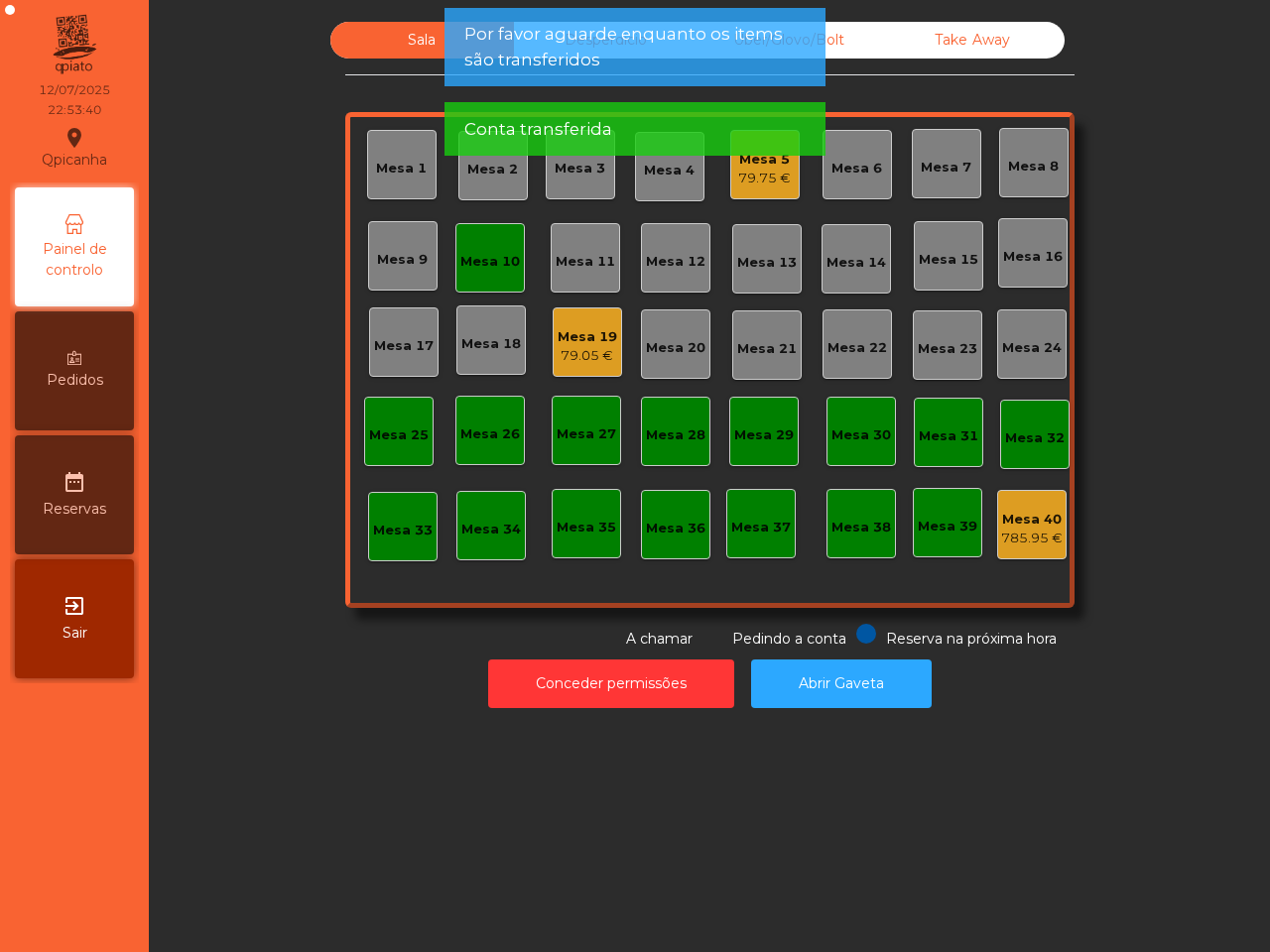 click on "Mesa 10" 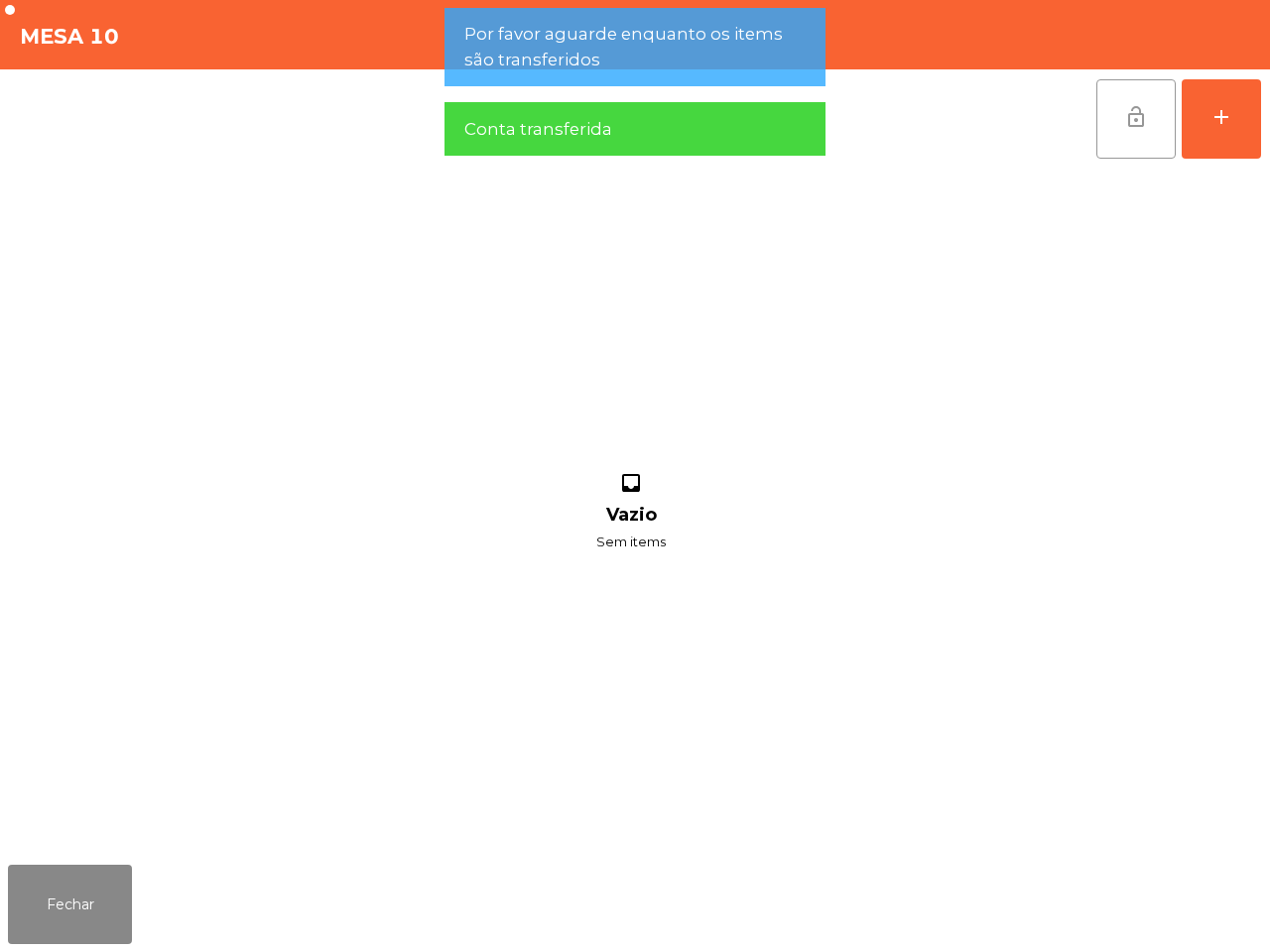 click on "lock_open" 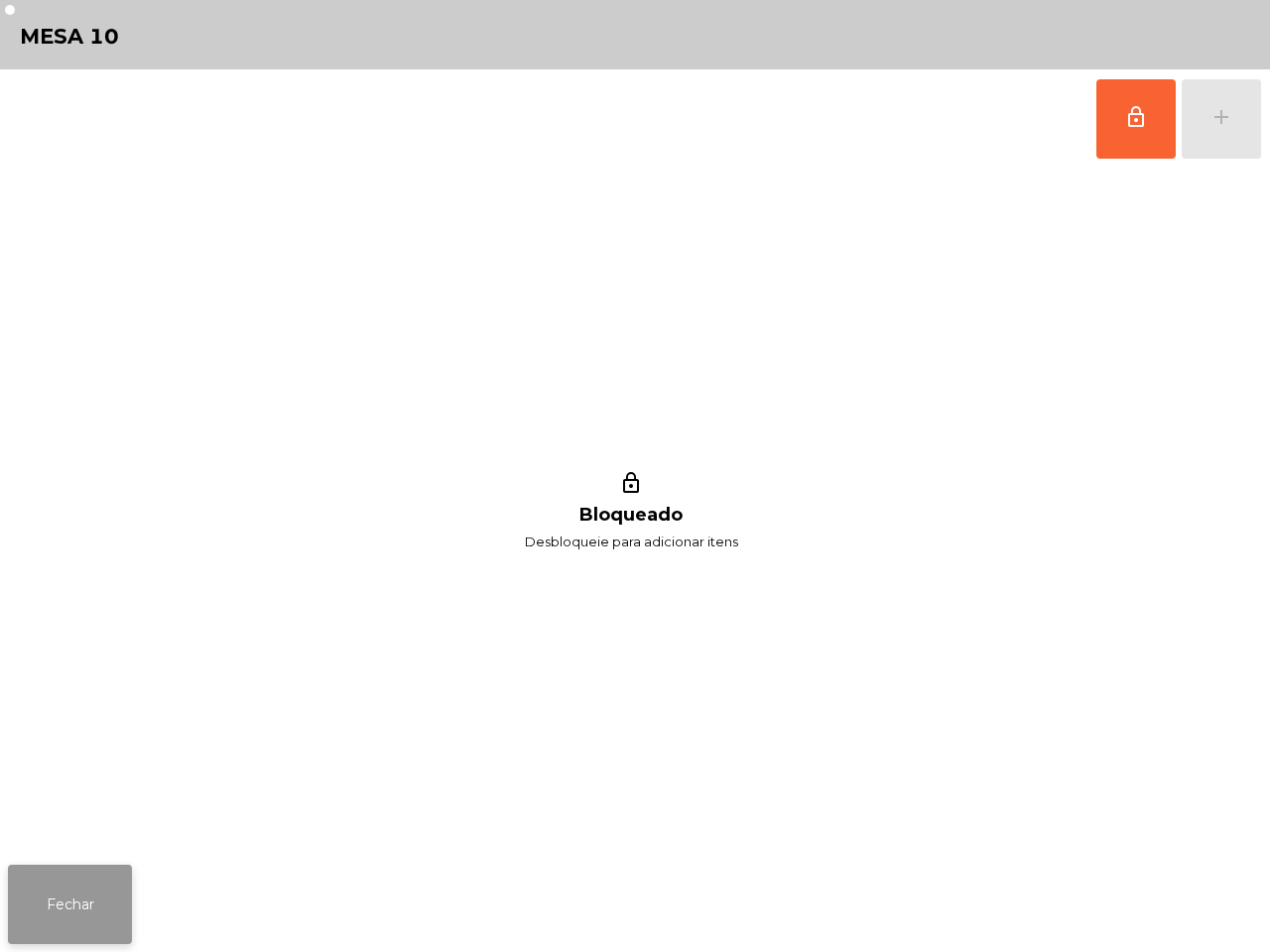 click on "Fechar" 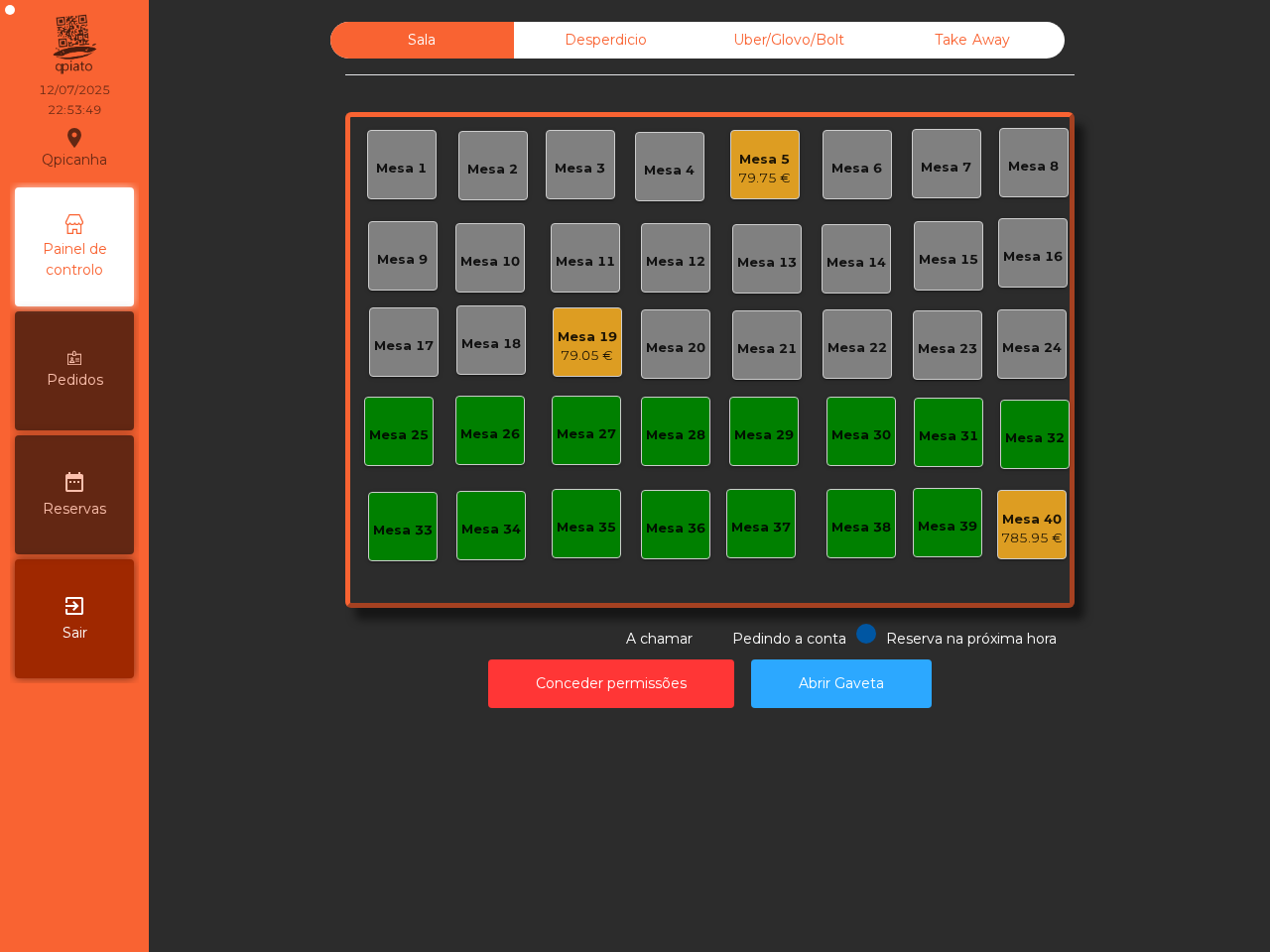 click on "Mesa 19" 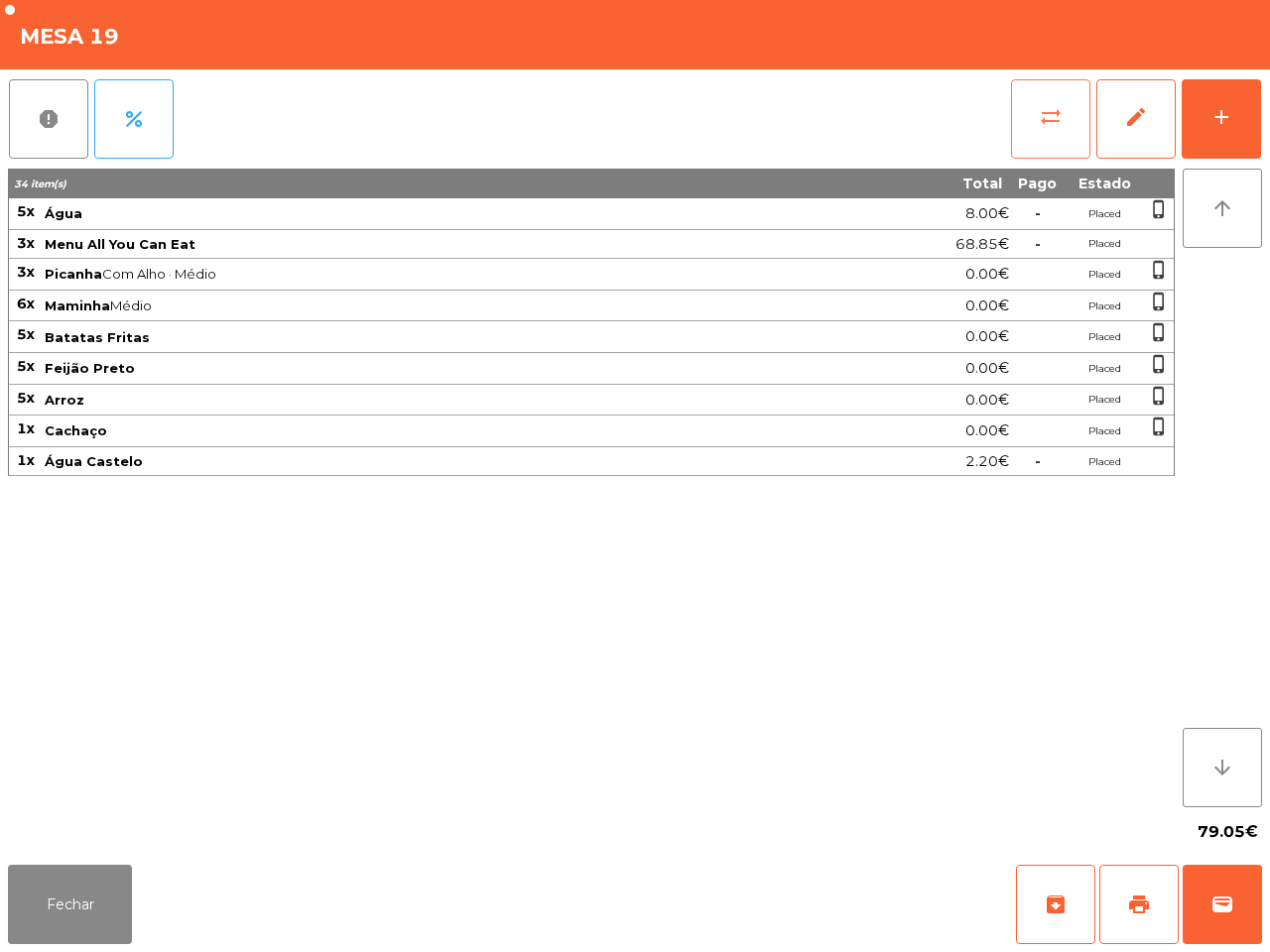 click on "sync_alt" 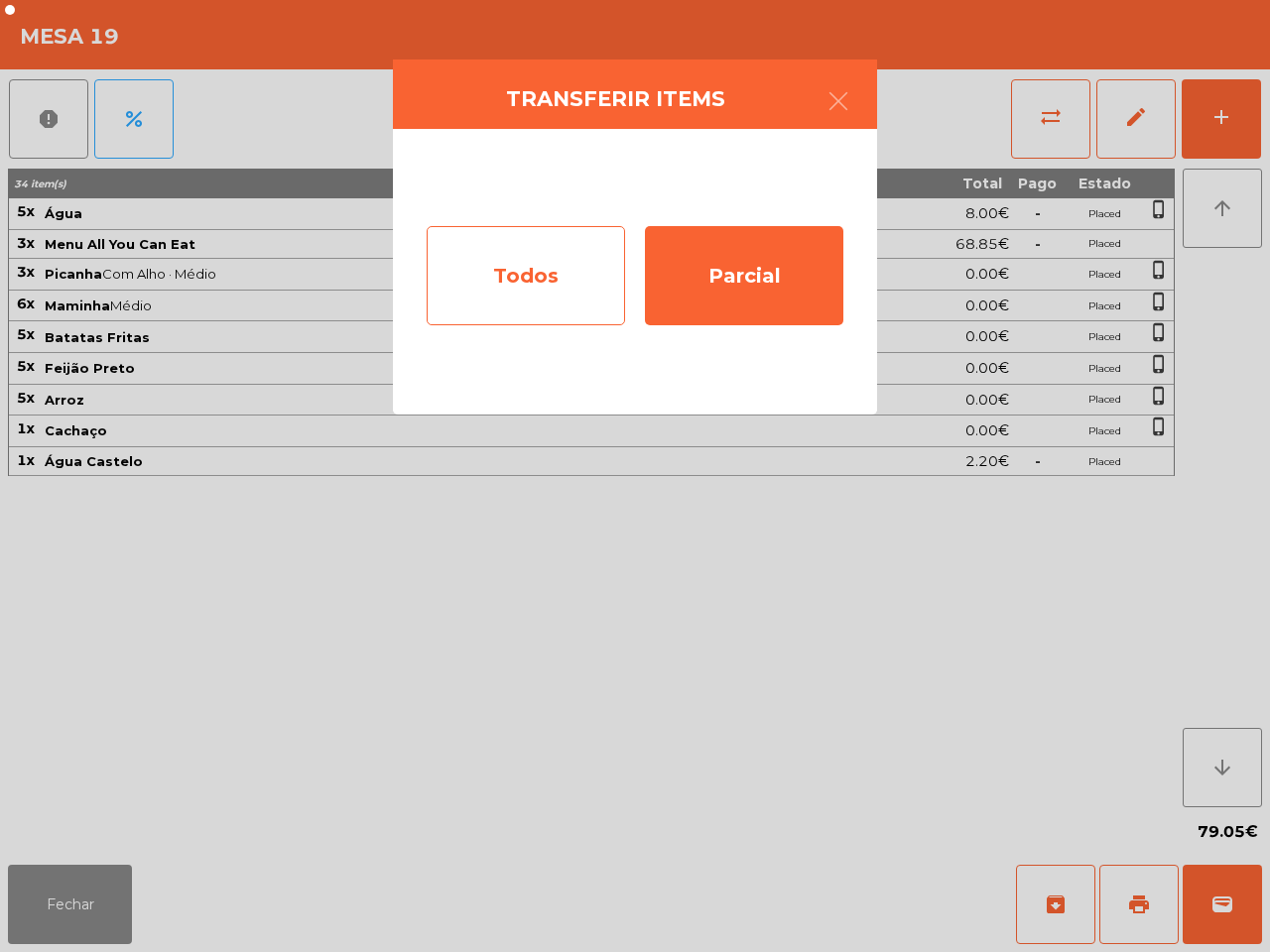 click on "Todos" 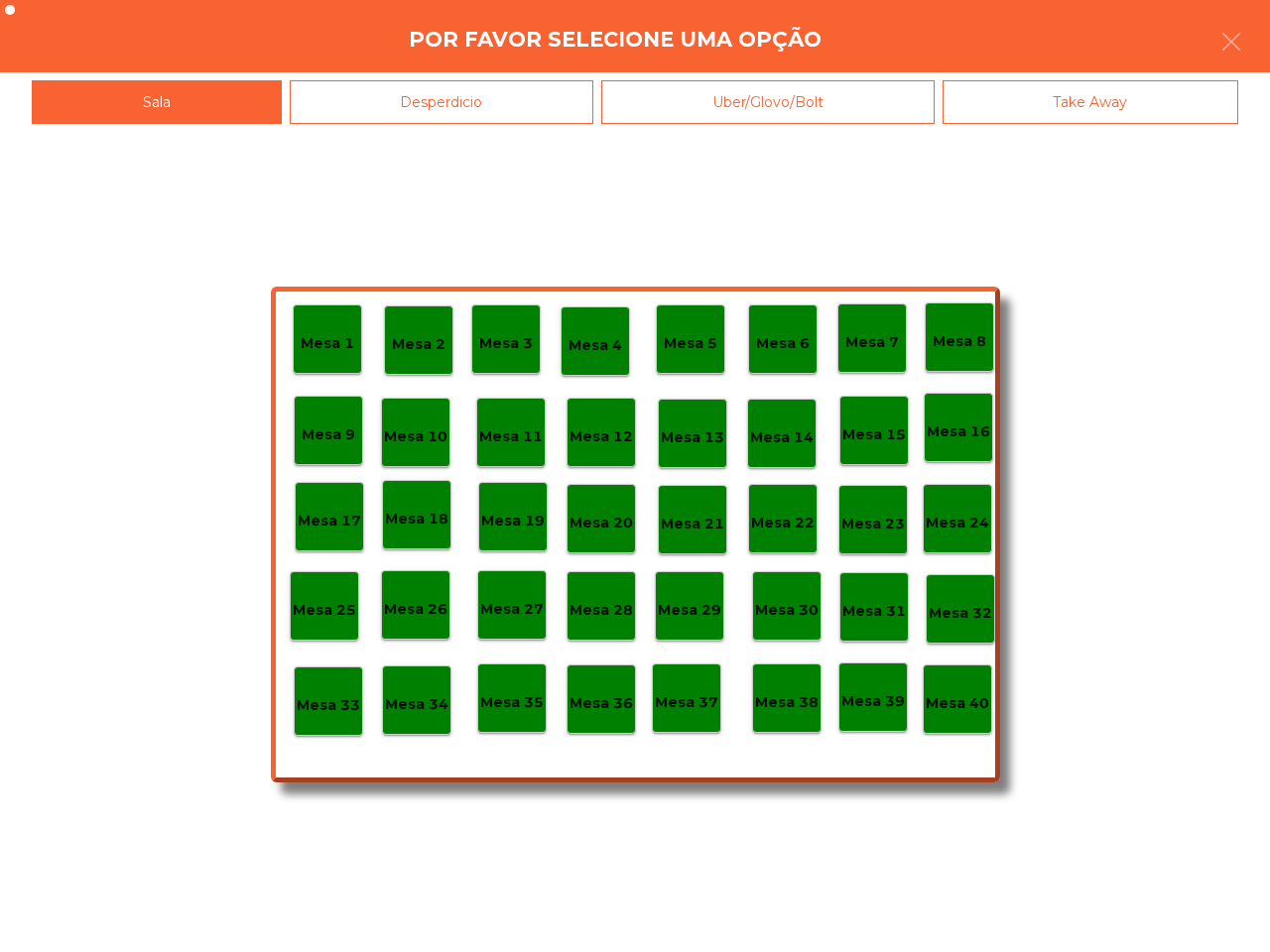 click on "Mesa 40" 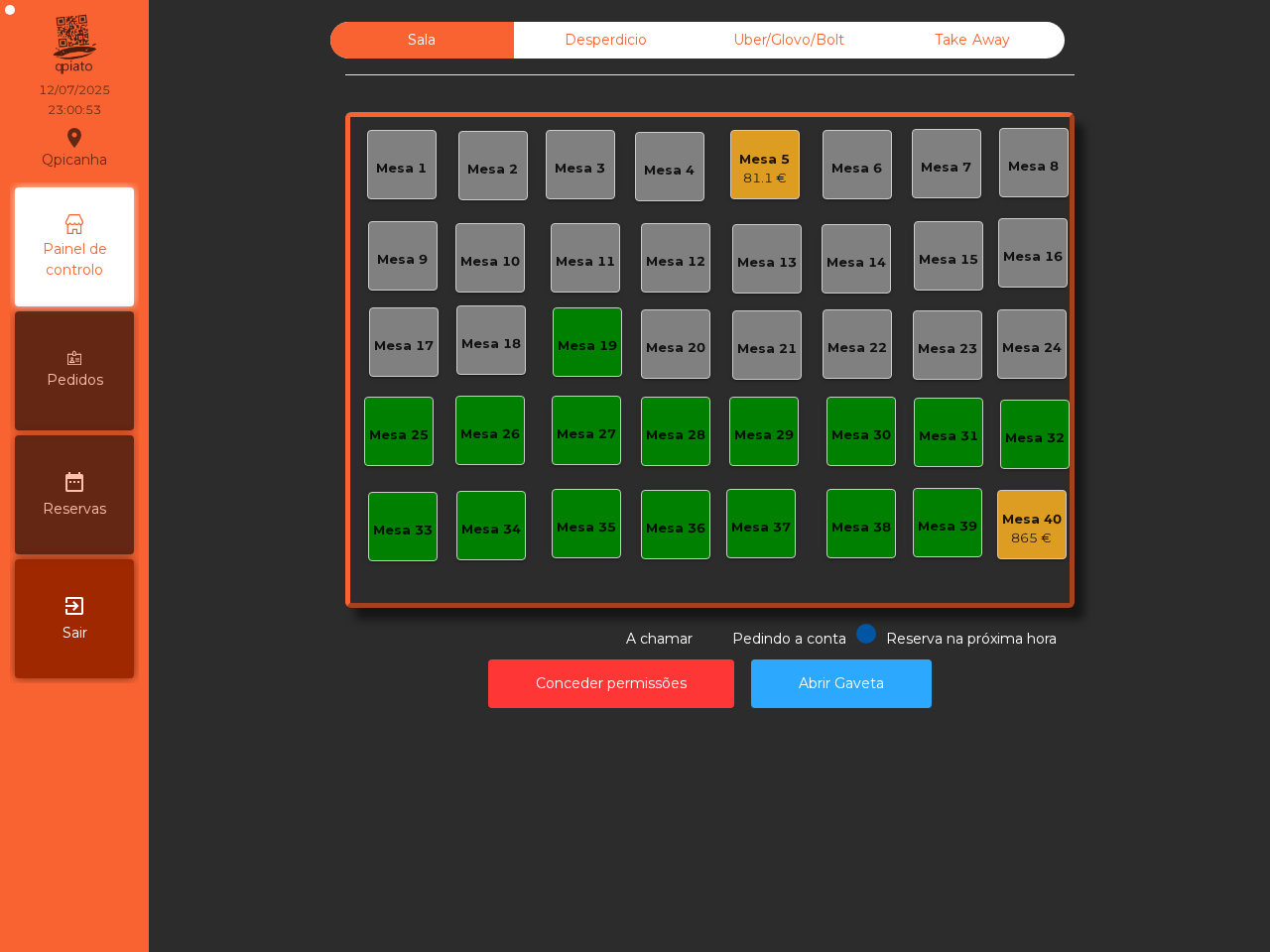 click on "81.1 €" 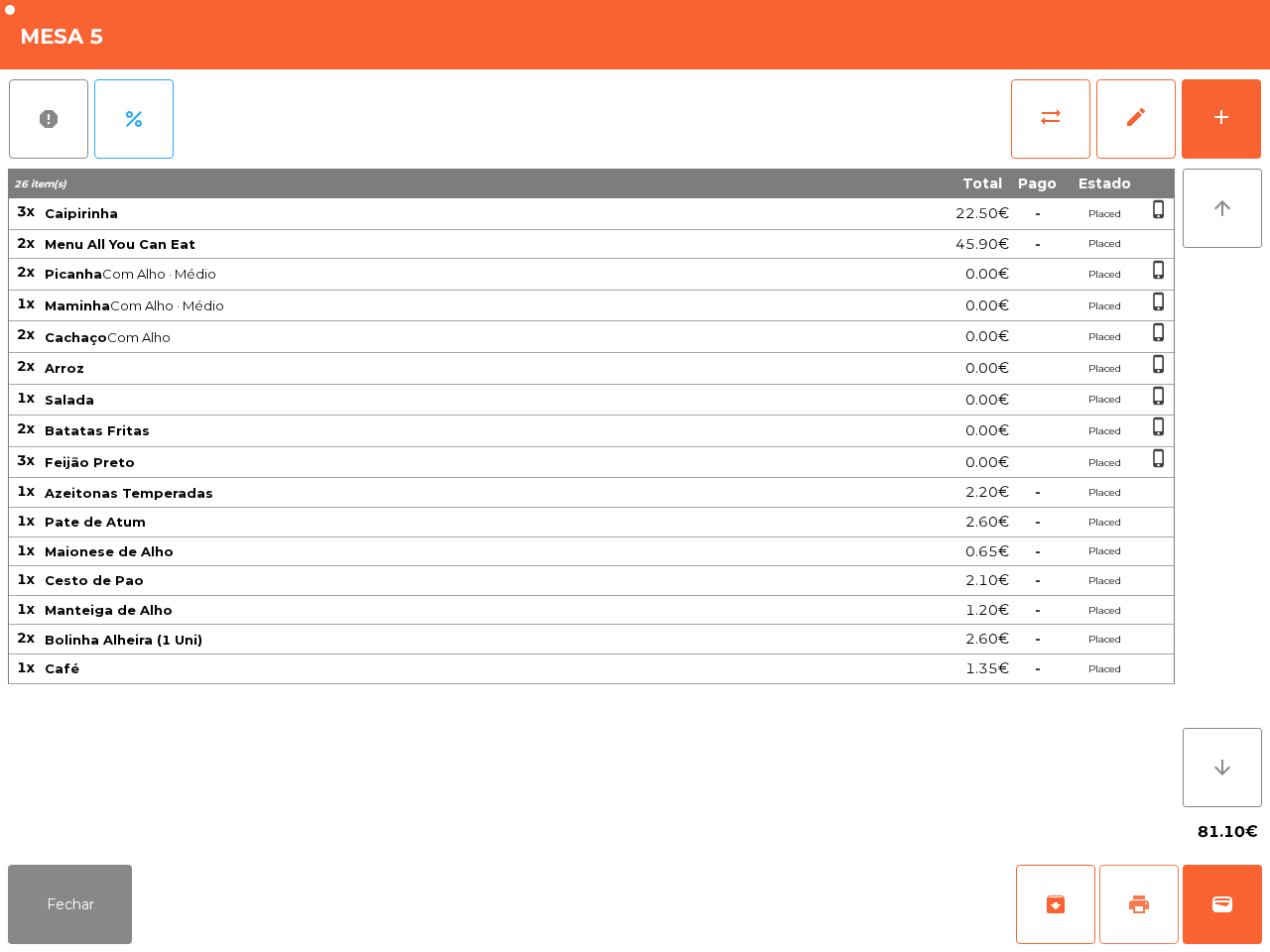 click on "print" 